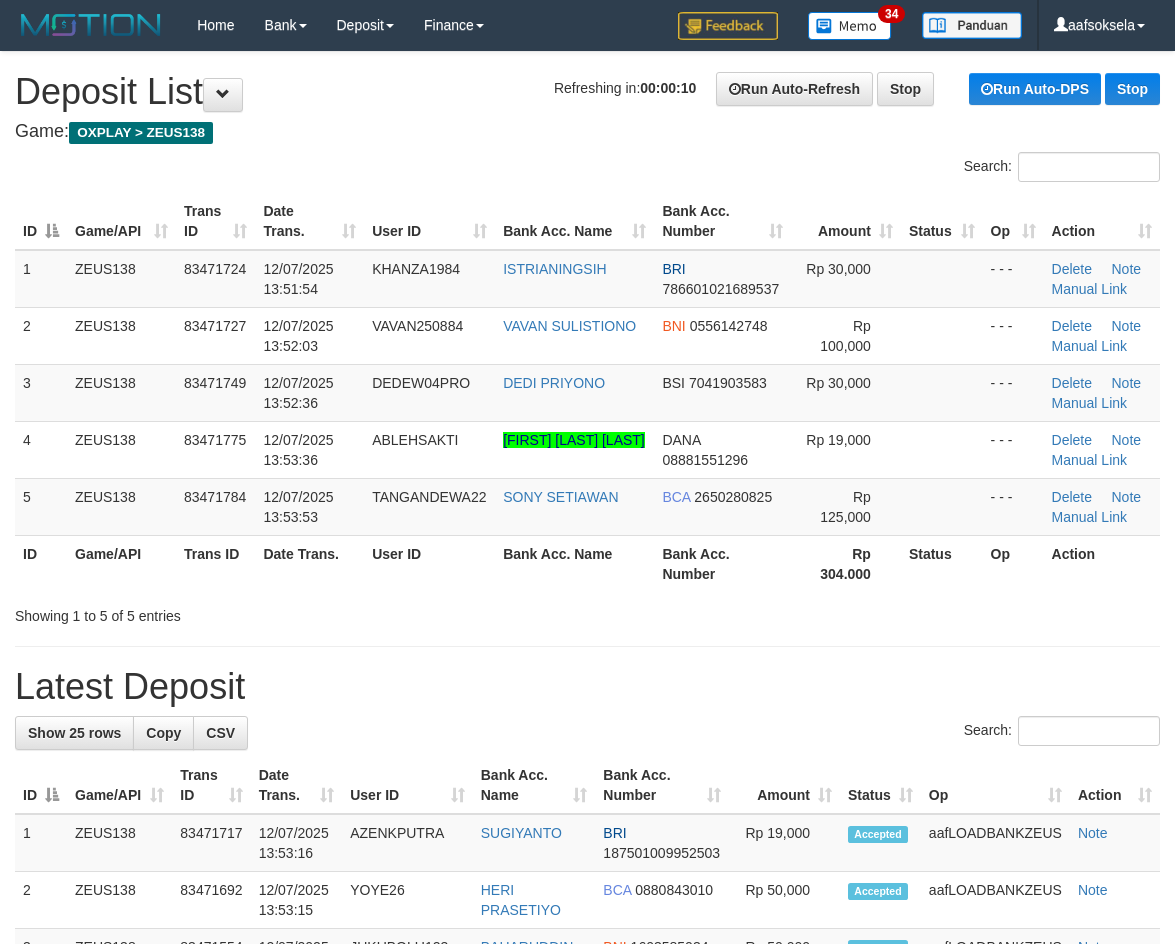 scroll, scrollTop: 0, scrollLeft: 0, axis: both 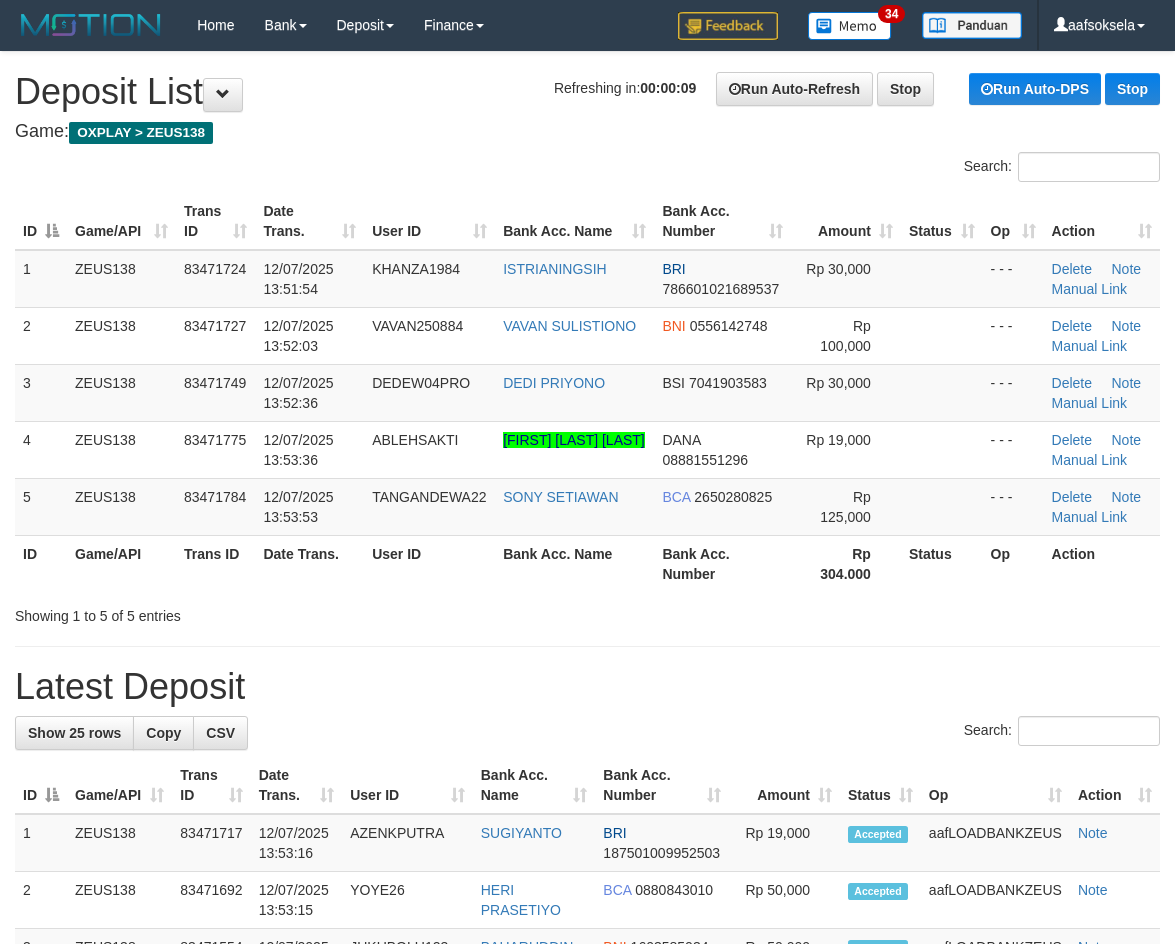 drag, startPoint x: 508, startPoint y: 716, endPoint x: 492, endPoint y: 714, distance: 16.124516 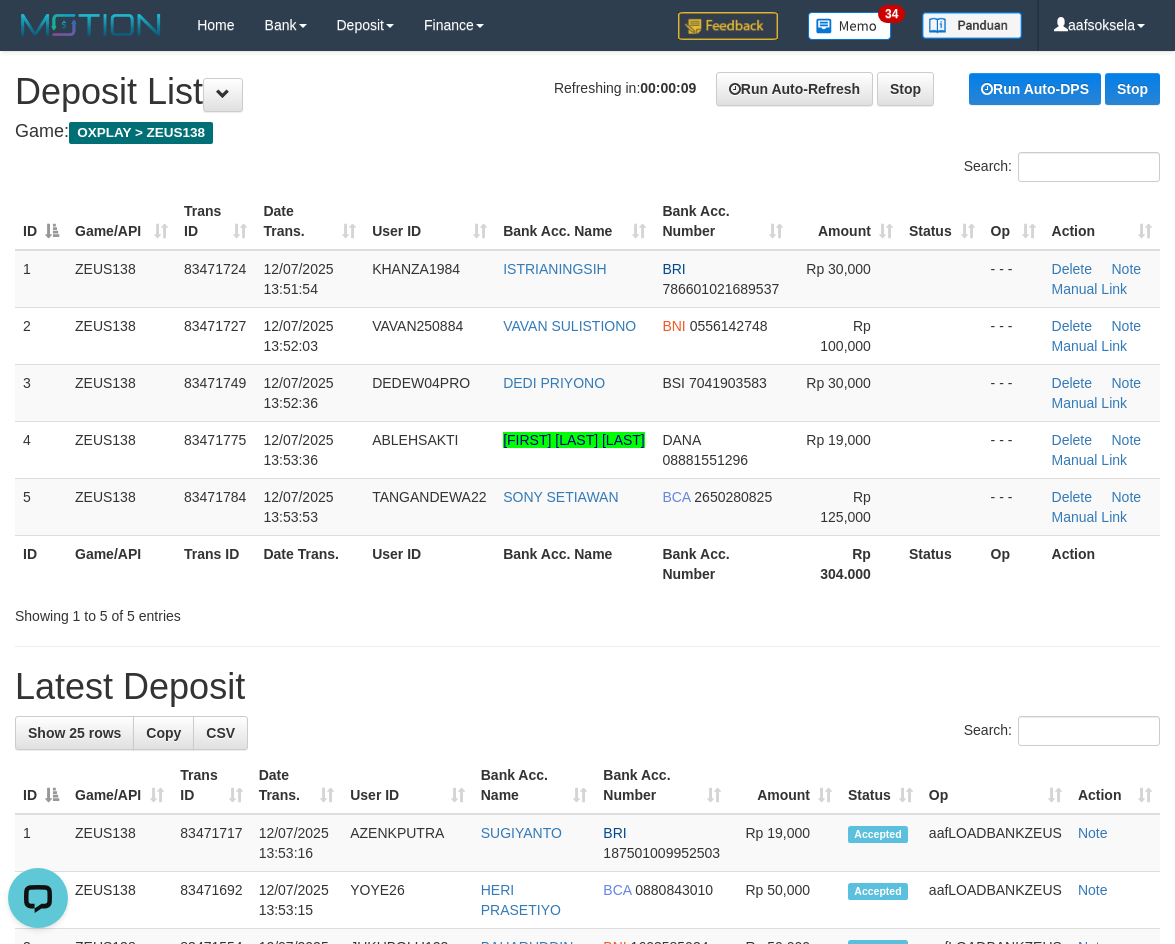 scroll, scrollTop: 0, scrollLeft: 0, axis: both 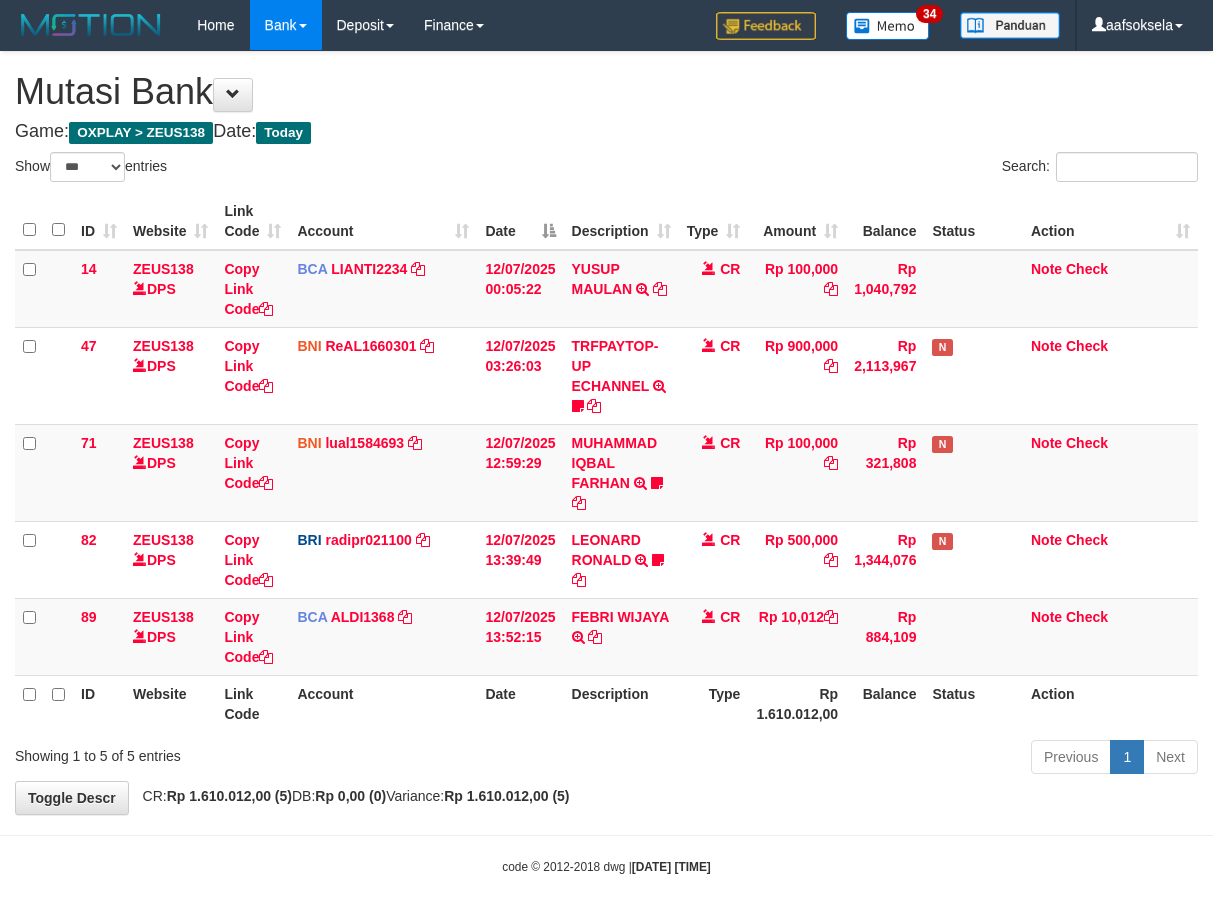 select on "***" 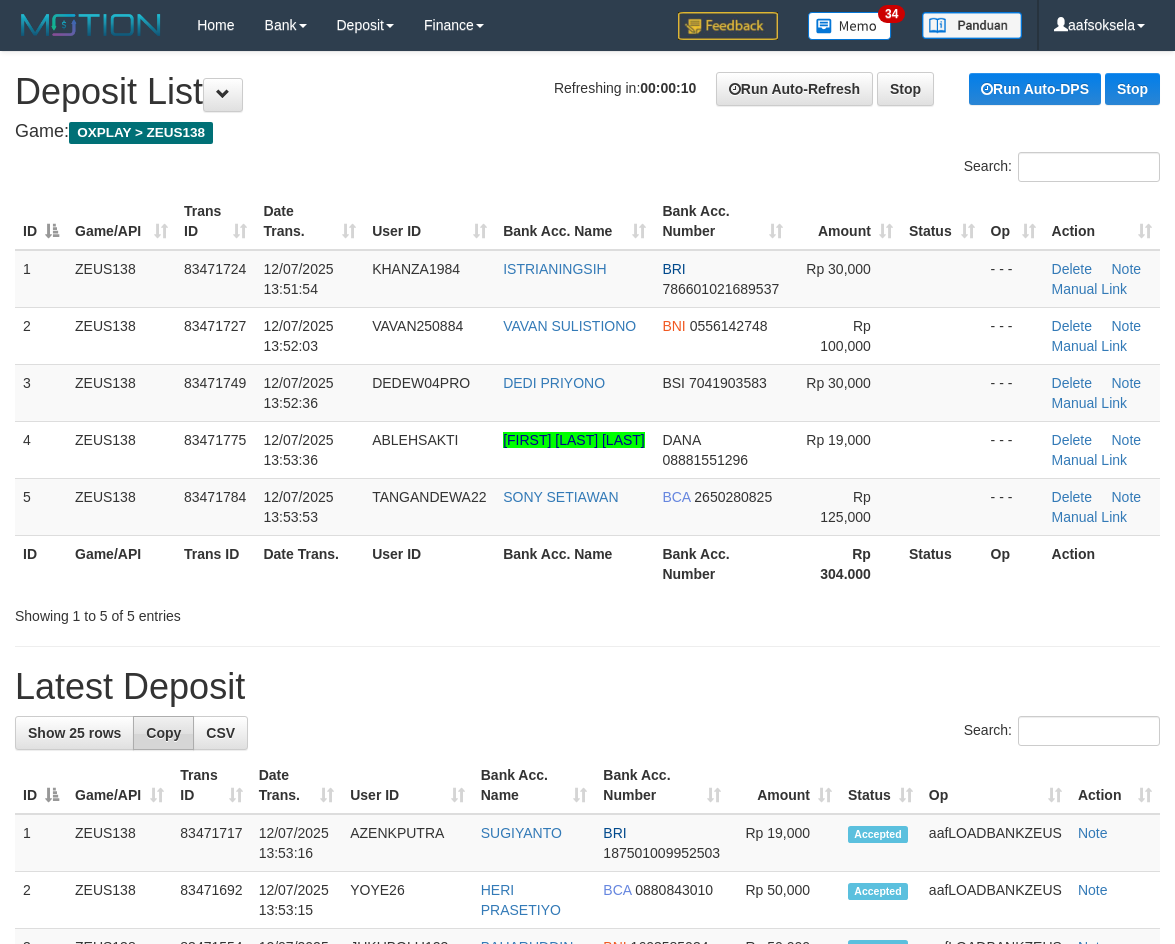 scroll, scrollTop: 0, scrollLeft: 0, axis: both 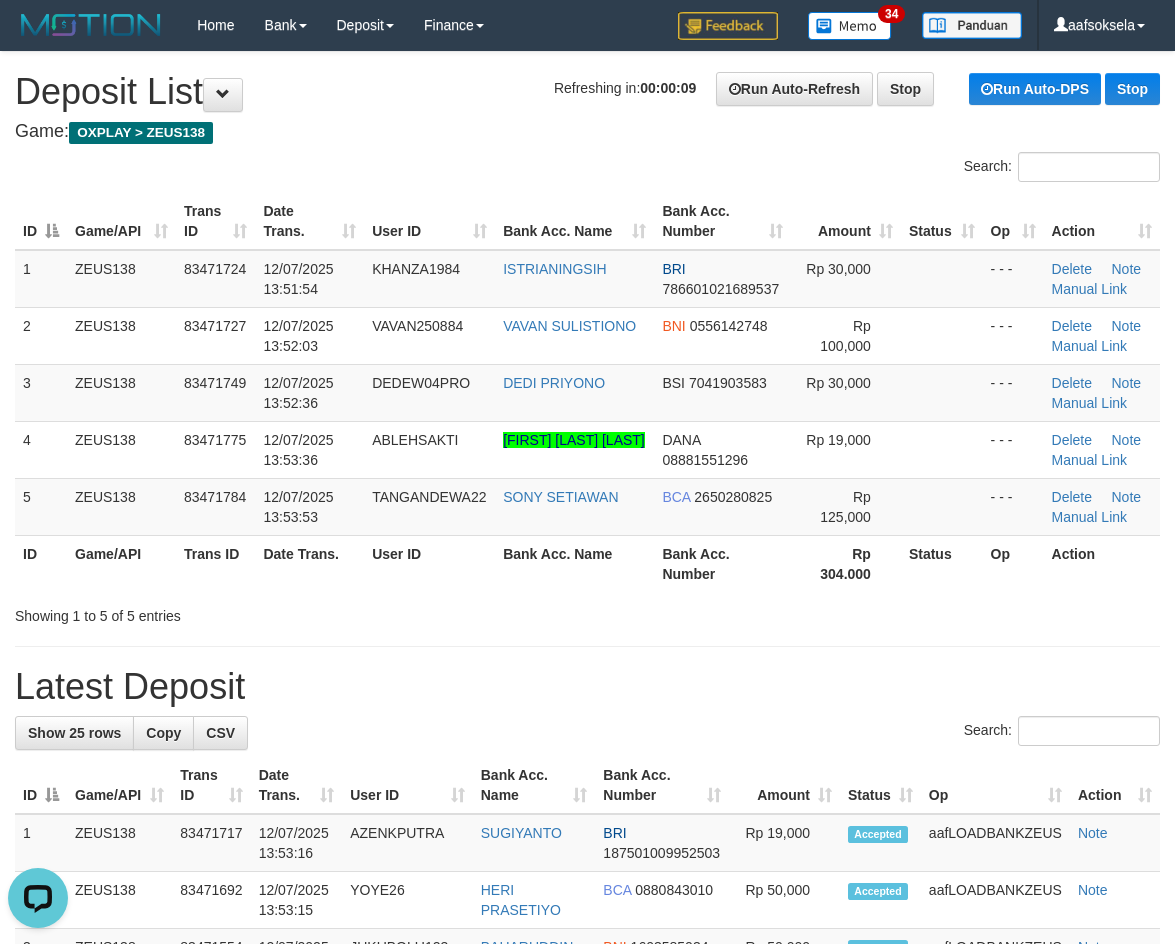 click on "**********" at bounding box center [587, 1242] 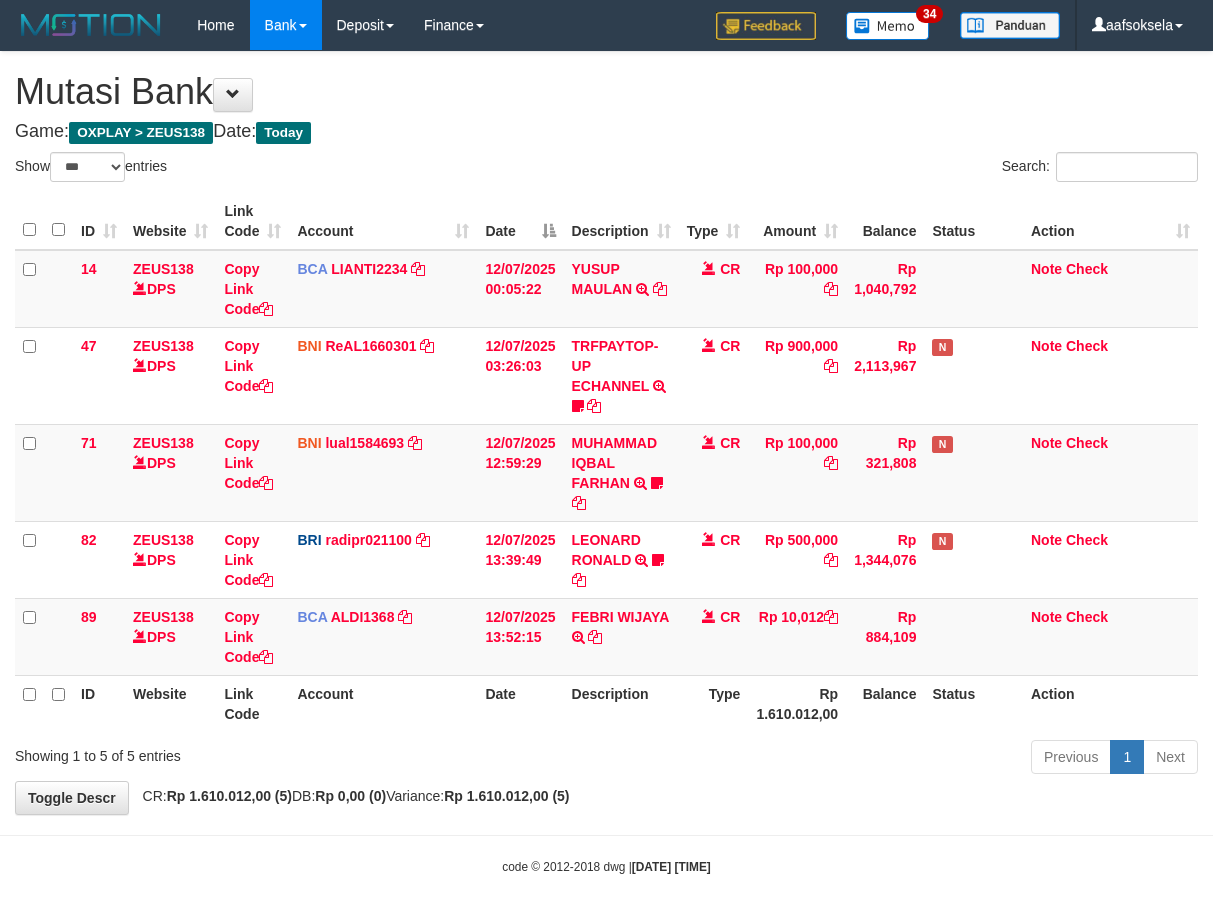 select on "***" 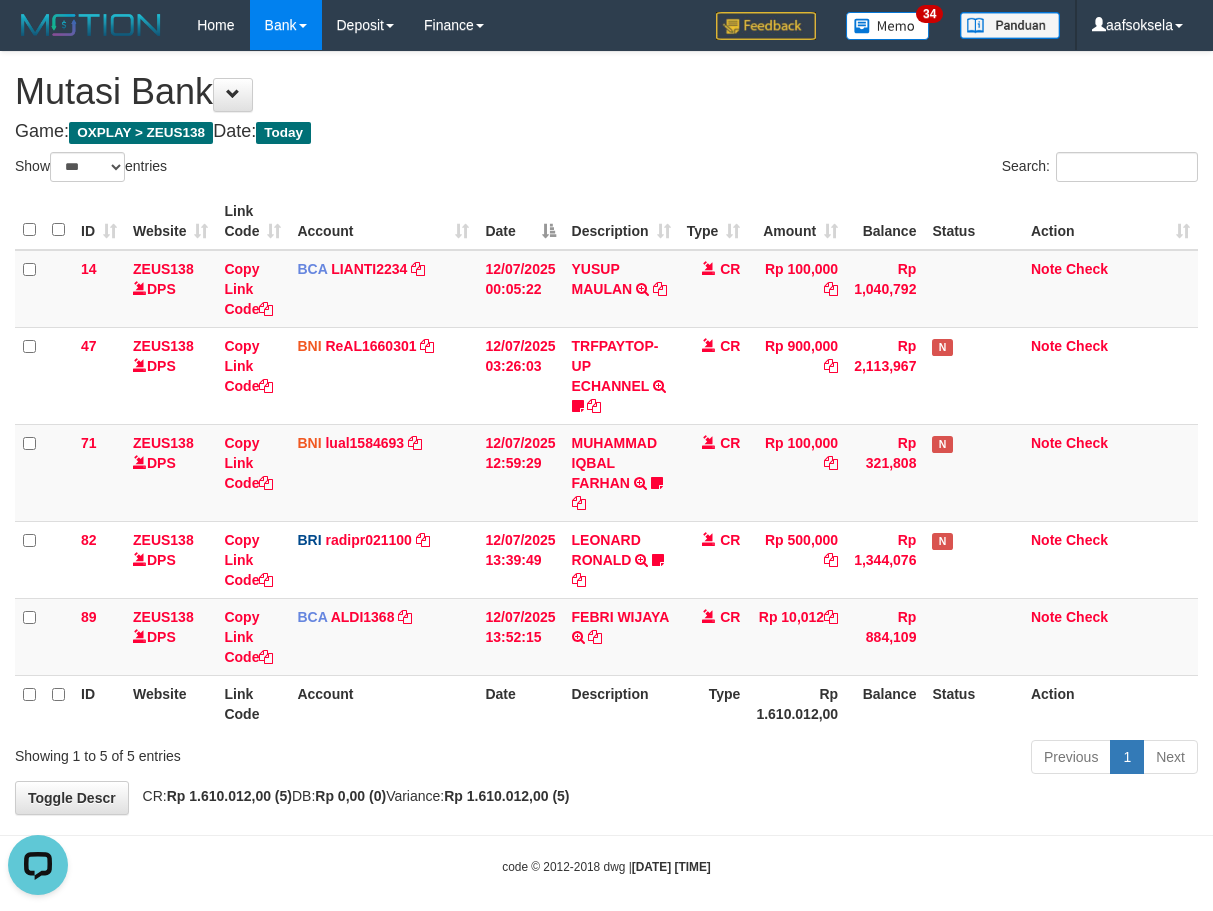 scroll, scrollTop: 0, scrollLeft: 0, axis: both 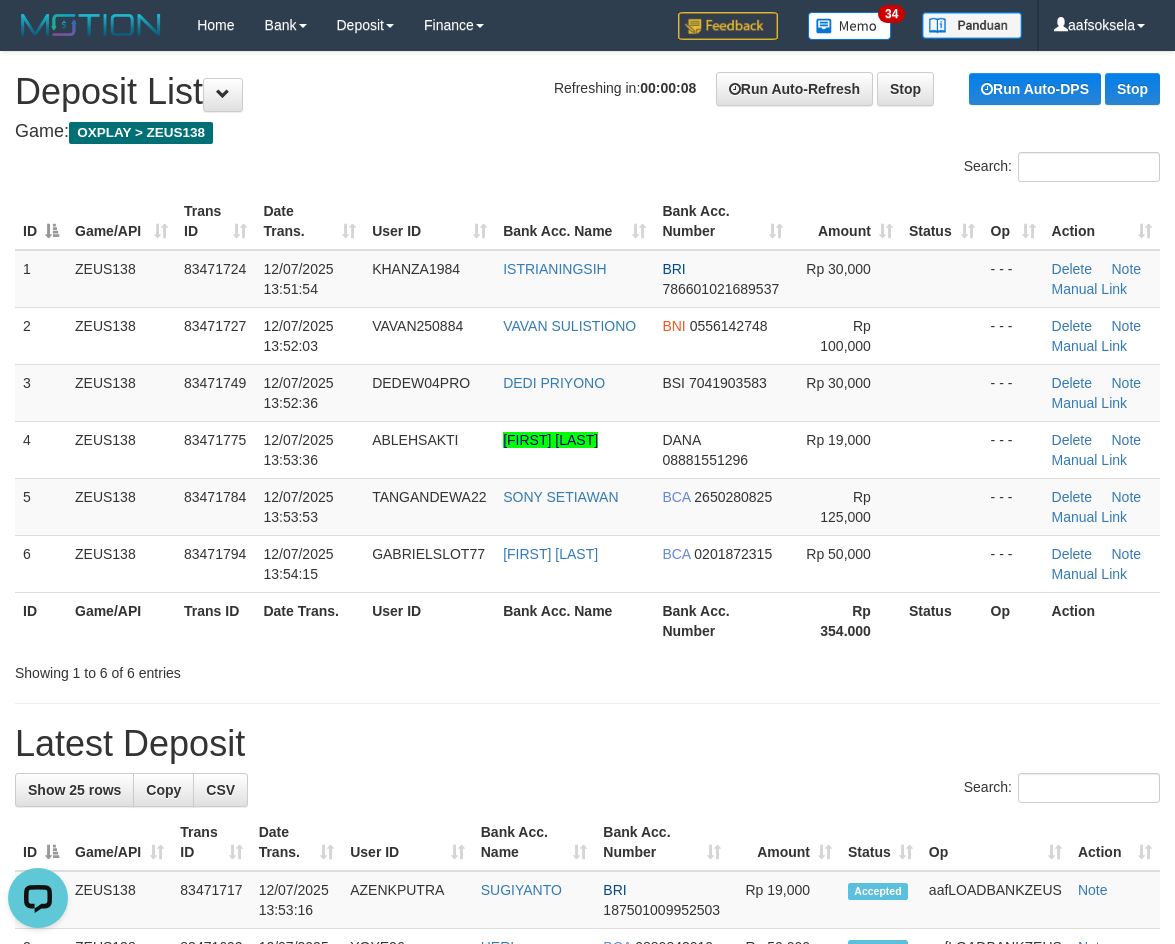click on "Showing 1 to 6 of 6 entries" at bounding box center [245, 669] 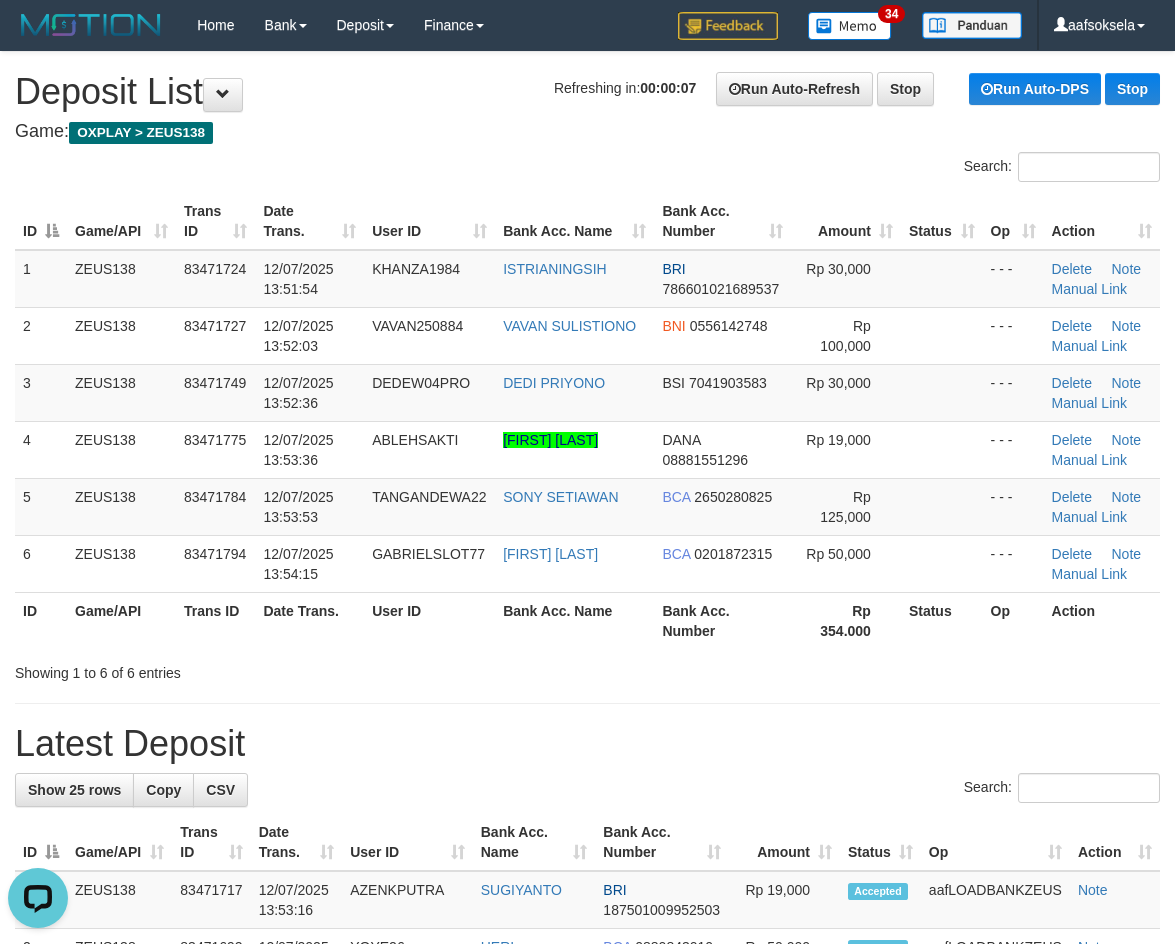 drag, startPoint x: 480, startPoint y: 679, endPoint x: 158, endPoint y: 712, distance: 323.68658 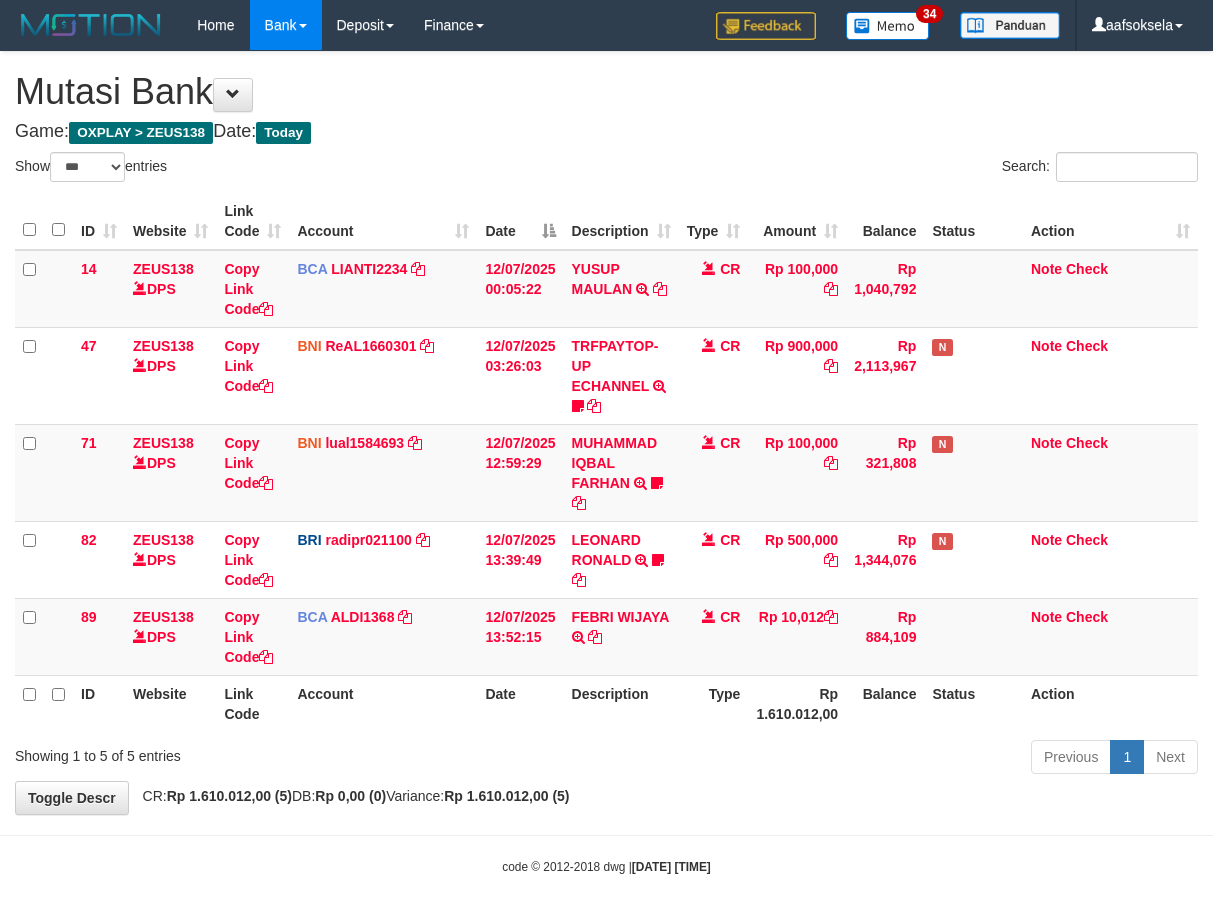 select on "***" 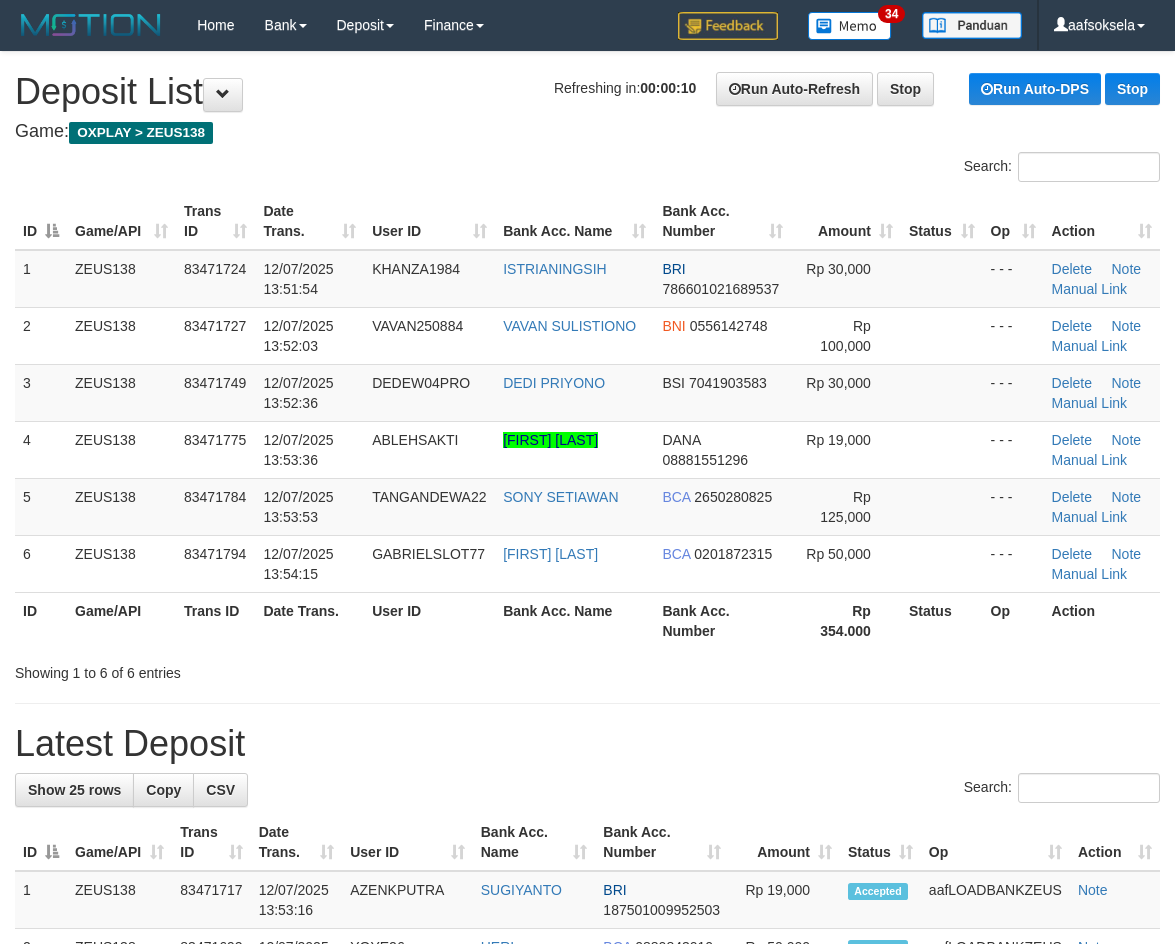 scroll, scrollTop: 0, scrollLeft: 0, axis: both 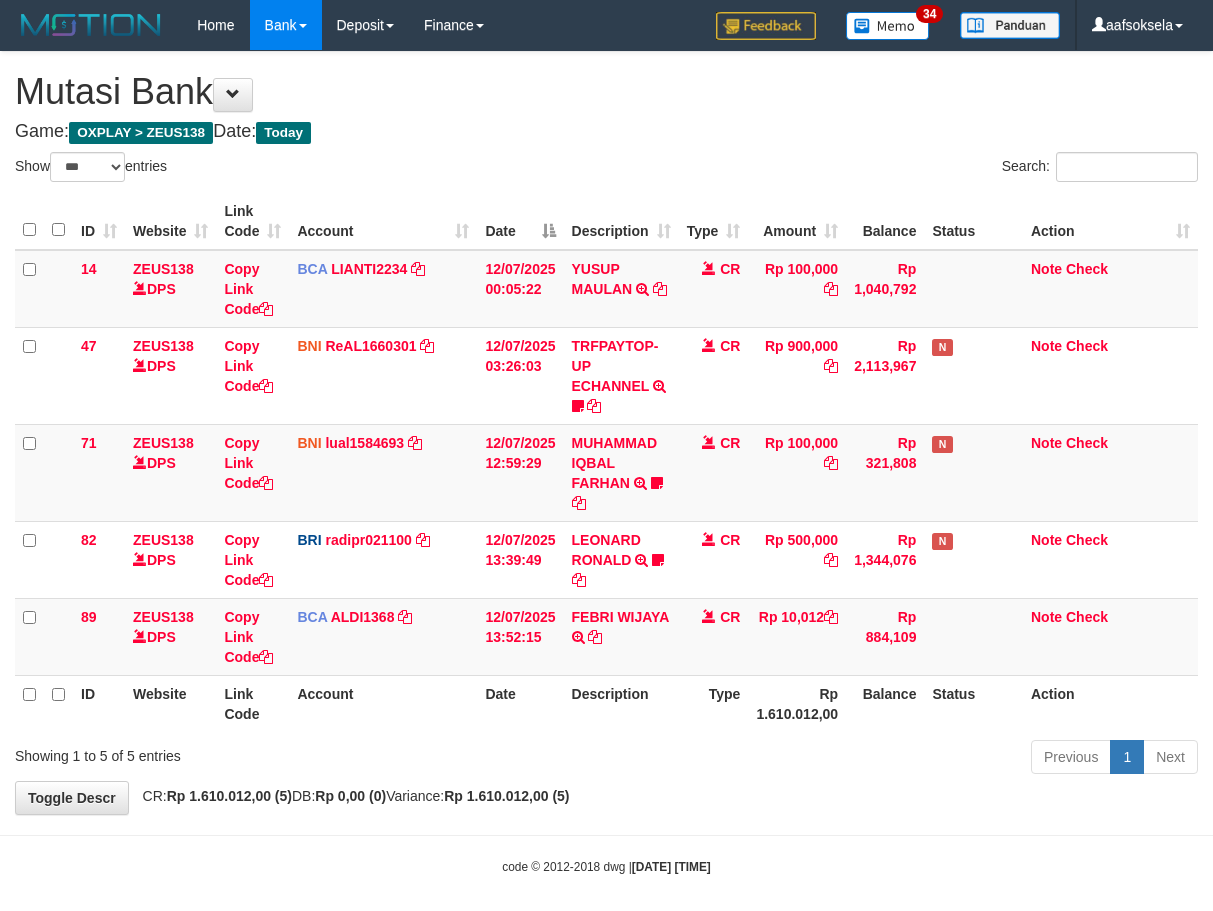 select on "***" 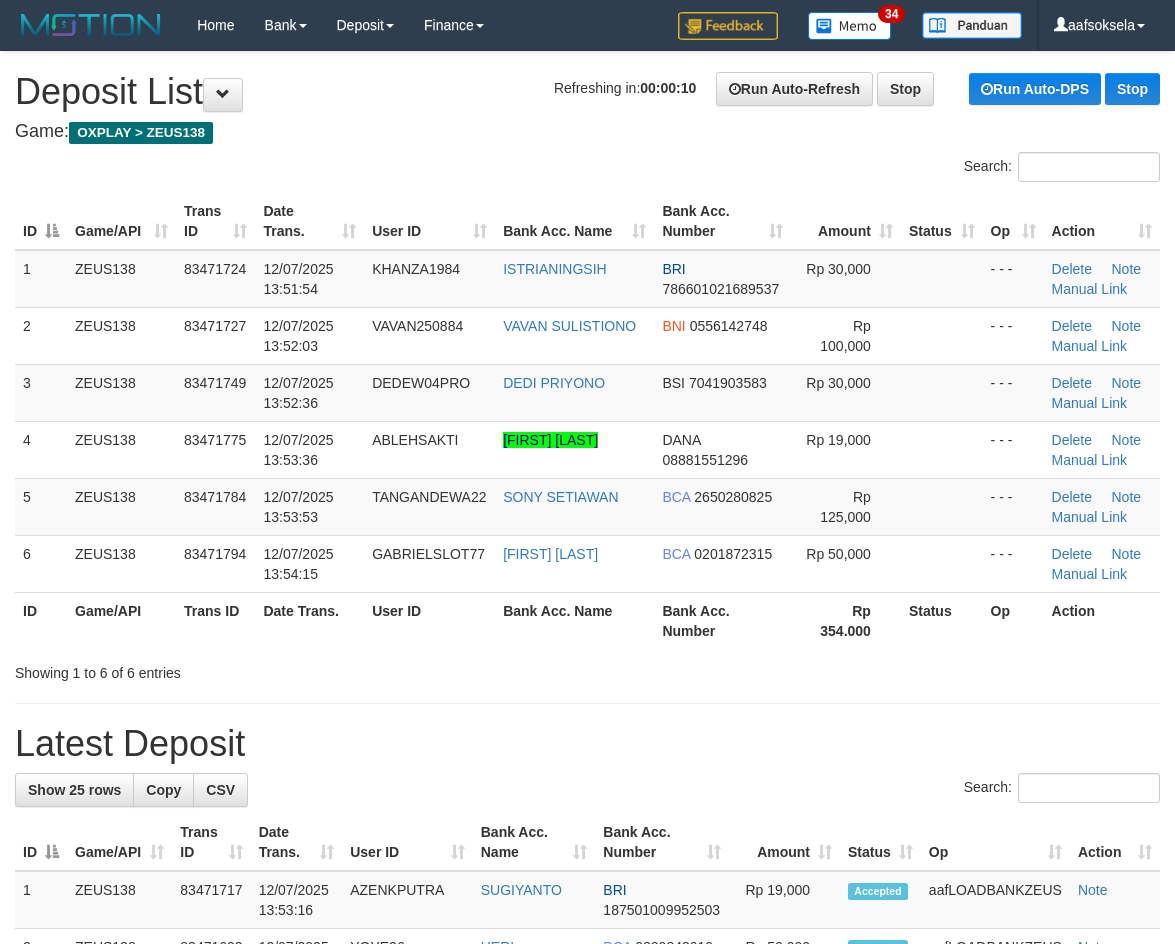 scroll, scrollTop: 0, scrollLeft: 0, axis: both 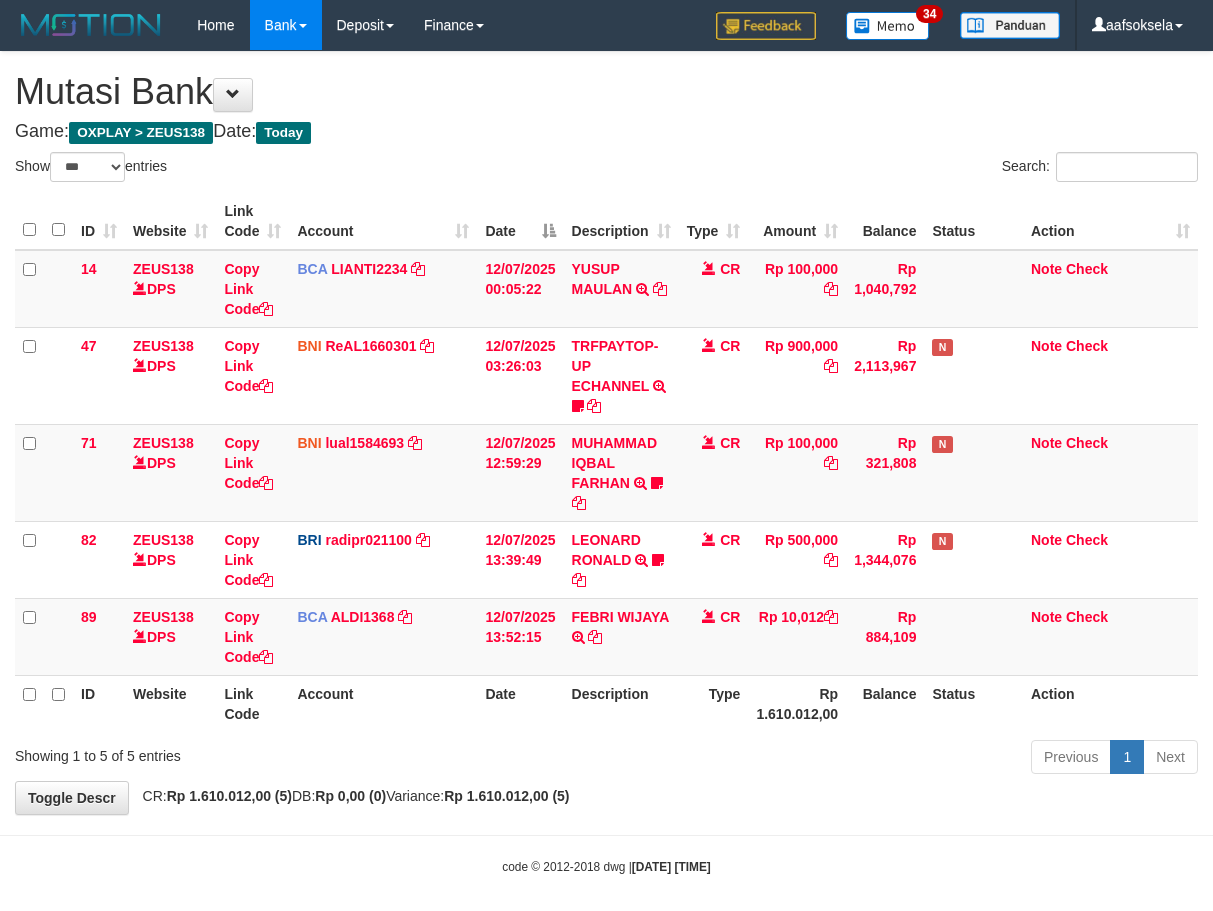 select on "***" 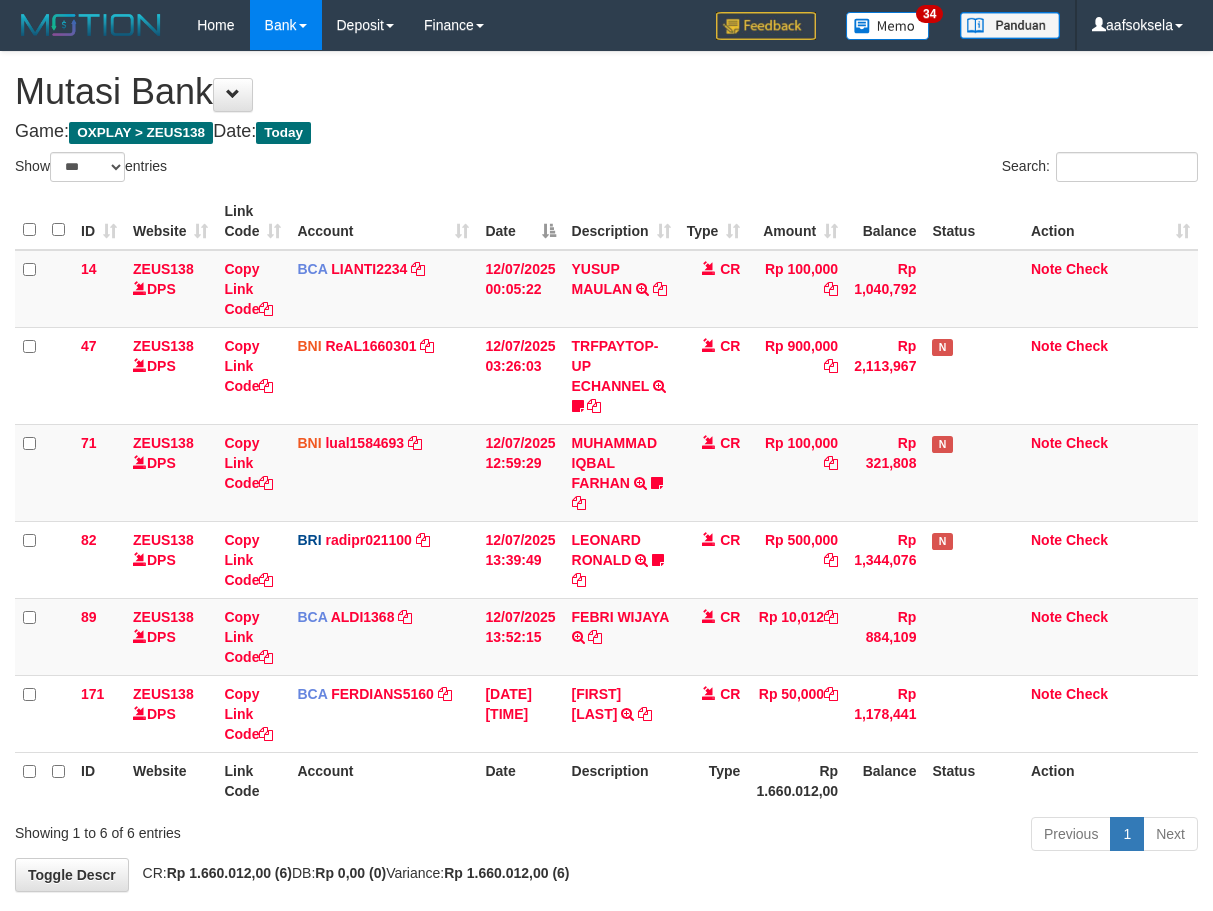 select on "***" 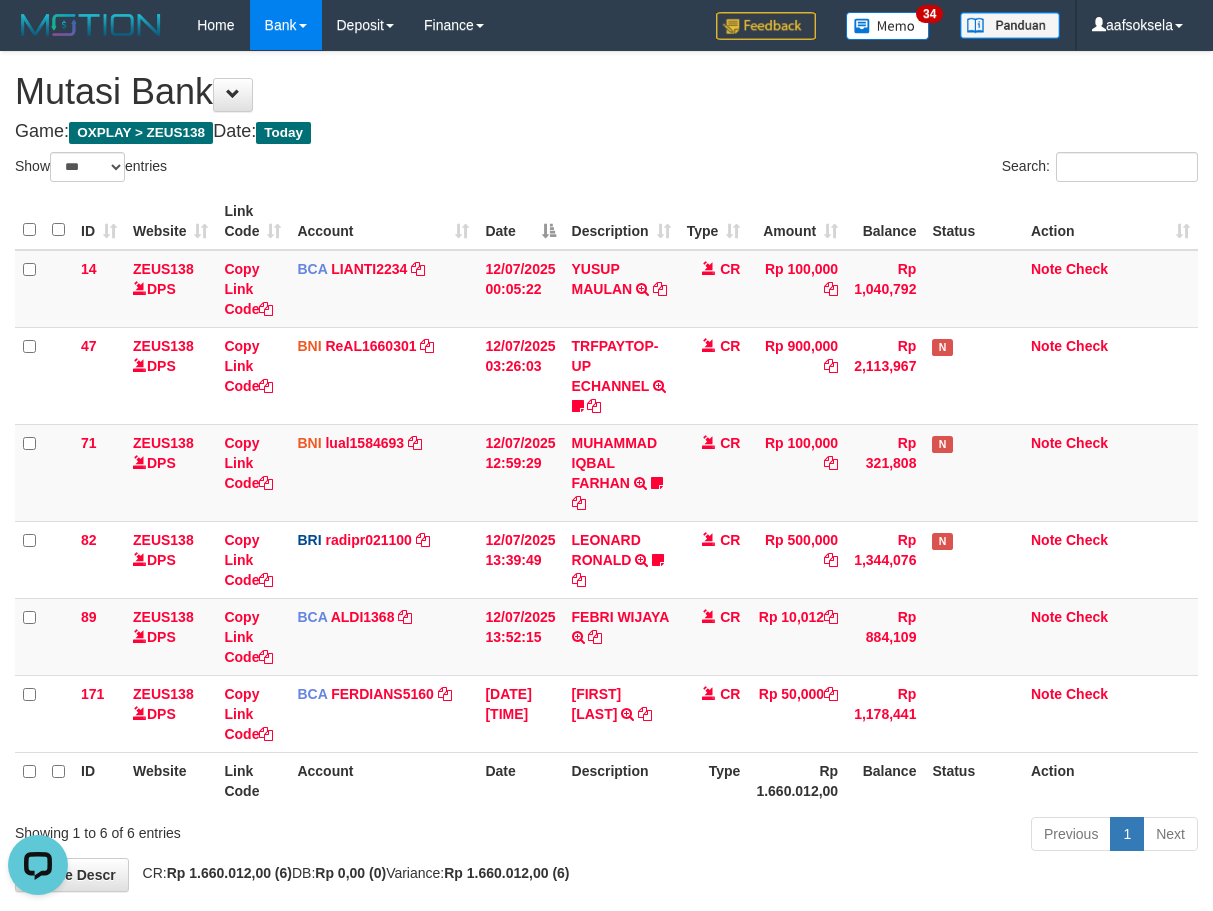 scroll, scrollTop: 0, scrollLeft: 0, axis: both 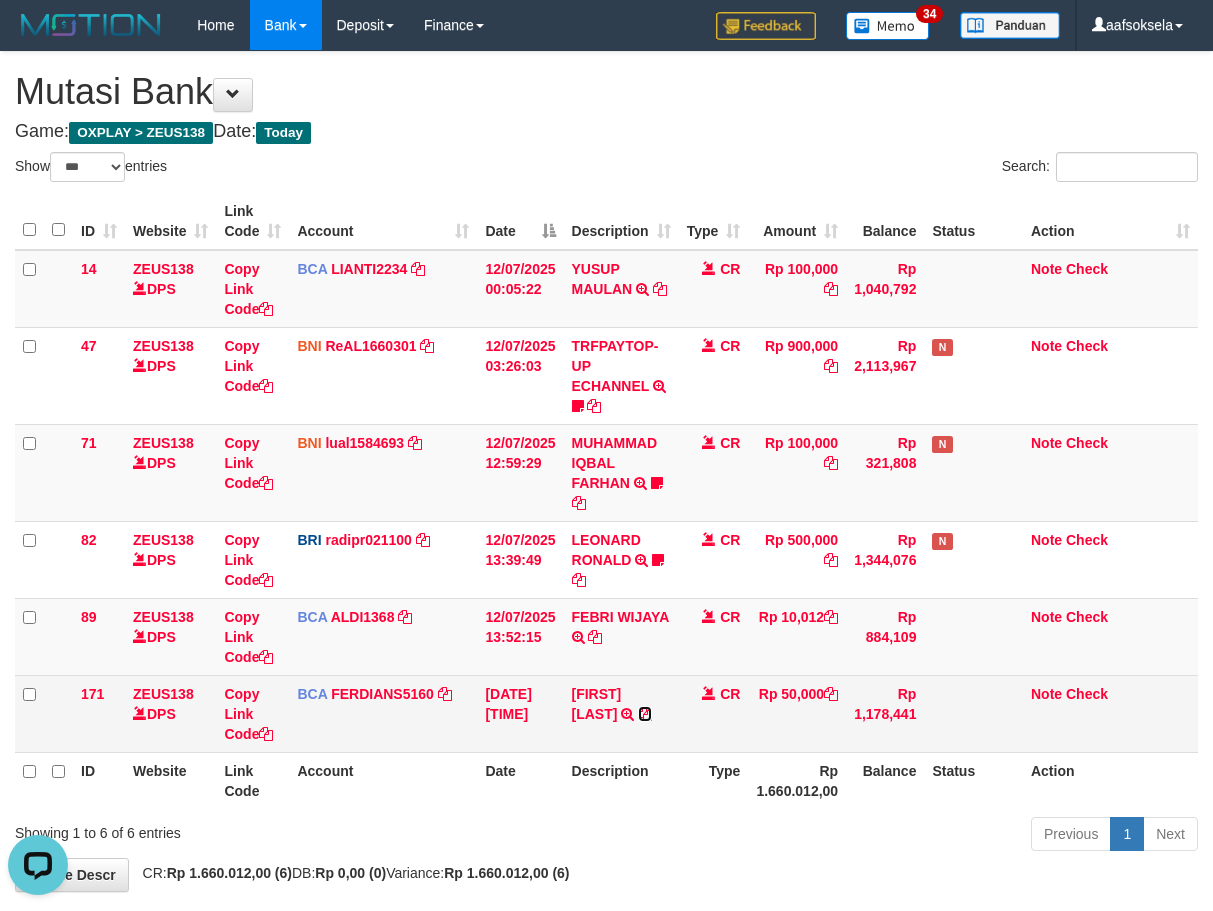 click at bounding box center [645, 714] 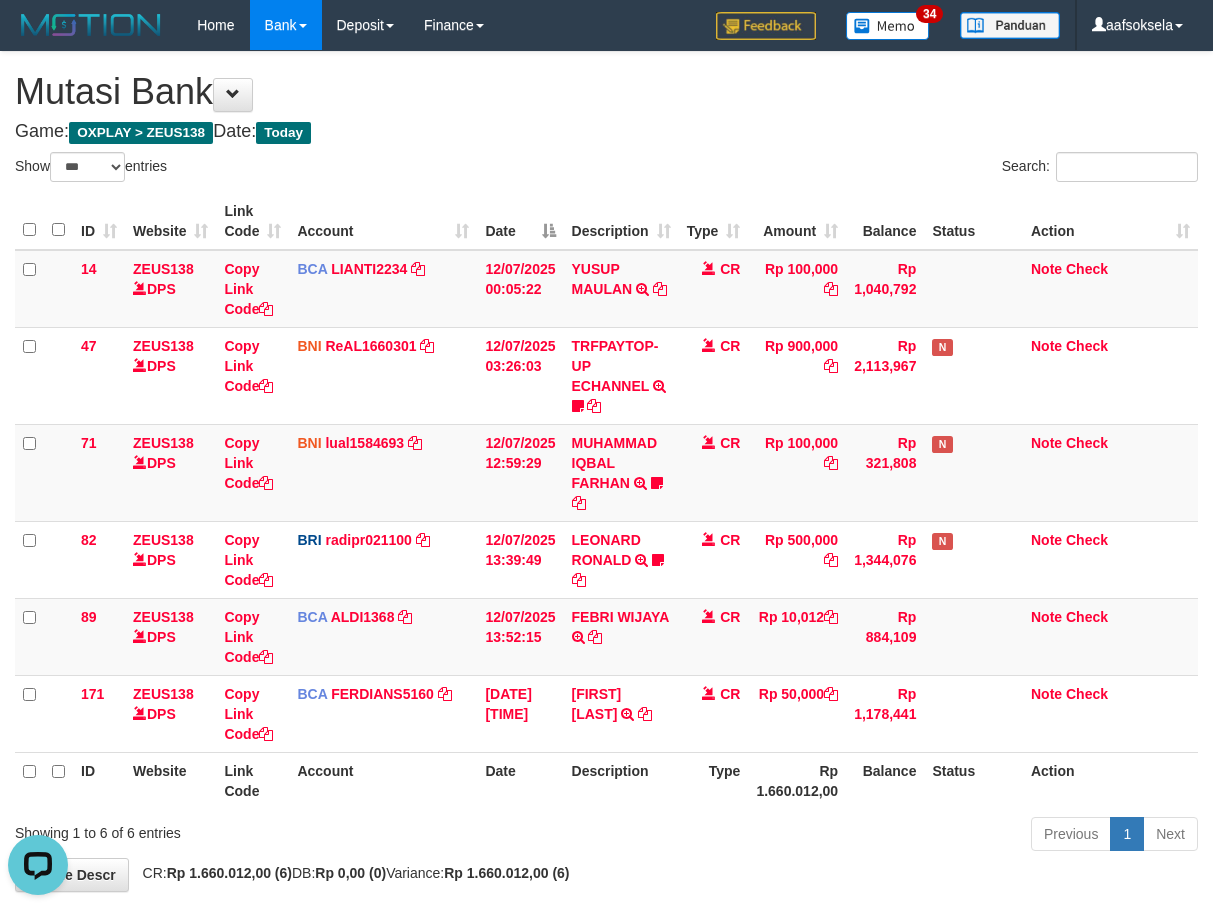 click on "Description" at bounding box center (621, 780) 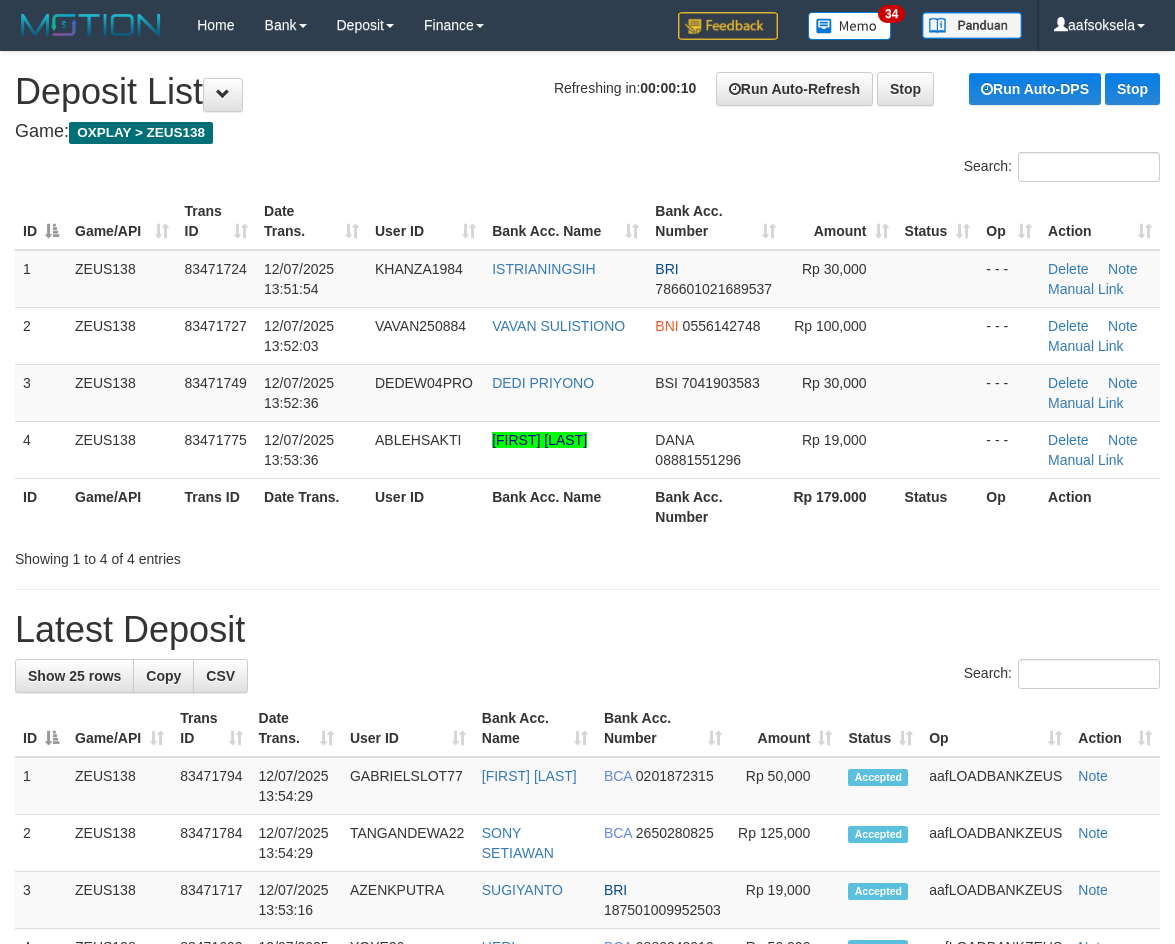 scroll, scrollTop: 0, scrollLeft: 0, axis: both 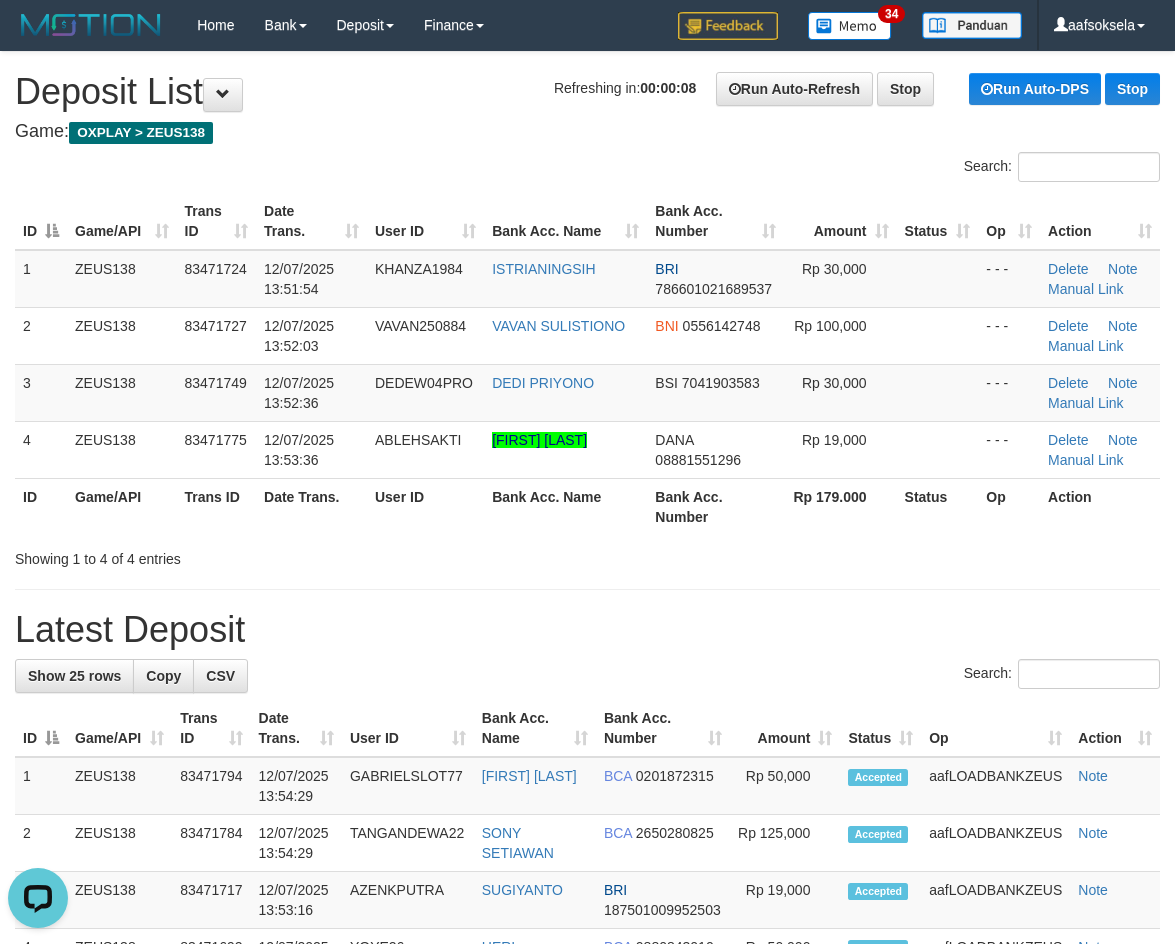 click on "Latest Deposit" at bounding box center [587, 630] 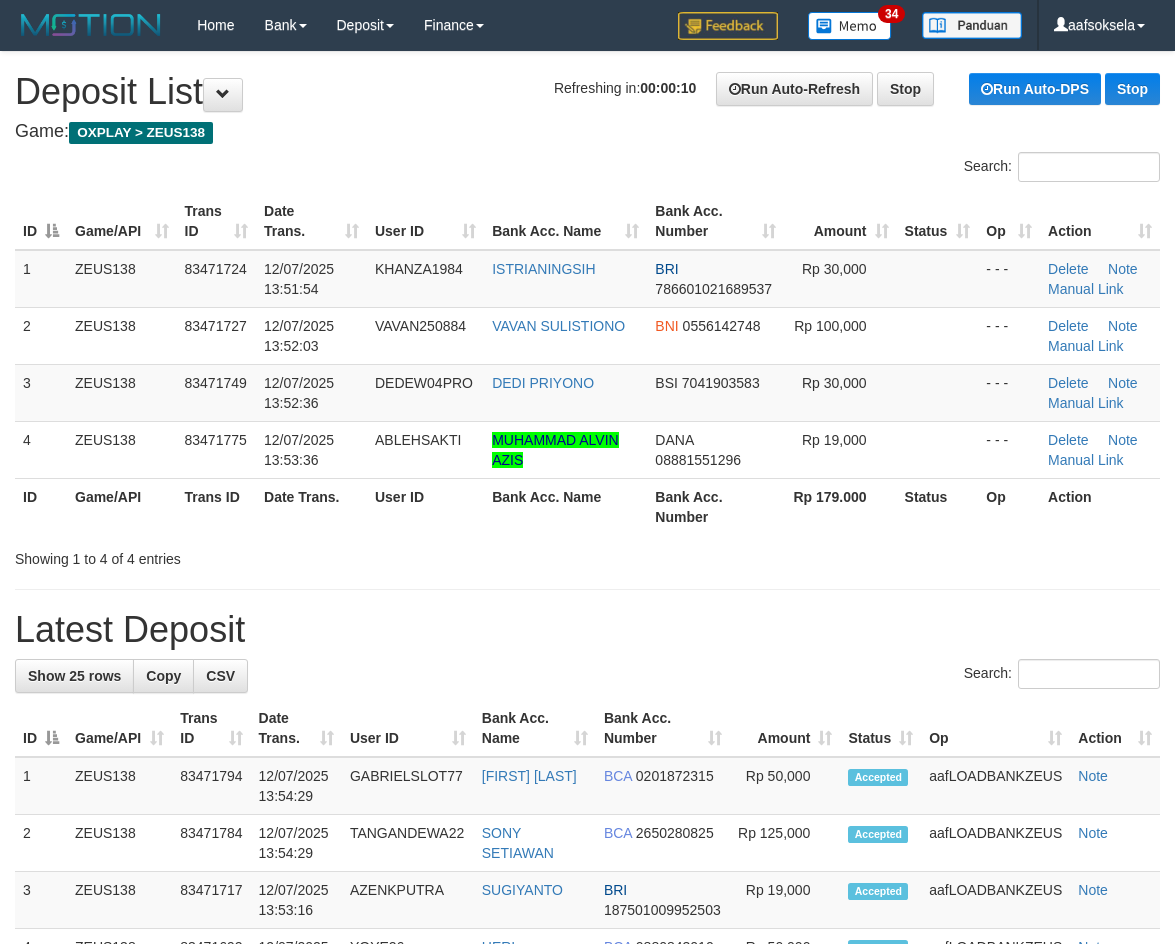 scroll, scrollTop: 0, scrollLeft: 0, axis: both 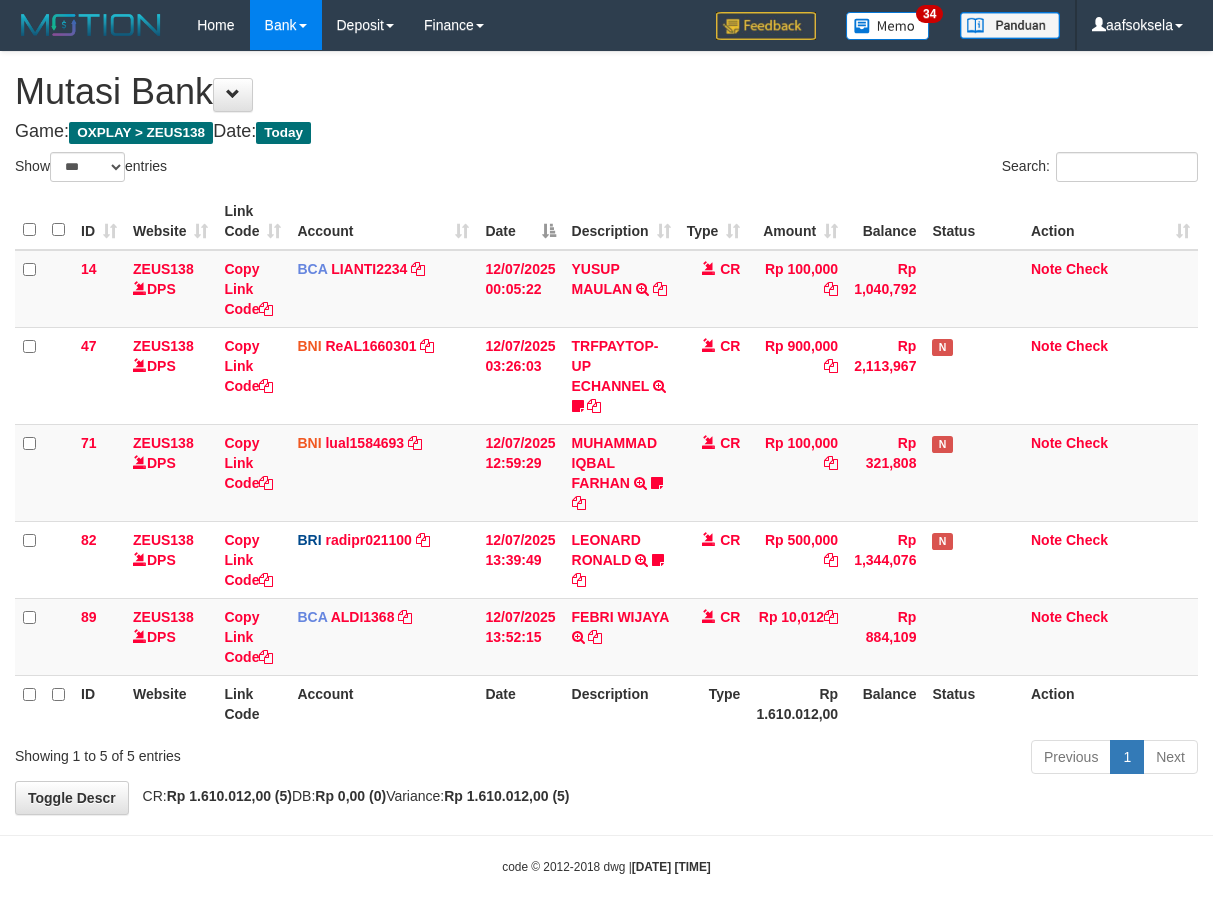 select on "***" 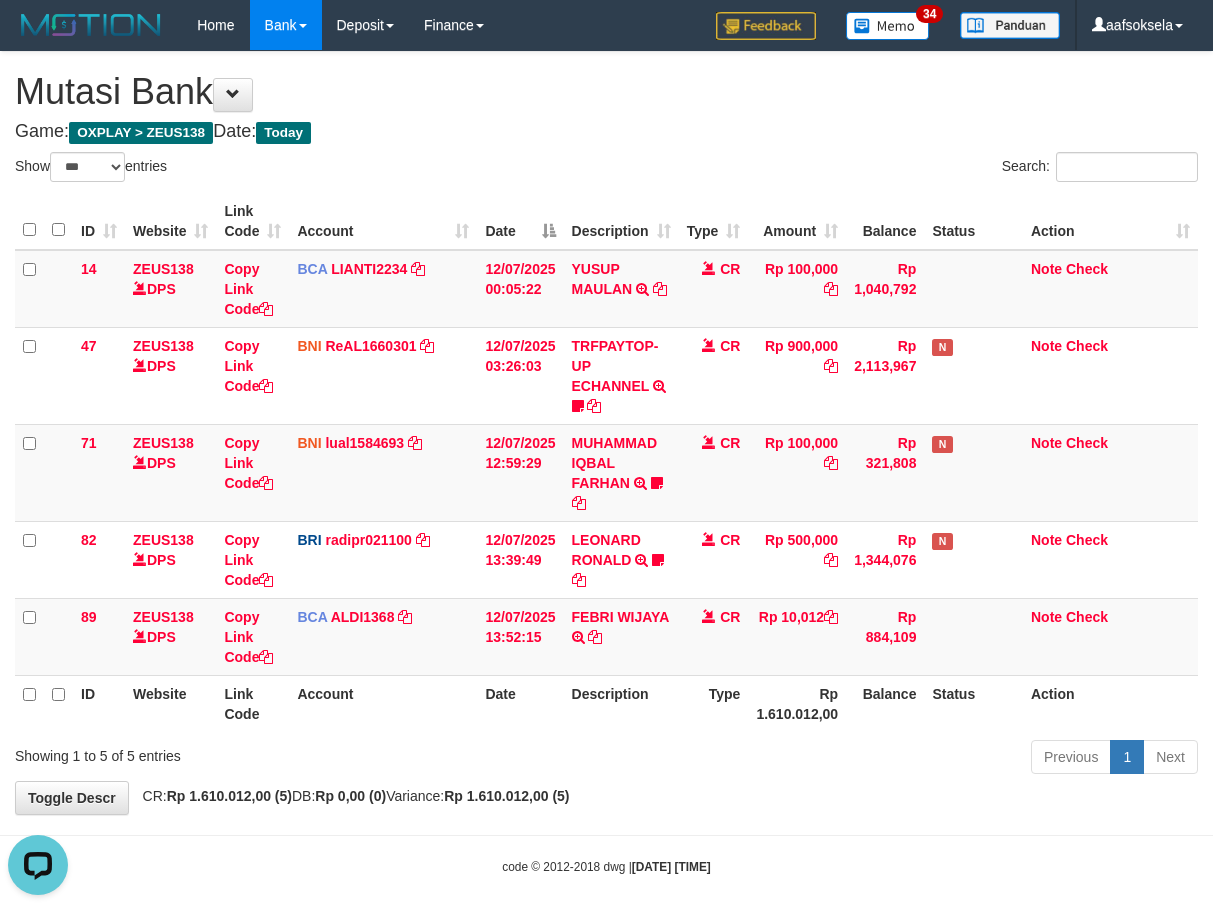 scroll, scrollTop: 0, scrollLeft: 0, axis: both 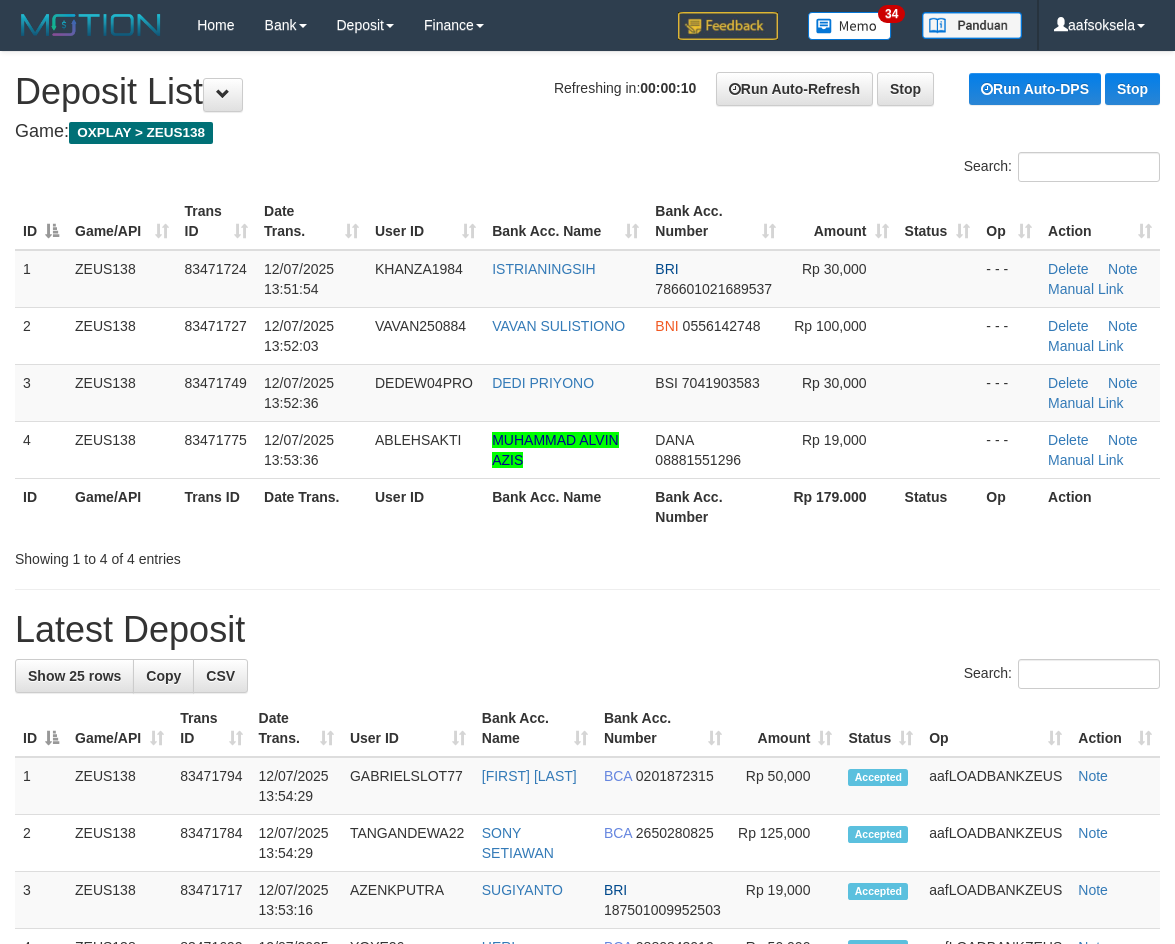 click on "**********" at bounding box center [587, 1214] 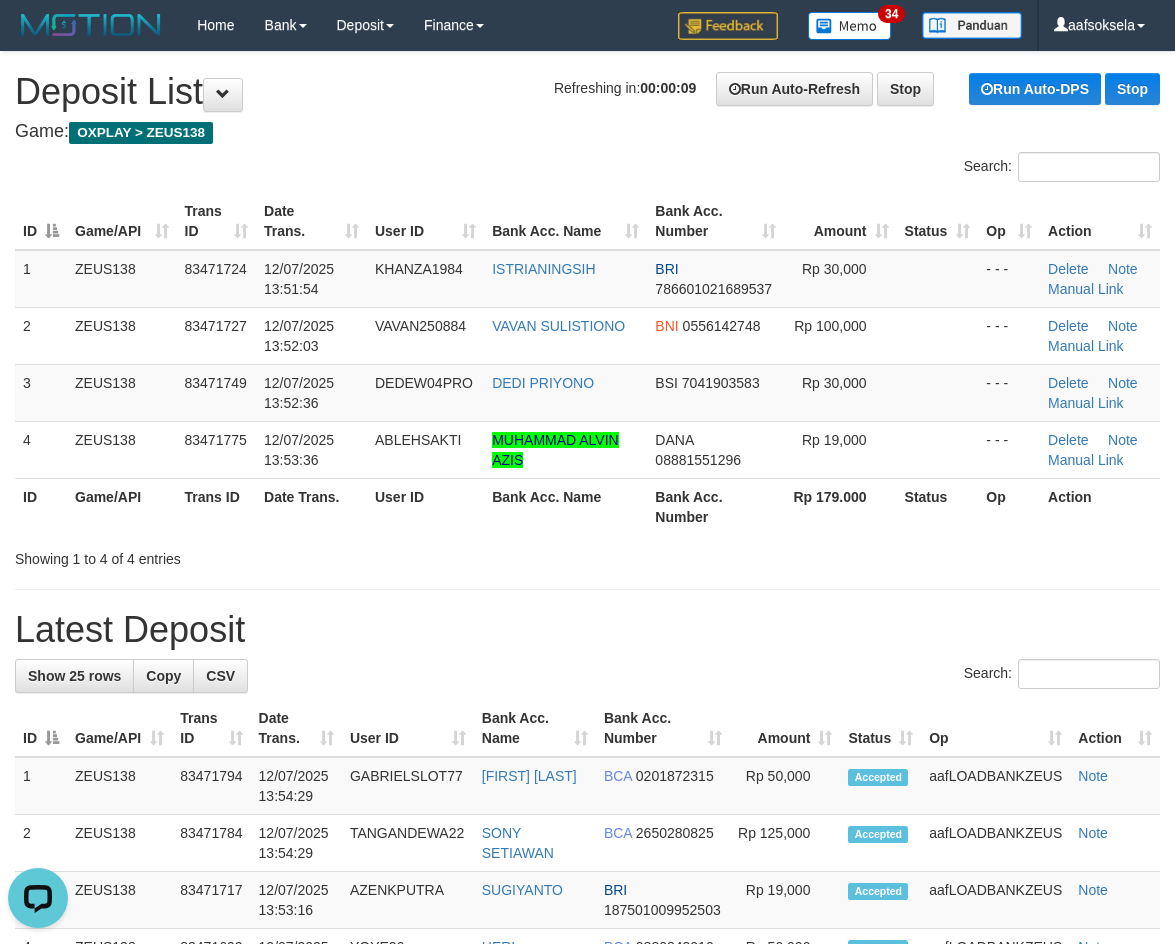 scroll, scrollTop: 0, scrollLeft: 0, axis: both 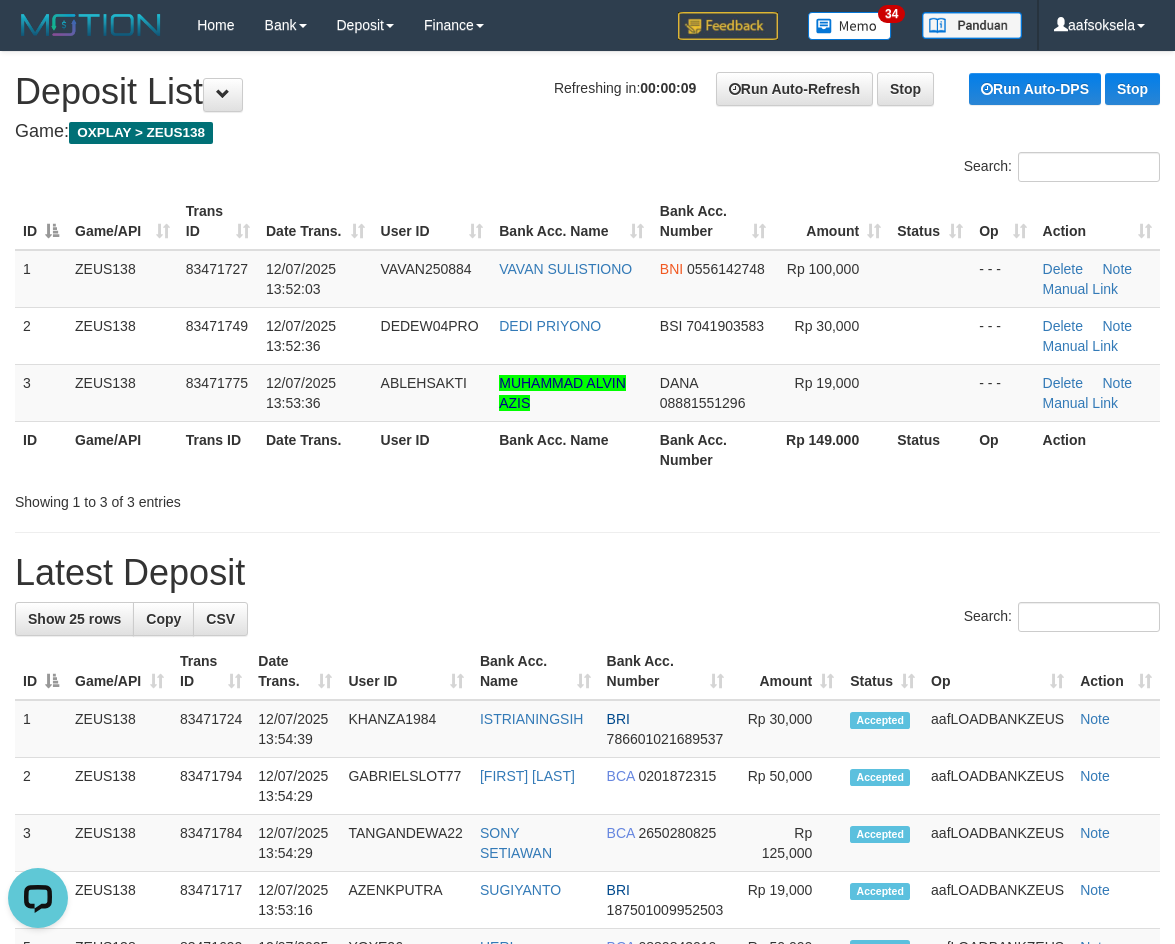 drag, startPoint x: 504, startPoint y: 576, endPoint x: 9, endPoint y: 666, distance: 503.1153 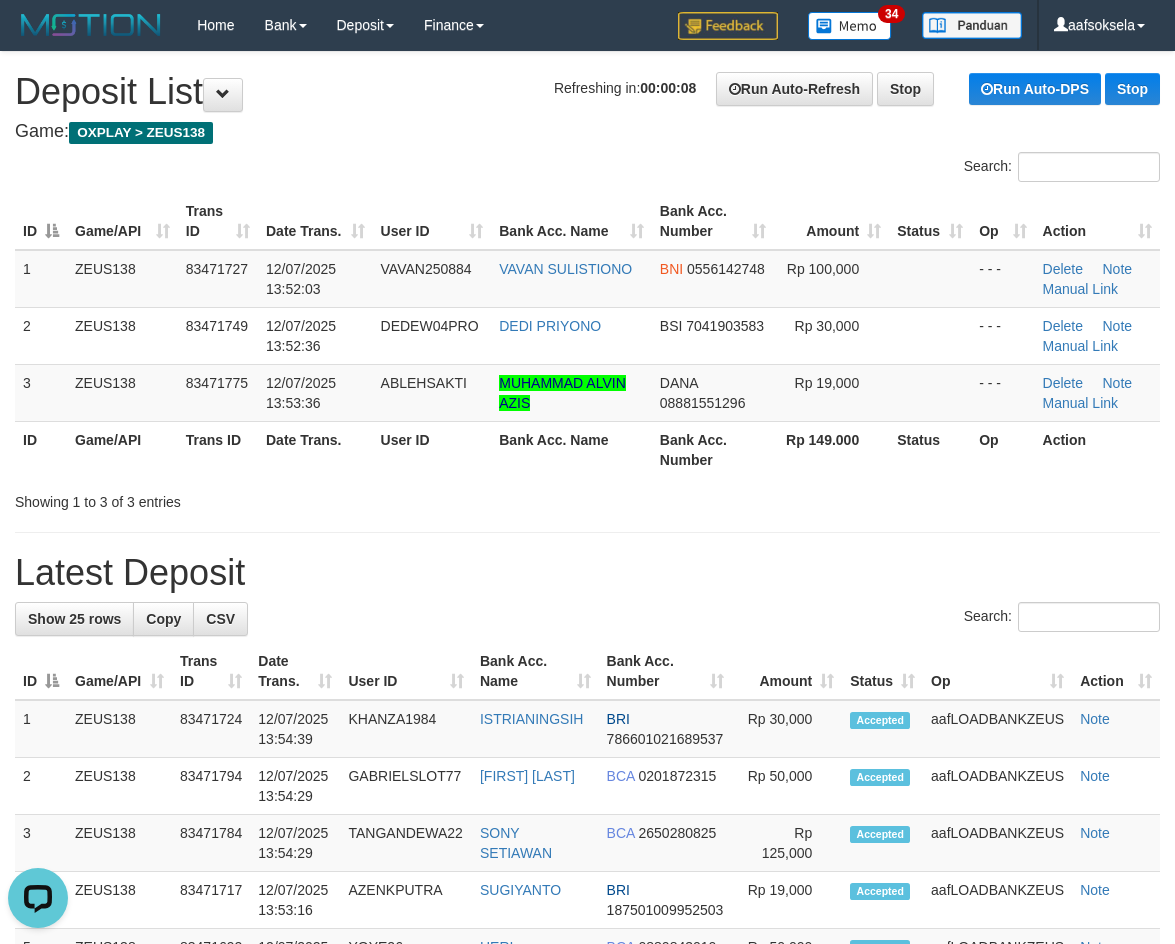 drag, startPoint x: 460, startPoint y: 592, endPoint x: 38, endPoint y: 653, distance: 426.386 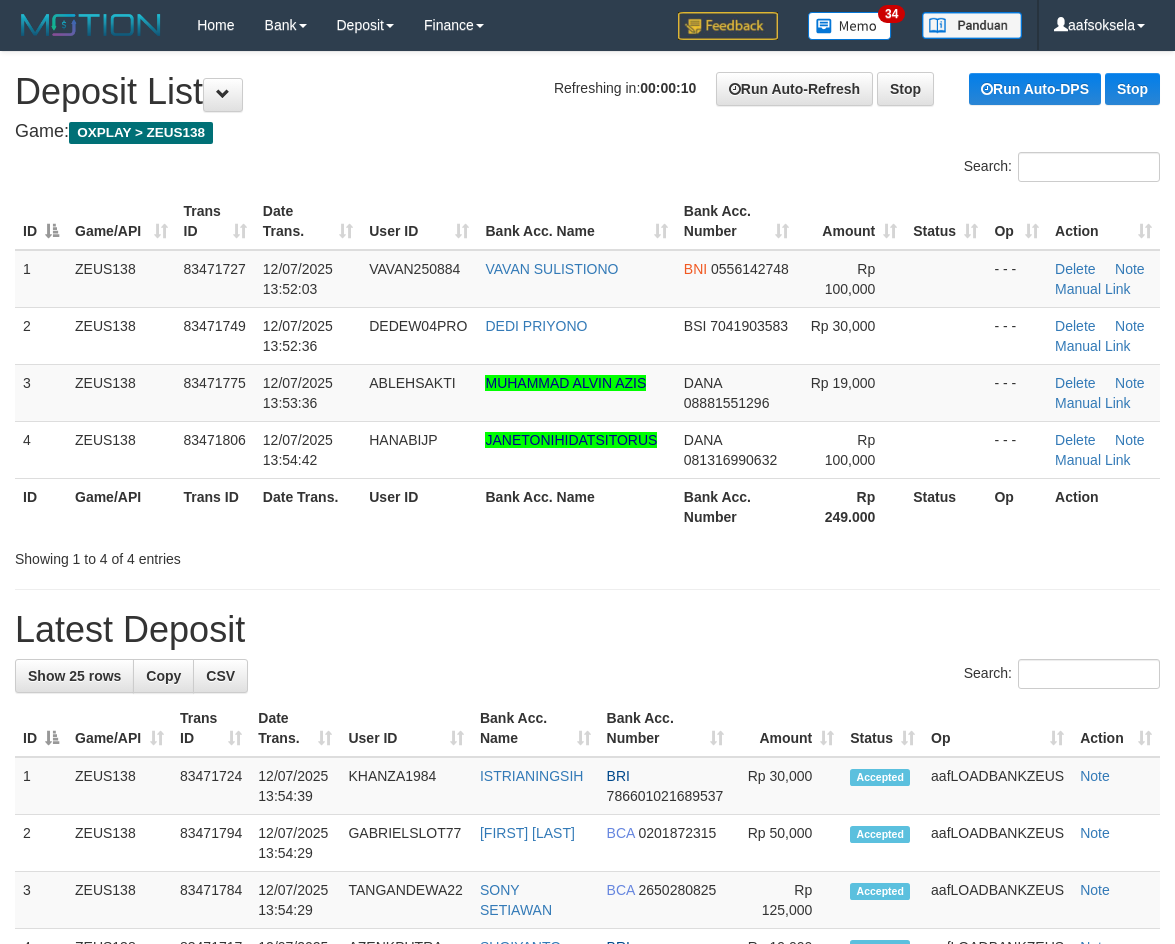 scroll, scrollTop: 0, scrollLeft: 0, axis: both 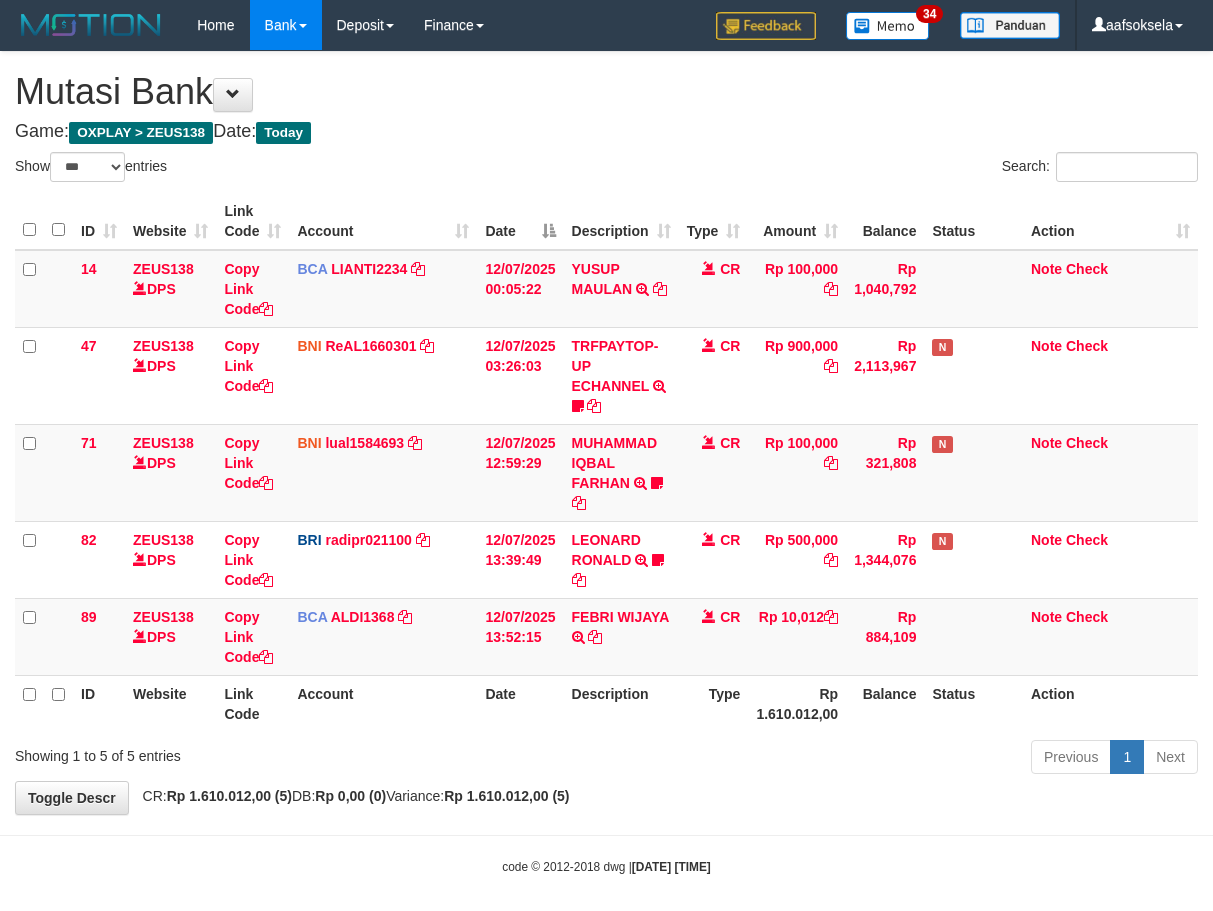 select on "***" 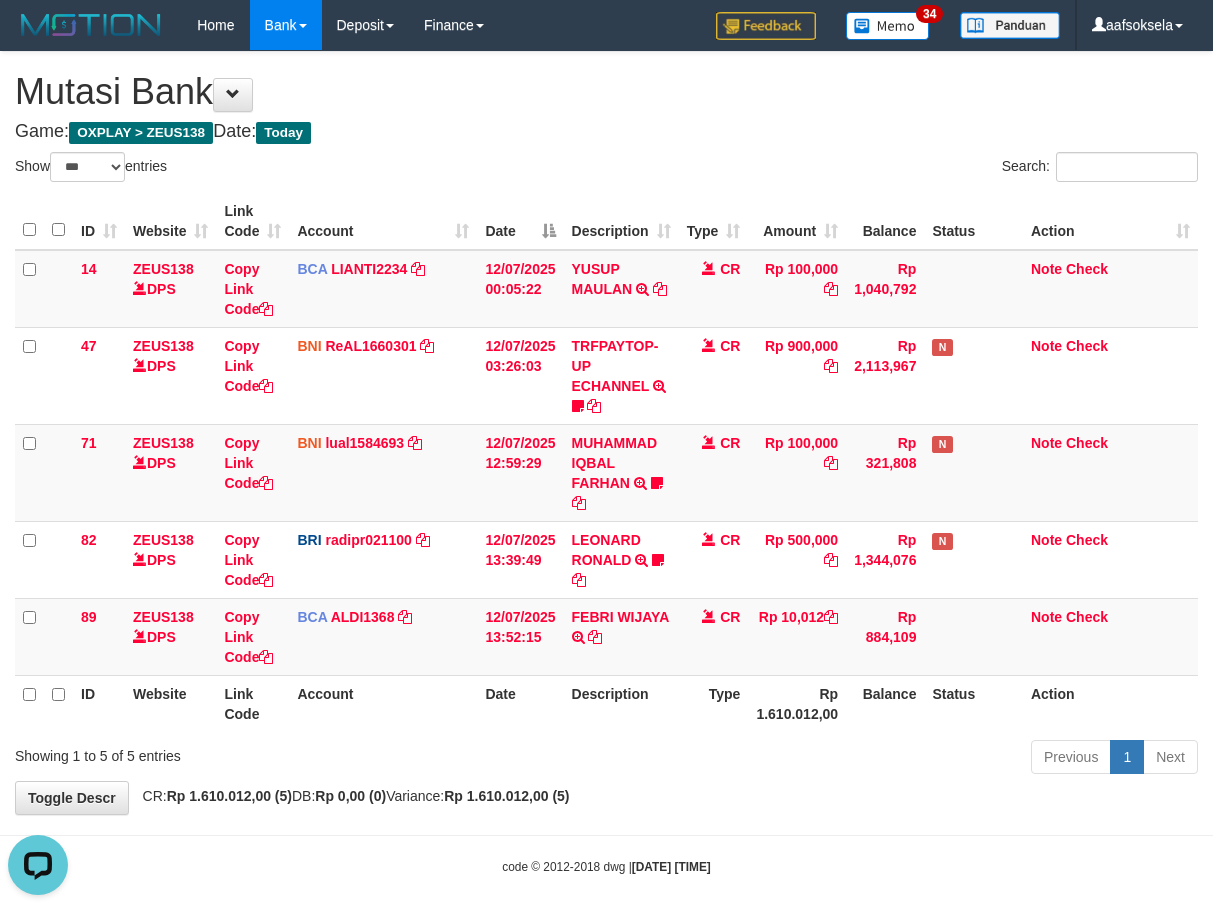 scroll, scrollTop: 0, scrollLeft: 0, axis: both 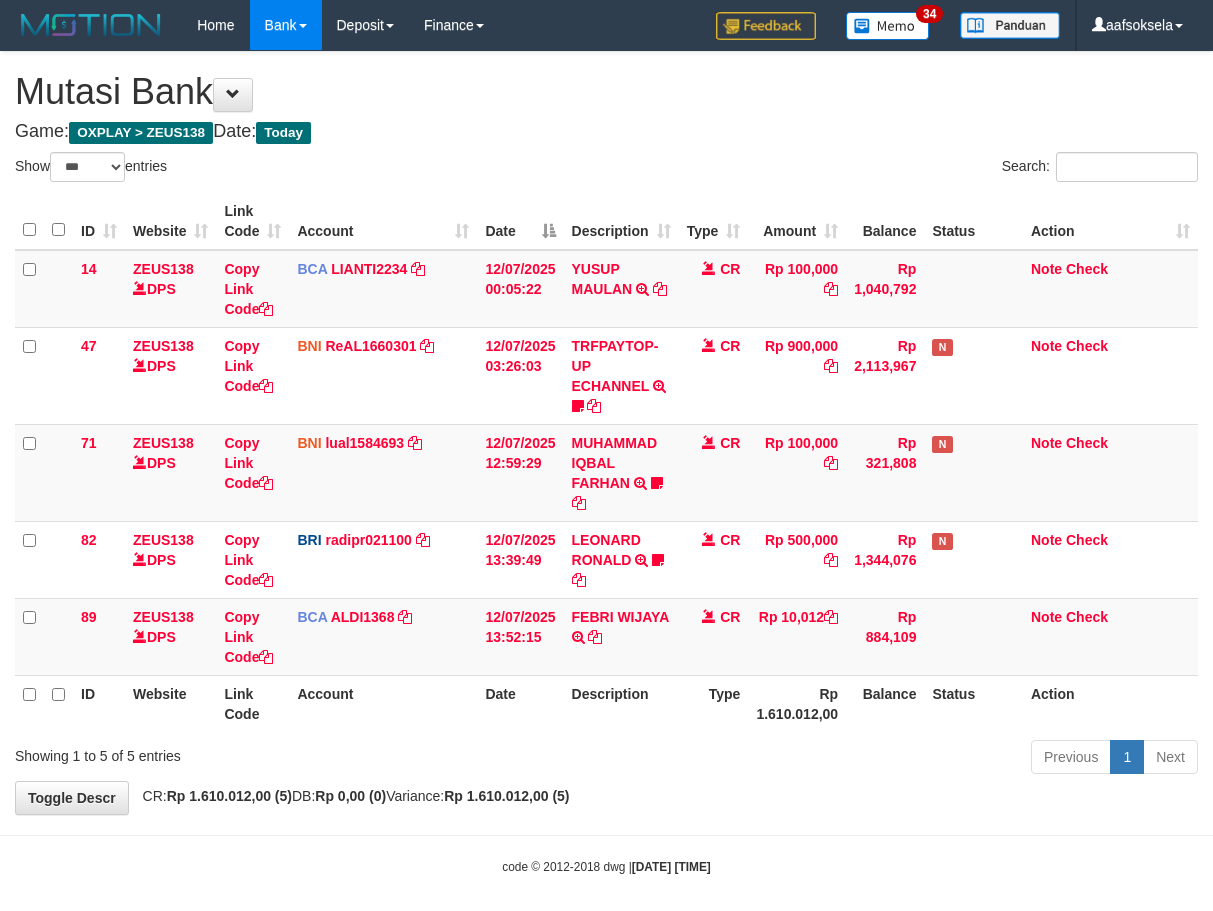select on "***" 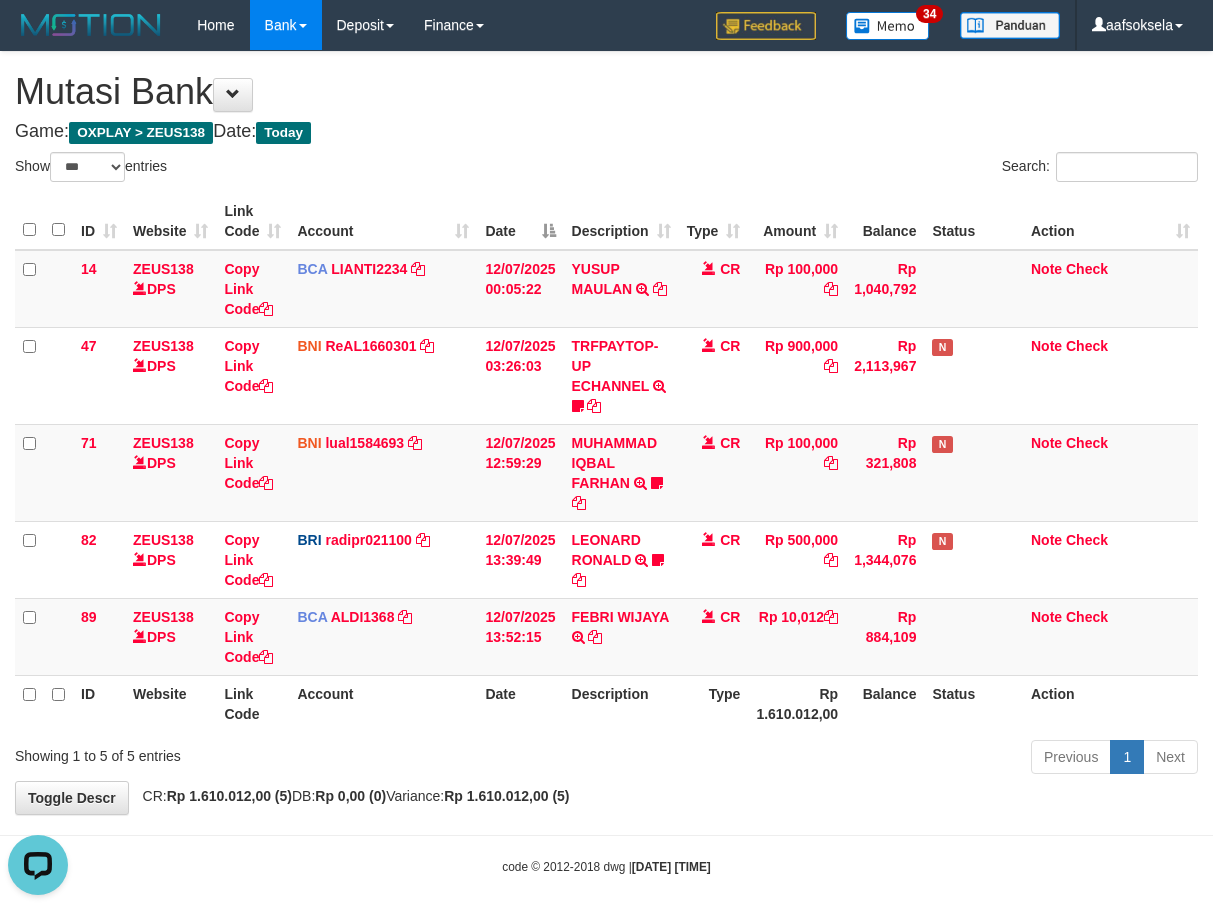 scroll, scrollTop: 0, scrollLeft: 0, axis: both 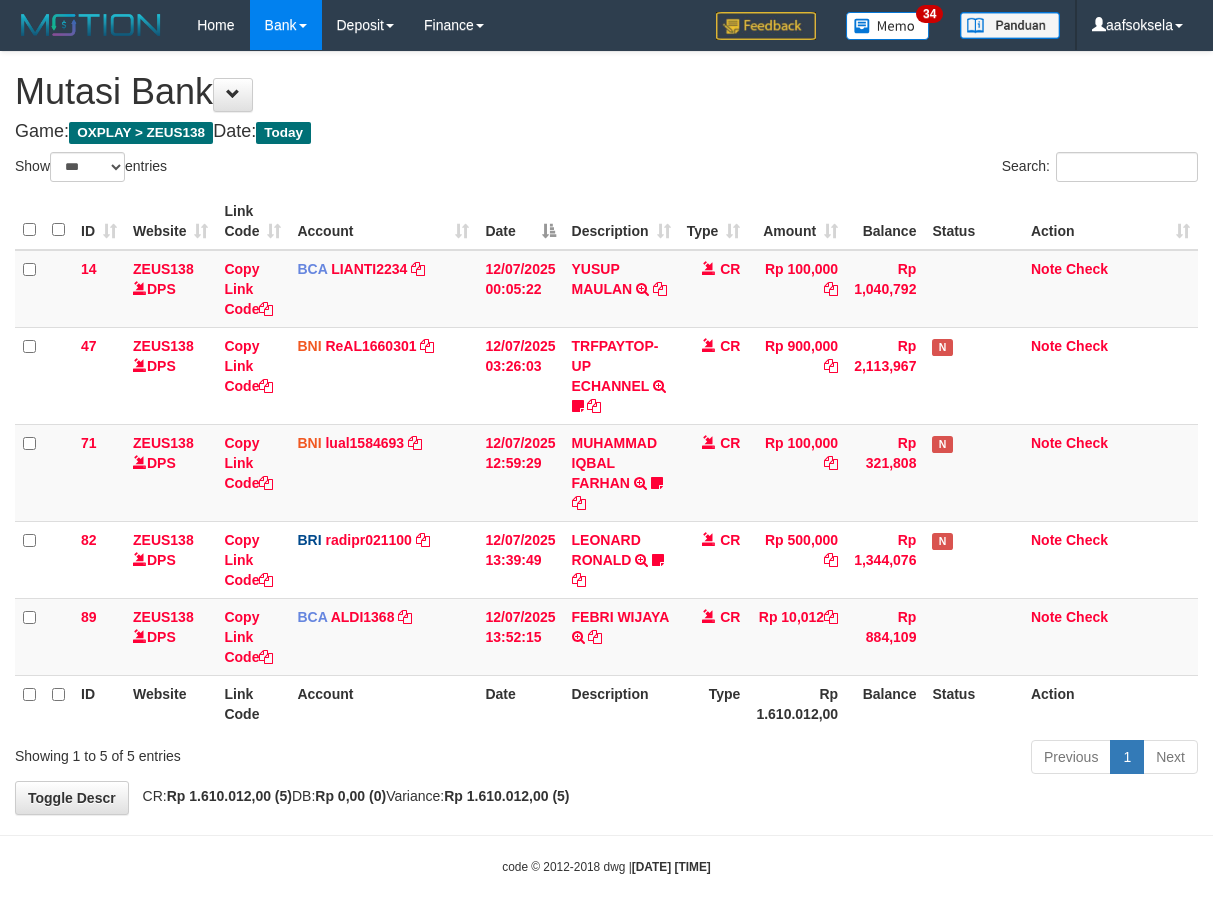 select on "***" 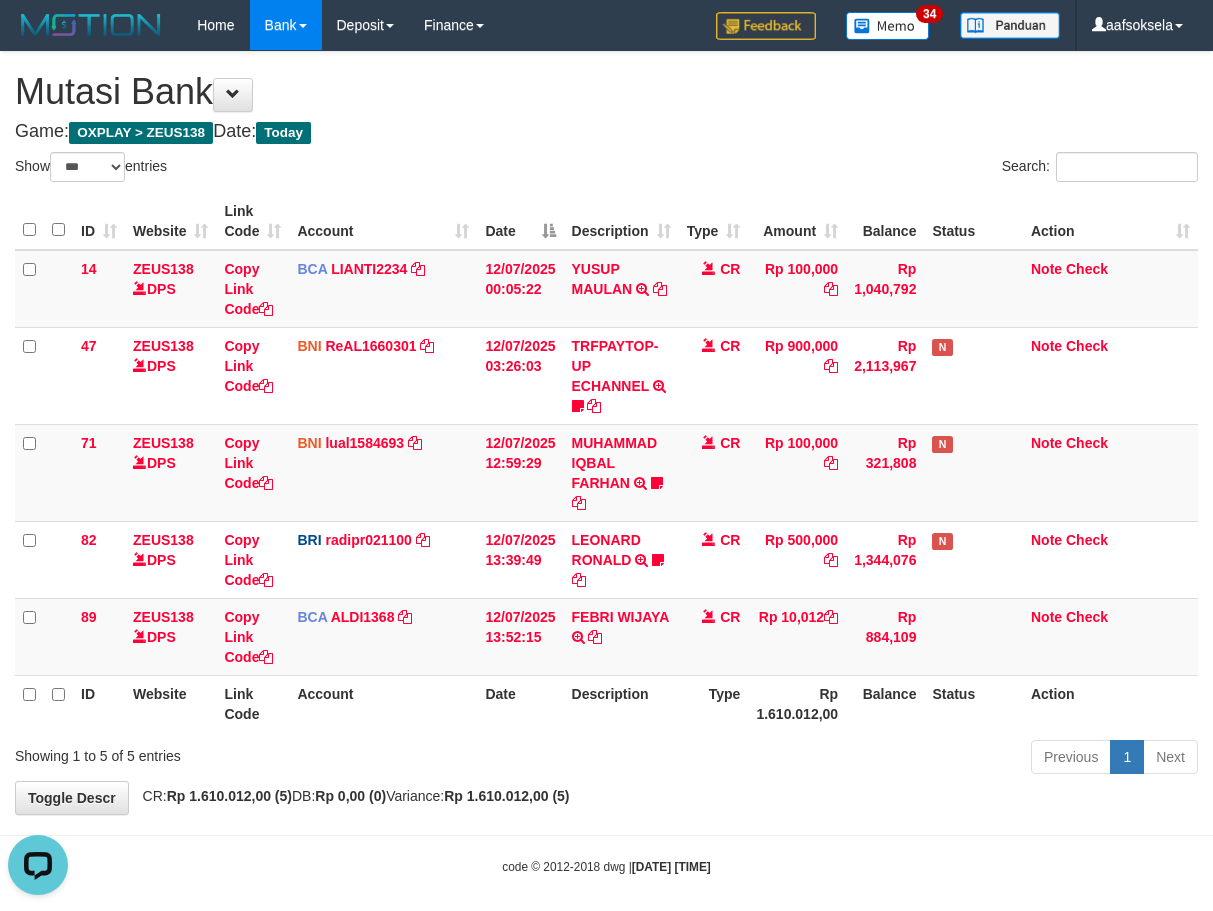 scroll, scrollTop: 0, scrollLeft: 0, axis: both 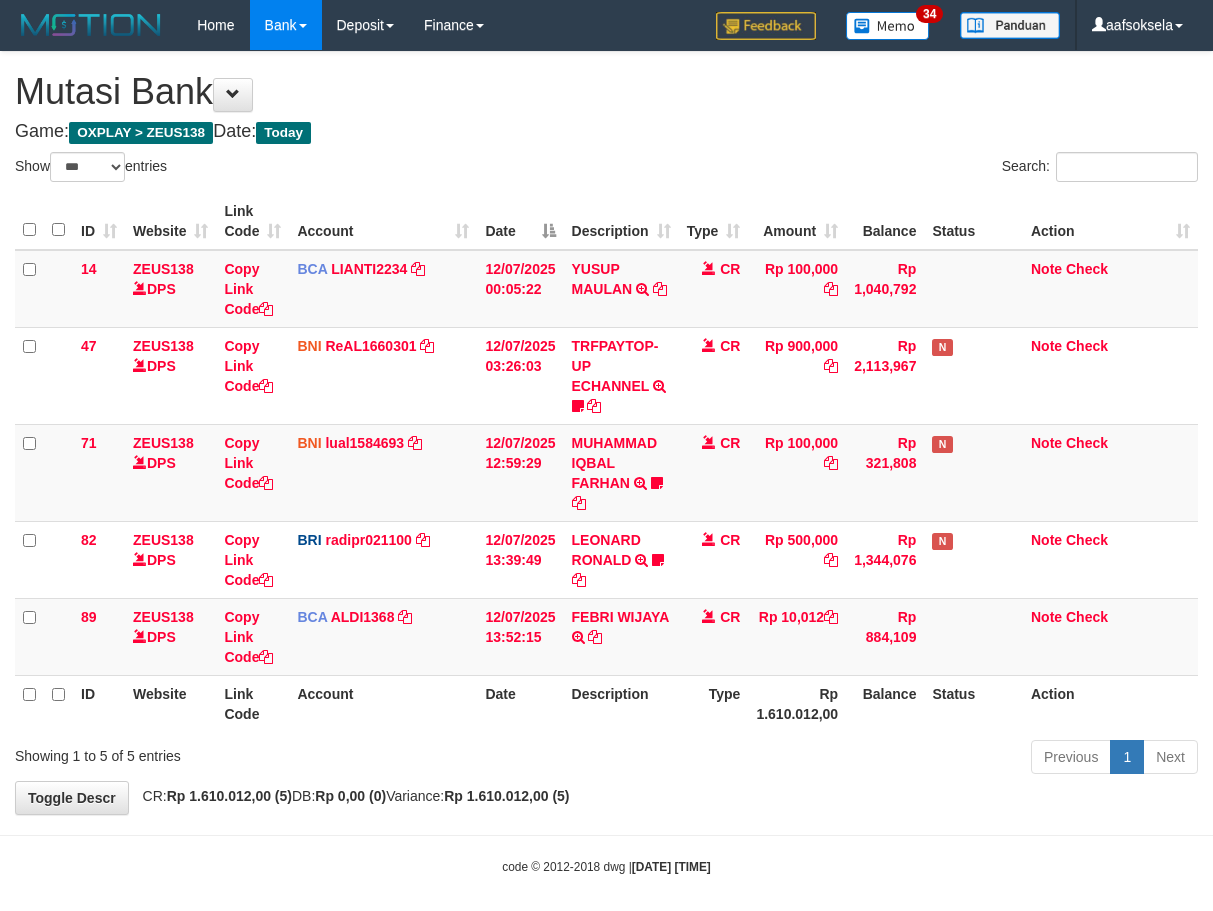 select on "***" 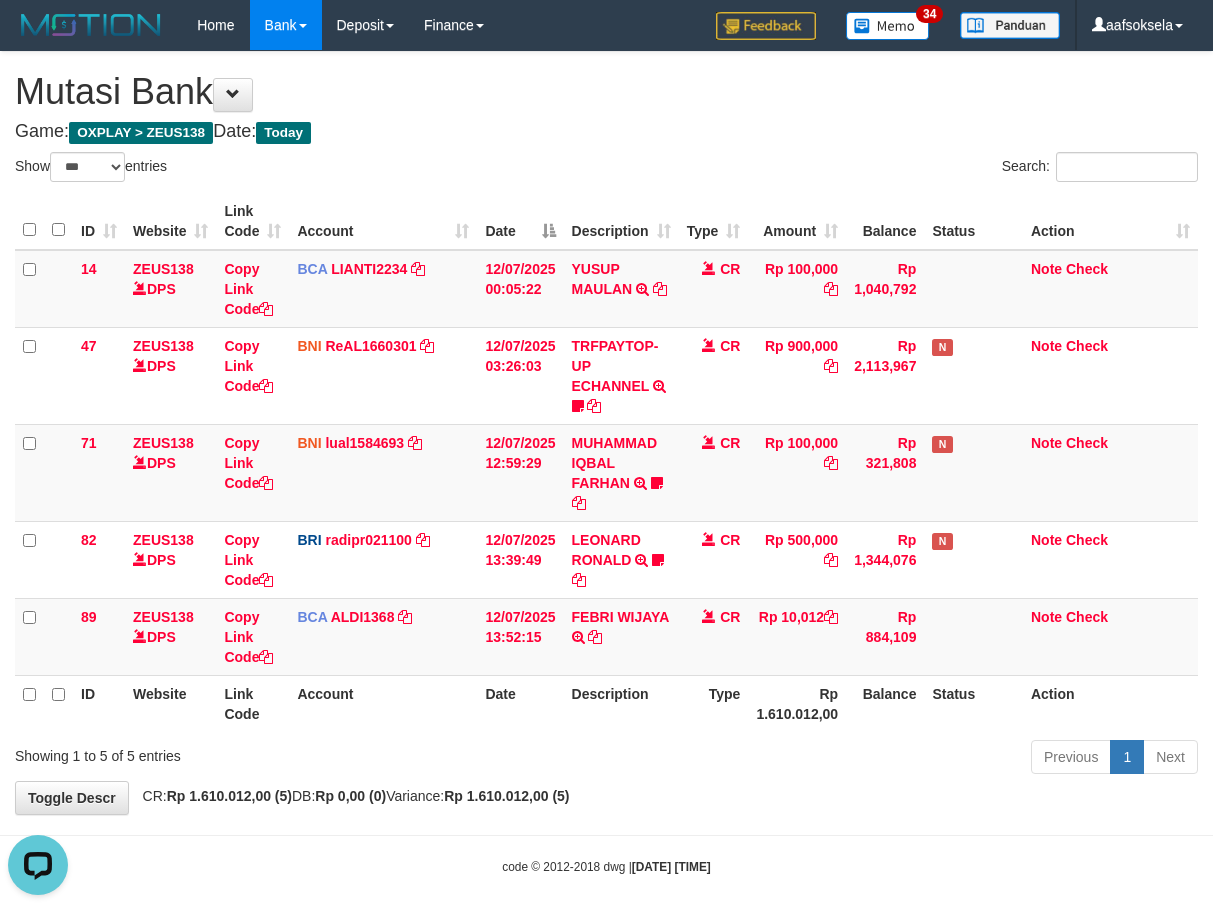 scroll, scrollTop: 0, scrollLeft: 0, axis: both 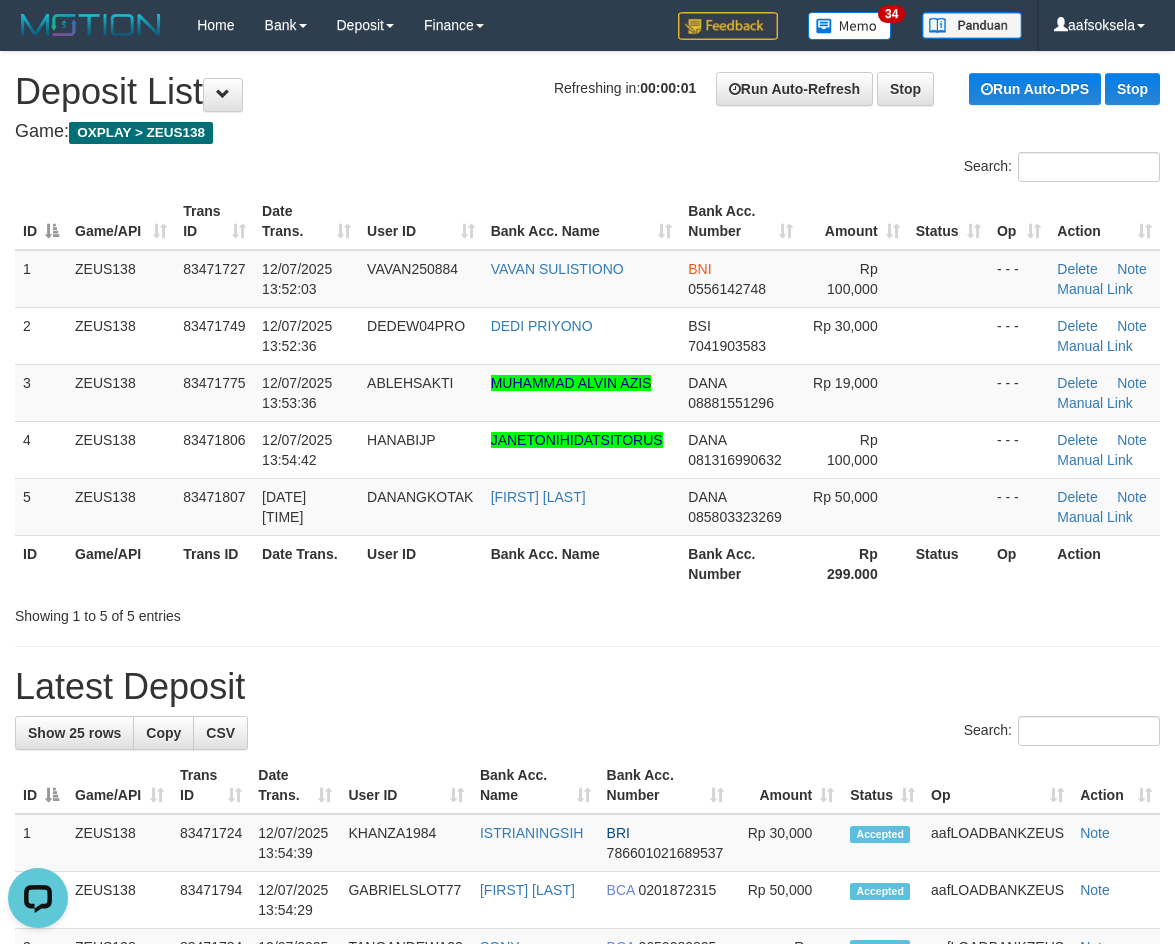 drag, startPoint x: 805, startPoint y: 641, endPoint x: 780, endPoint y: 650, distance: 26.57066 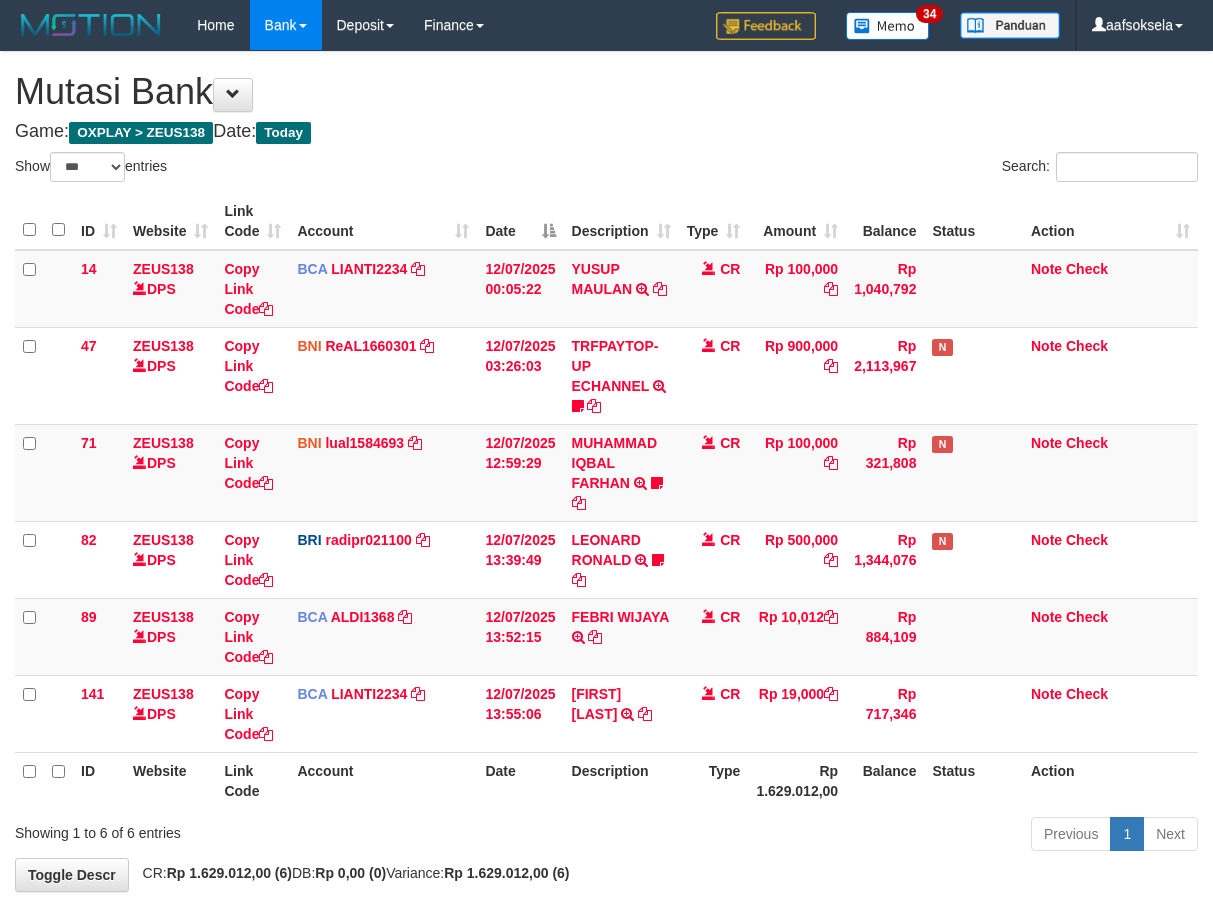 select on "***" 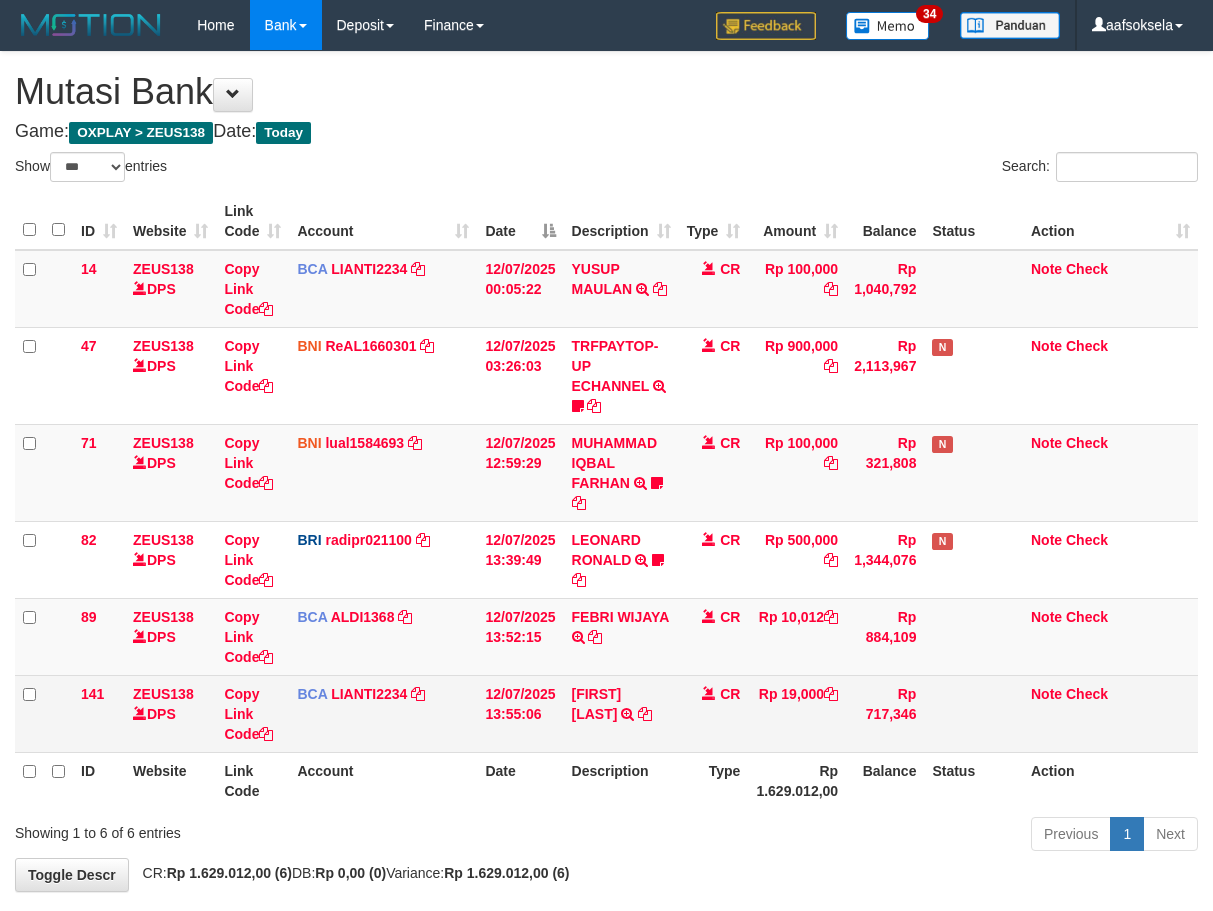 scroll, scrollTop: 0, scrollLeft: 0, axis: both 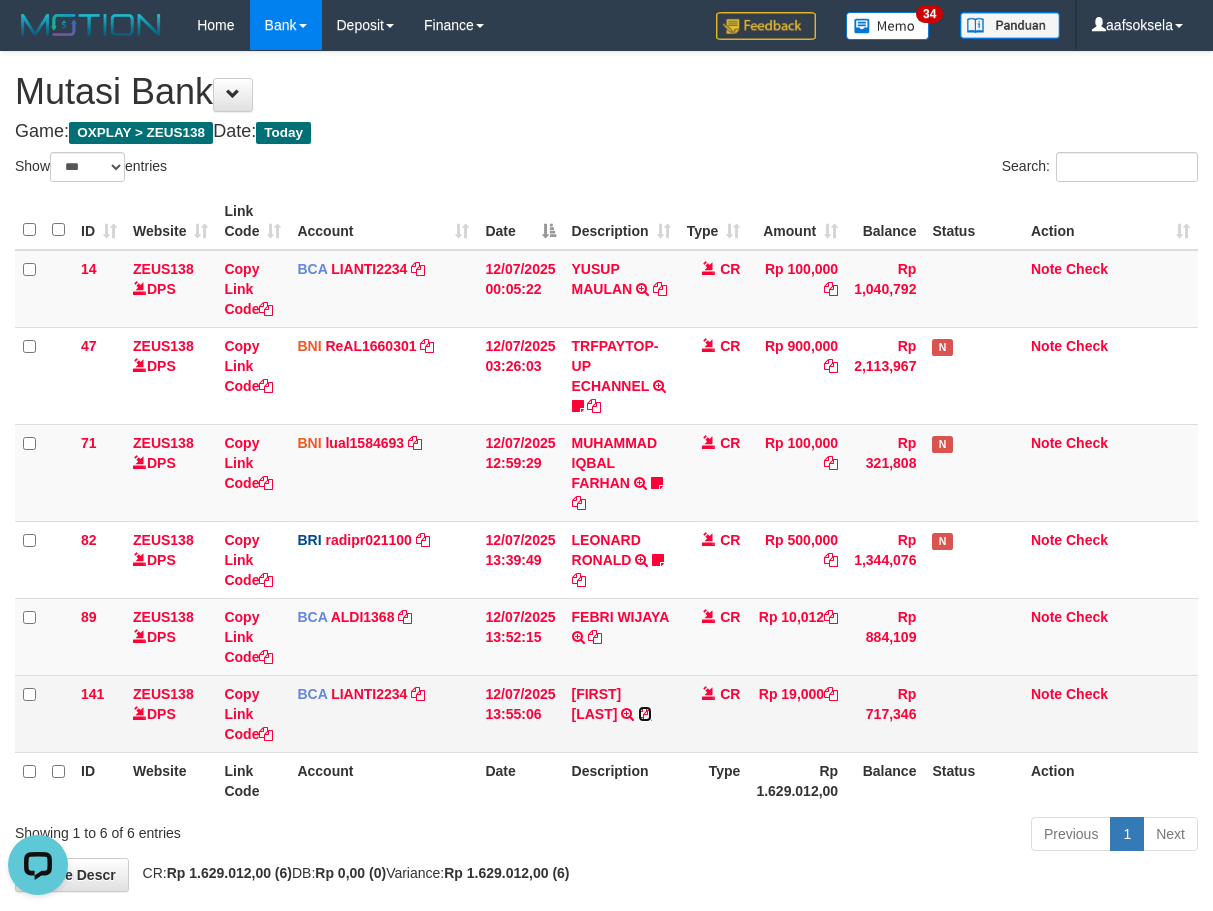 drag, startPoint x: 627, startPoint y: 712, endPoint x: 735, endPoint y: 721, distance: 108.37435 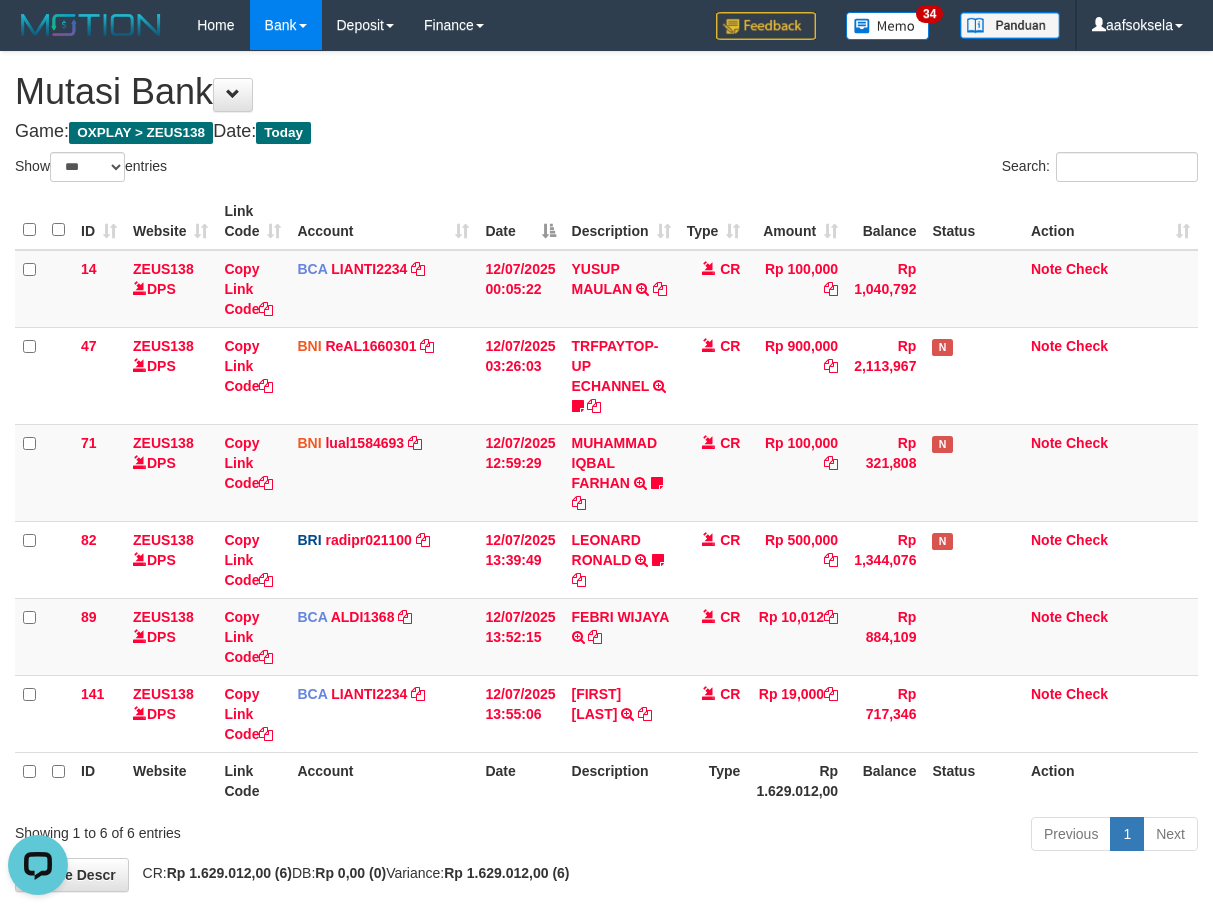 click on "Date" at bounding box center [520, 780] 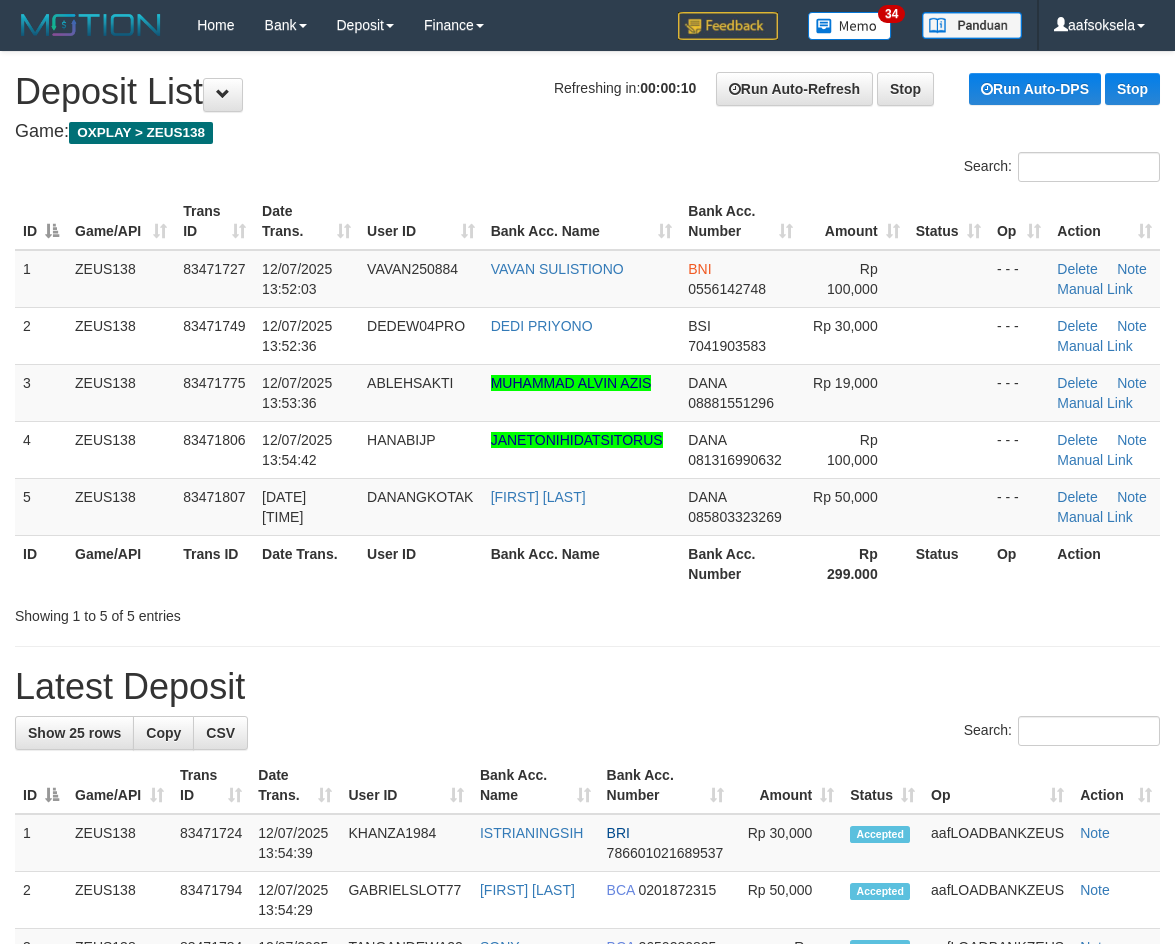 scroll, scrollTop: 0, scrollLeft: 0, axis: both 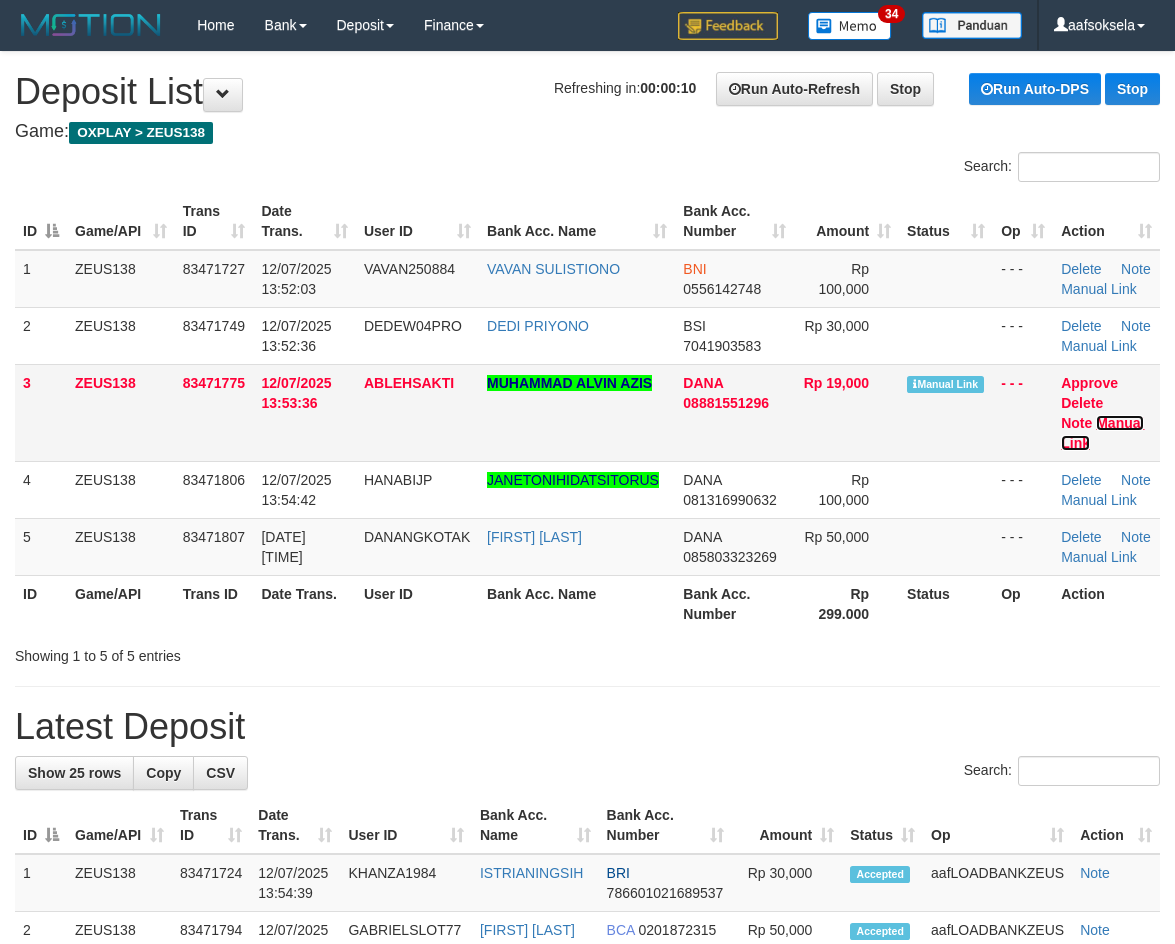 click on "Manual Link" at bounding box center [1102, 433] 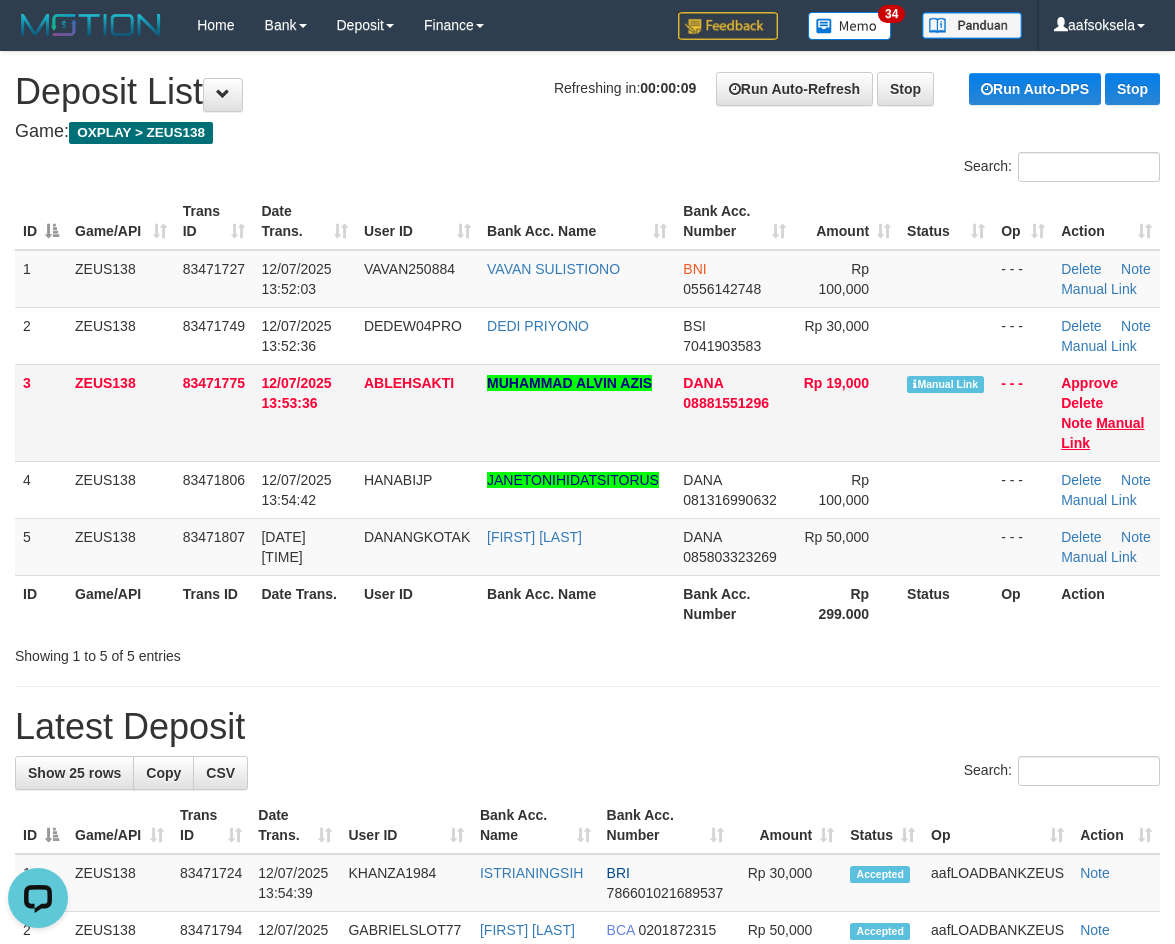 scroll, scrollTop: 0, scrollLeft: 0, axis: both 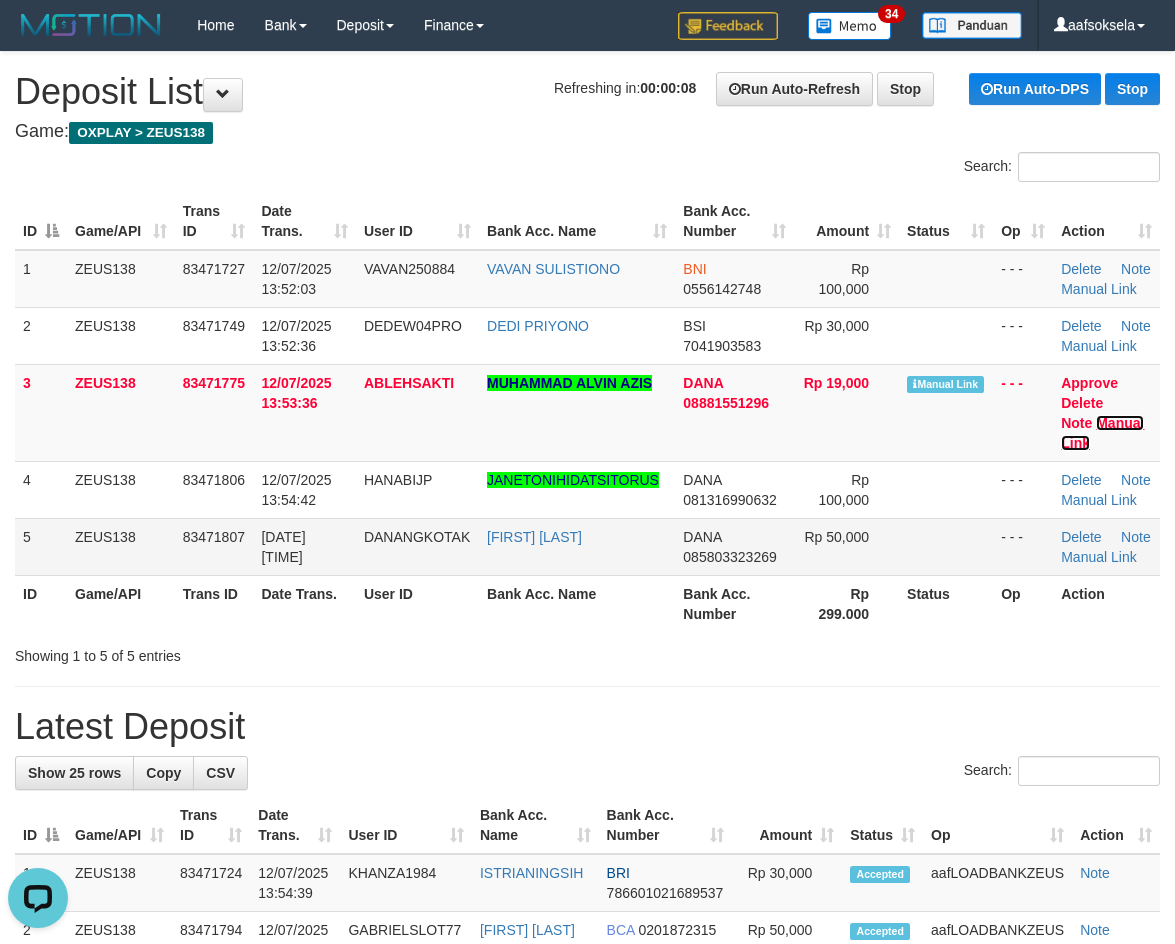 click on "Manual Link" at bounding box center (1102, 433) 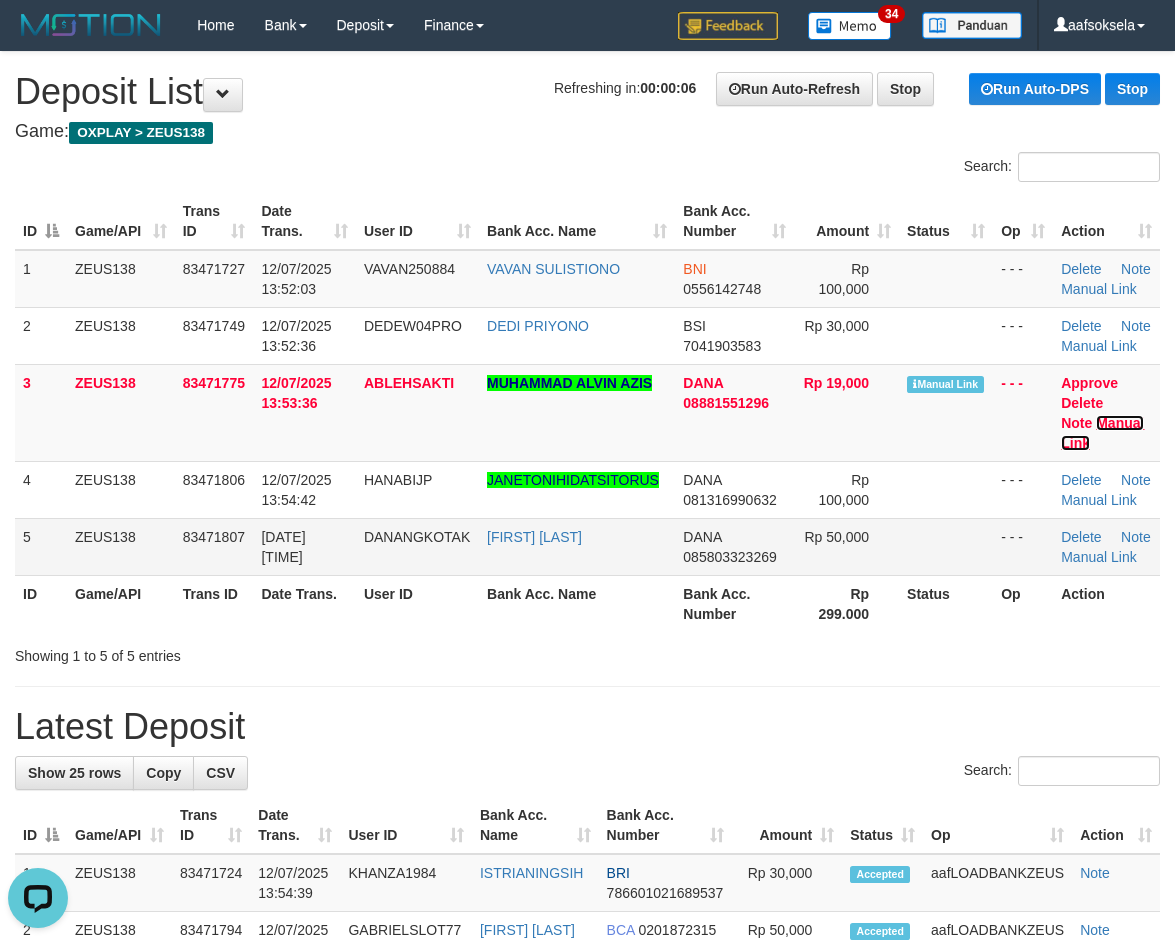 click on "Manual Link" at bounding box center [1102, 433] 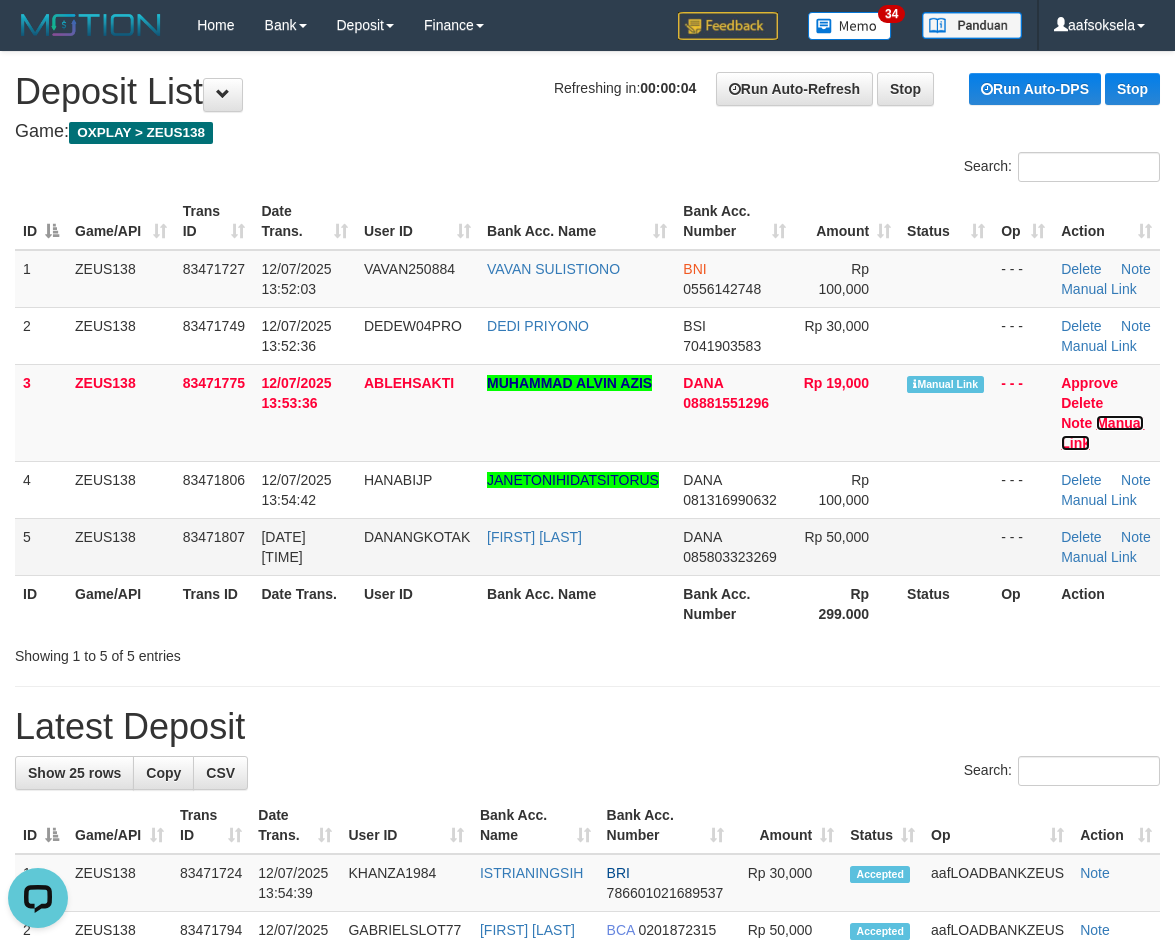 click on "Manual Link" at bounding box center [1102, 433] 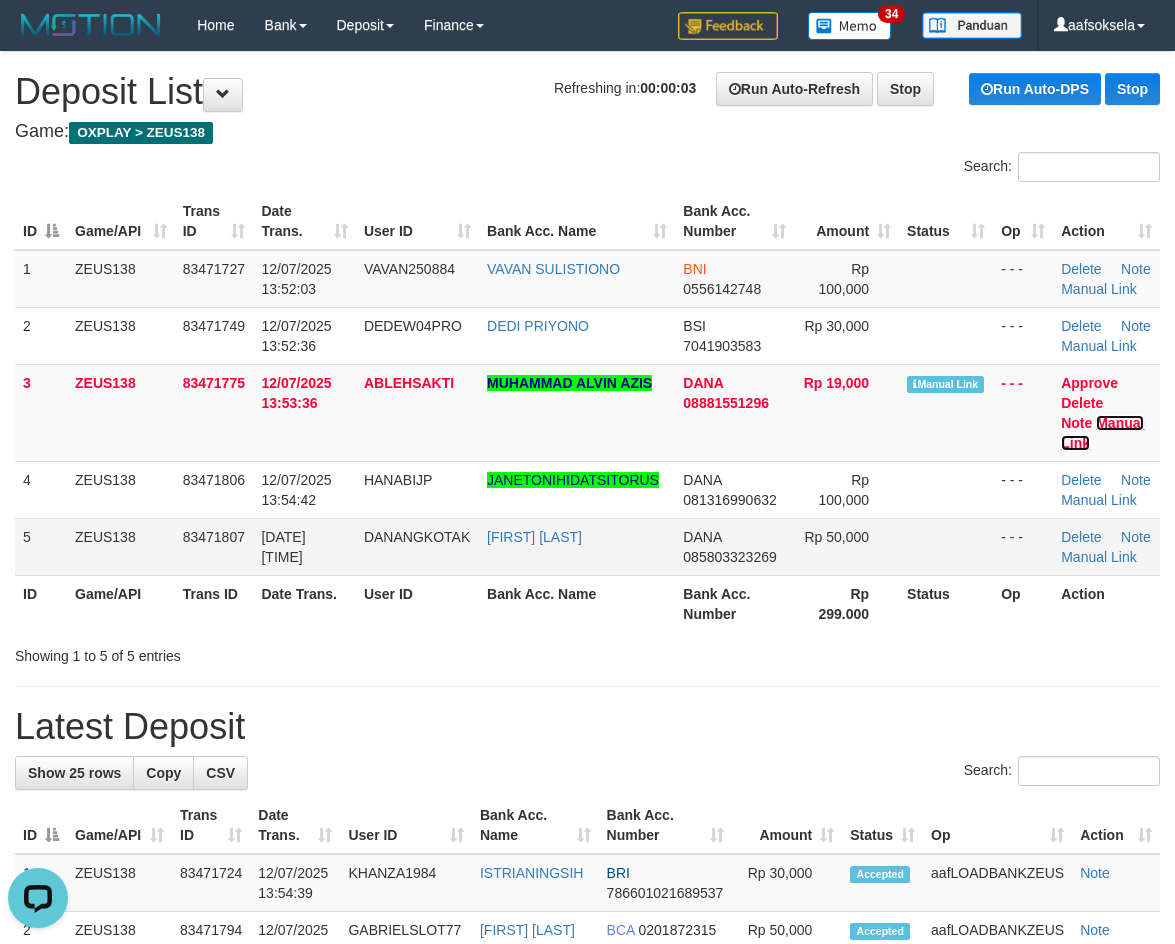 click on "Manual Link" at bounding box center (1102, 433) 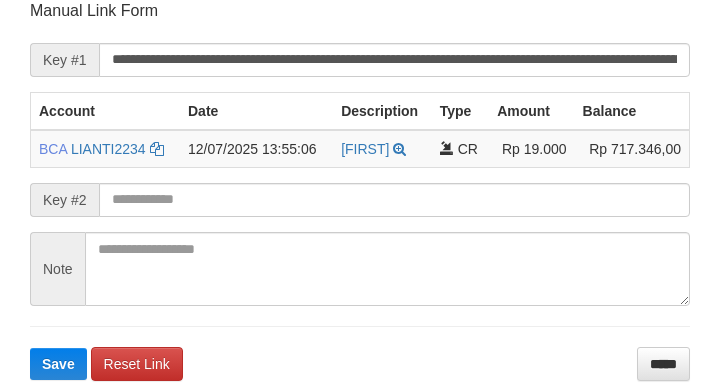 scroll, scrollTop: 392, scrollLeft: 0, axis: vertical 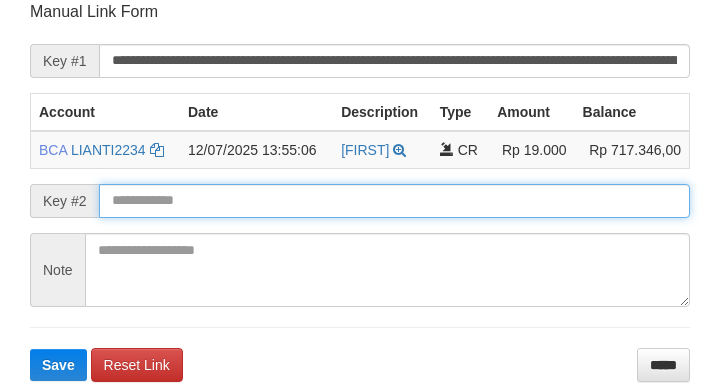 click on "Save" at bounding box center (58, 365) 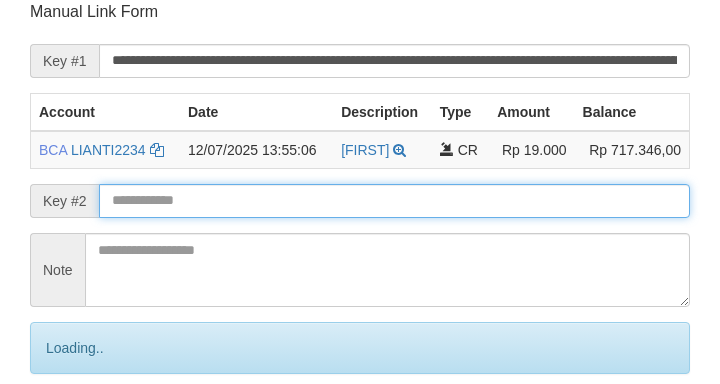click at bounding box center (394, 201) 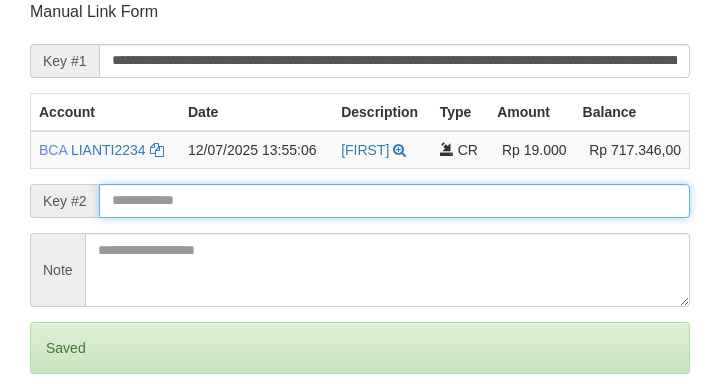 click on "Save" at bounding box center [58, 432] 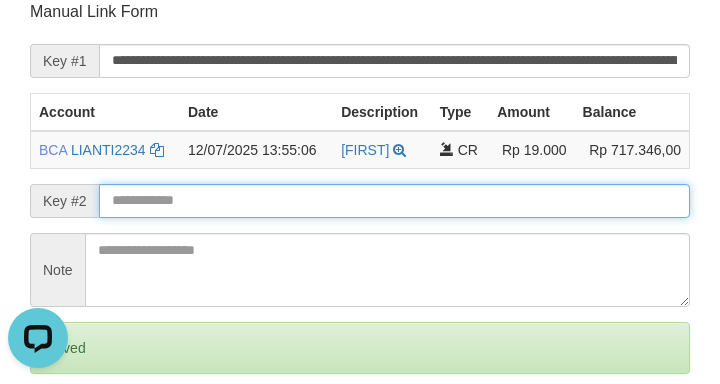 scroll, scrollTop: 0, scrollLeft: 0, axis: both 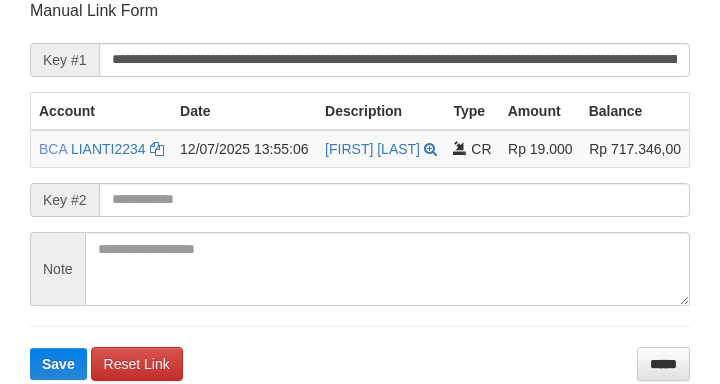 click at bounding box center (394, 200) 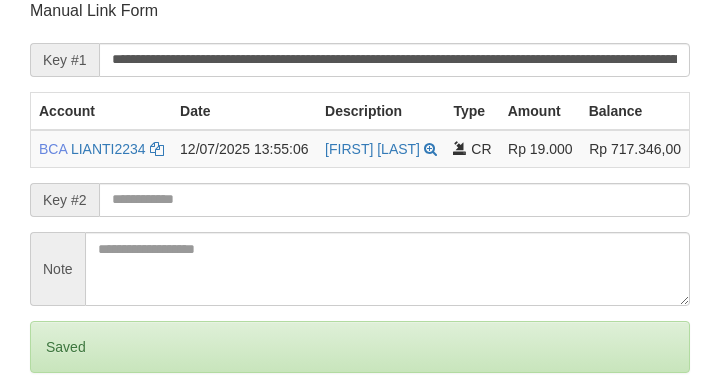 click on "Save" at bounding box center [58, 431] 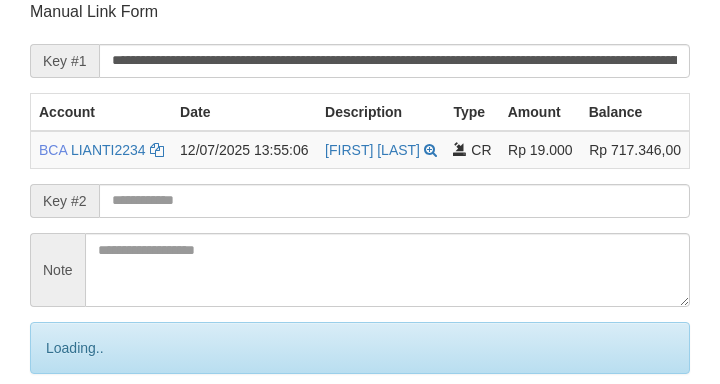 click on "Save" at bounding box center (80, 432) 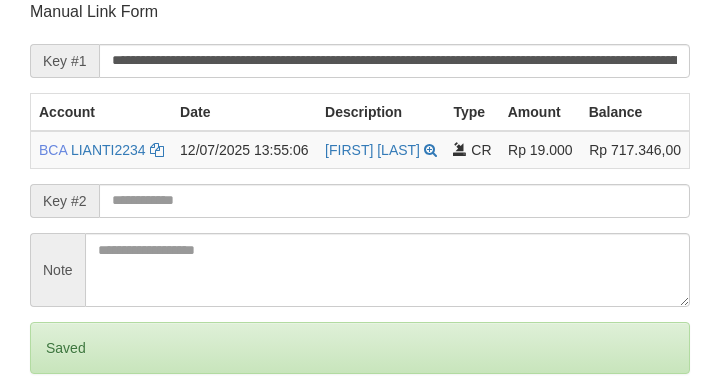 click on "Save" at bounding box center [58, 432] 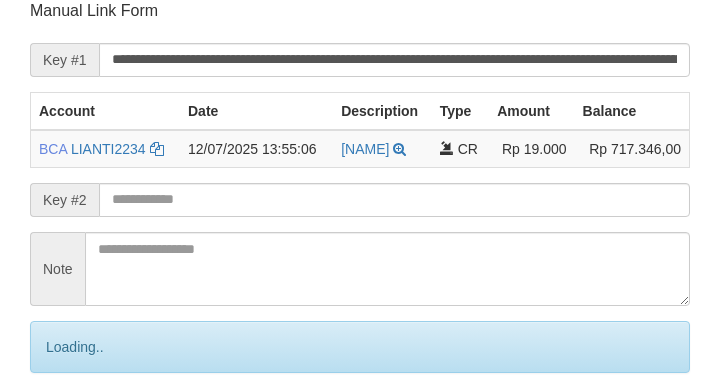 click at bounding box center [394, 200] 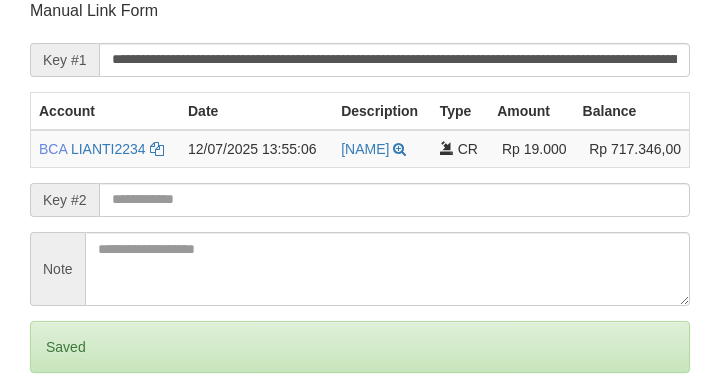 click on "Save" at bounding box center (58, 431) 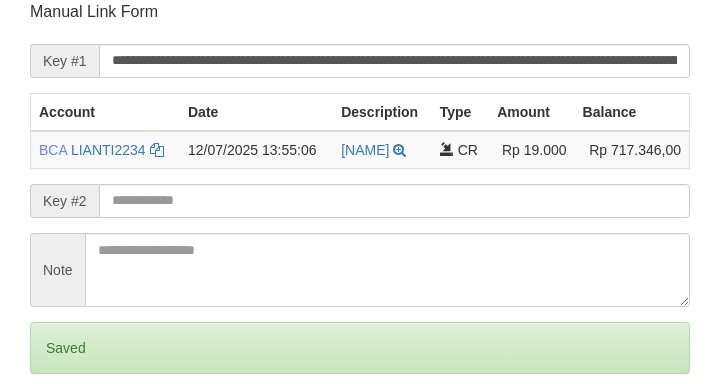 click on "Save" at bounding box center (58, 432) 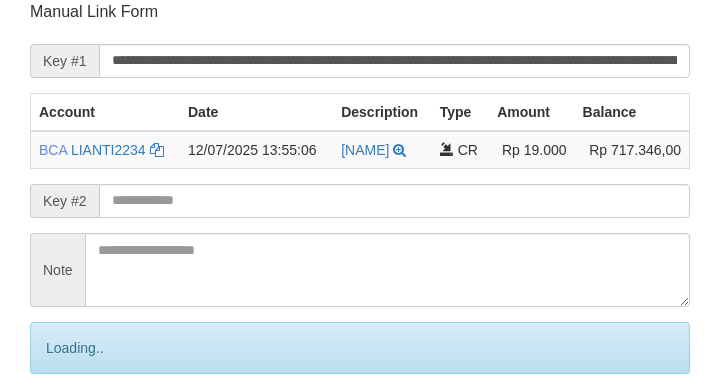 click on "Save" at bounding box center [80, 432] 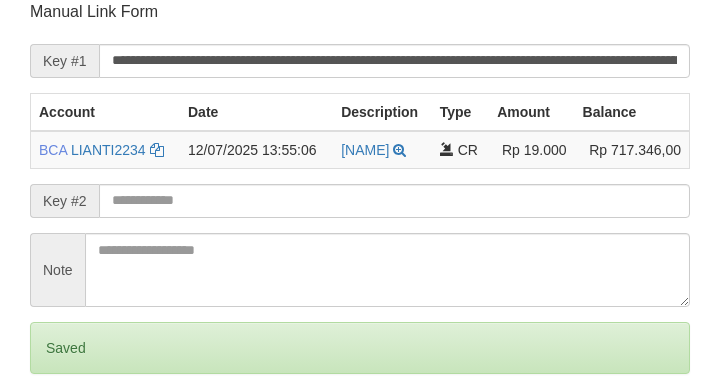 click on "Save" at bounding box center (58, 432) 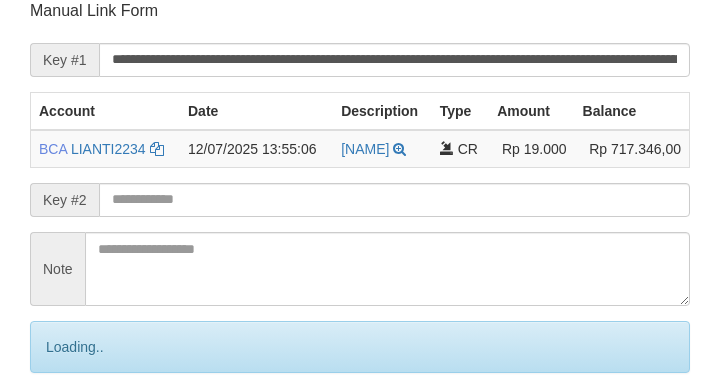 click on "Save" at bounding box center [80, 431] 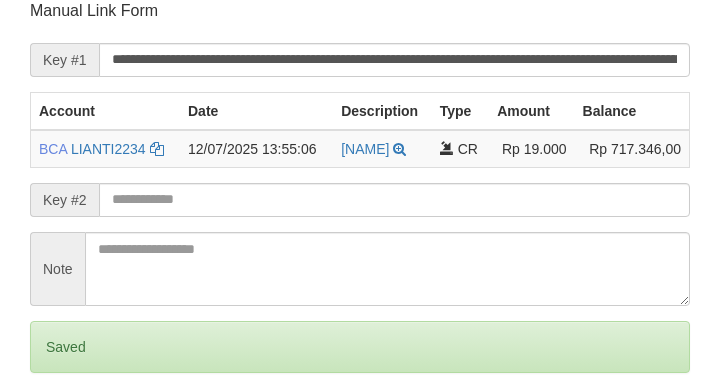 click on "Save" at bounding box center [58, 431] 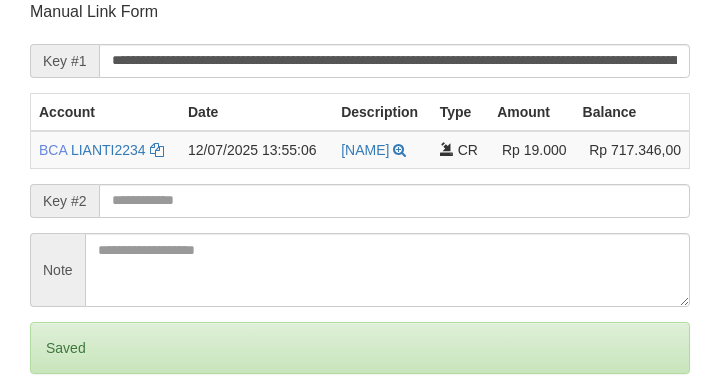 click on "Save" at bounding box center [58, 432] 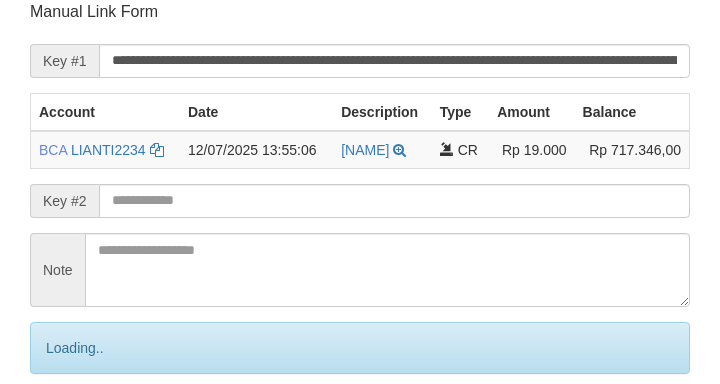 click on "Save" at bounding box center (80, 432) 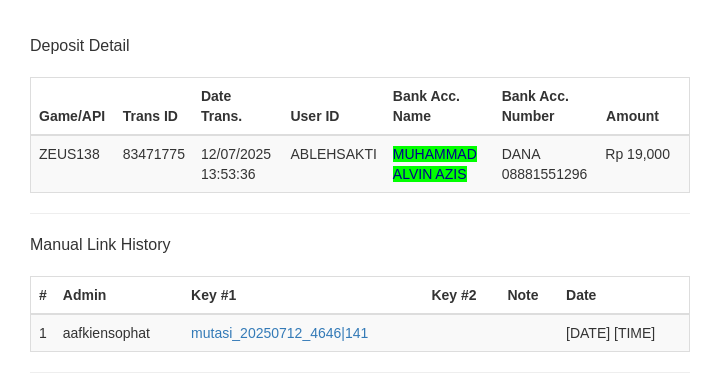click at bounding box center (394, 593) 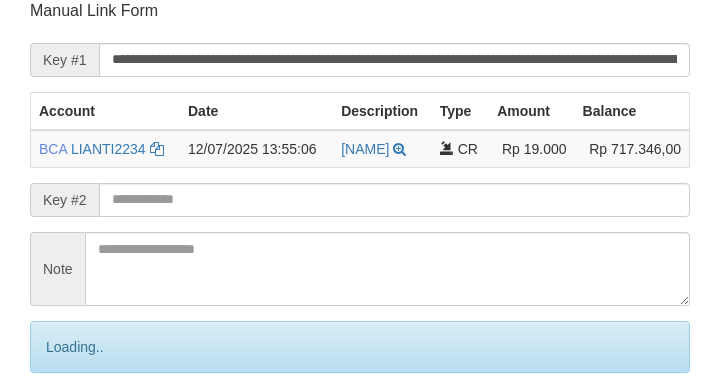 click on "Save" at bounding box center [80, 431] 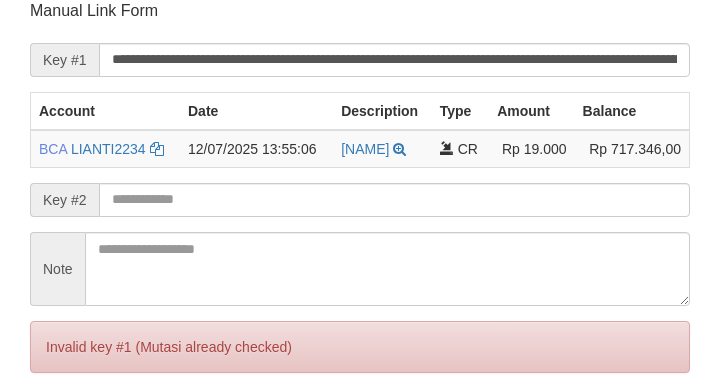 click on "Save" at bounding box center [58, 431] 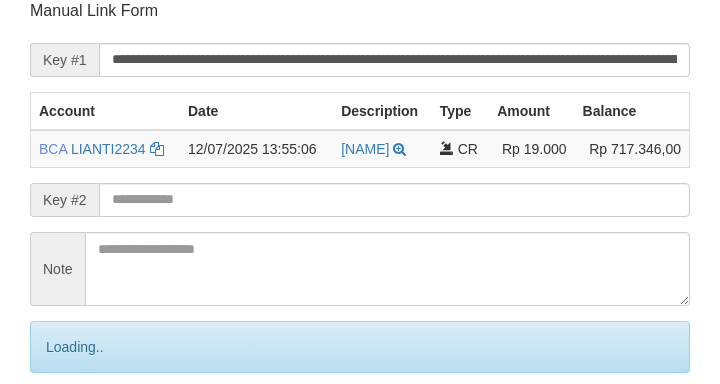 scroll, scrollTop: 392, scrollLeft: 0, axis: vertical 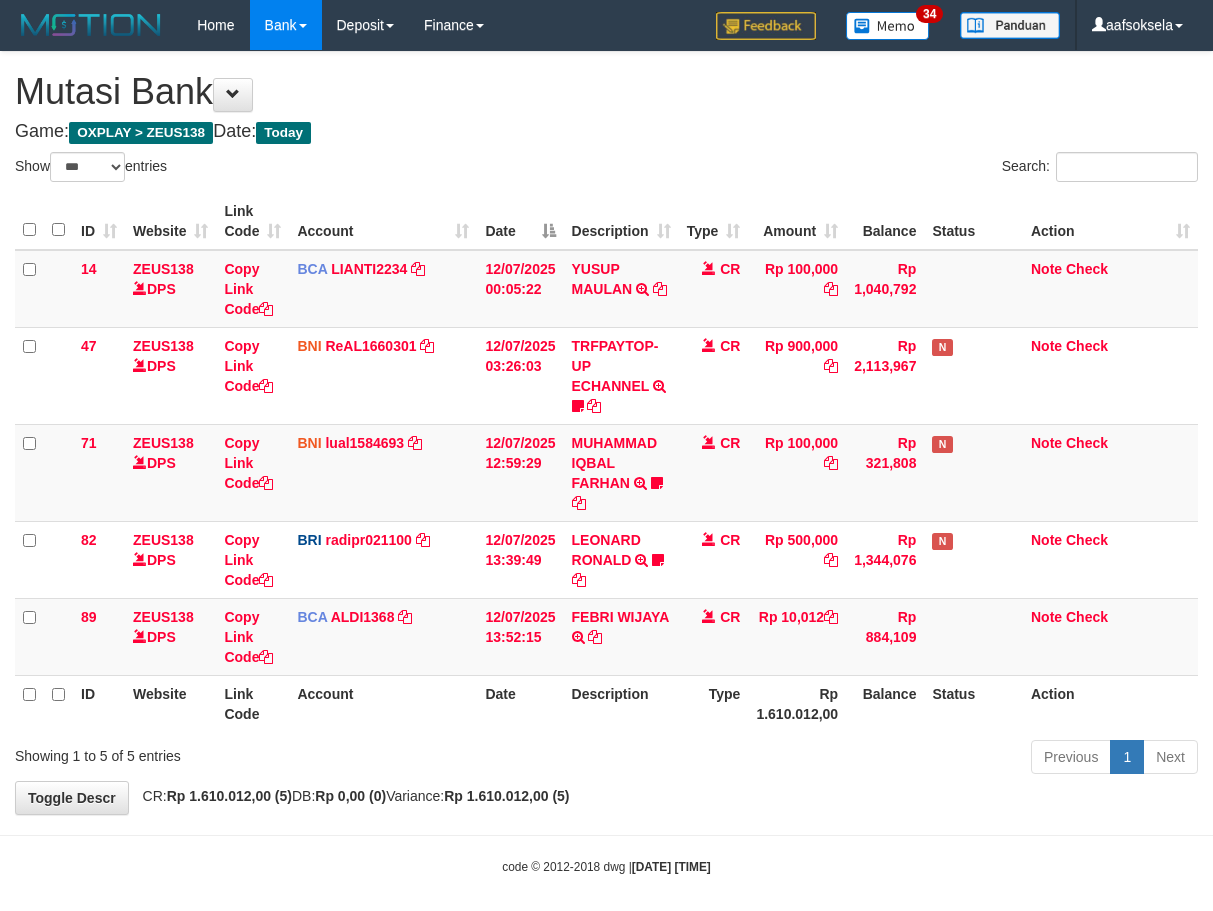select on "***" 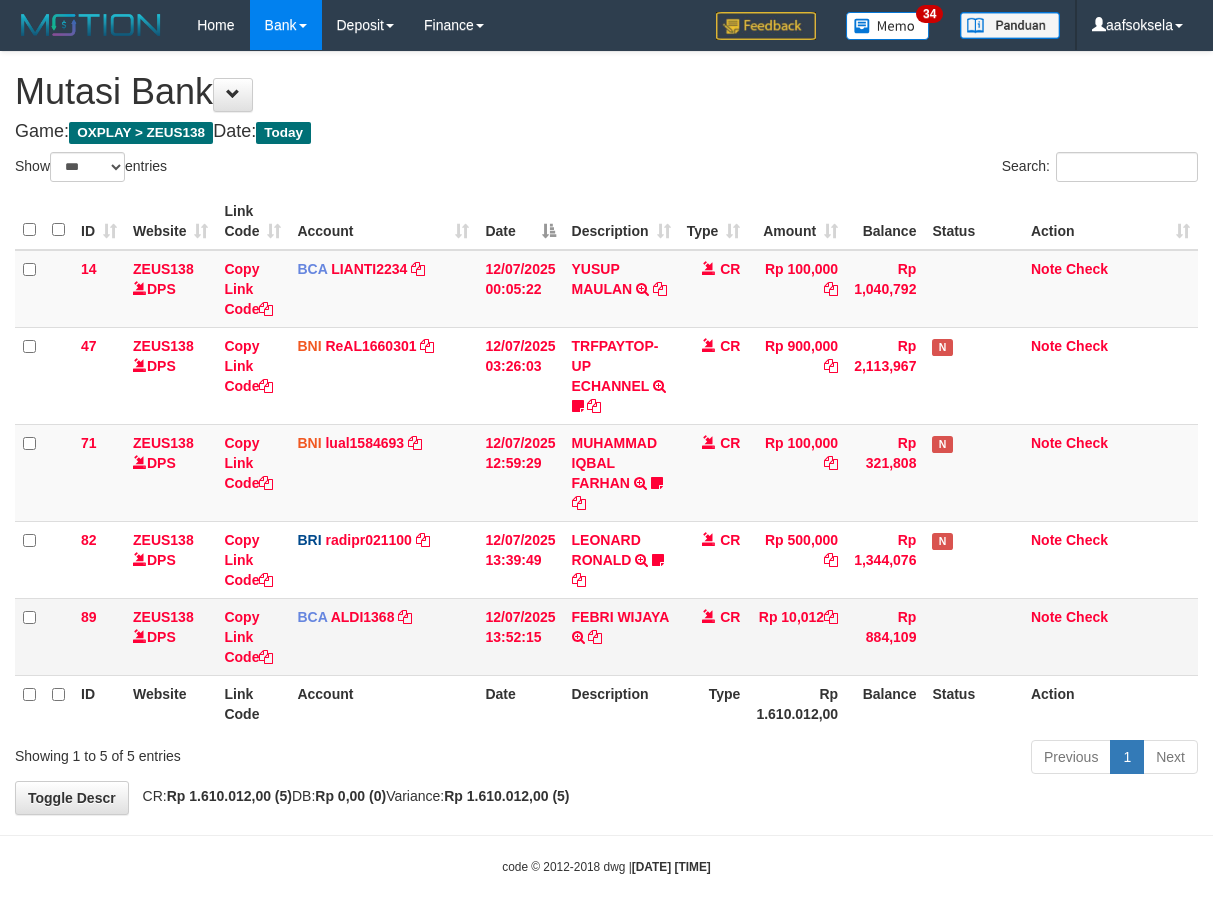 scroll, scrollTop: 0, scrollLeft: 0, axis: both 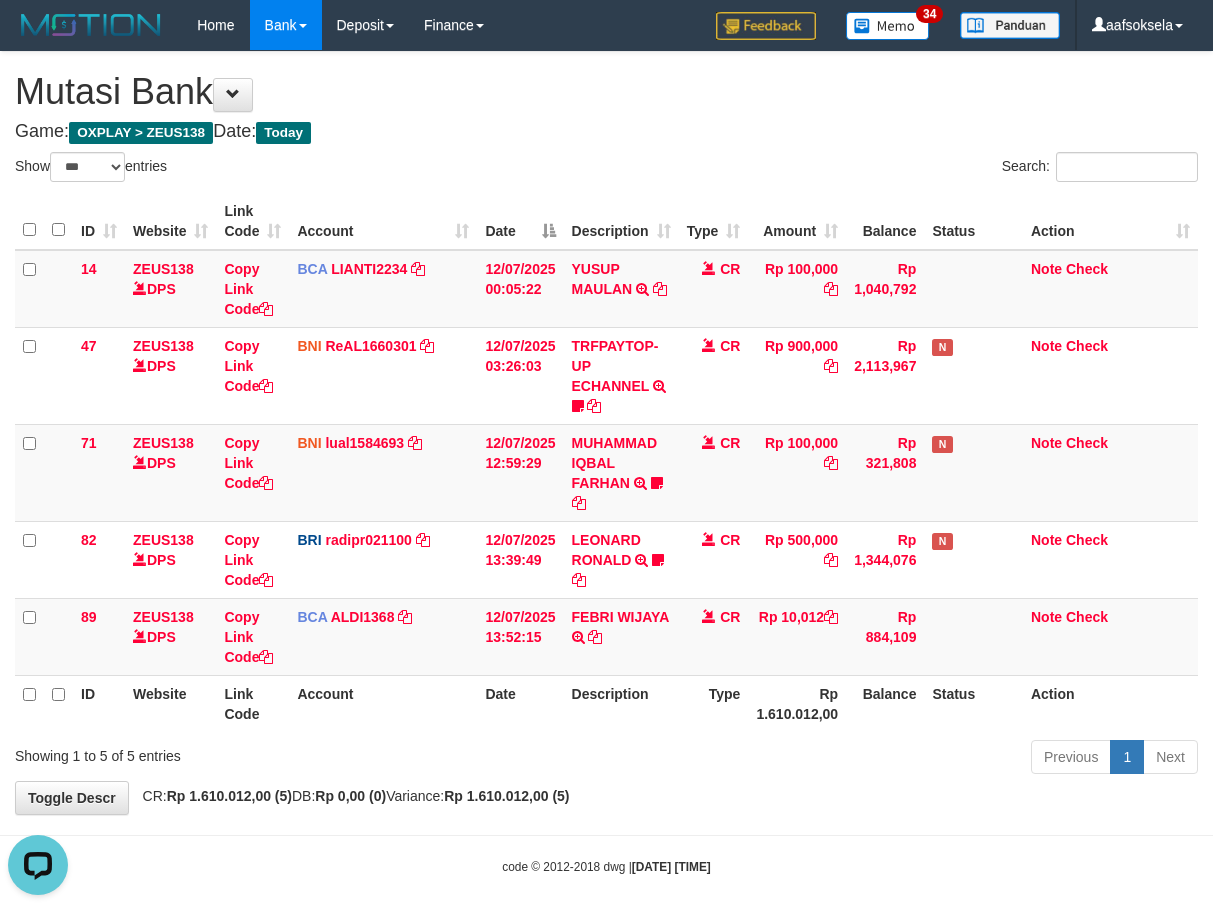 click on "ID Website Link Code Account Date Description Type Amount Balance Status Action
14
ZEUS138    DPS
Copy Link Code
BCA
LIANTI2234
DPS
YULIANTI
mutasi_20250712_4646 | 14
mutasi_20250712_4646 | 14
12/07/2025 00:05:22
YUSUP MAULAN         TRSF E-BANKING CR 1207/FTSCY/WS95051
100000.002025071262819090 TRFDN-YUSUP MAULANESPAY DEBIT INDONE
CR
Rp 100,000
Rp 1,040,792
Note
Check
47
ZEUS138    DPS
Copy Link Code
BNI
ReAL1660301" at bounding box center (606, 462) 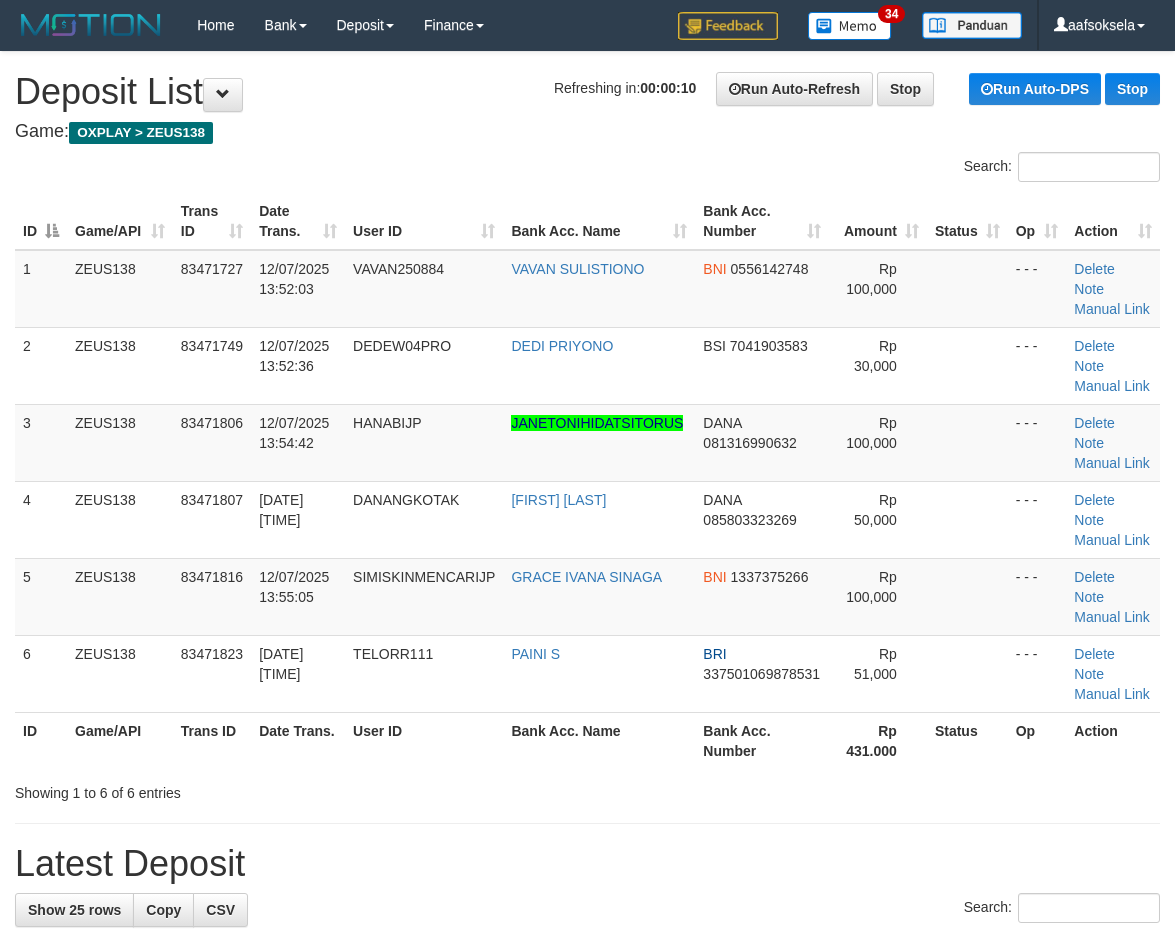 scroll, scrollTop: 0, scrollLeft: 0, axis: both 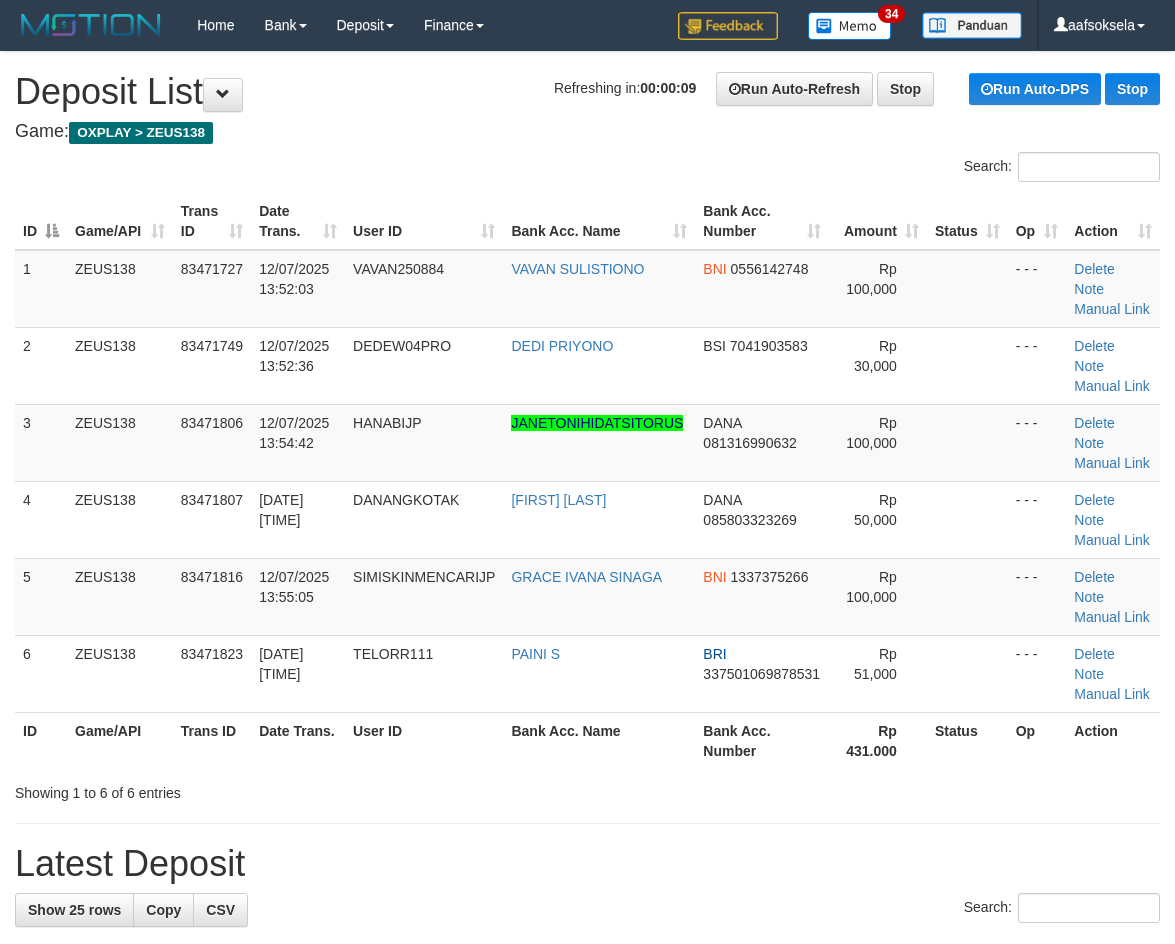 drag, startPoint x: 528, startPoint y: 752, endPoint x: 11, endPoint y: 793, distance: 518.62317 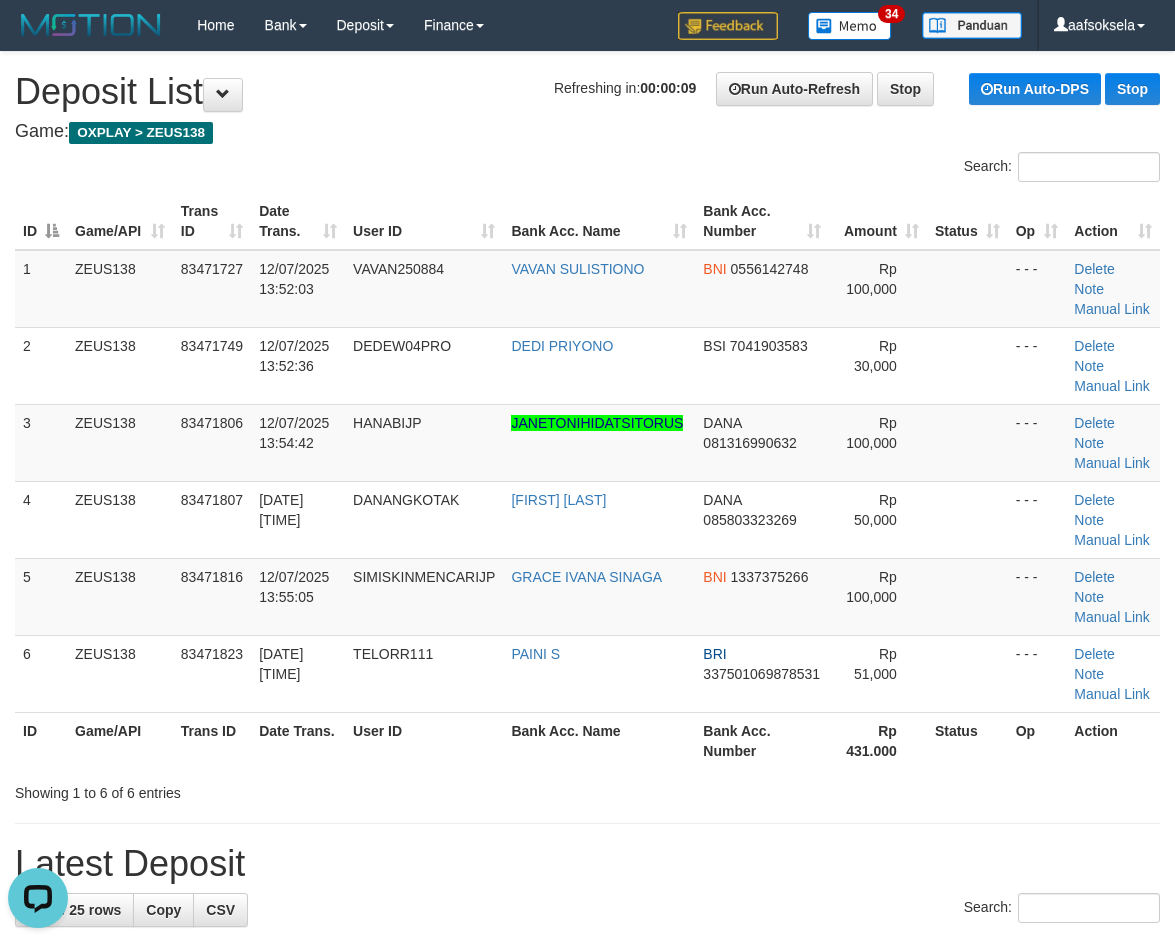 scroll, scrollTop: 0, scrollLeft: 0, axis: both 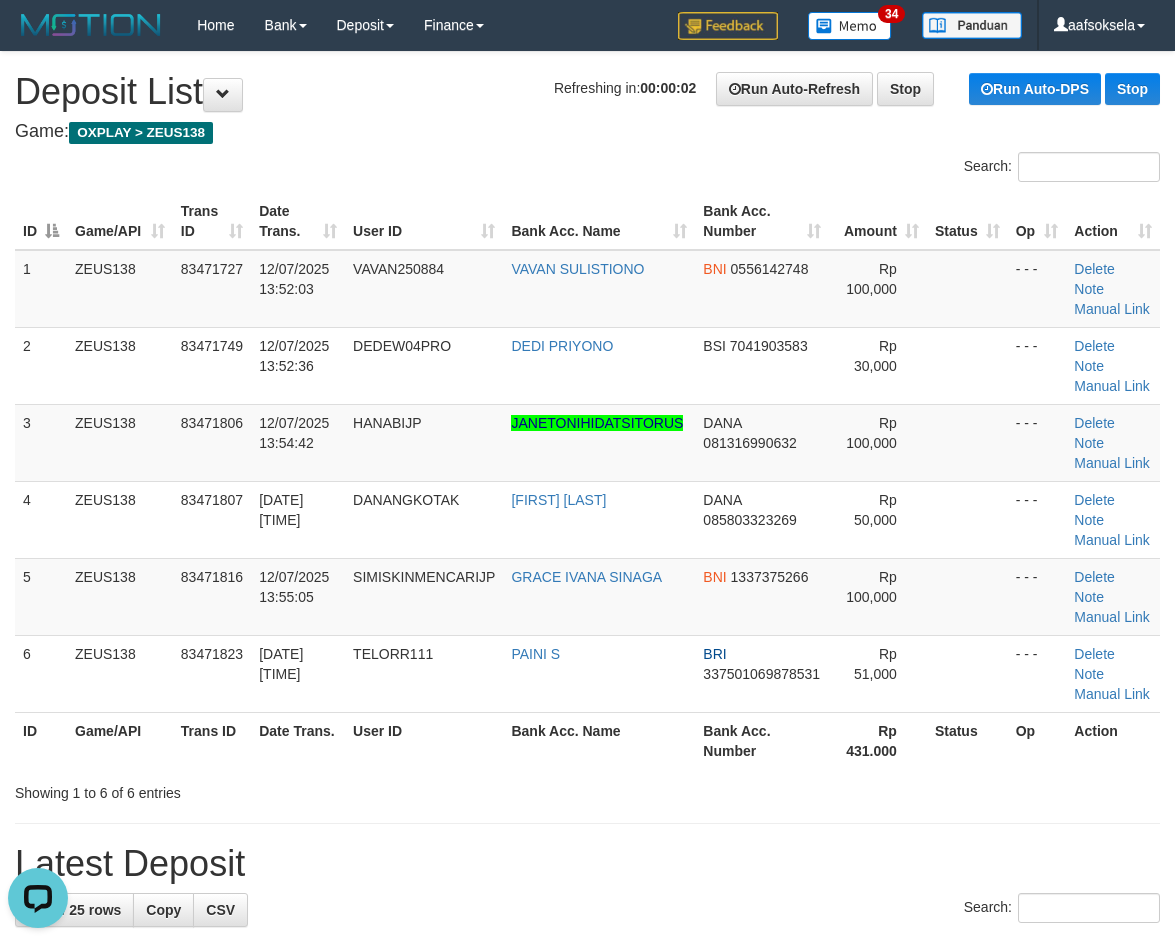 drag, startPoint x: 253, startPoint y: 577, endPoint x: 13, endPoint y: 641, distance: 248.3868 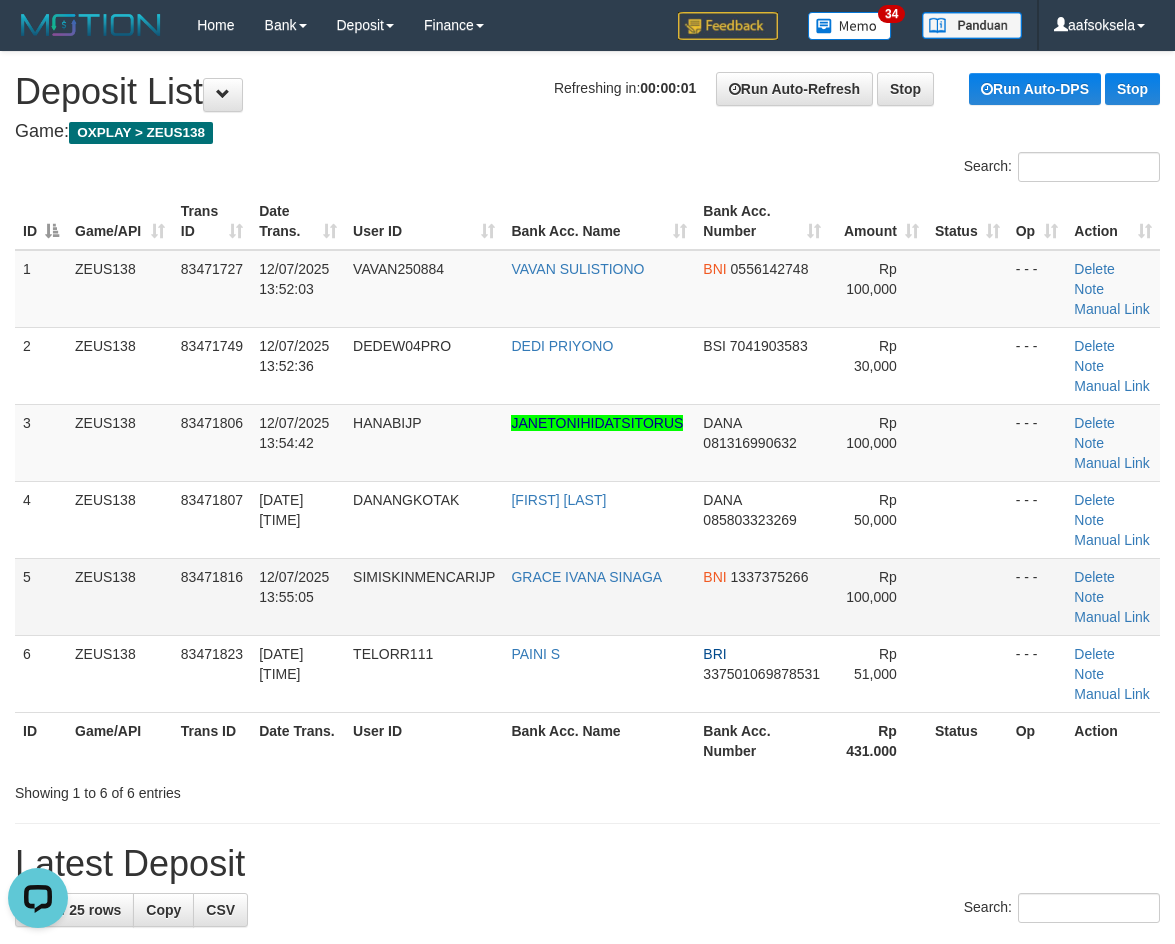 drag, startPoint x: 157, startPoint y: 570, endPoint x: 180, endPoint y: 576, distance: 23.769728 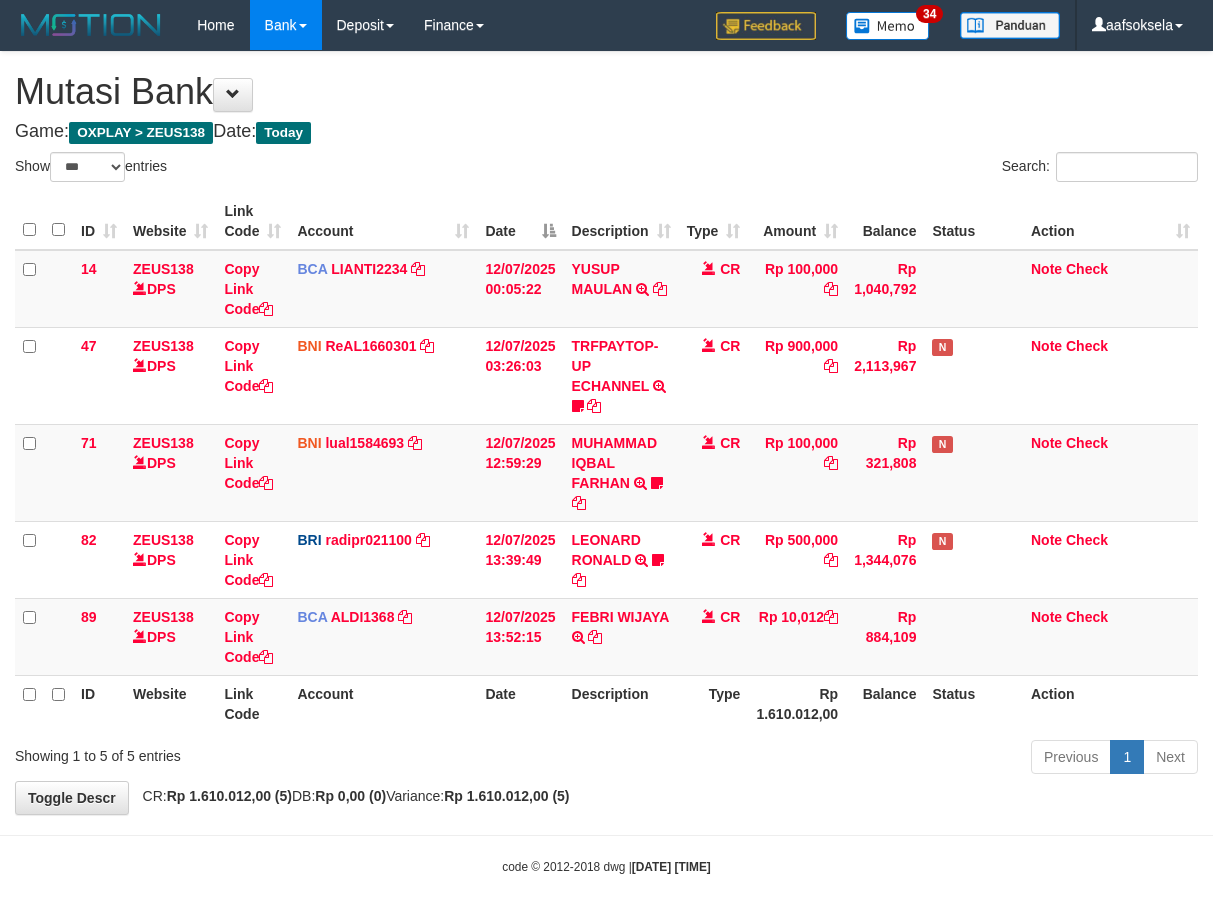select on "***" 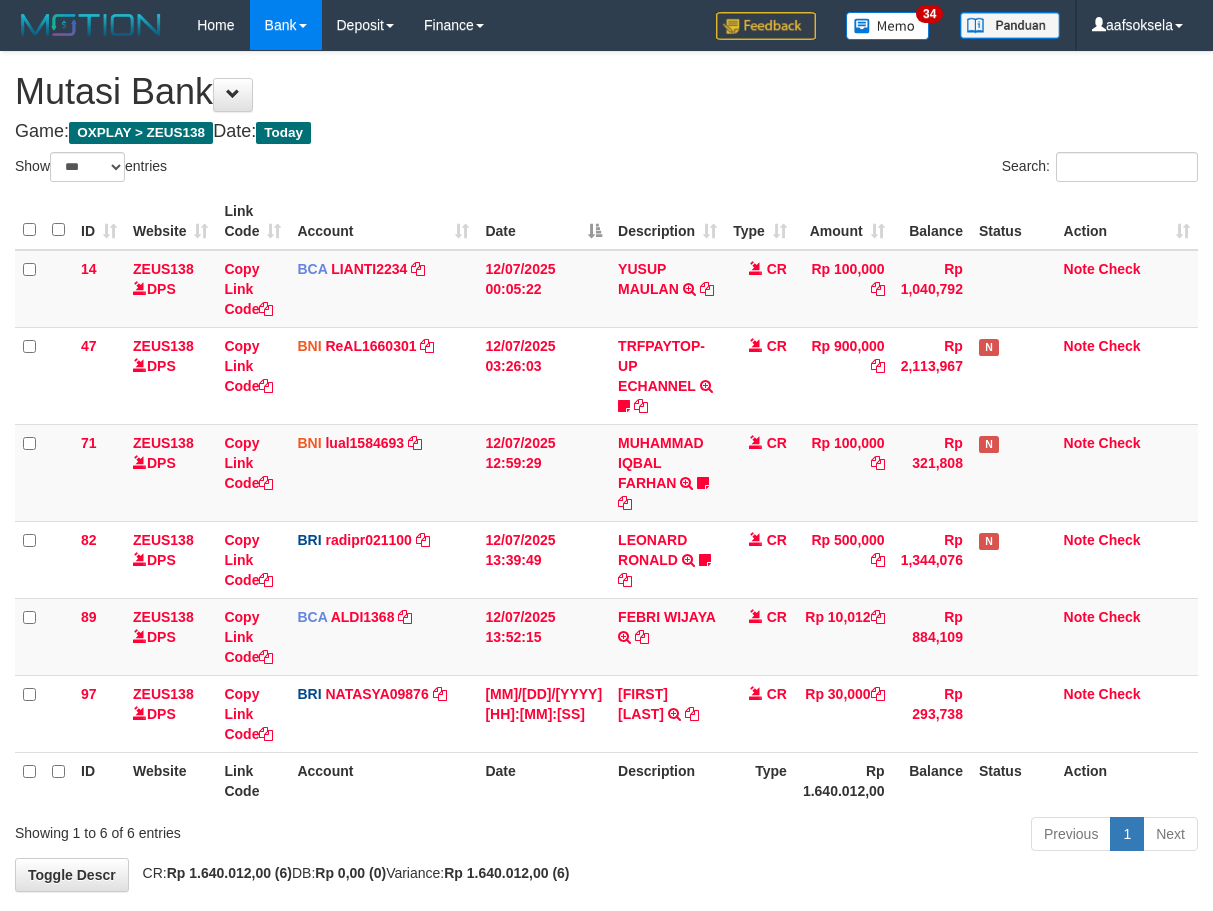 select on "***" 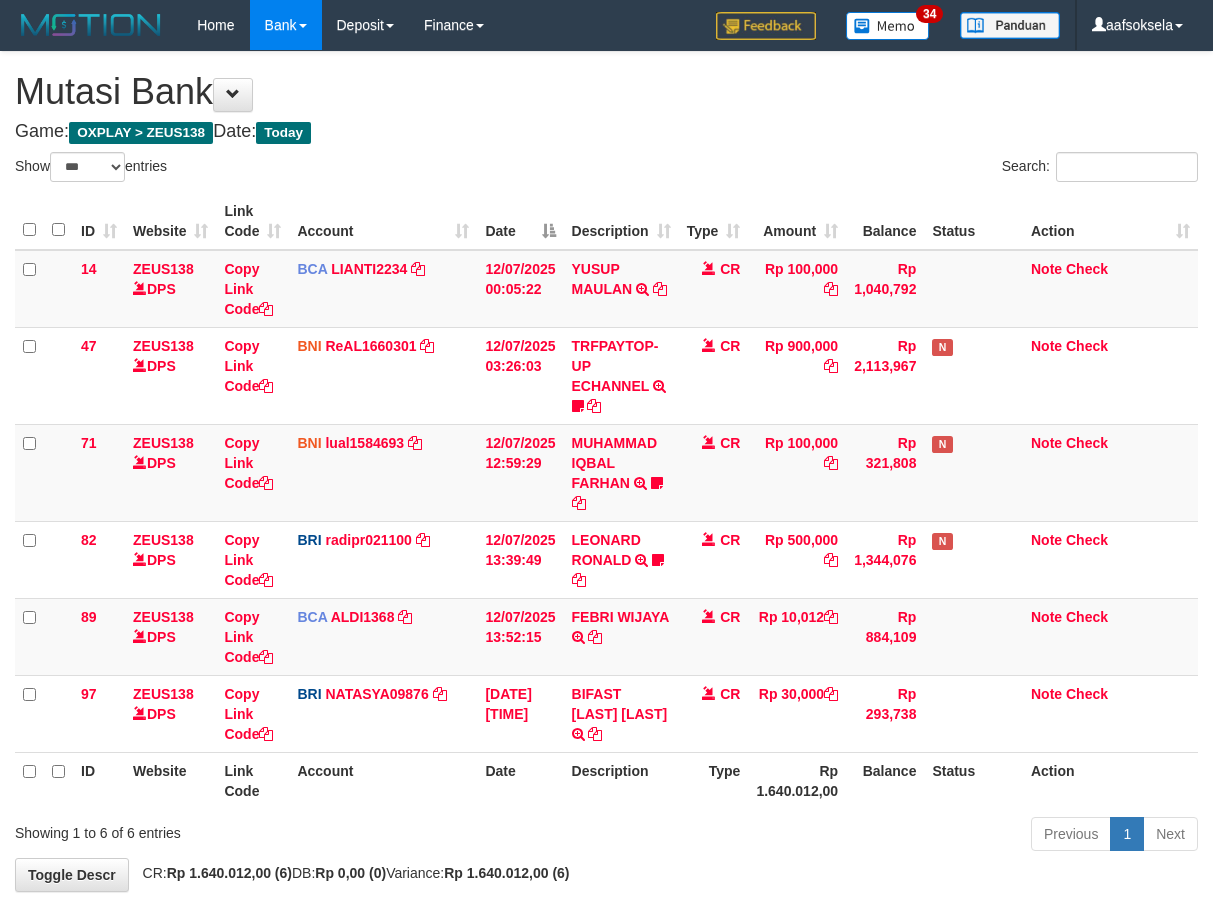 select on "***" 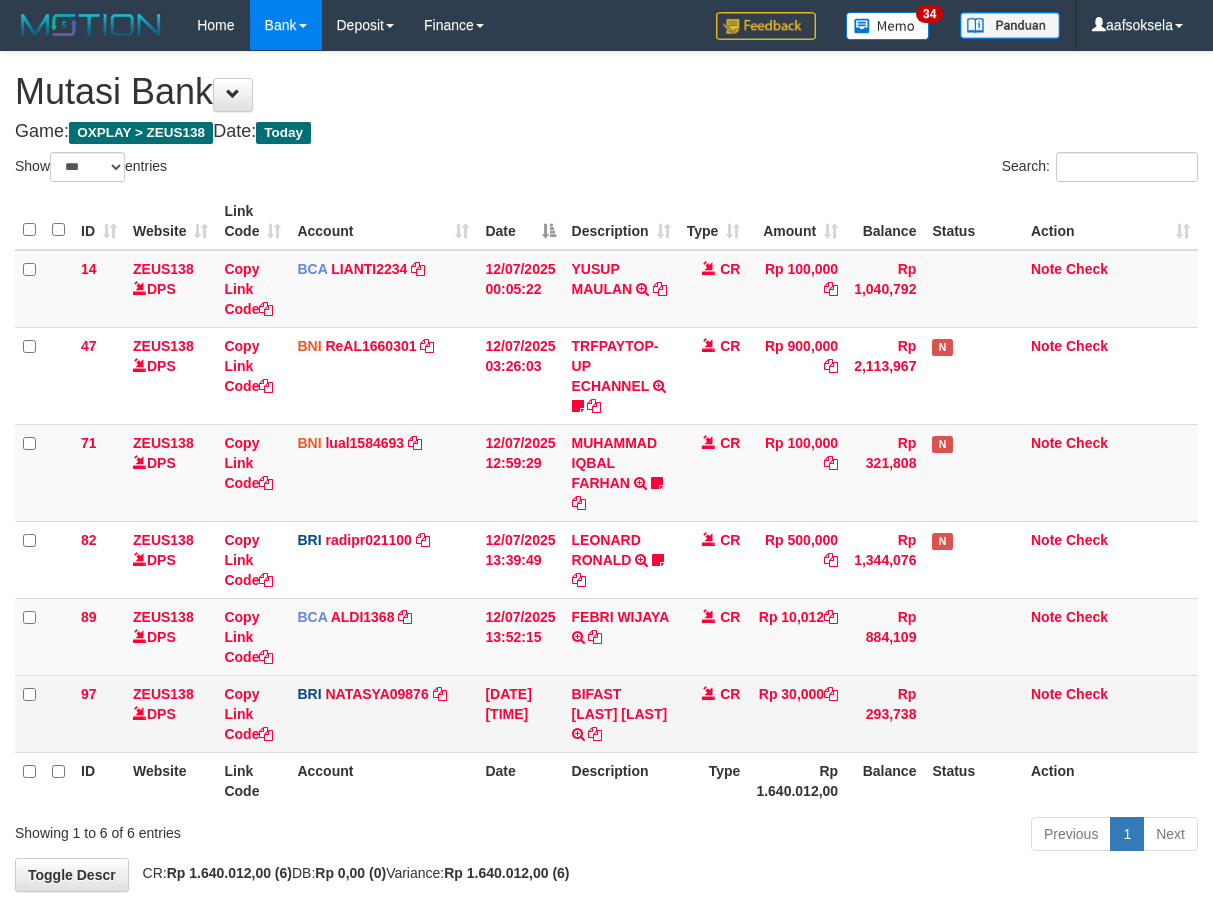 scroll, scrollTop: 0, scrollLeft: 0, axis: both 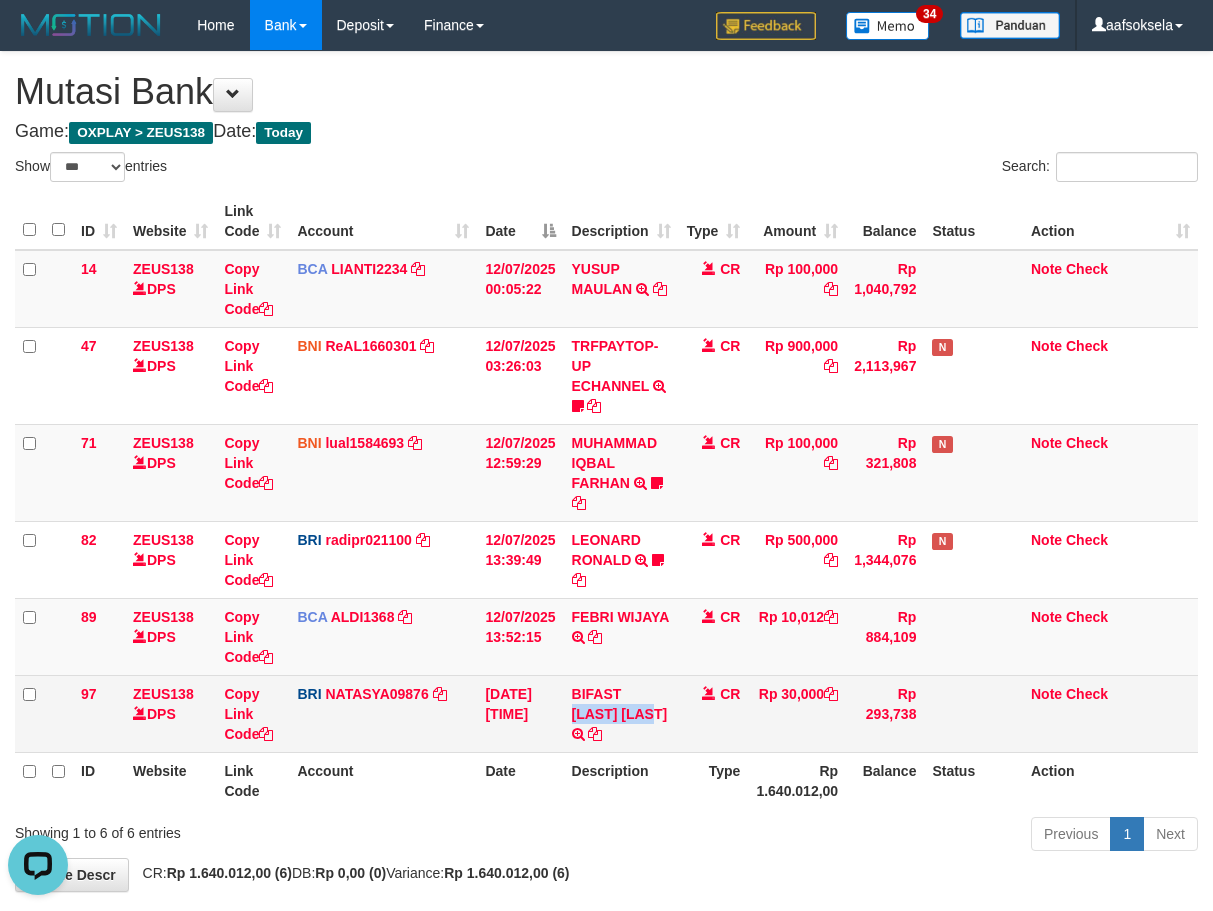 copy on "DEDIPRI YON" 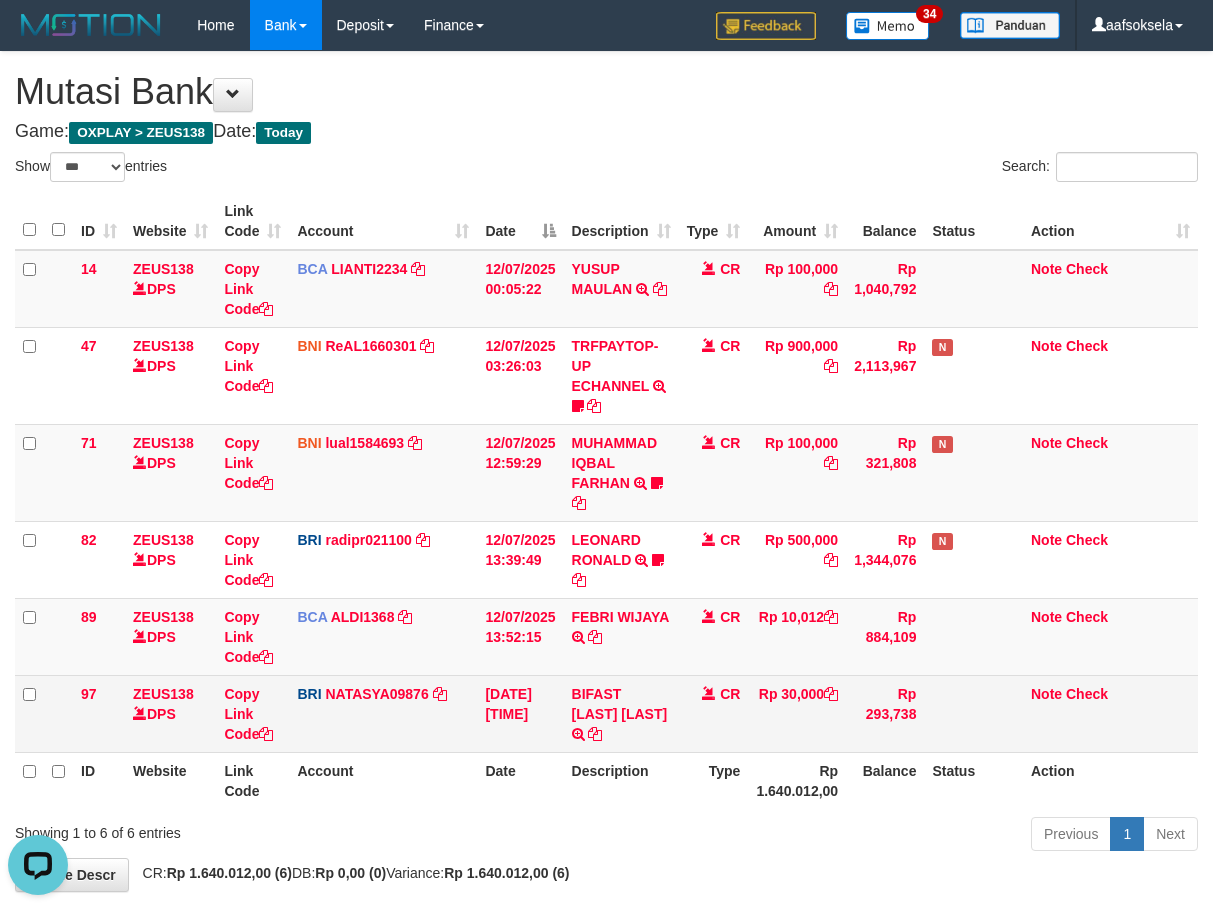 click on "CR" at bounding box center [714, 713] 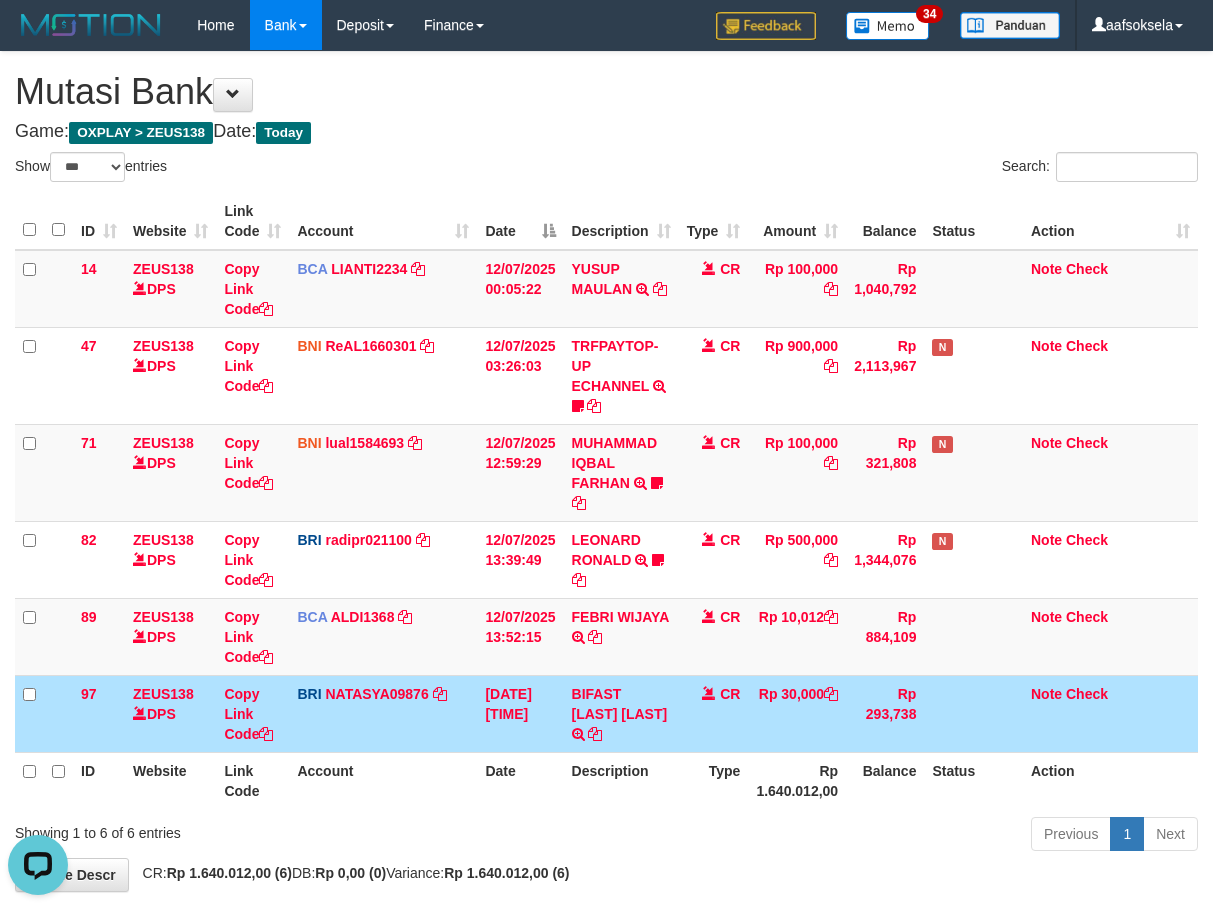 click on "Type" at bounding box center [714, 780] 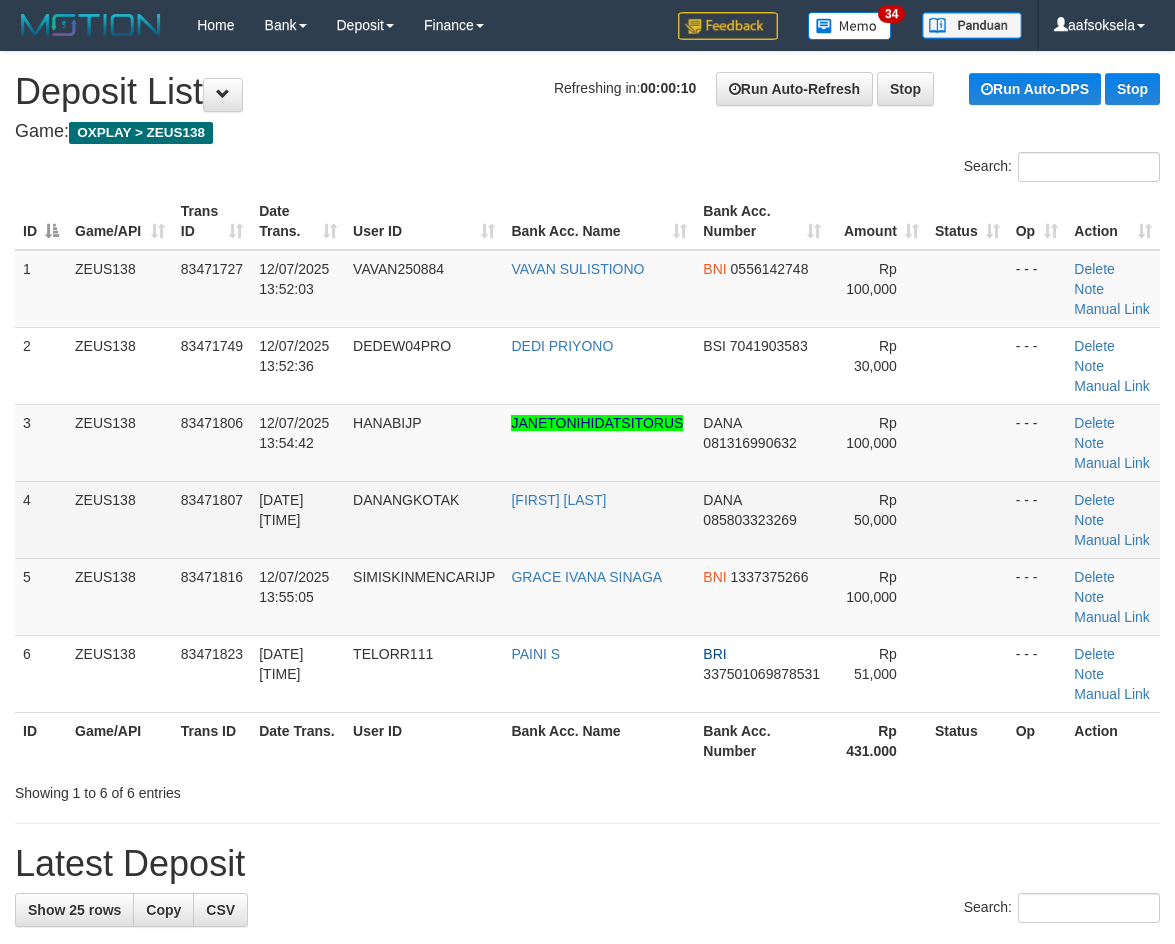 scroll, scrollTop: 0, scrollLeft: 0, axis: both 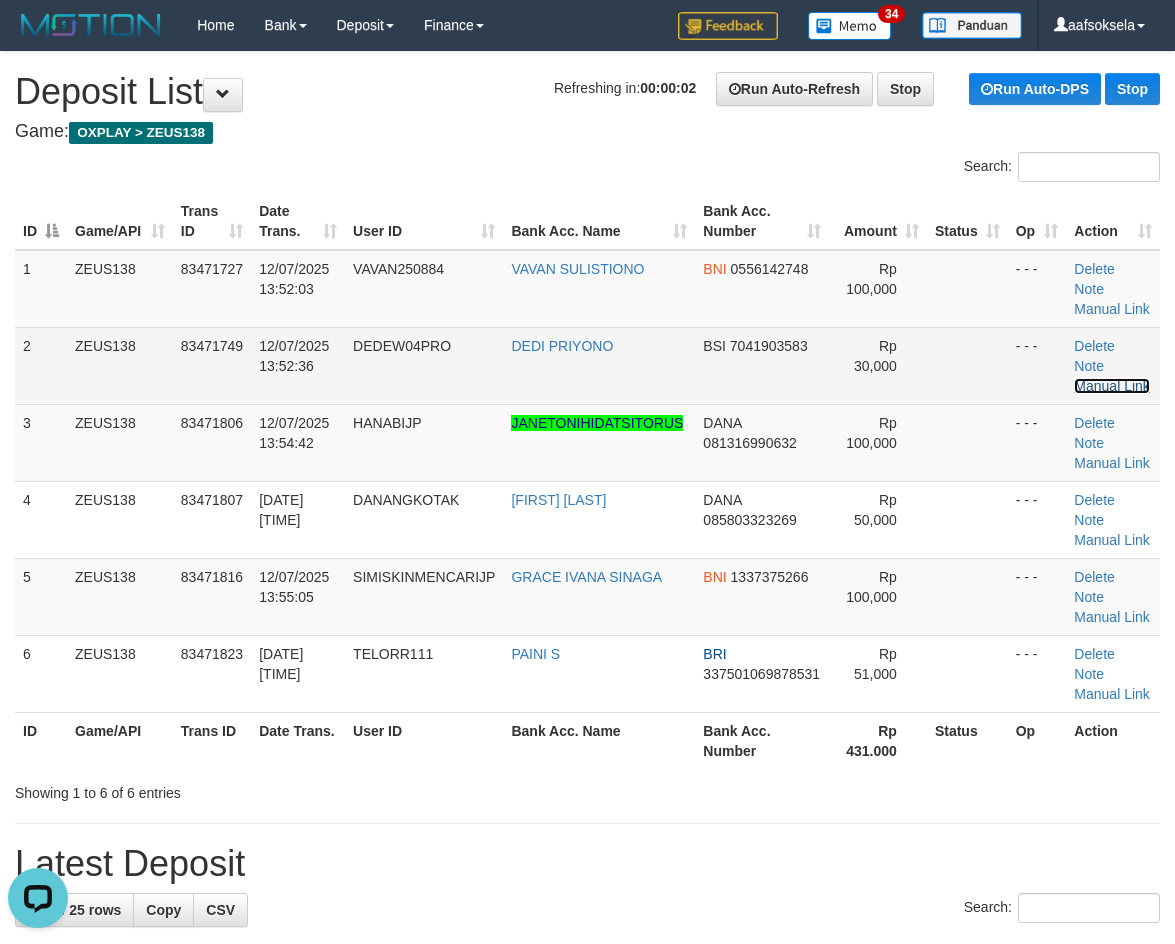 click on "Manual Link" at bounding box center [1112, 386] 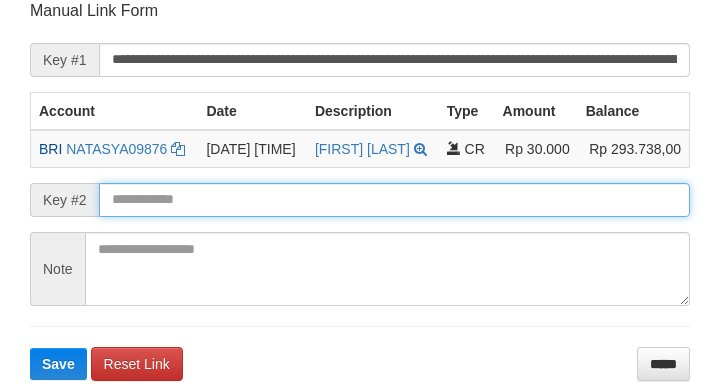 click at bounding box center (394, 200) 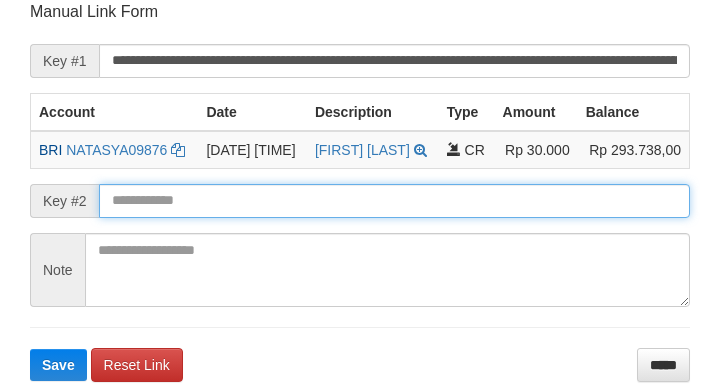 click on "Save" at bounding box center (58, 365) 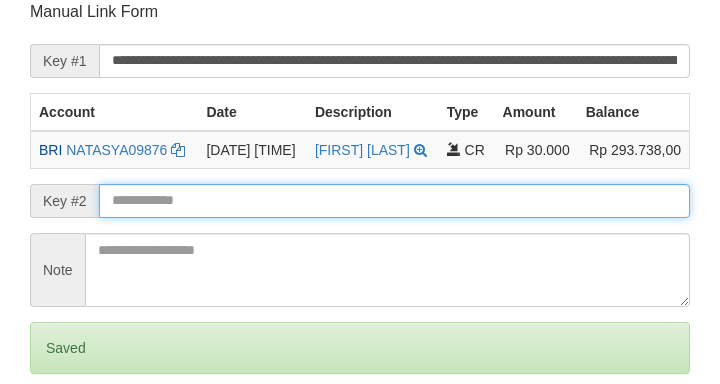 click on "Save" at bounding box center [58, 432] 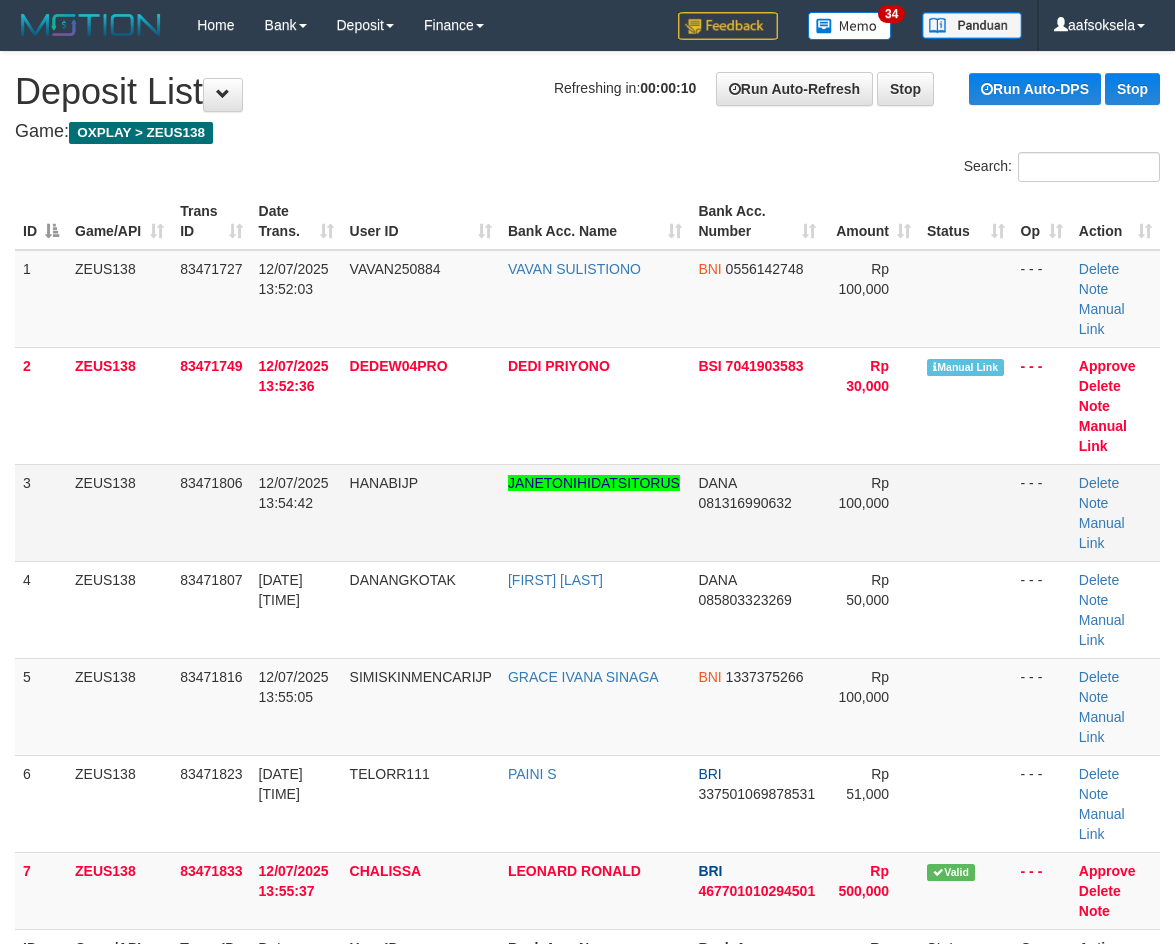 scroll, scrollTop: 0, scrollLeft: 0, axis: both 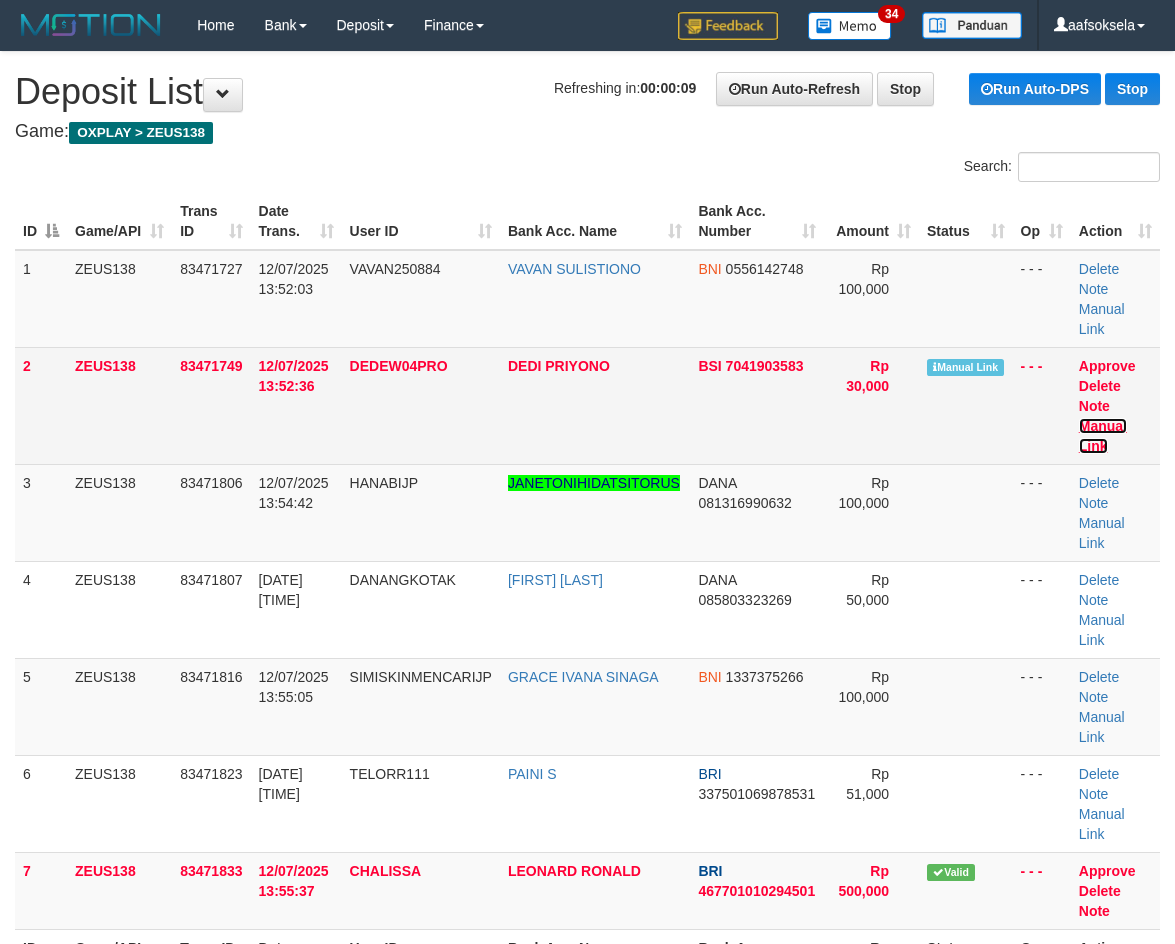click on "Manual Link" at bounding box center [1103, 436] 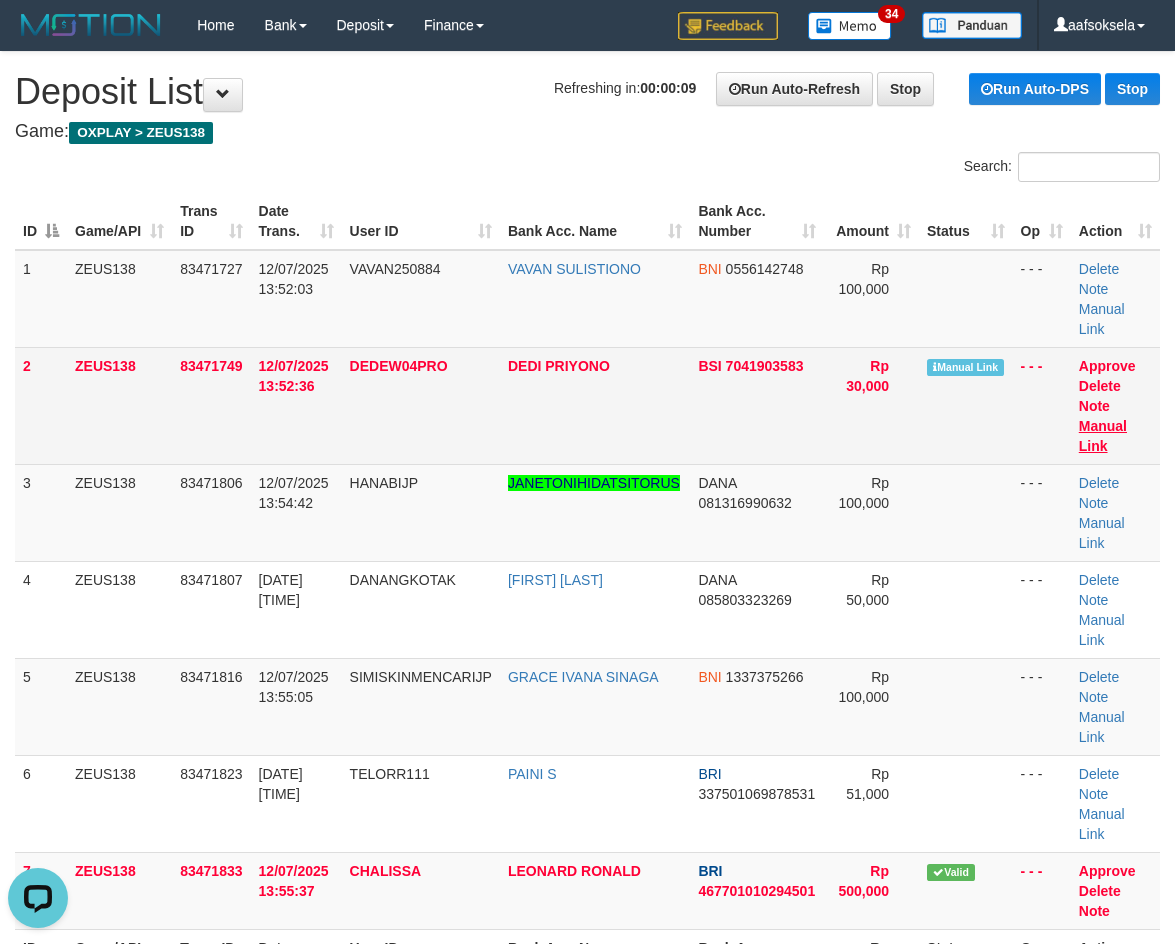 scroll, scrollTop: 0, scrollLeft: 0, axis: both 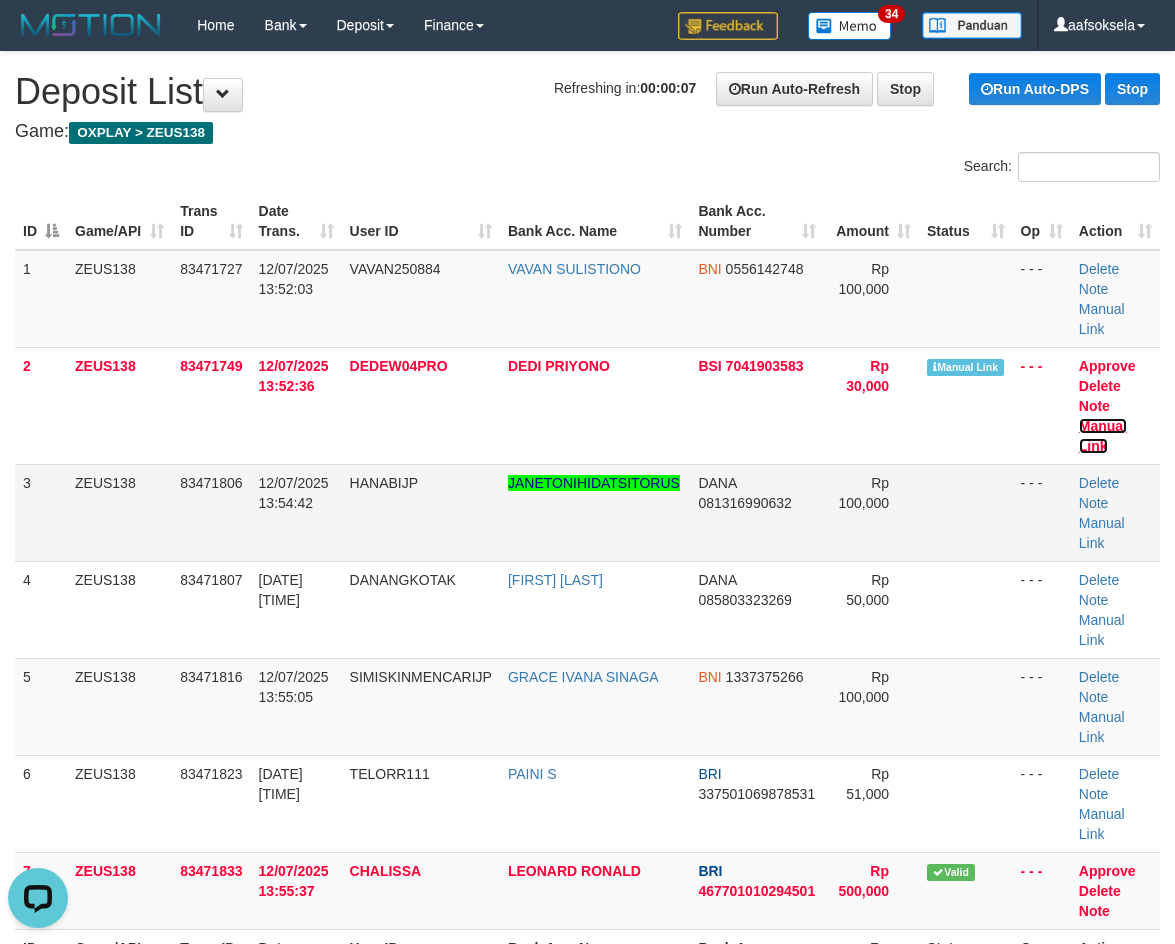 click on "Manual Link" at bounding box center [1103, 436] 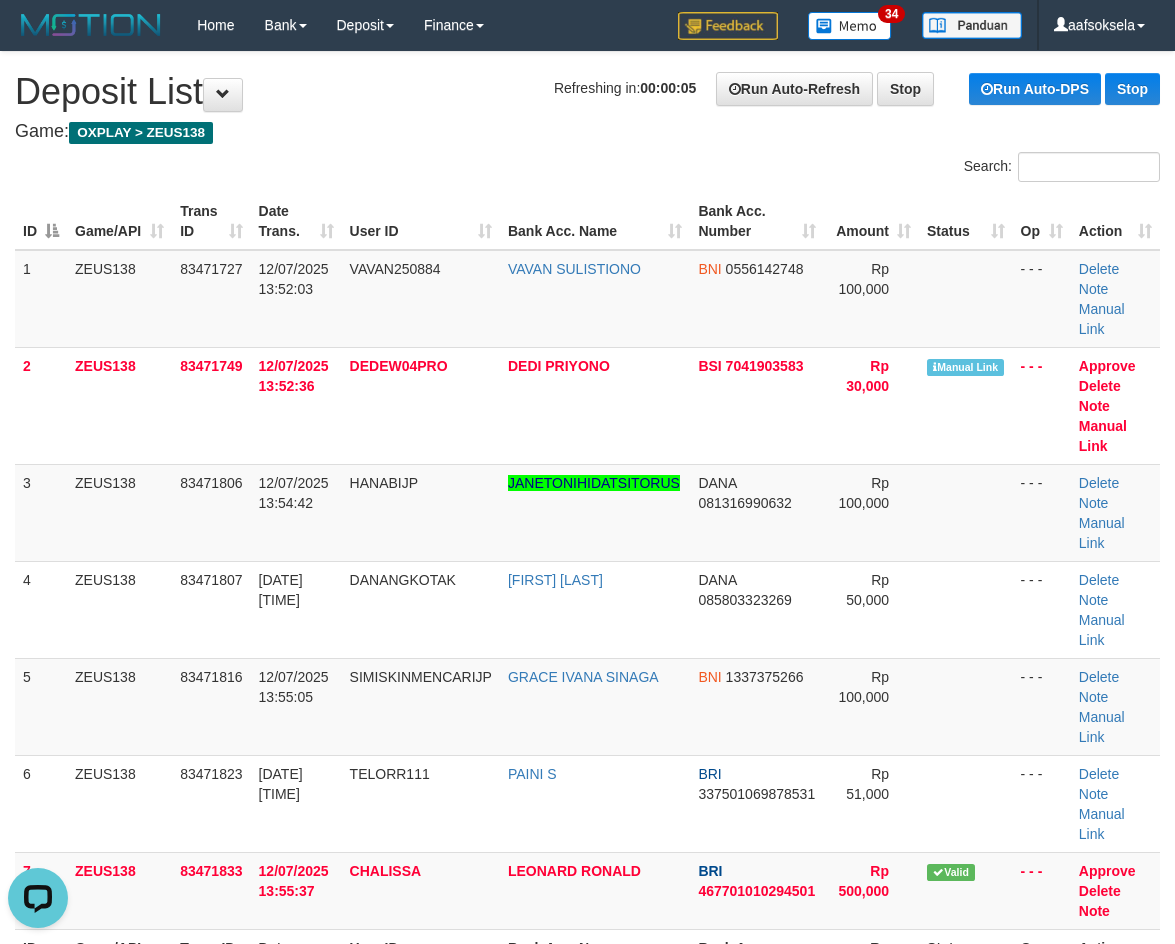 drag, startPoint x: 429, startPoint y: 134, endPoint x: 441, endPoint y: 134, distance: 12 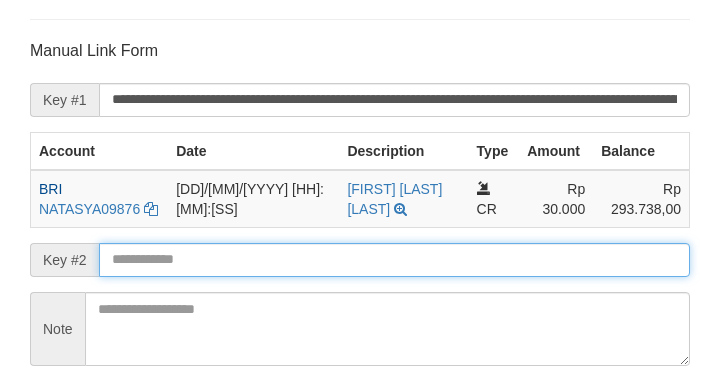 drag, startPoint x: 0, startPoint y: 0, endPoint x: 326, endPoint y: 228, distance: 397.81906 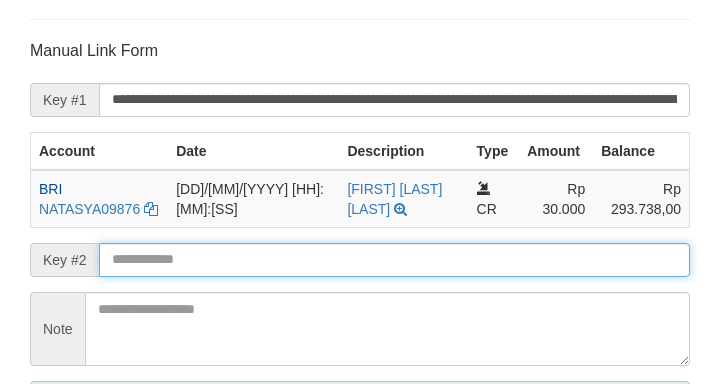 click on "Save" at bounding box center (80, 491) 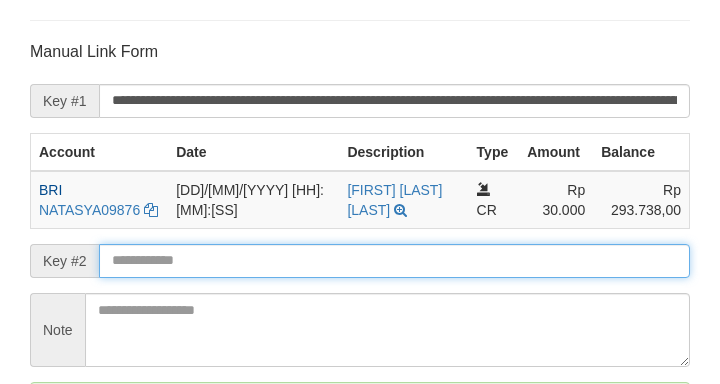 click on "Save" at bounding box center [58, 492] 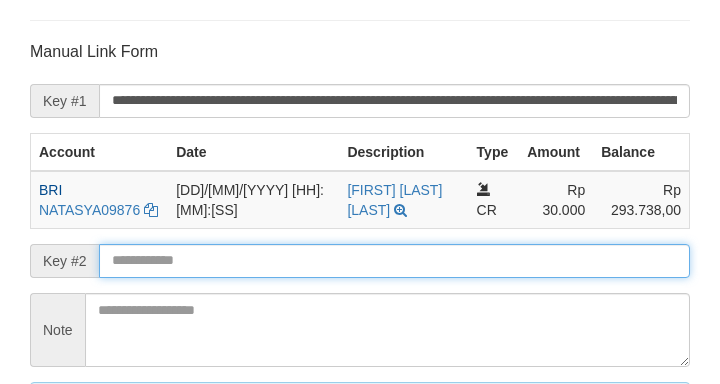 click on "Save" at bounding box center [80, 492] 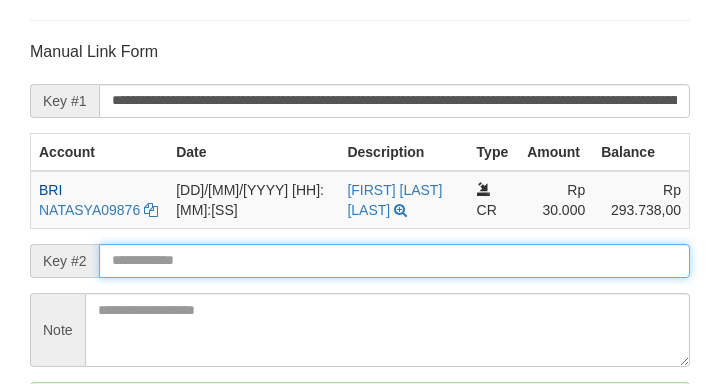 click on "Save" at bounding box center (58, 492) 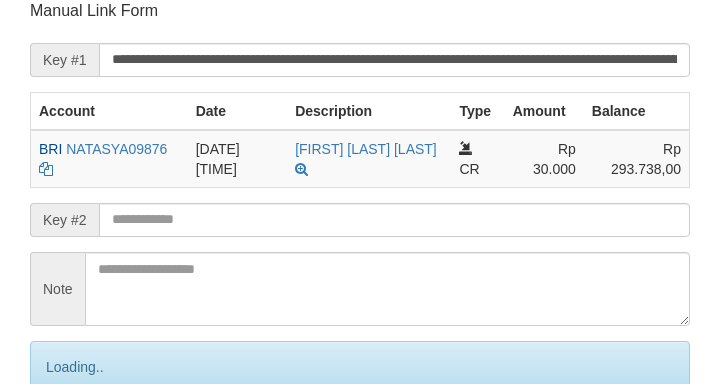 click on "Save" at bounding box center [80, 451] 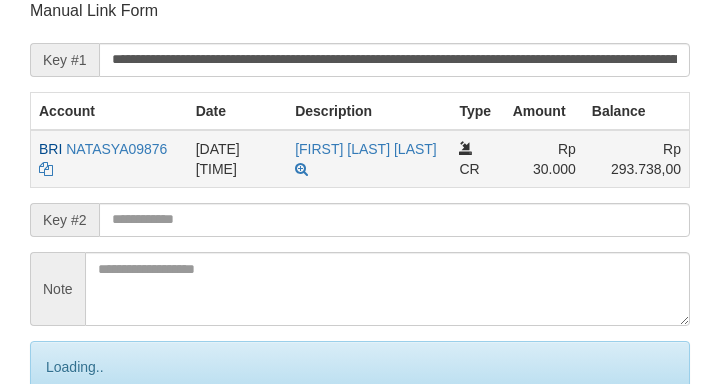scroll, scrollTop: 392, scrollLeft: 0, axis: vertical 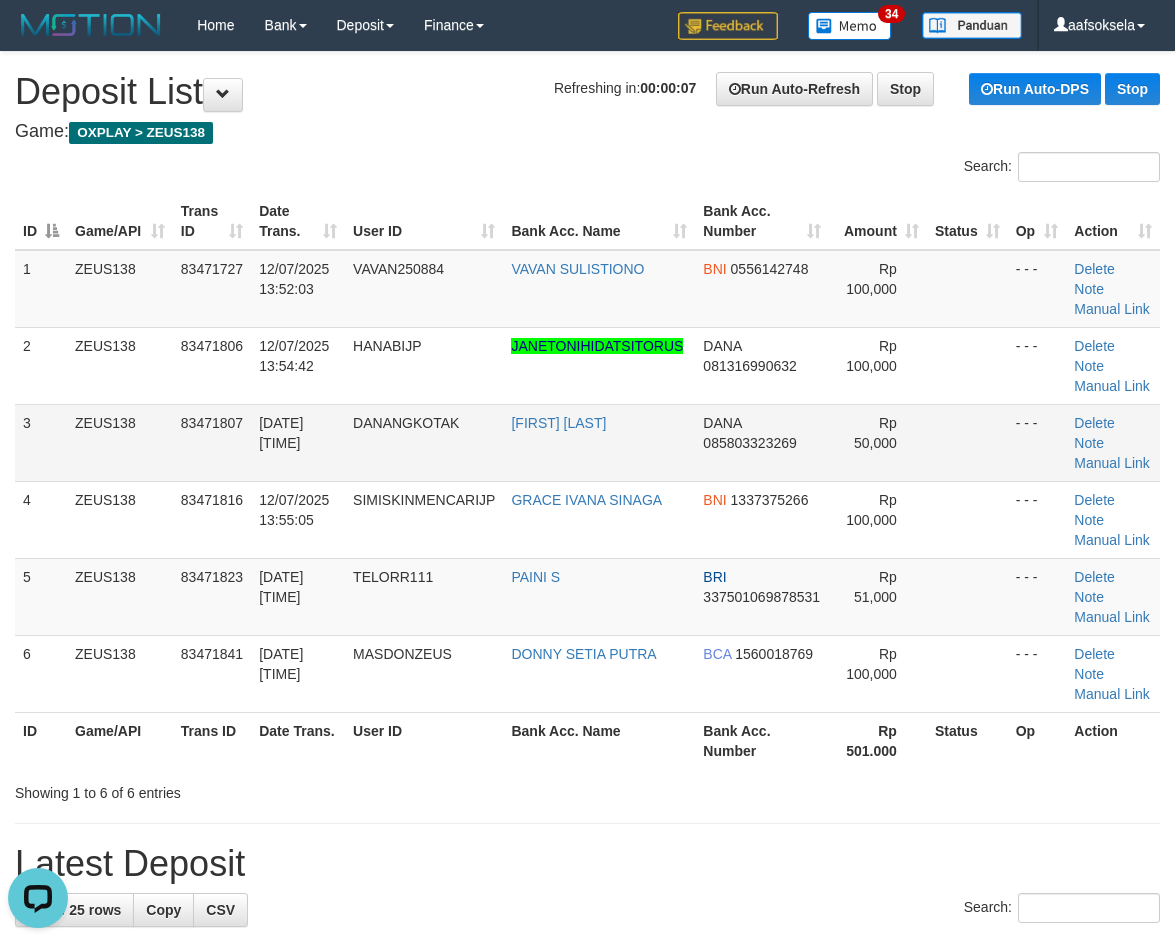 click on "DANANGKOTAK" at bounding box center (424, 442) 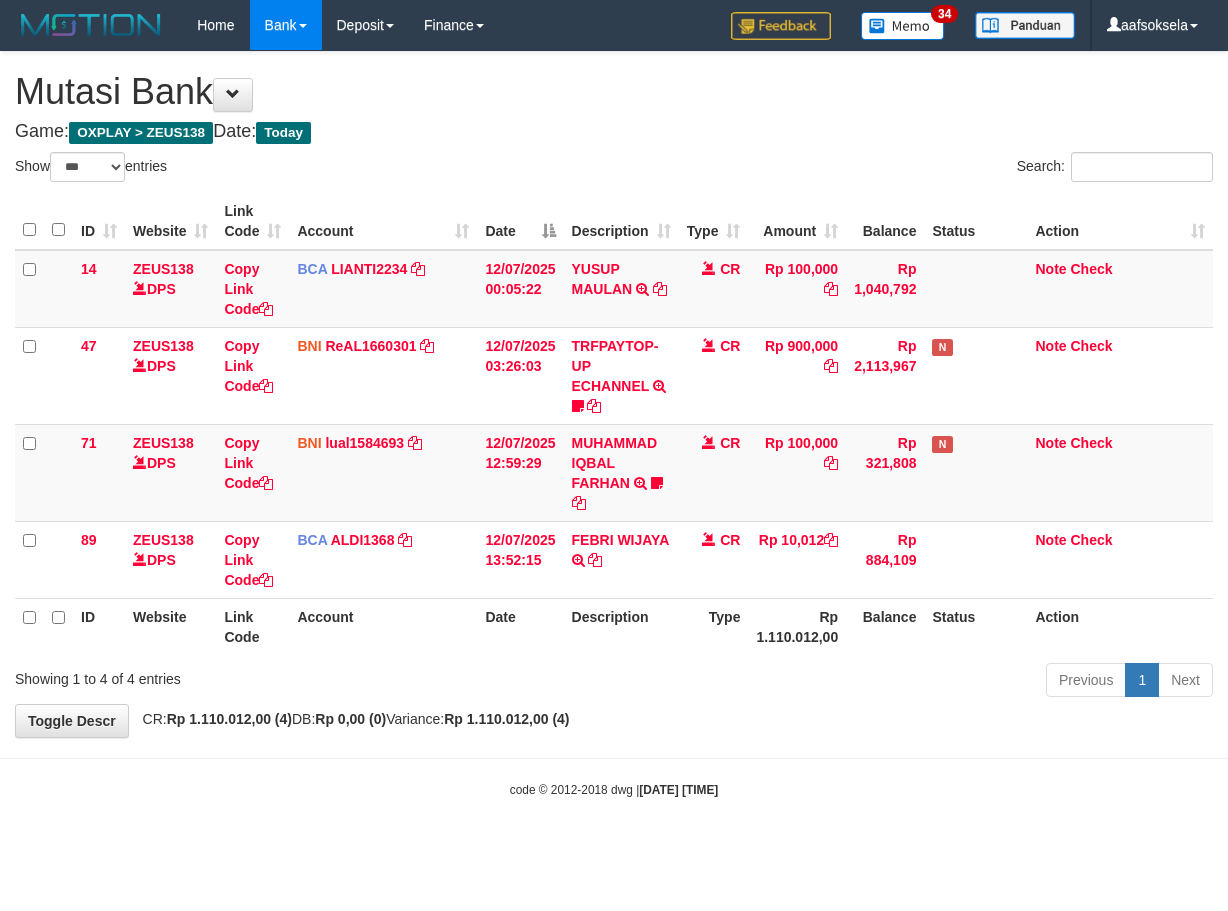 select on "***" 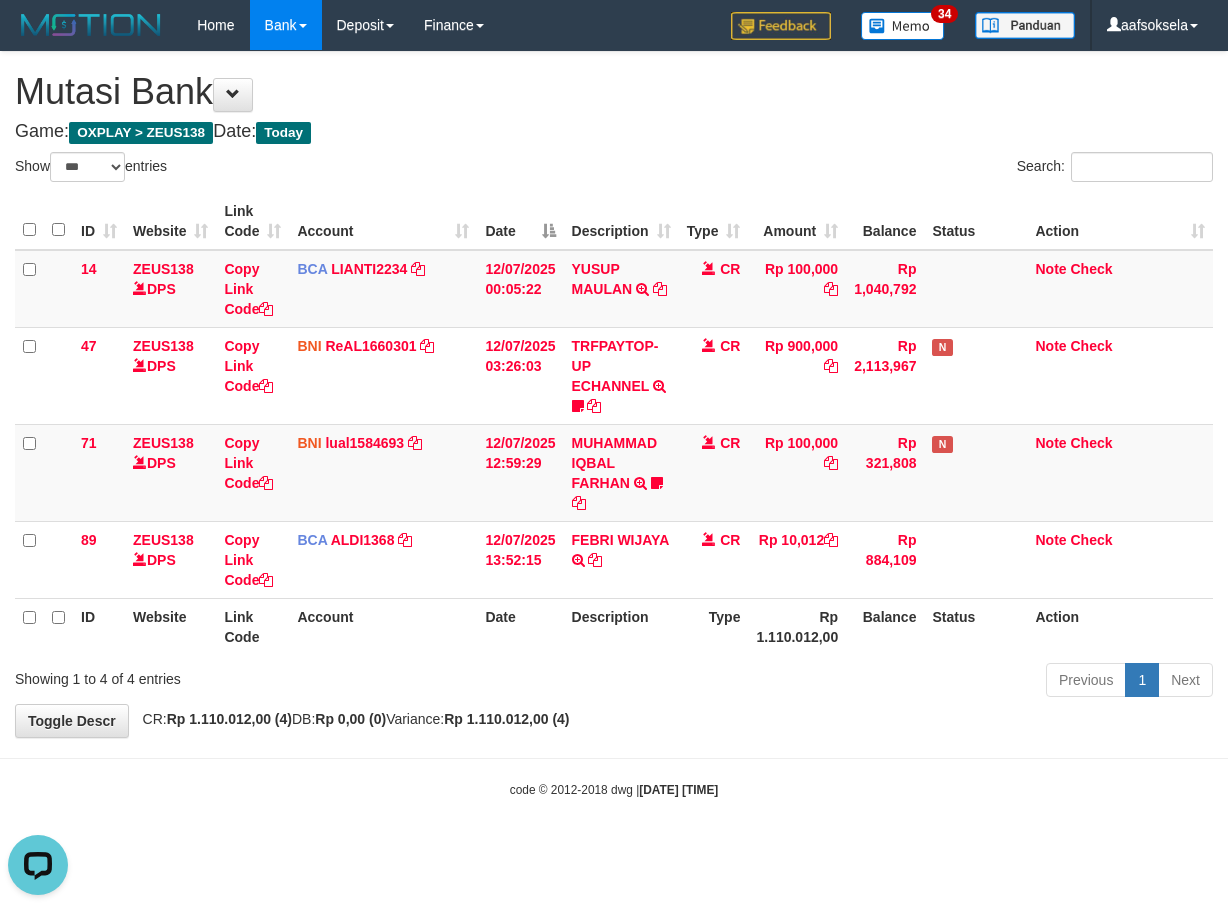 scroll, scrollTop: 0, scrollLeft: 0, axis: both 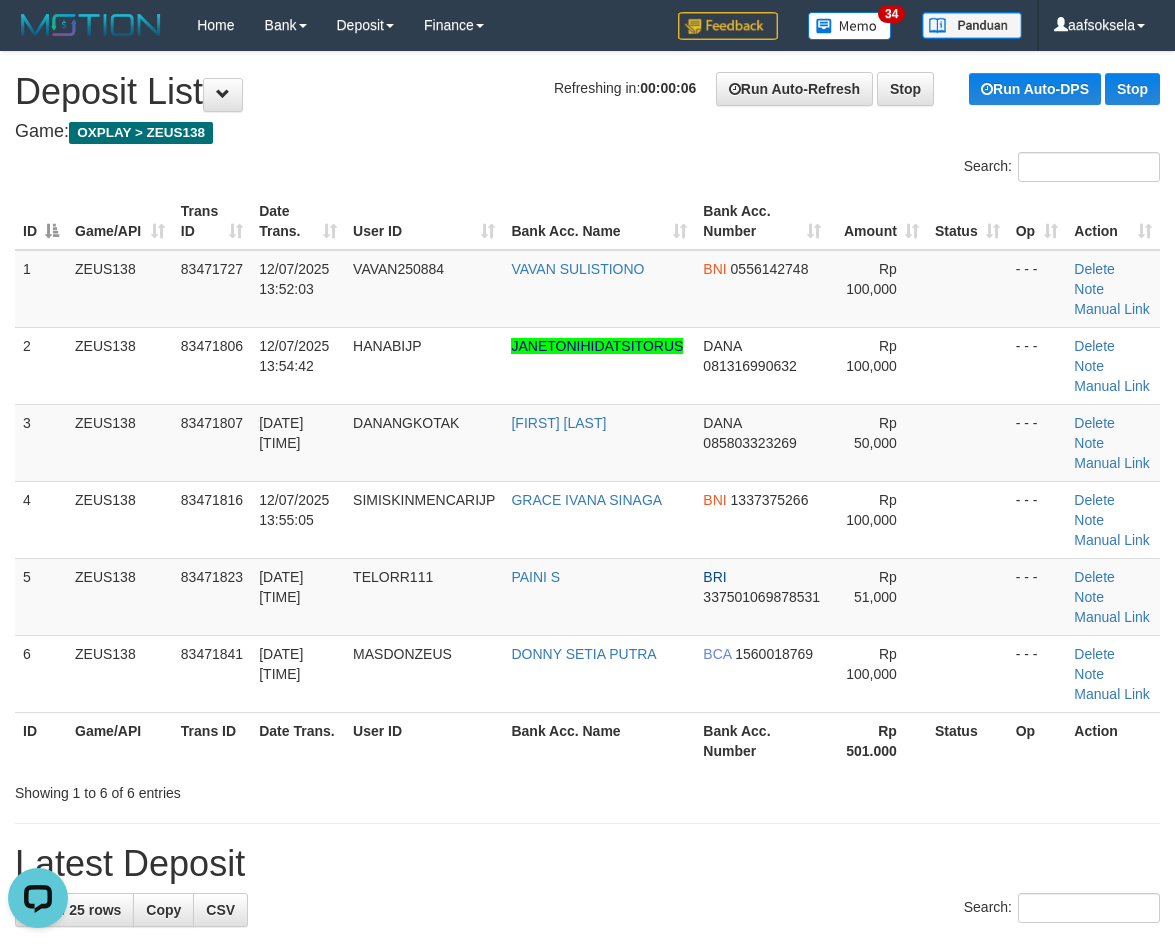 drag, startPoint x: 467, startPoint y: 655, endPoint x: 11, endPoint y: 721, distance: 460.75156 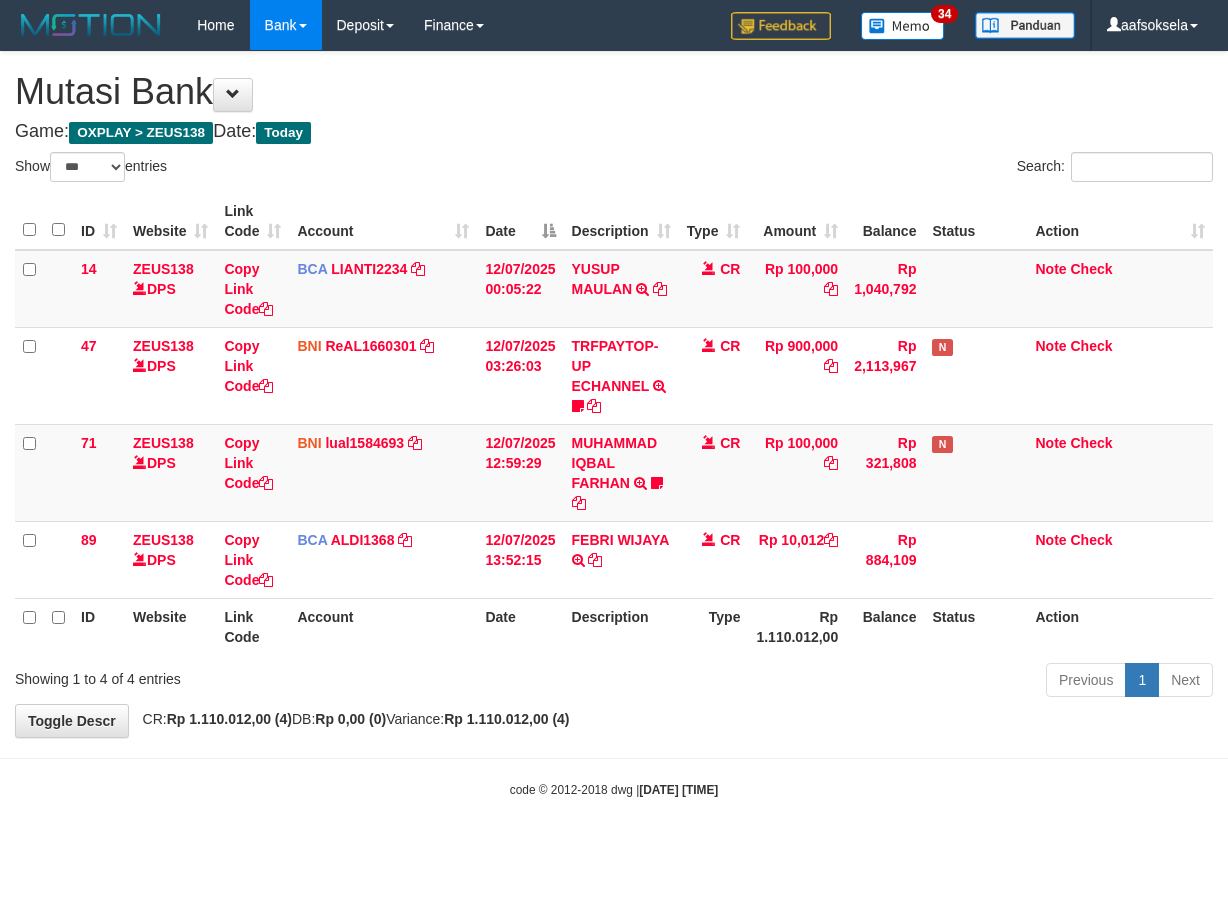 select on "***" 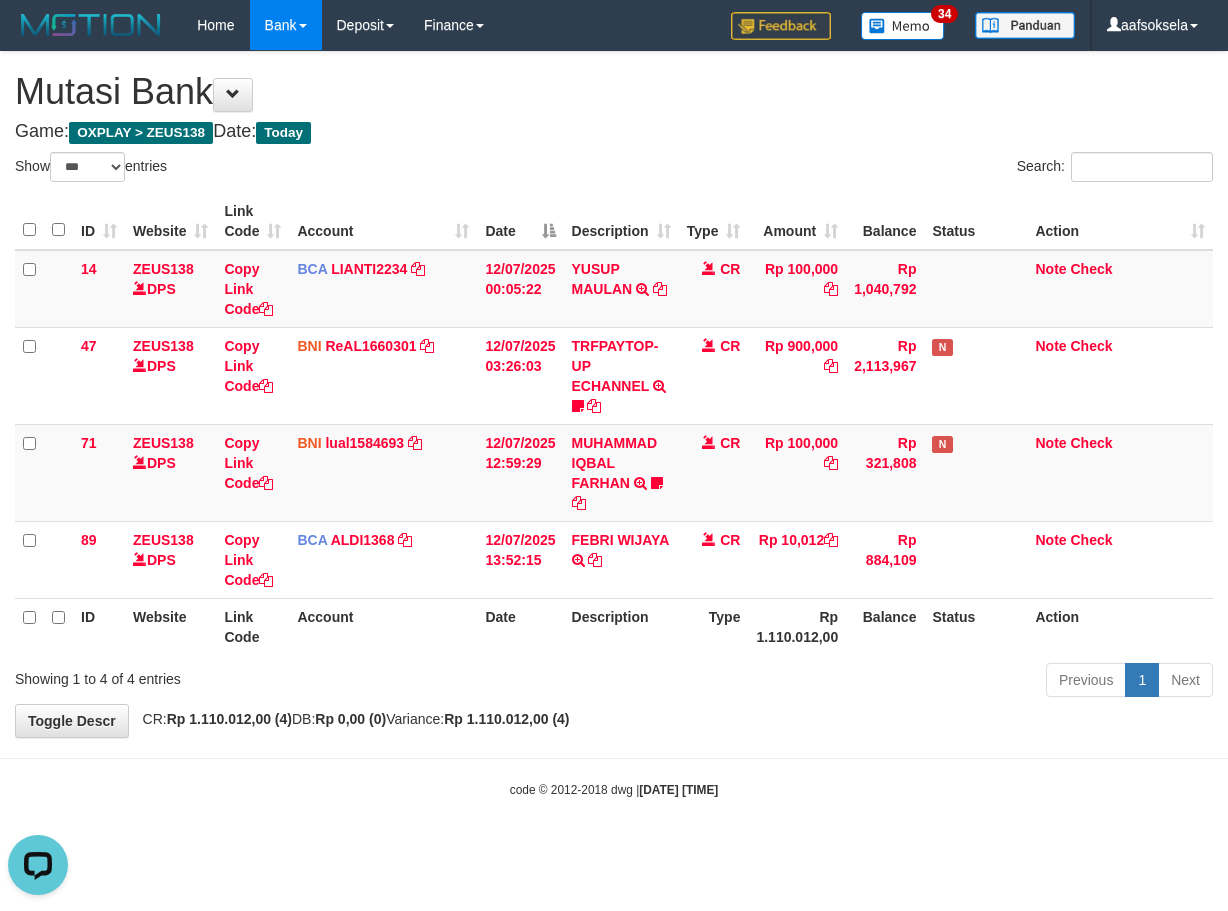 scroll, scrollTop: 0, scrollLeft: 0, axis: both 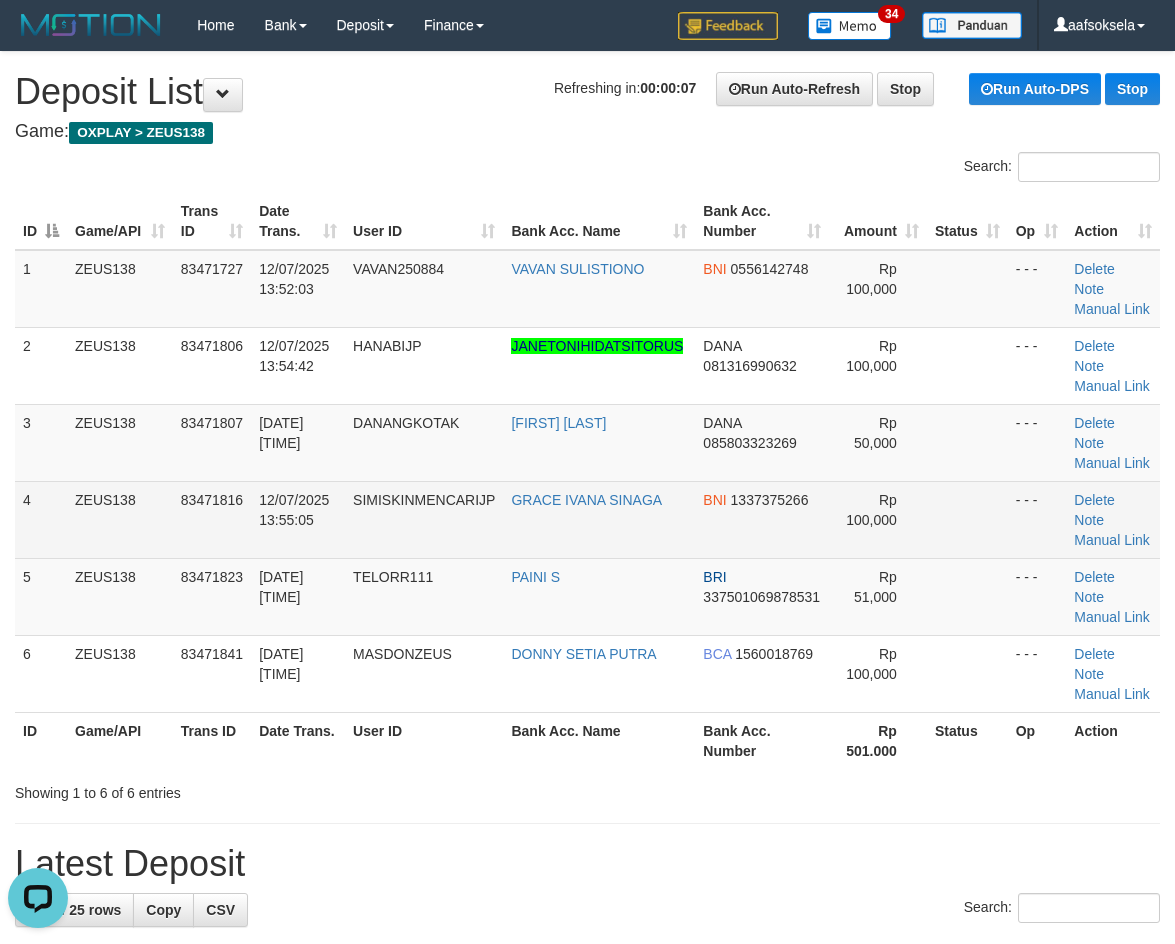 click on "SIMISKINMENCARIJP" at bounding box center (424, 500) 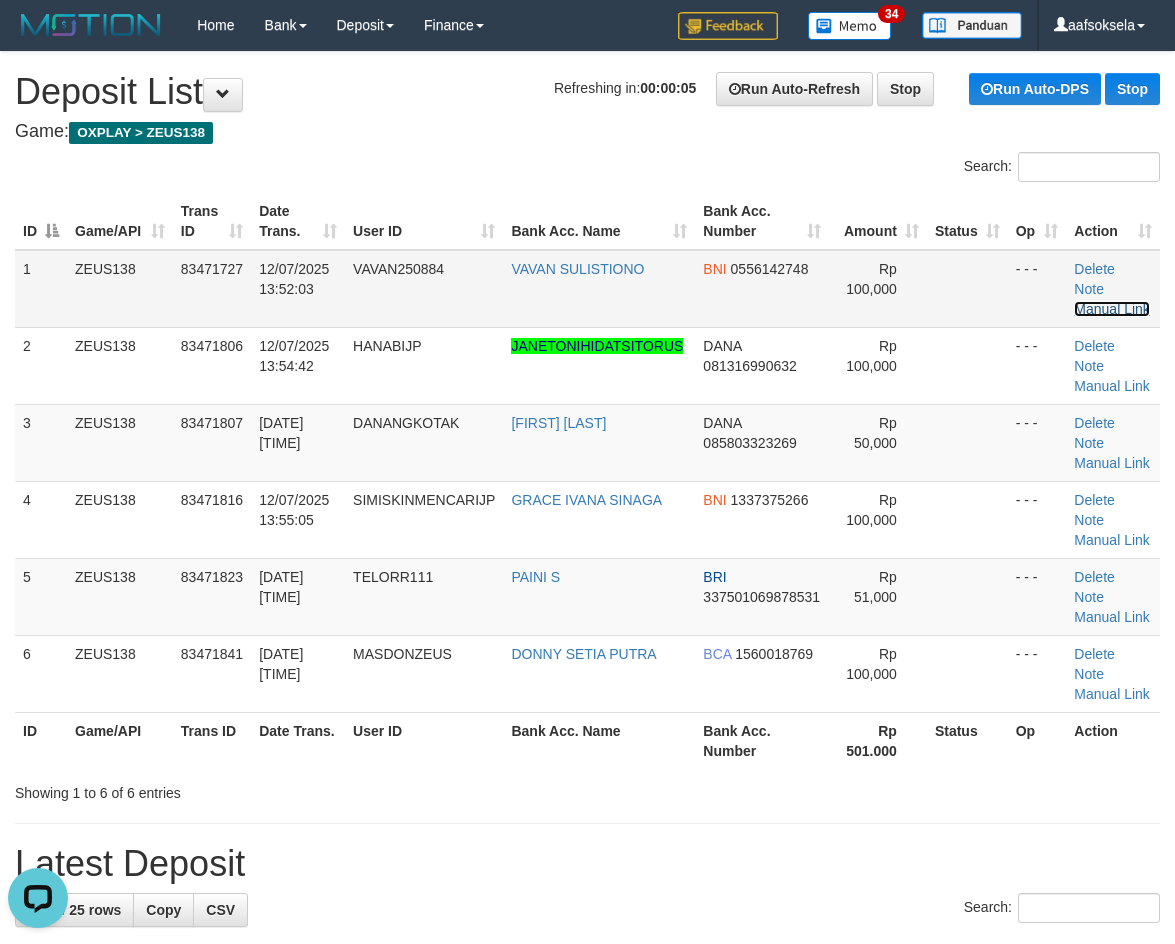 click on "Manual Link" at bounding box center (1112, 309) 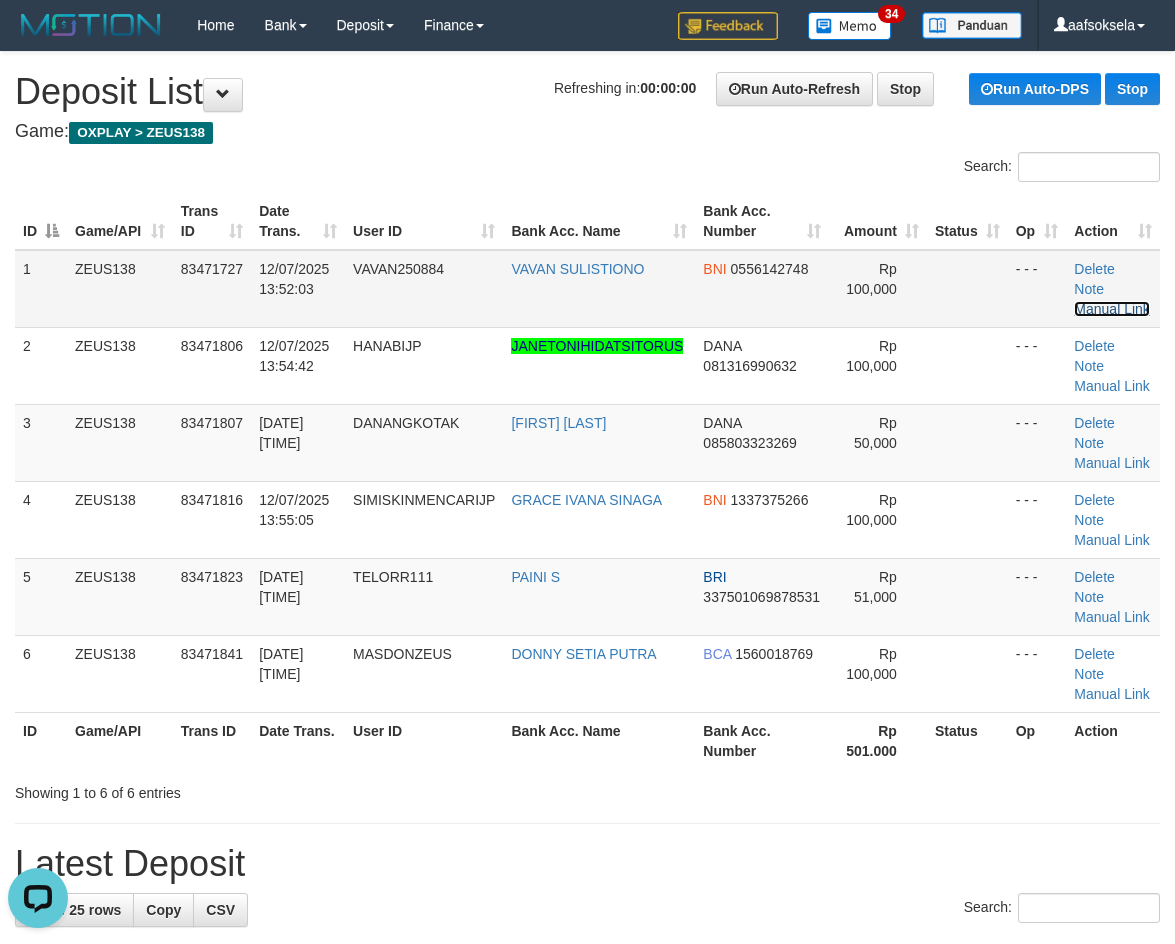 click on "Manual Link" at bounding box center [1112, 309] 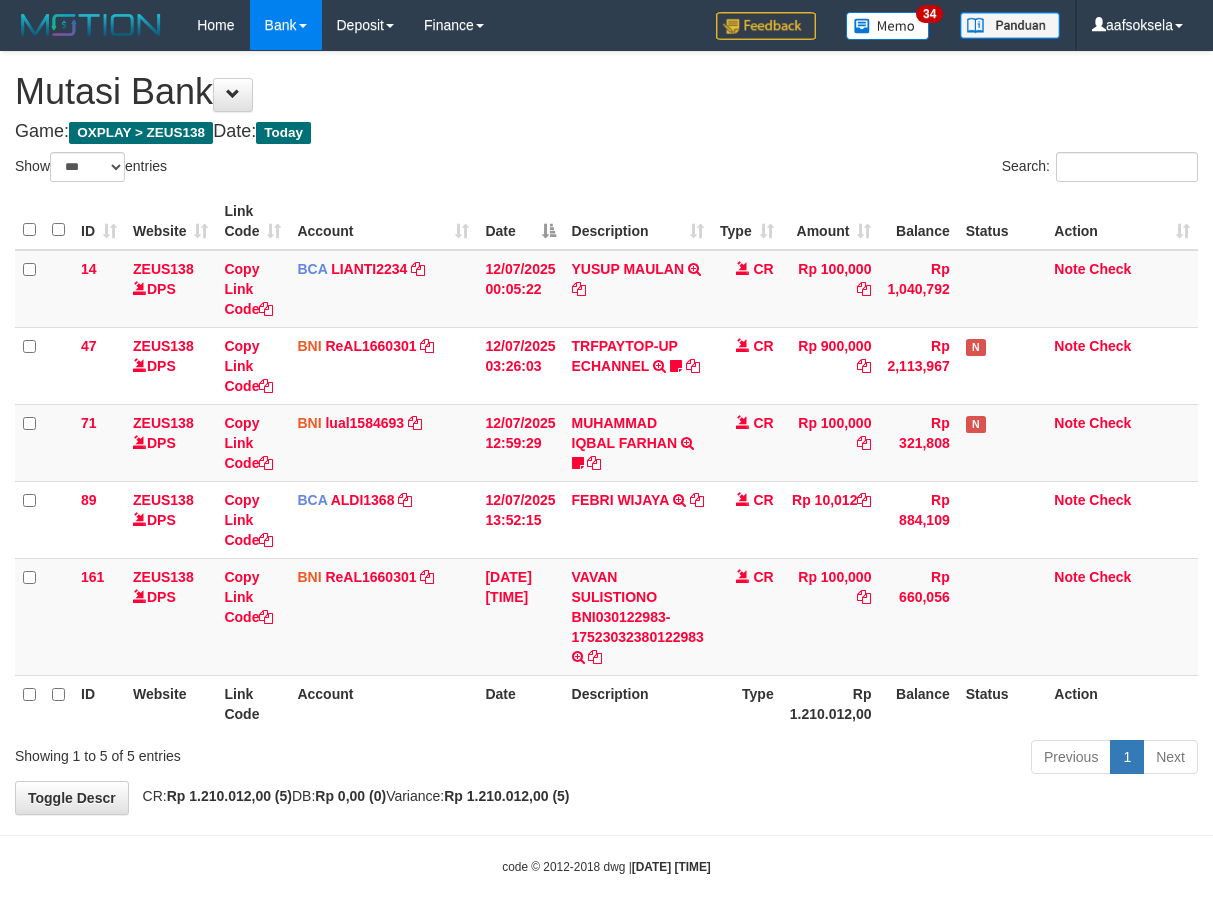 select on "***" 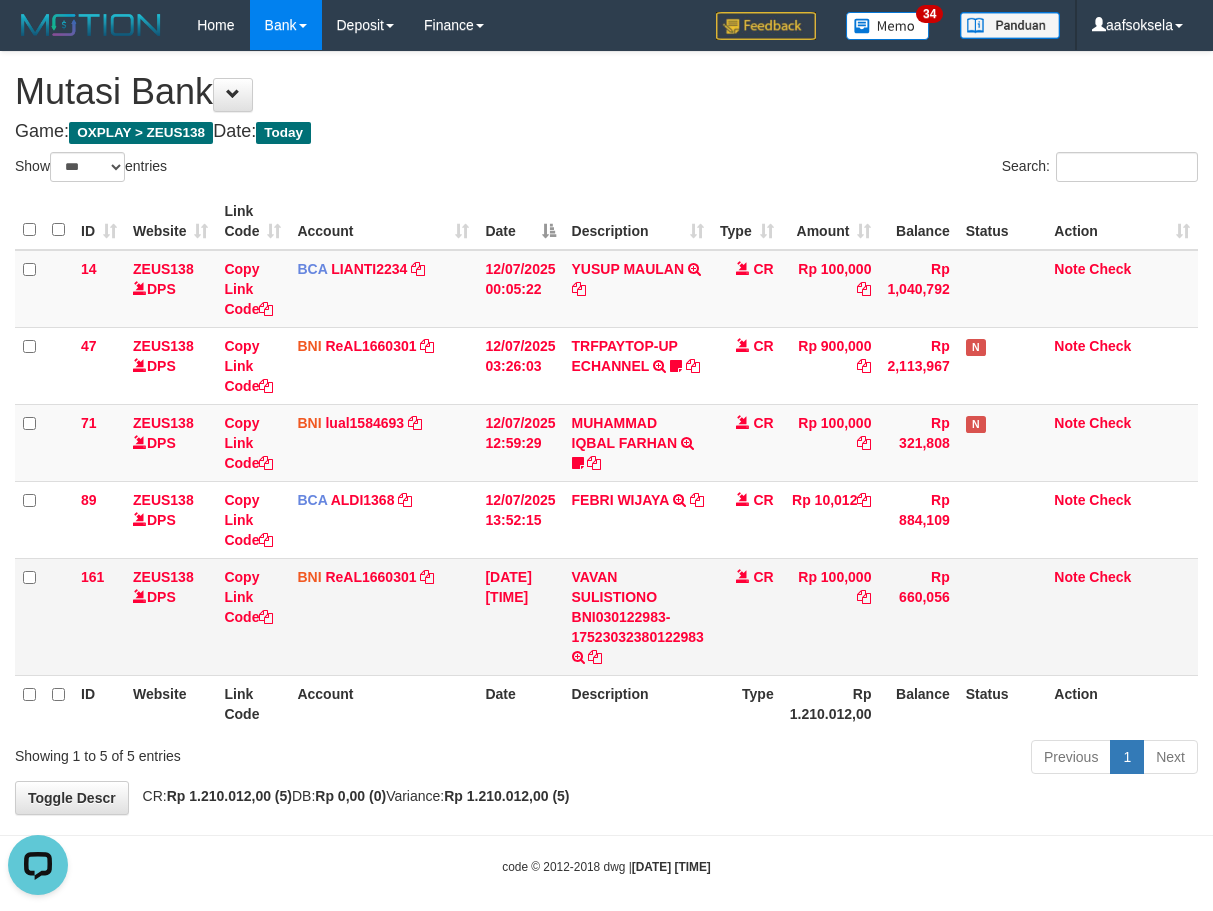 scroll, scrollTop: 0, scrollLeft: 0, axis: both 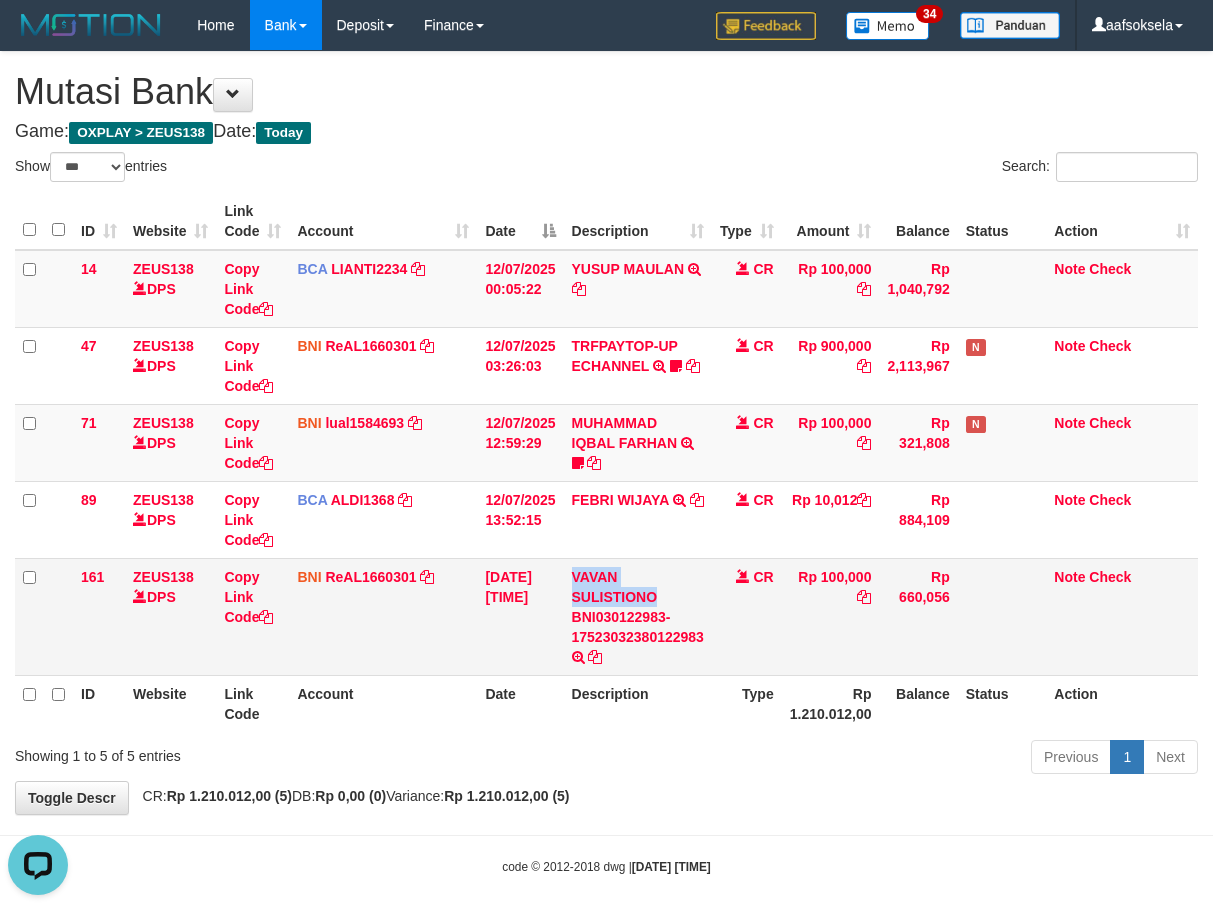 drag, startPoint x: 571, startPoint y: 564, endPoint x: 659, endPoint y: 591, distance: 92.0489 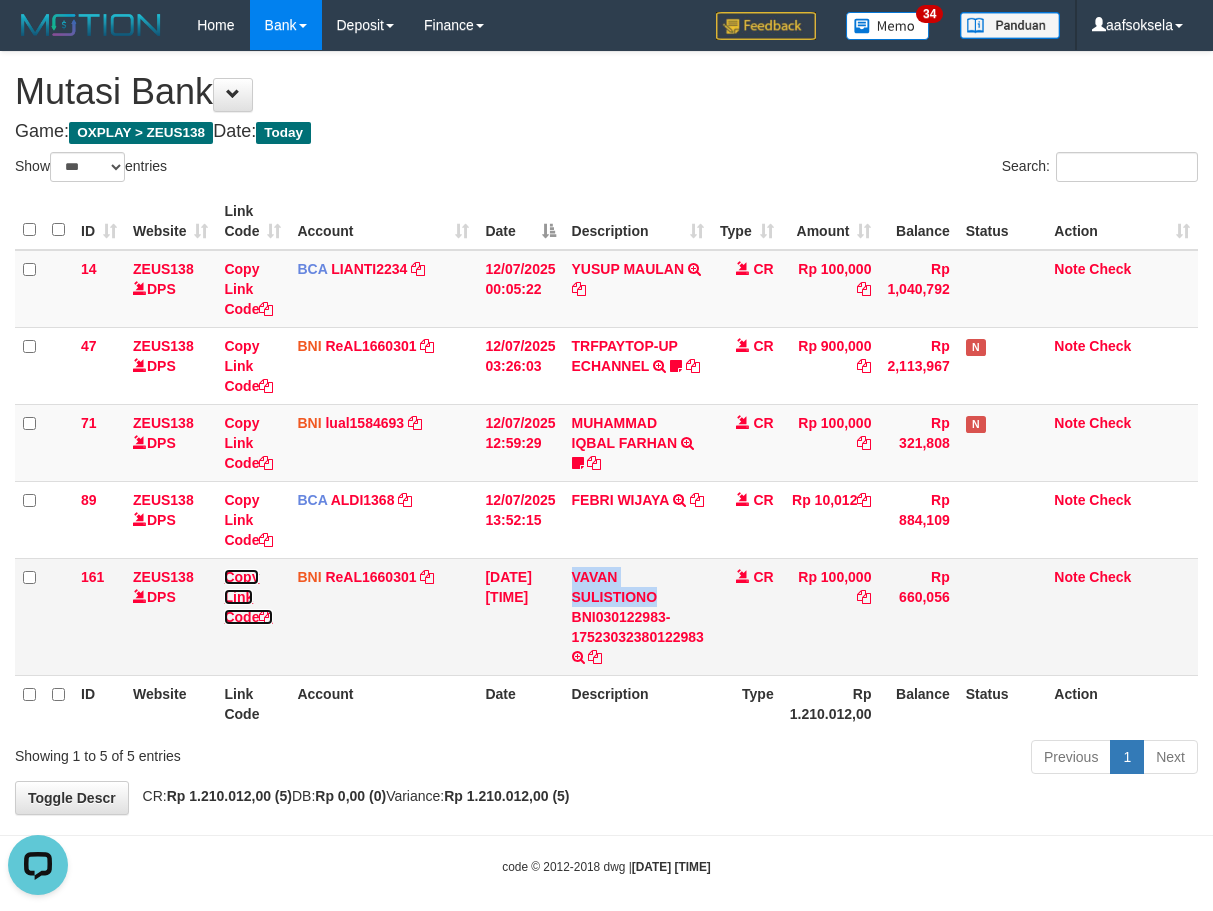 click on "Copy Link Code" at bounding box center (248, 597) 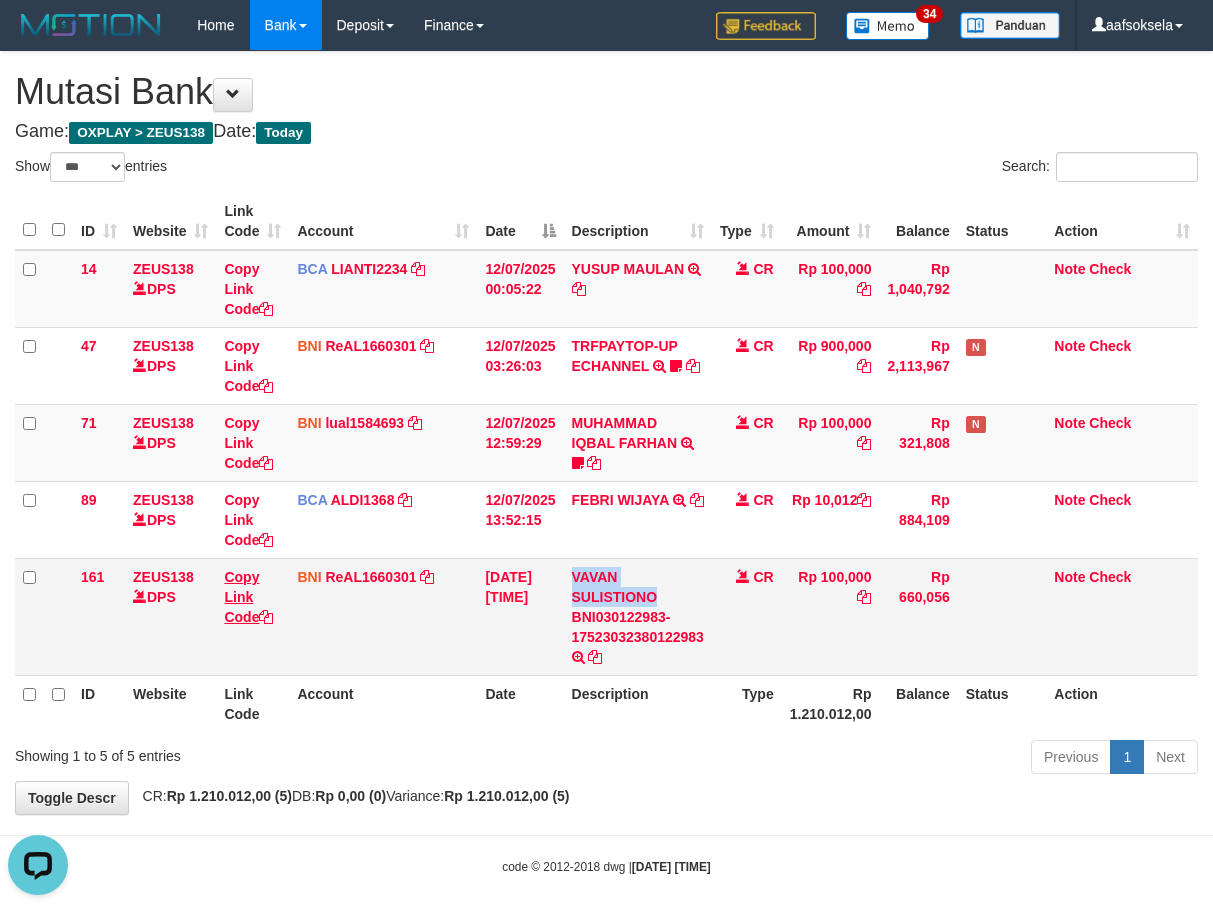 copy on "VAVAN SULISTIONO" 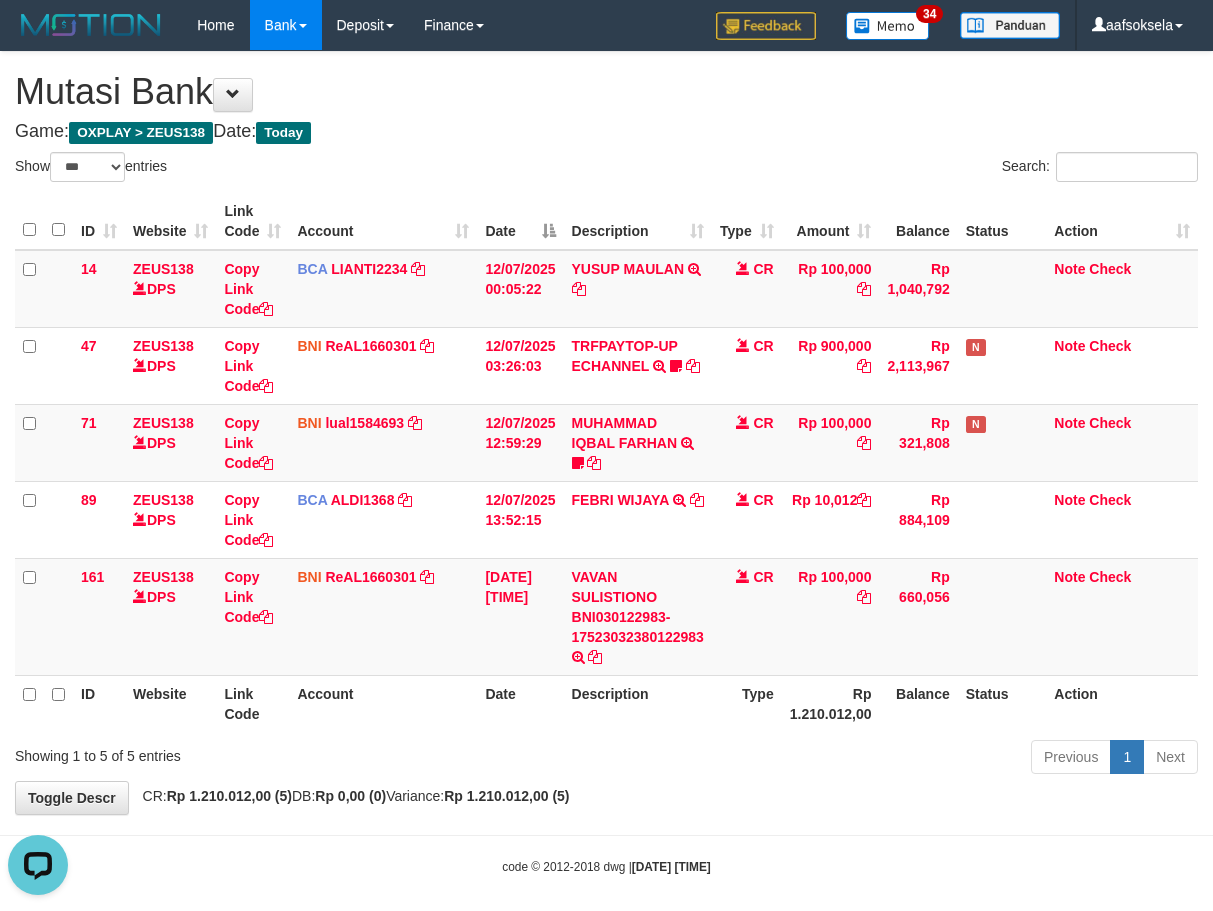 scroll, scrollTop: 297, scrollLeft: 0, axis: vertical 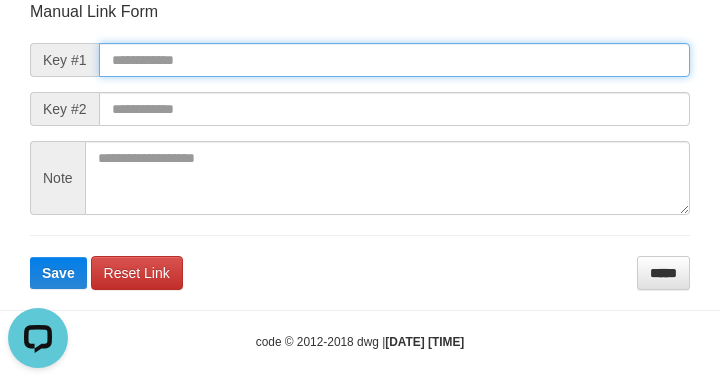 click at bounding box center [394, 60] 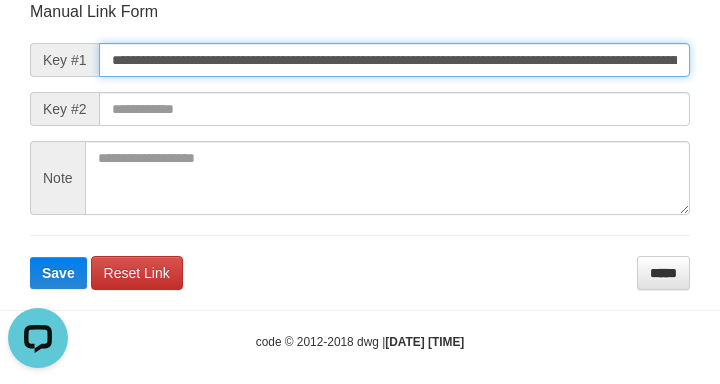 scroll, scrollTop: 0, scrollLeft: 1413, axis: horizontal 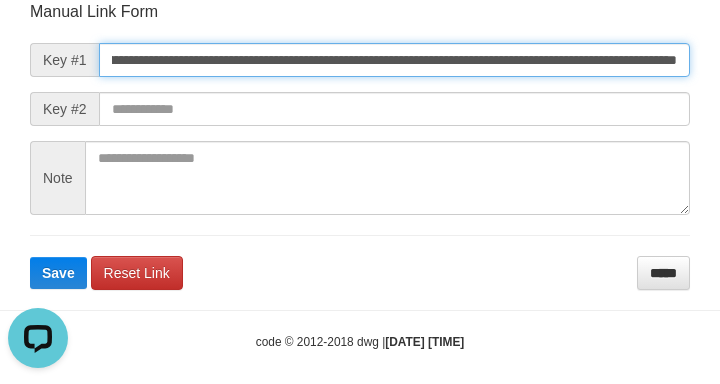type on "**********" 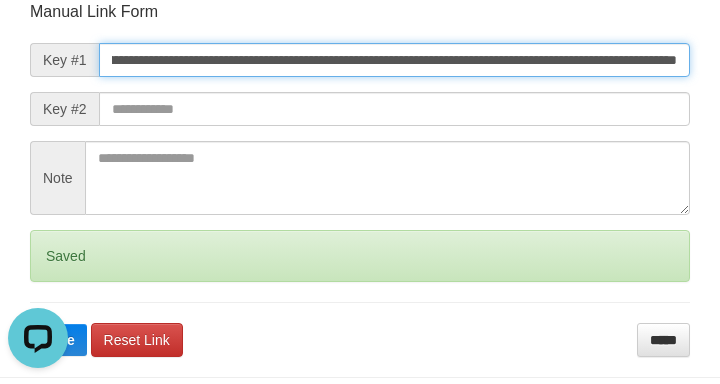 click on "Save" at bounding box center [58, 340] 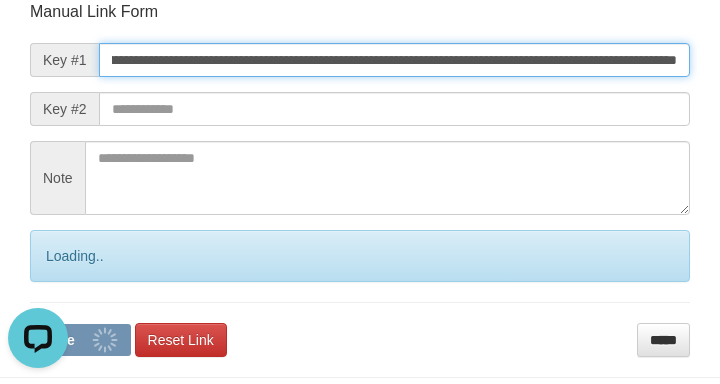 click on "Save" at bounding box center [80, 340] 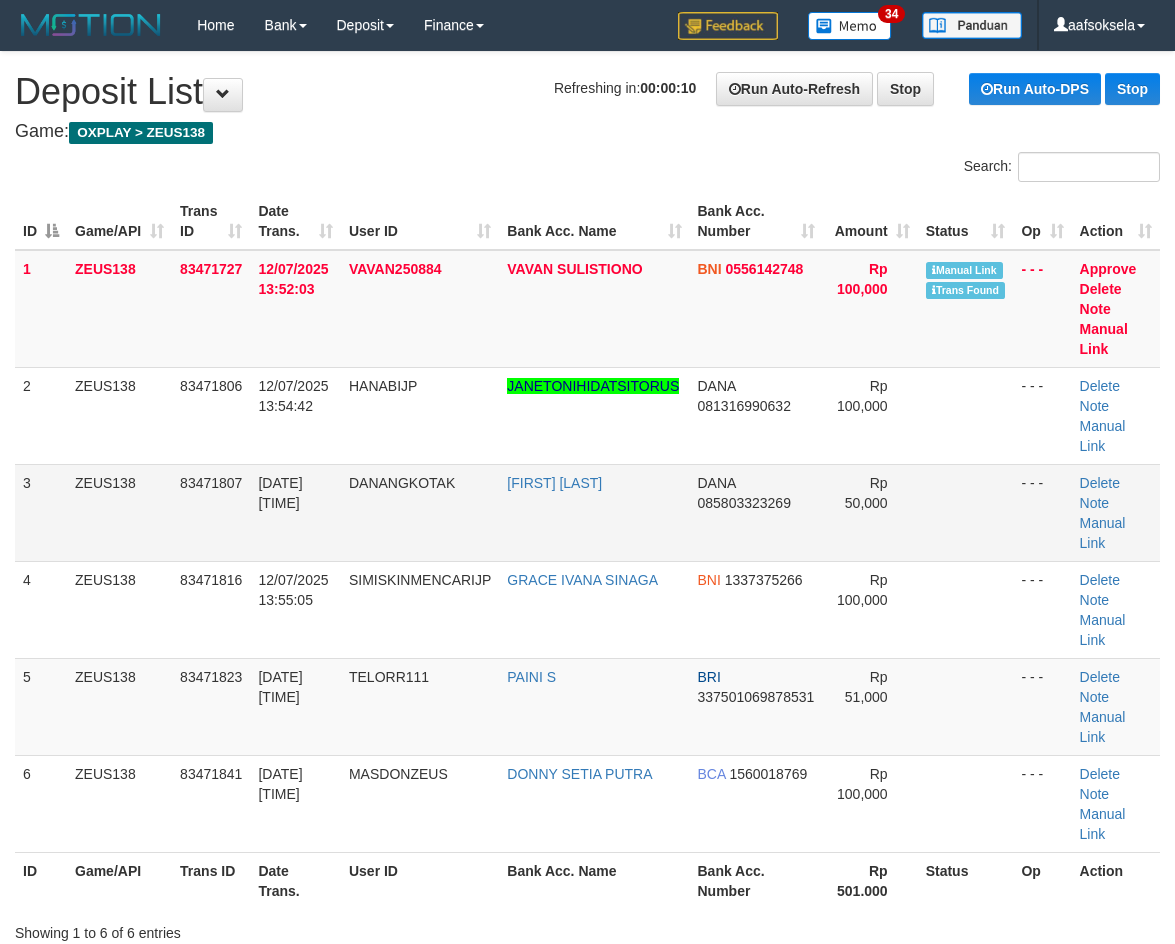 scroll, scrollTop: 0, scrollLeft: 0, axis: both 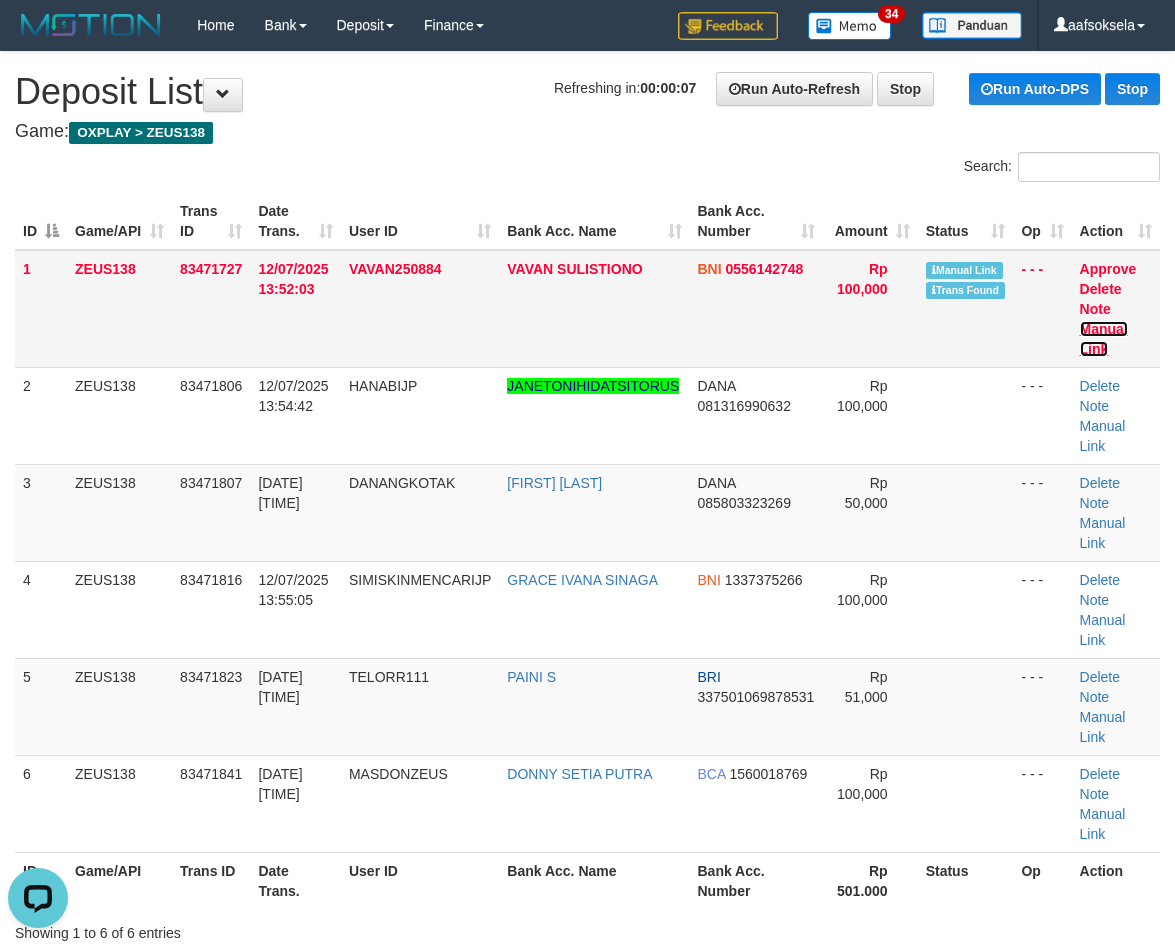 click on "Manual Link" at bounding box center [1104, 339] 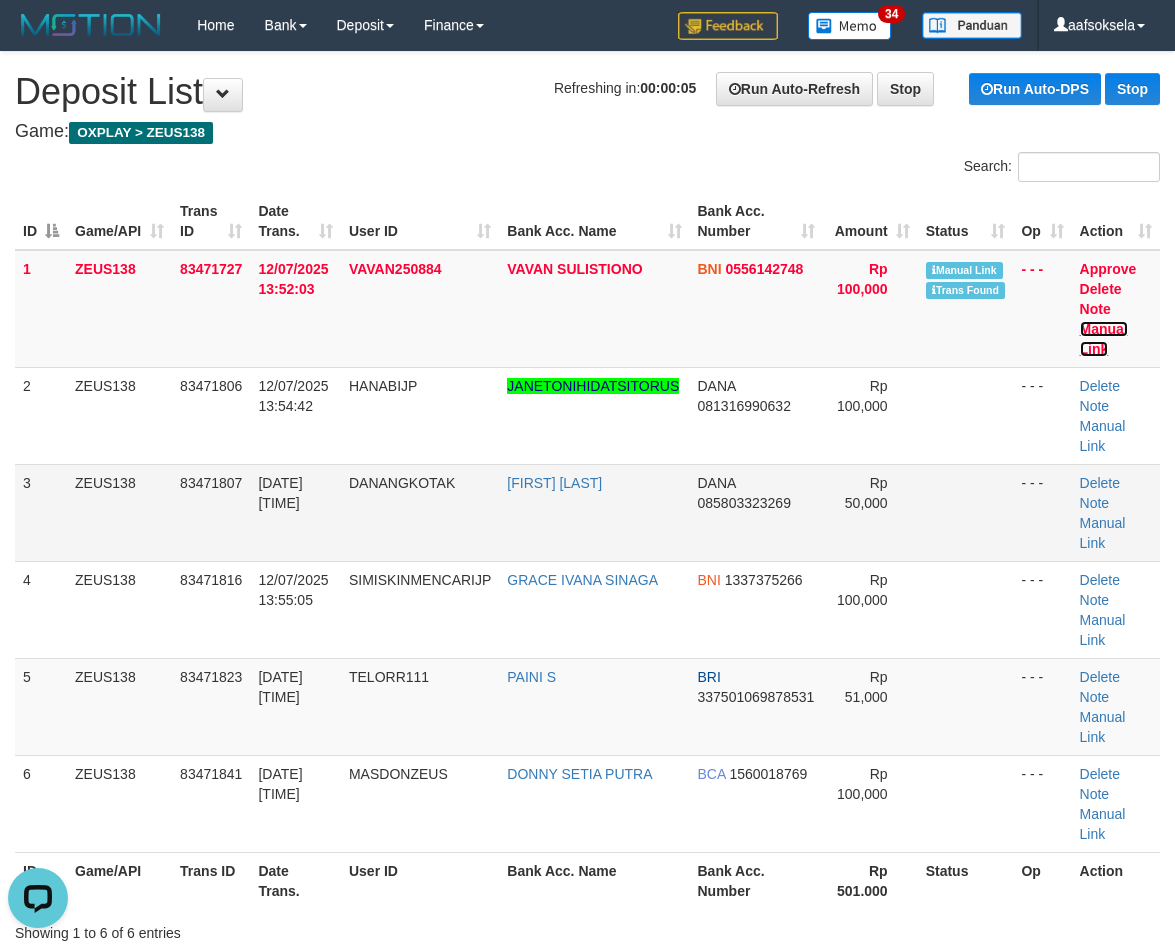 click on "Manual Link" at bounding box center (1104, 339) 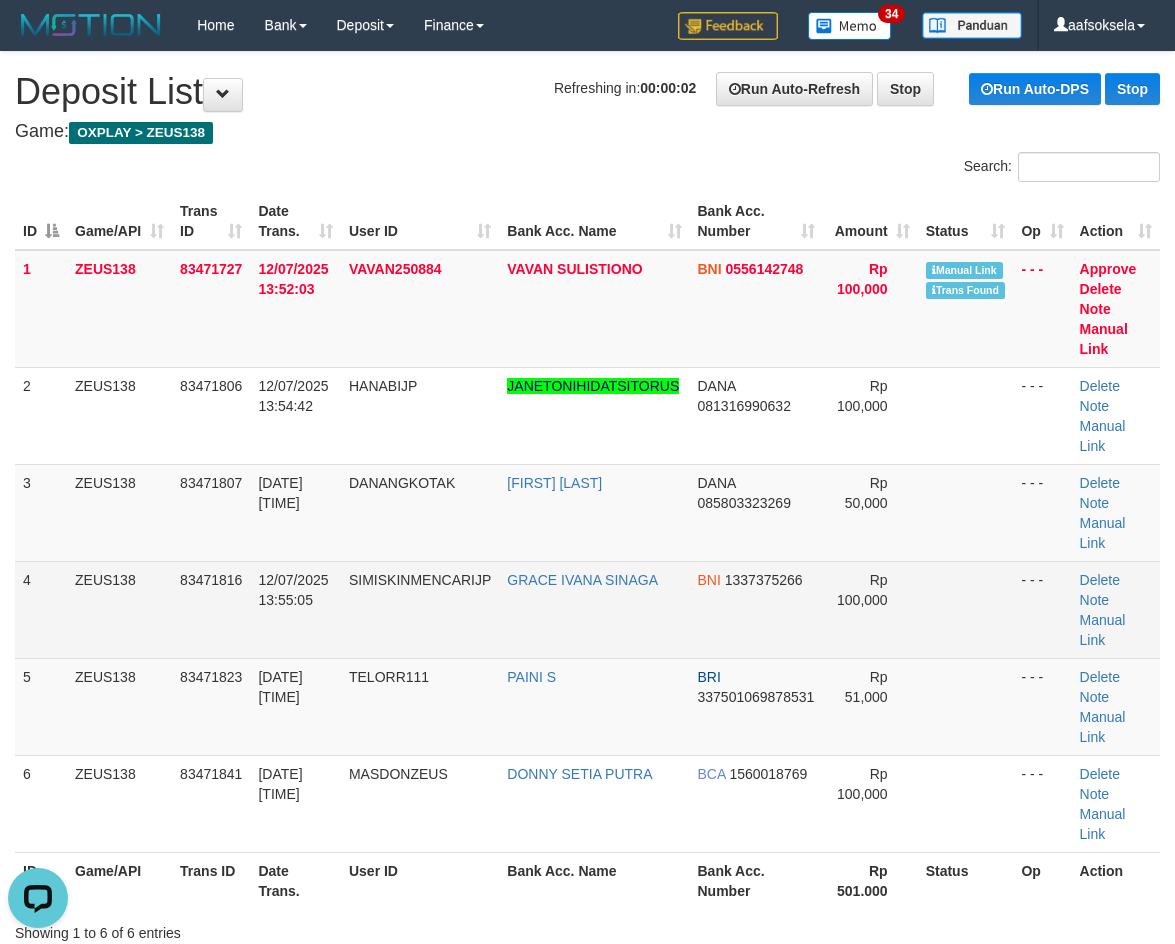 drag, startPoint x: 437, startPoint y: 643, endPoint x: 451, endPoint y: 645, distance: 14.142136 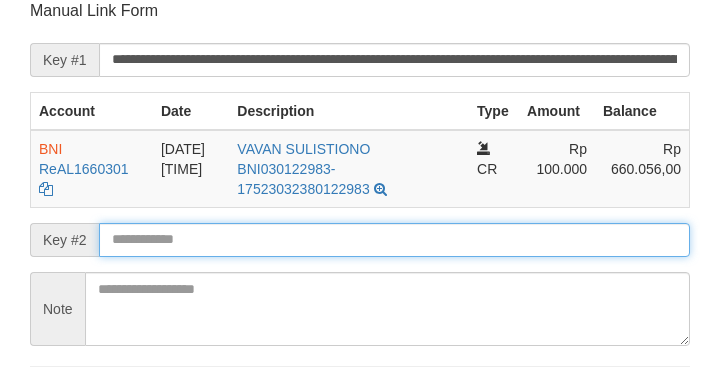 click at bounding box center (394, 240) 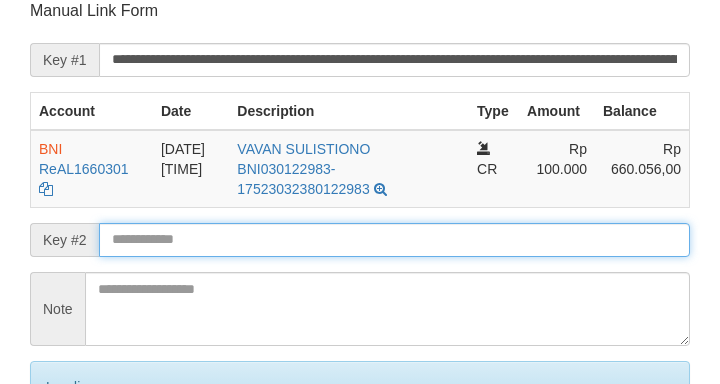 scroll, scrollTop: 392, scrollLeft: 0, axis: vertical 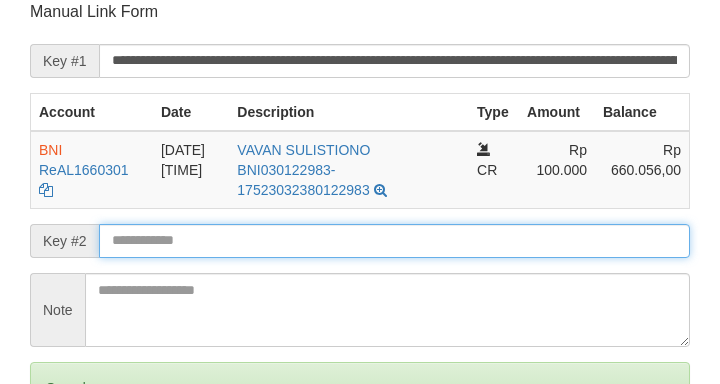 click on "Save" at bounding box center [58, 472] 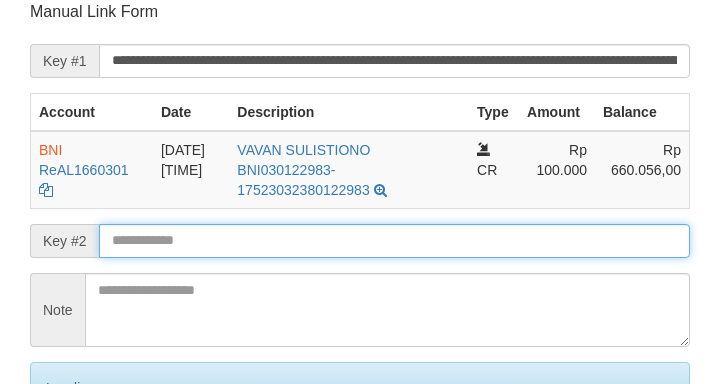 click on "Save" at bounding box center [80, 472] 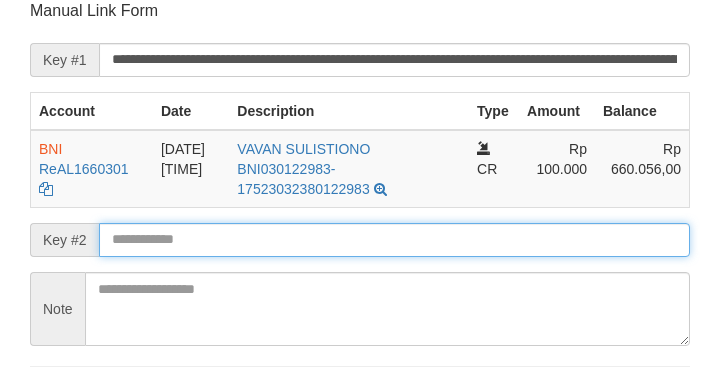 click on "Save" at bounding box center [58, 404] 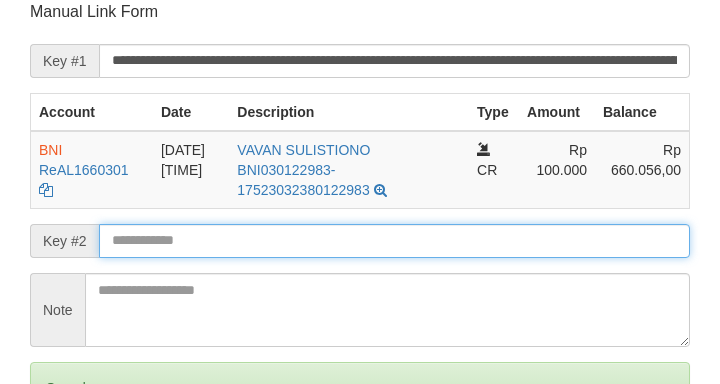 click on "Save" at bounding box center (58, 472) 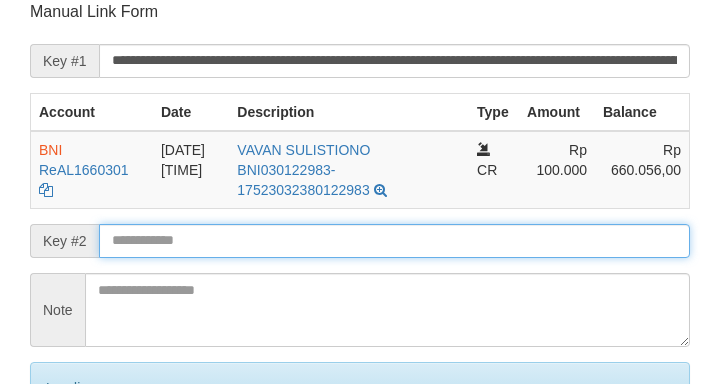 click on "Save" at bounding box center (80, 472) 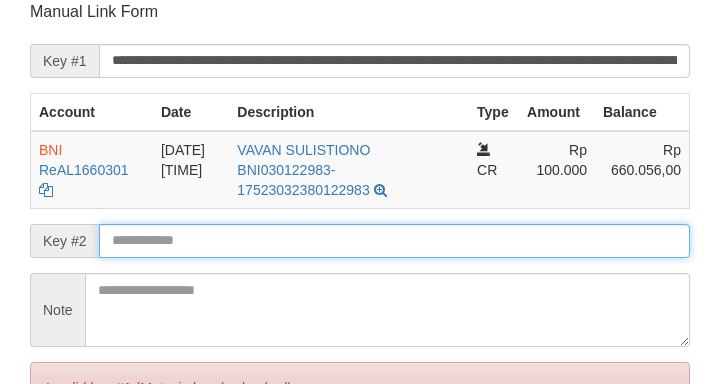 click on "Save" at bounding box center (58, 472) 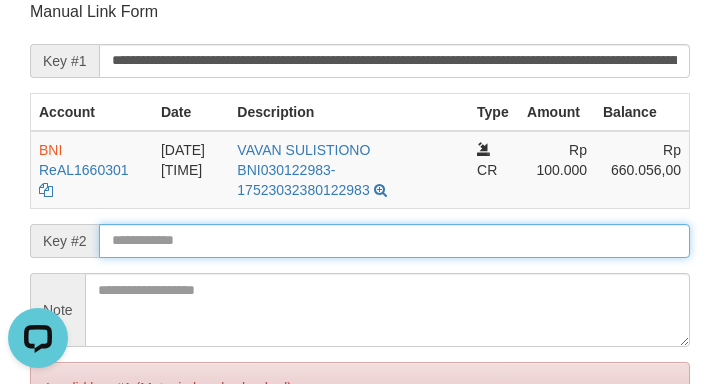 scroll, scrollTop: 0, scrollLeft: 0, axis: both 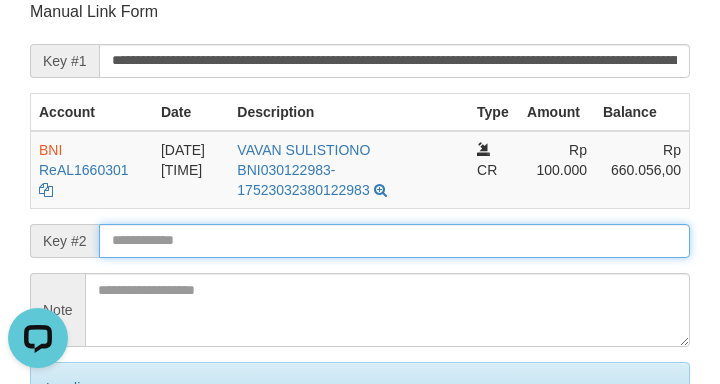 click on "Save" at bounding box center [80, 472] 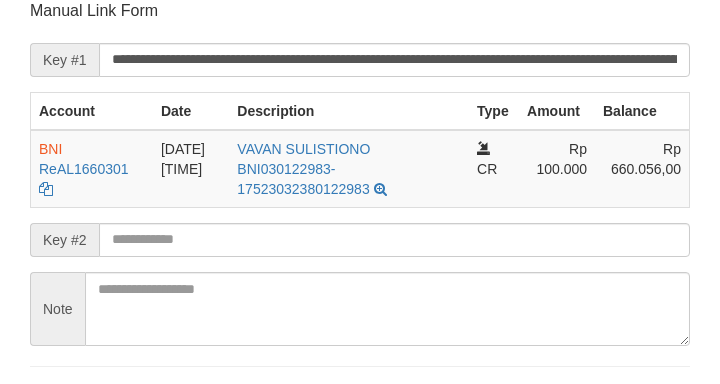click at bounding box center (394, 240) 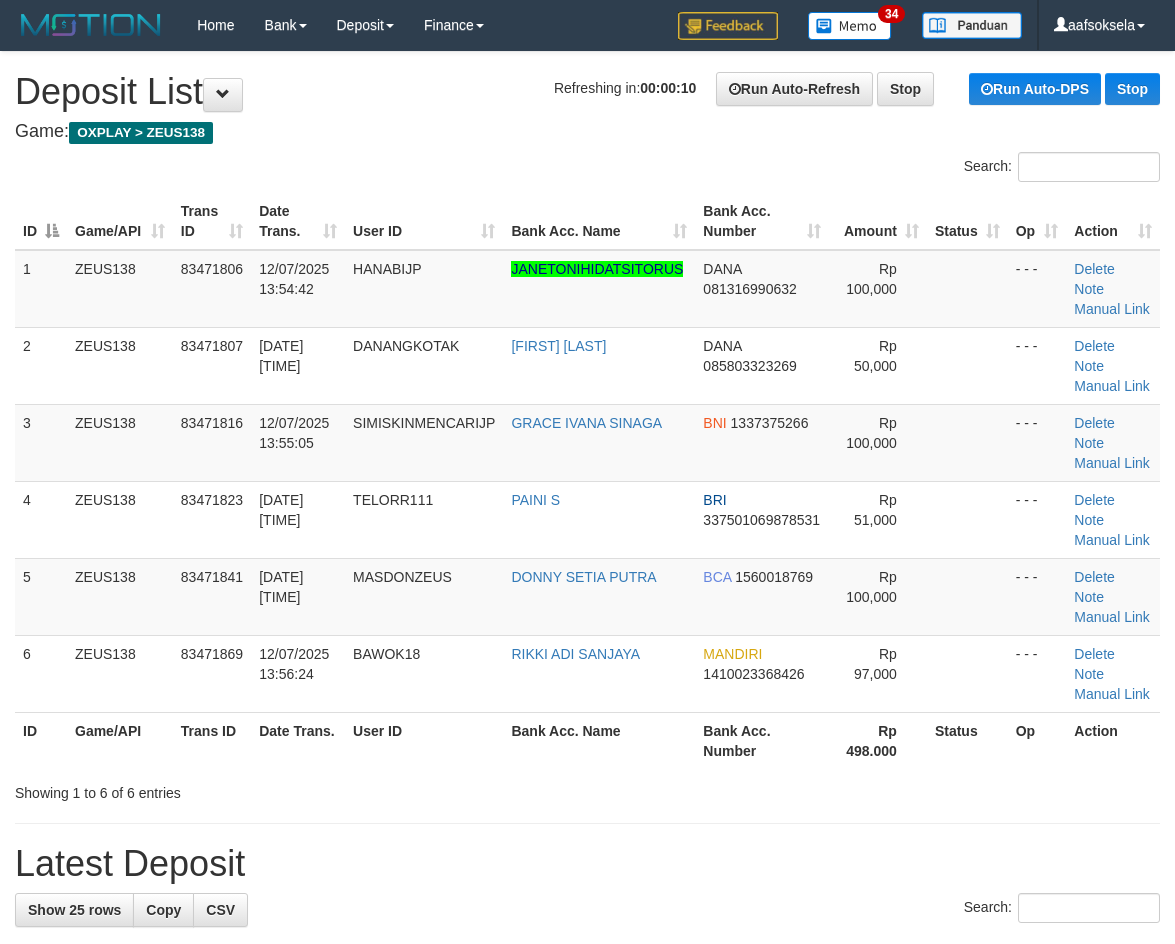 scroll, scrollTop: 0, scrollLeft: 0, axis: both 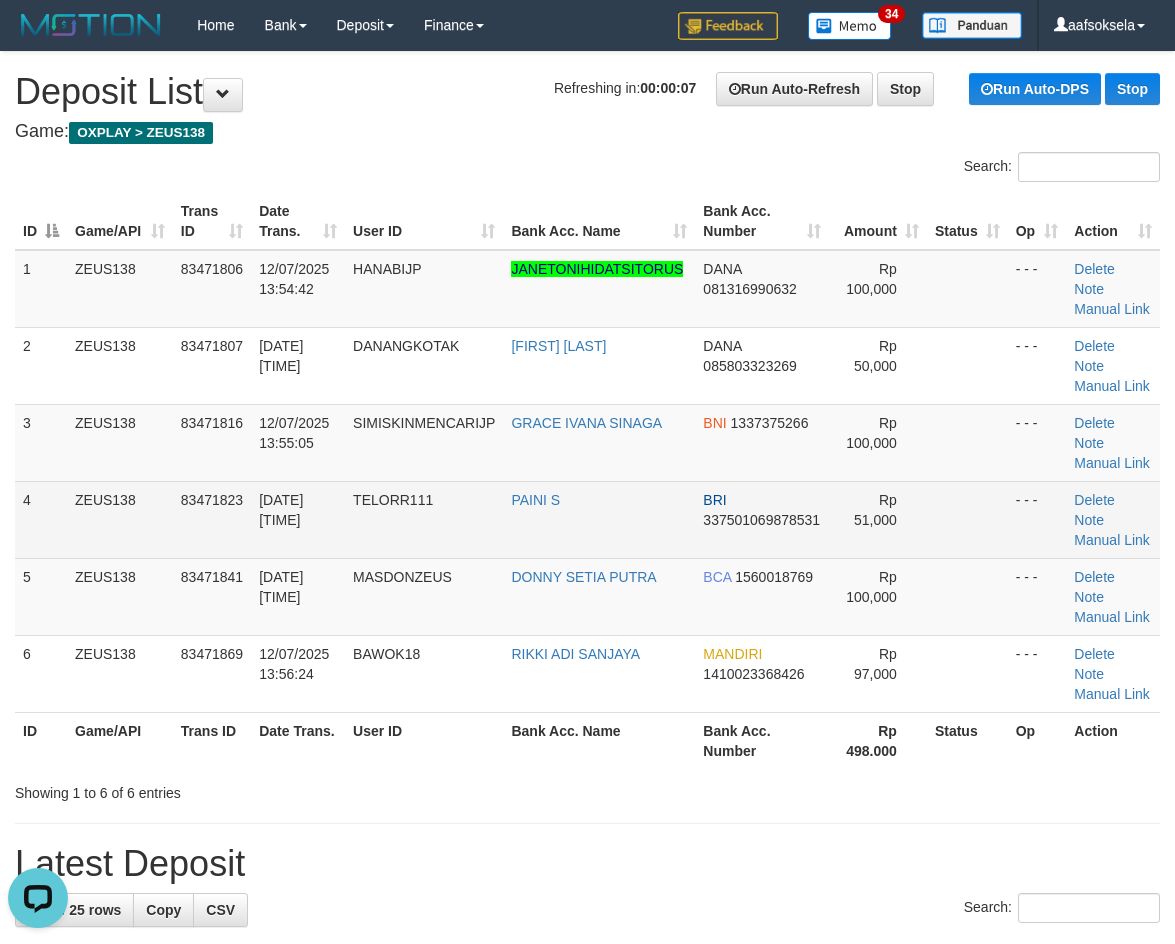 click on "TELORR111" at bounding box center [424, 519] 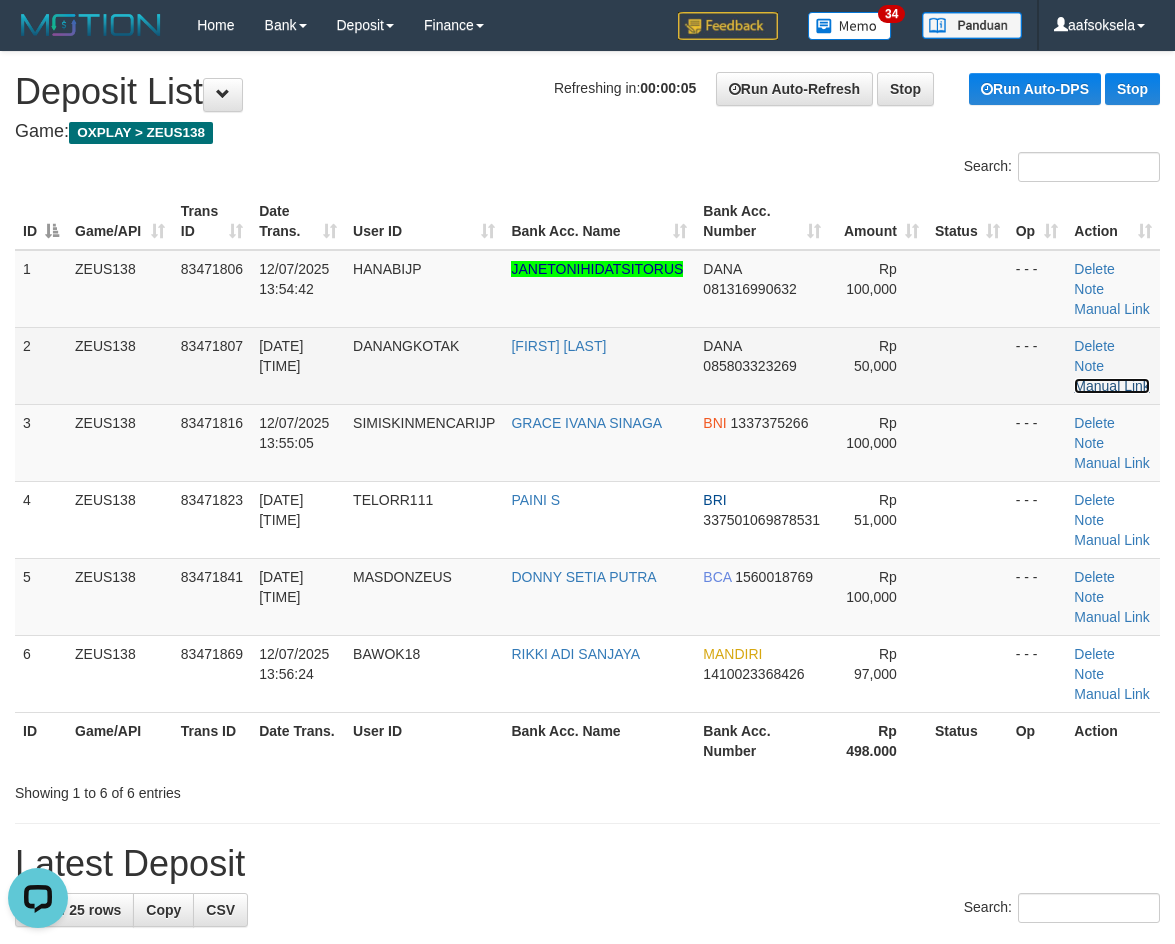 click on "Manual Link" at bounding box center (1112, 386) 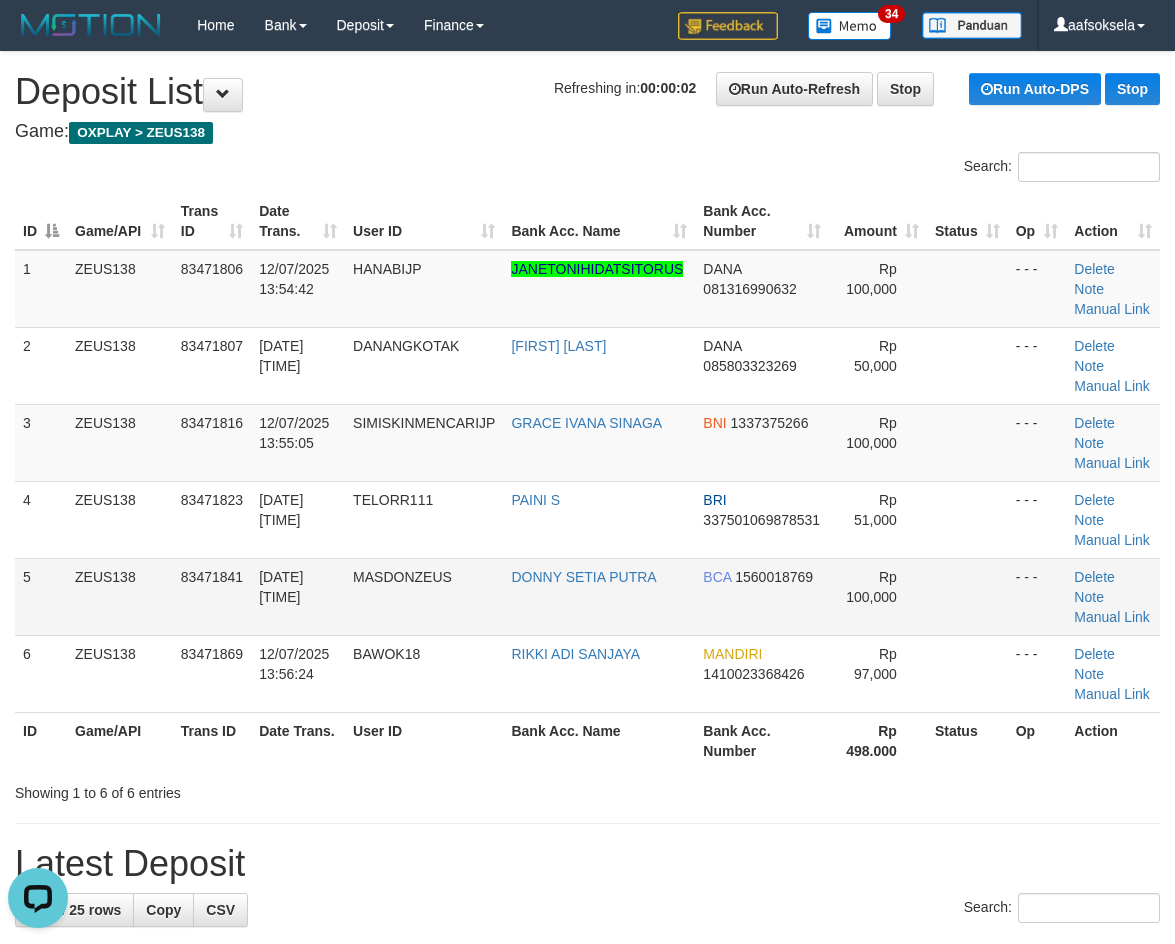 drag, startPoint x: 812, startPoint y: 528, endPoint x: 467, endPoint y: 607, distance: 353.92938 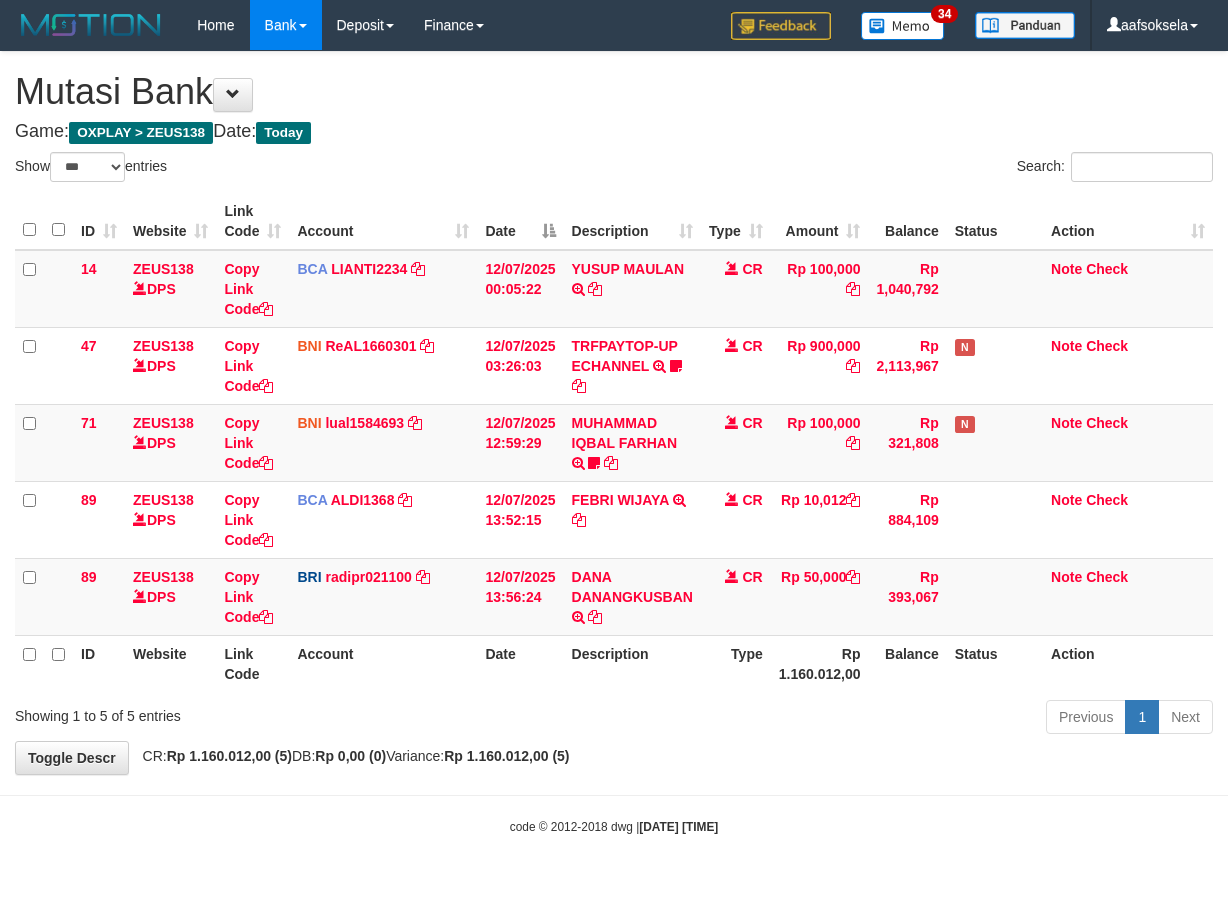 select on "***" 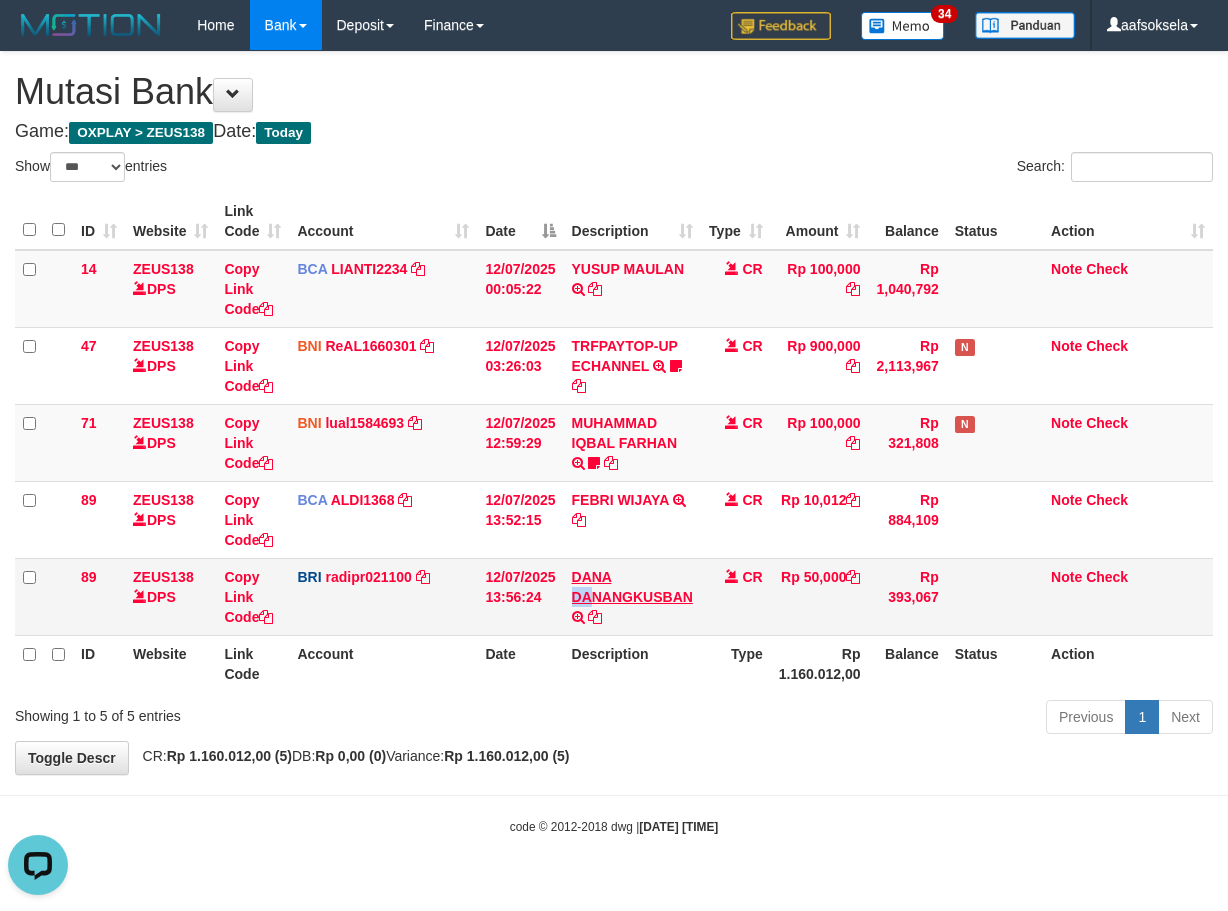 scroll, scrollTop: 0, scrollLeft: 0, axis: both 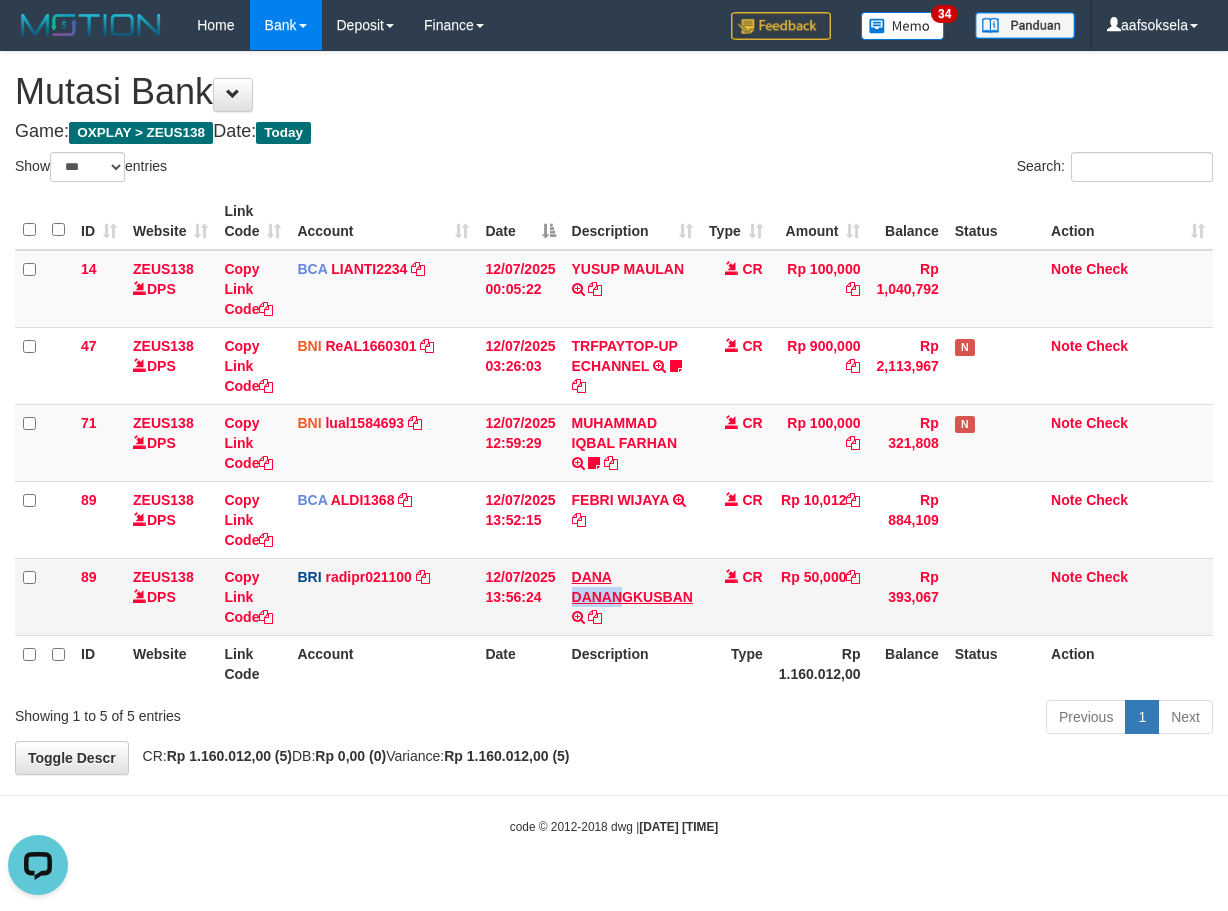 copy on "DANAN" 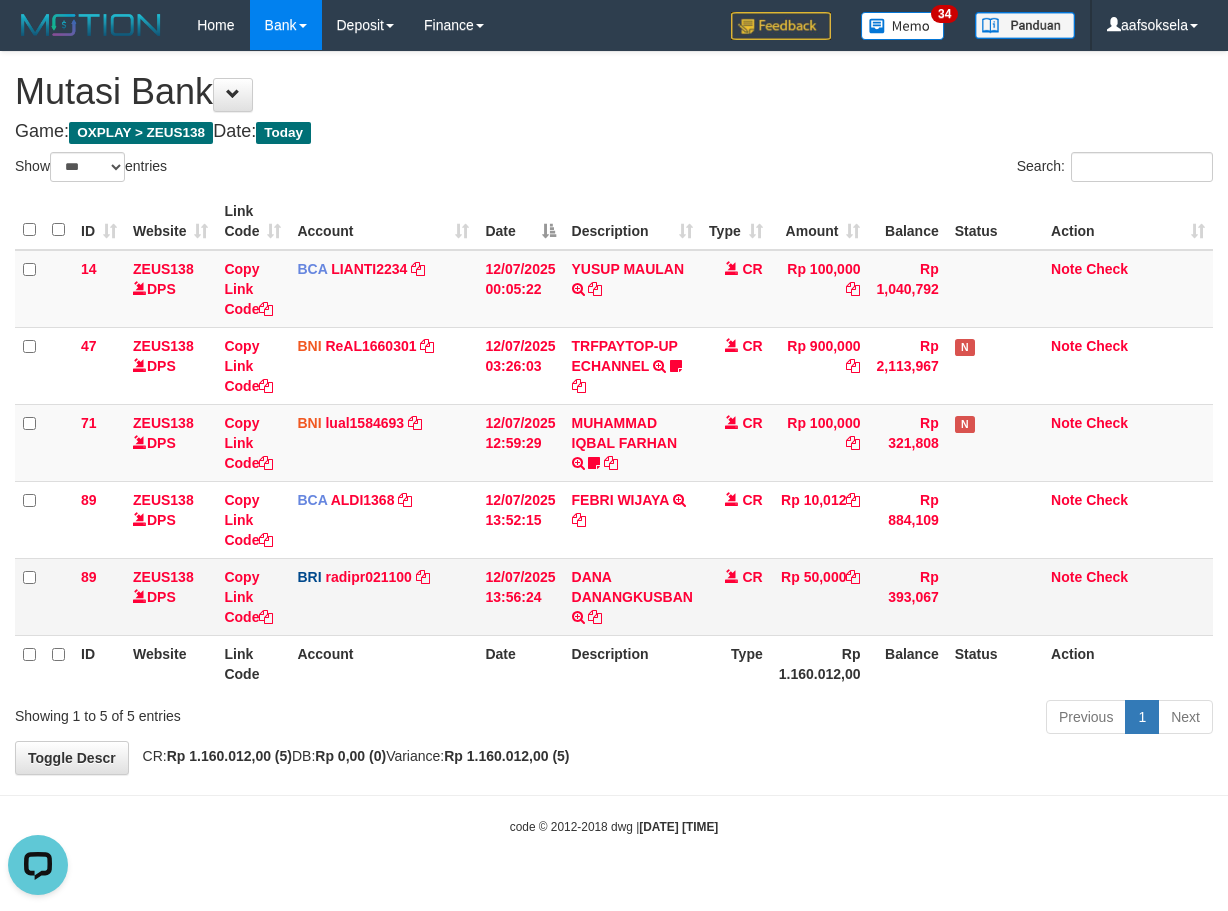 drag, startPoint x: 261, startPoint y: 581, endPoint x: 812, endPoint y: 579, distance: 551.0036 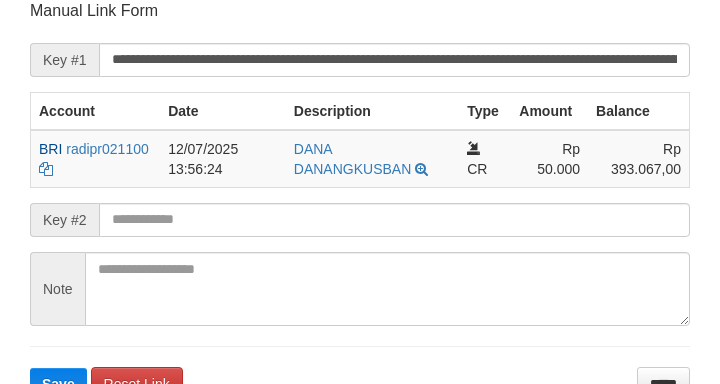scroll, scrollTop: 392, scrollLeft: 0, axis: vertical 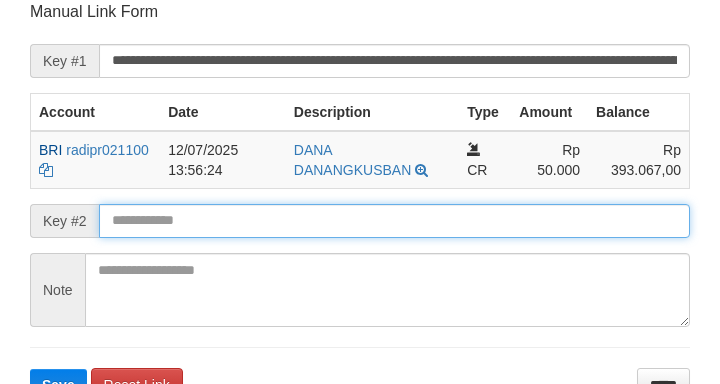 click at bounding box center [394, 221] 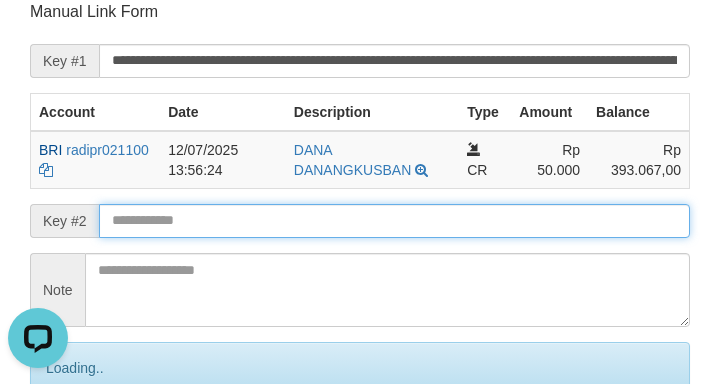 scroll, scrollTop: 0, scrollLeft: 0, axis: both 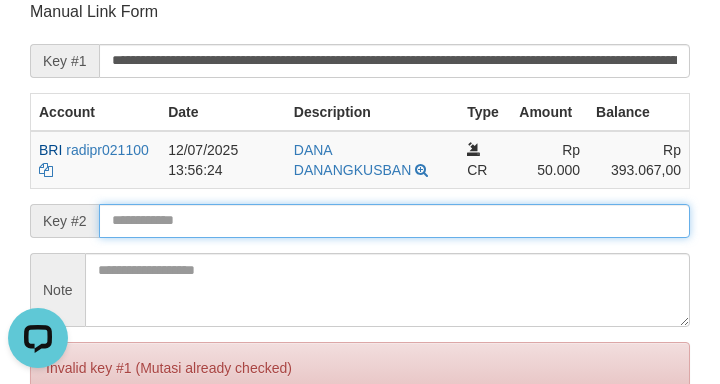 click on "Save" at bounding box center (58, 452) 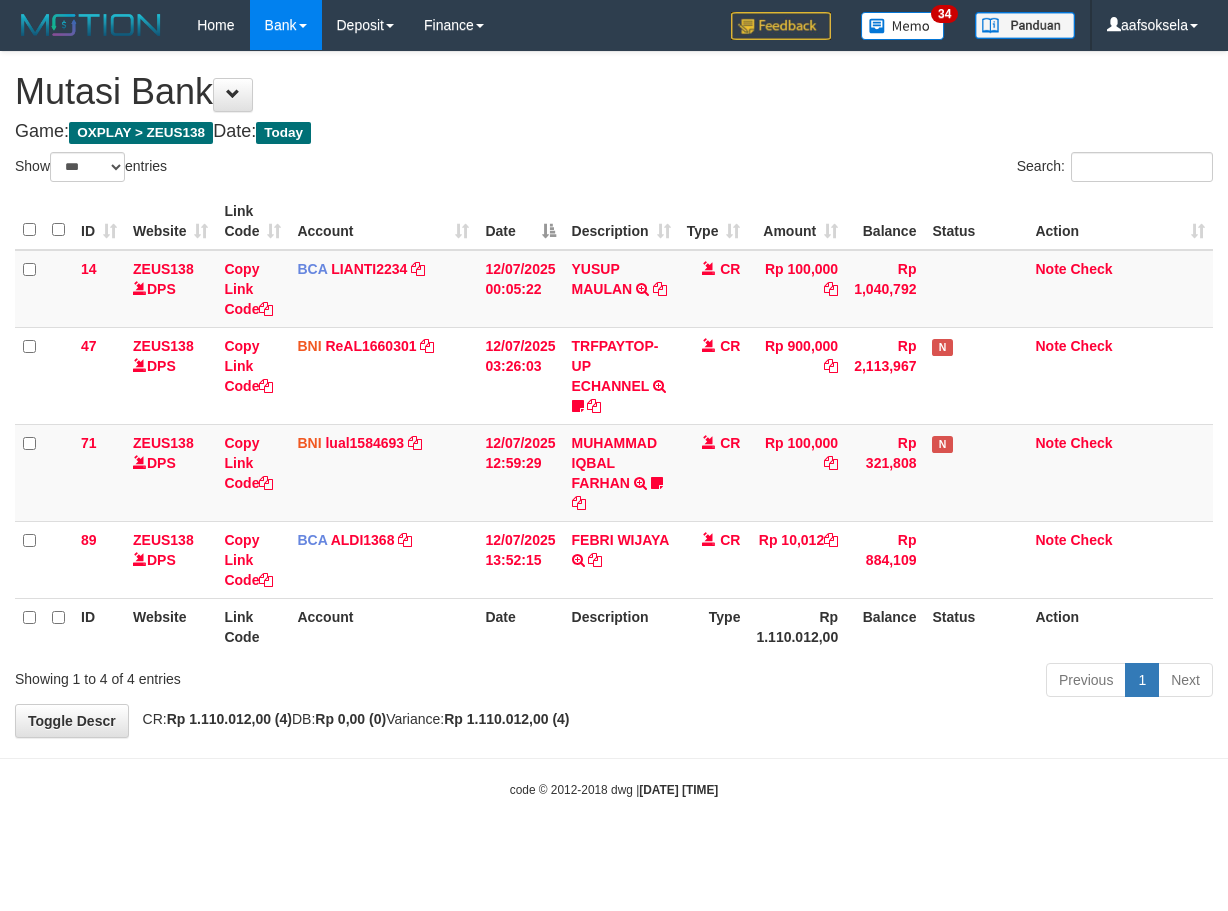 select on "***" 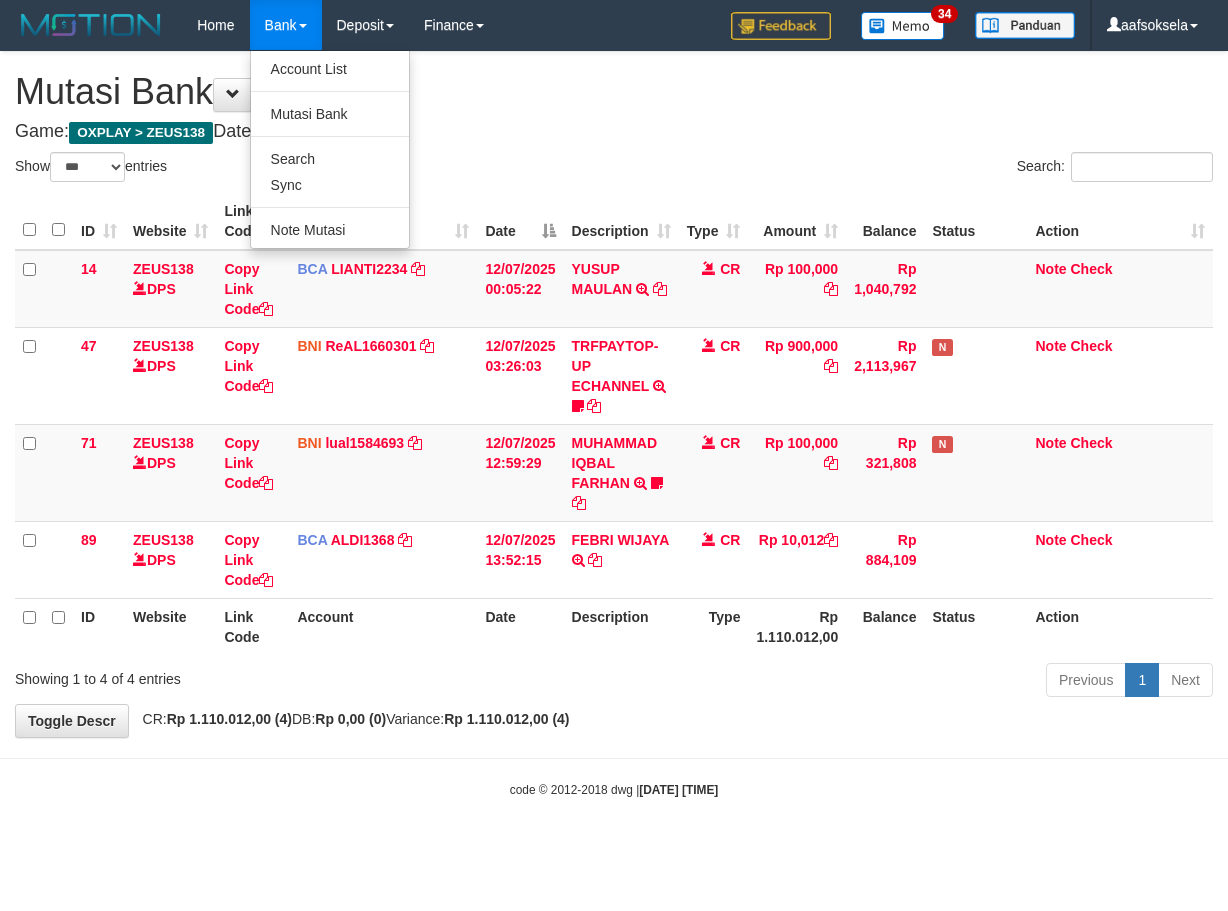 select on "***" 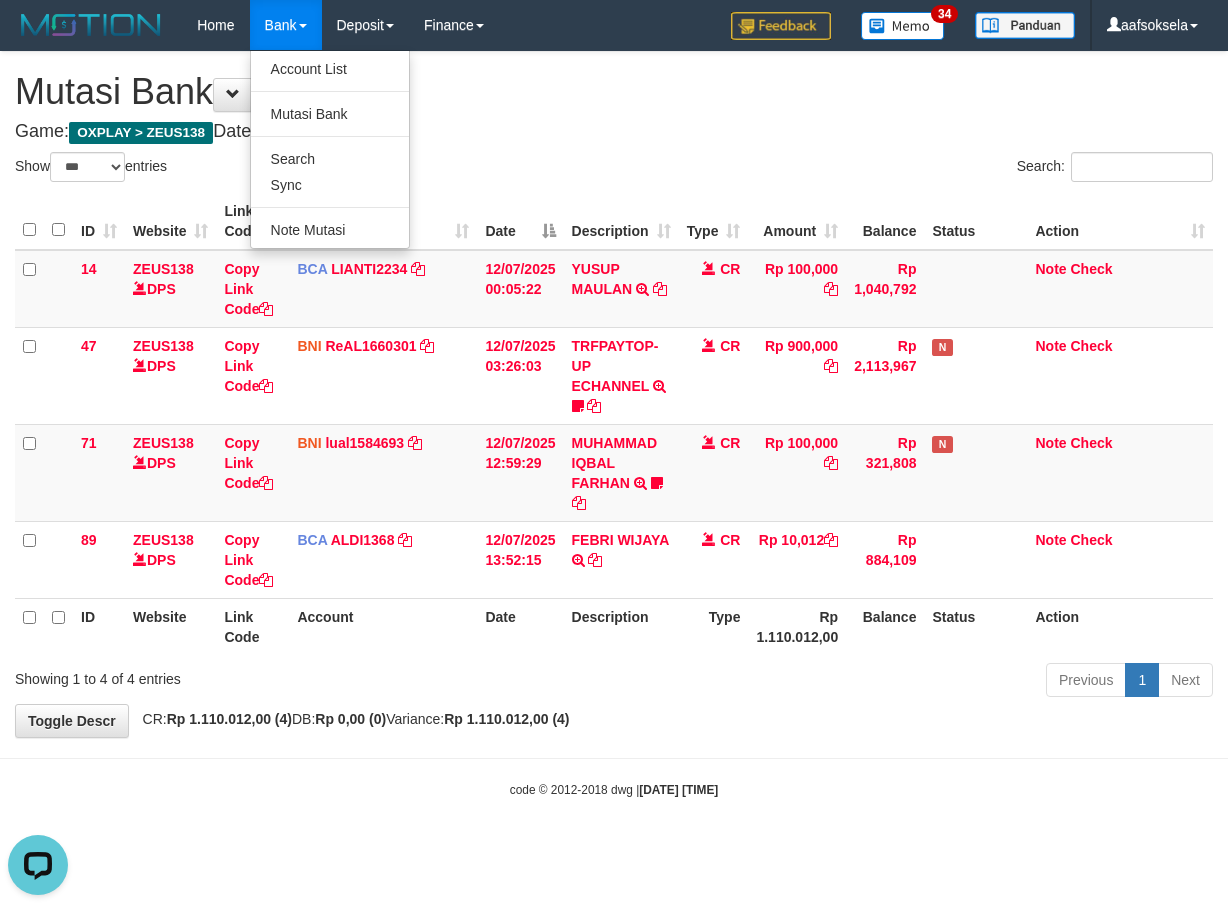 scroll, scrollTop: 0, scrollLeft: 0, axis: both 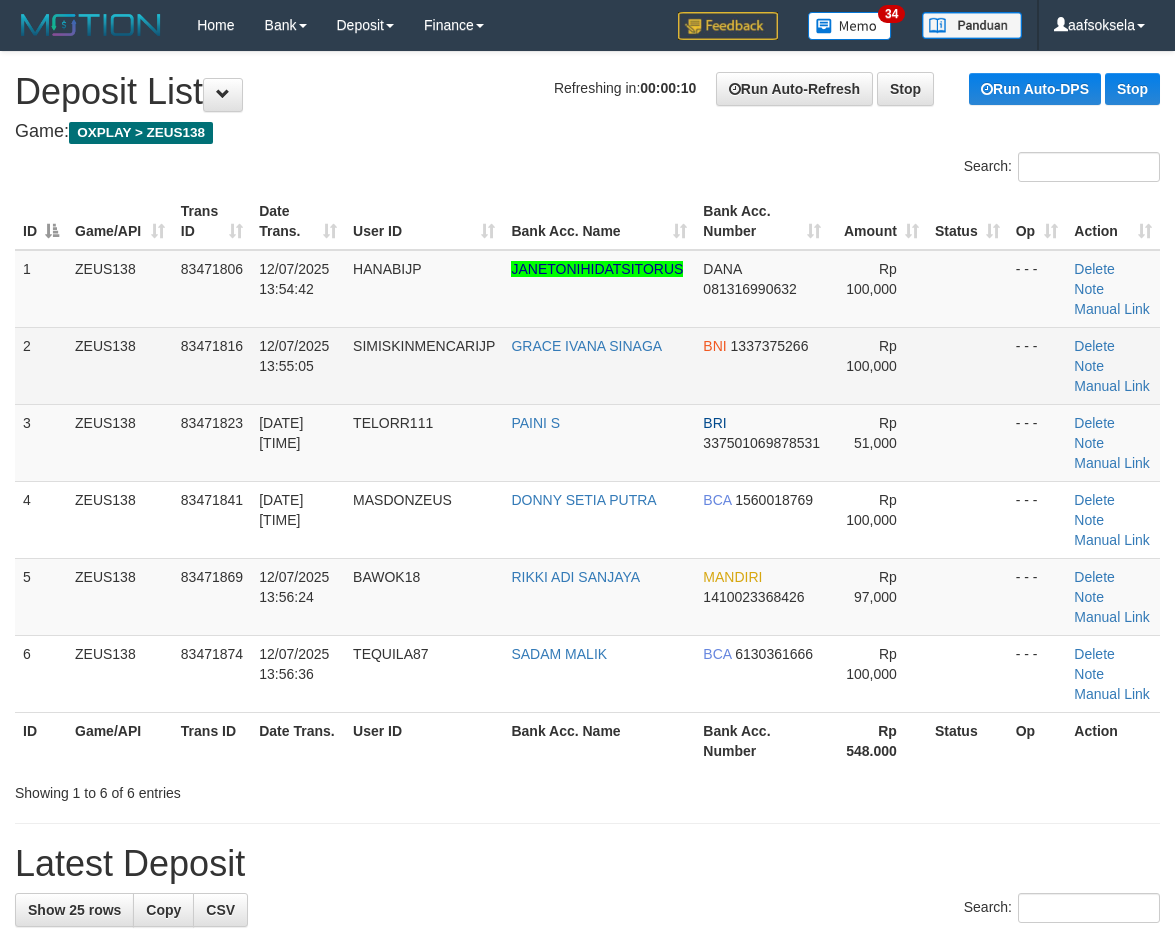 drag, startPoint x: 496, startPoint y: 404, endPoint x: 520, endPoint y: 388, distance: 28.84441 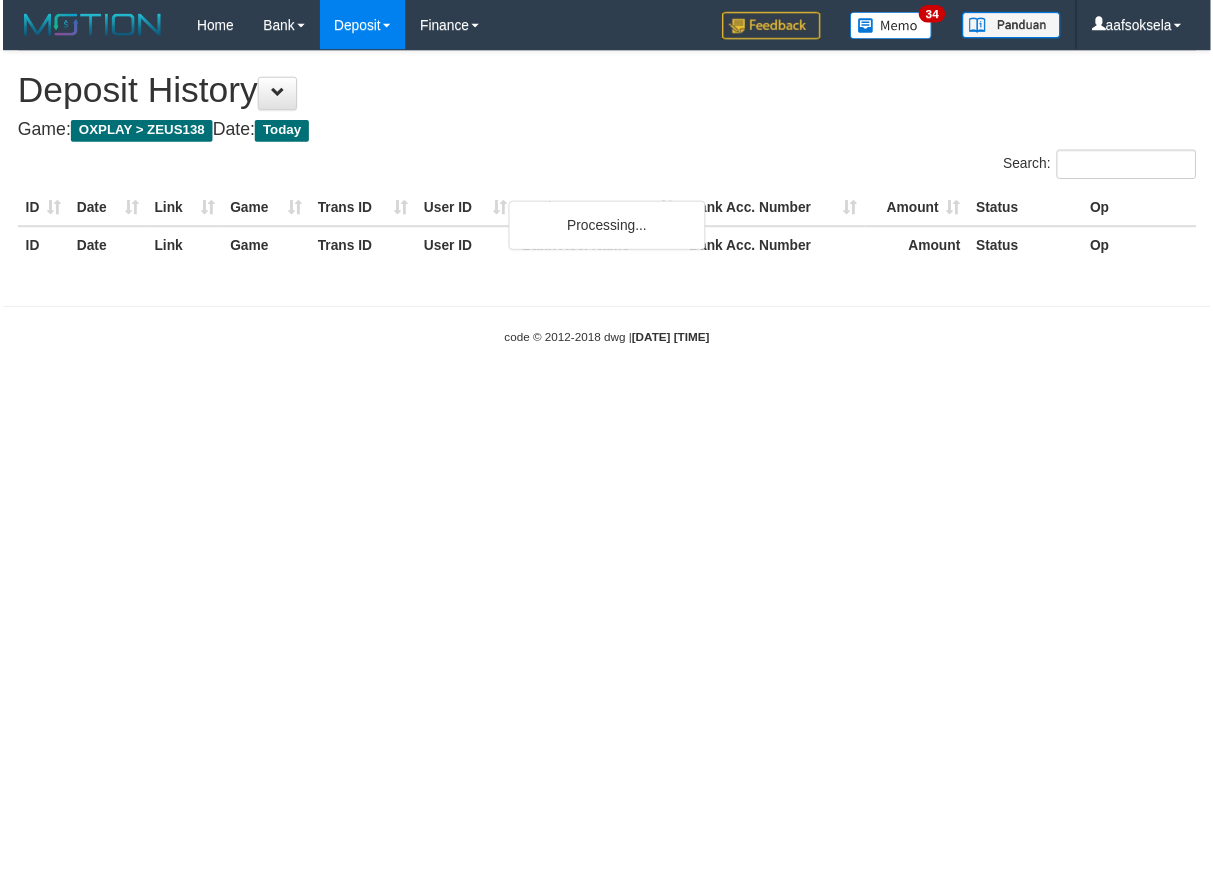 scroll, scrollTop: 0, scrollLeft: 0, axis: both 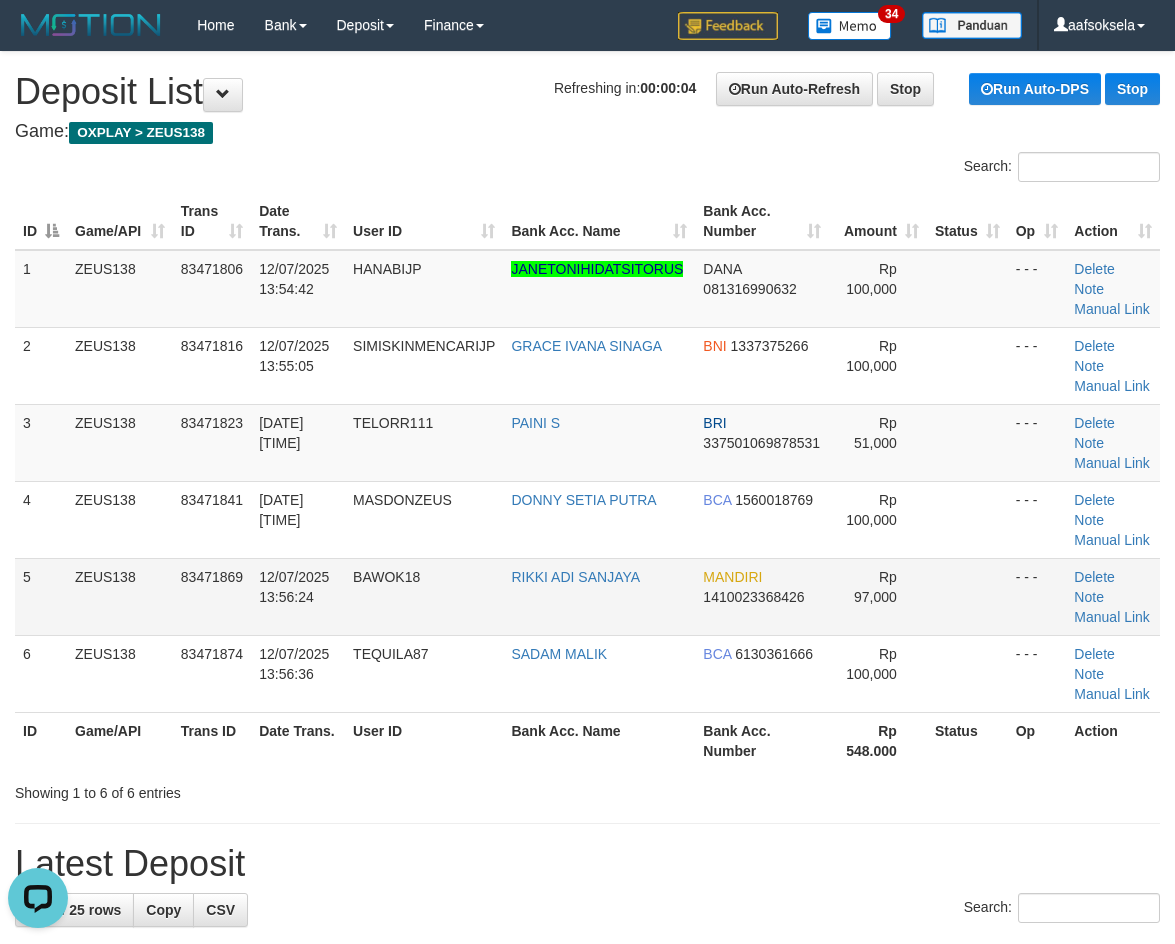 click on "BAWOK18" at bounding box center [424, 596] 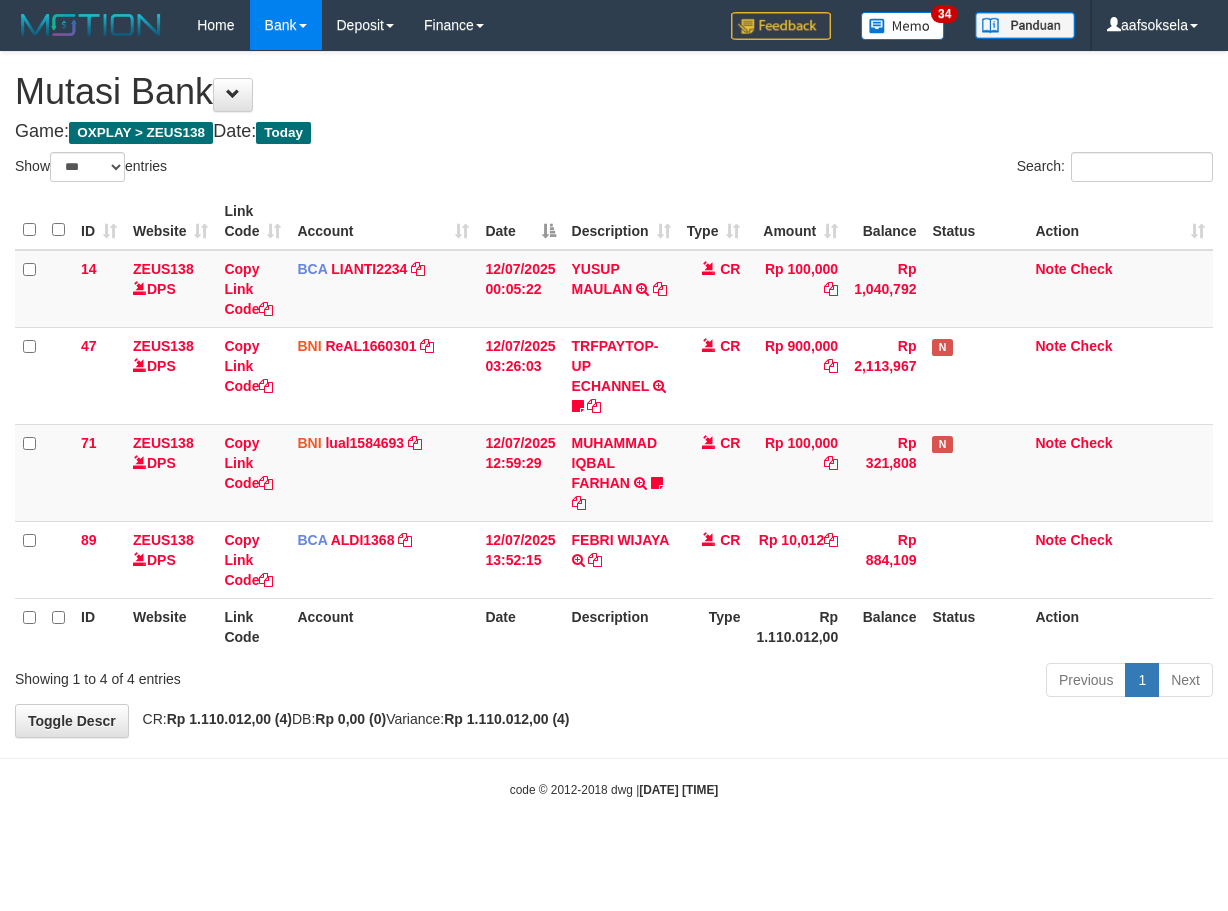 select on "***" 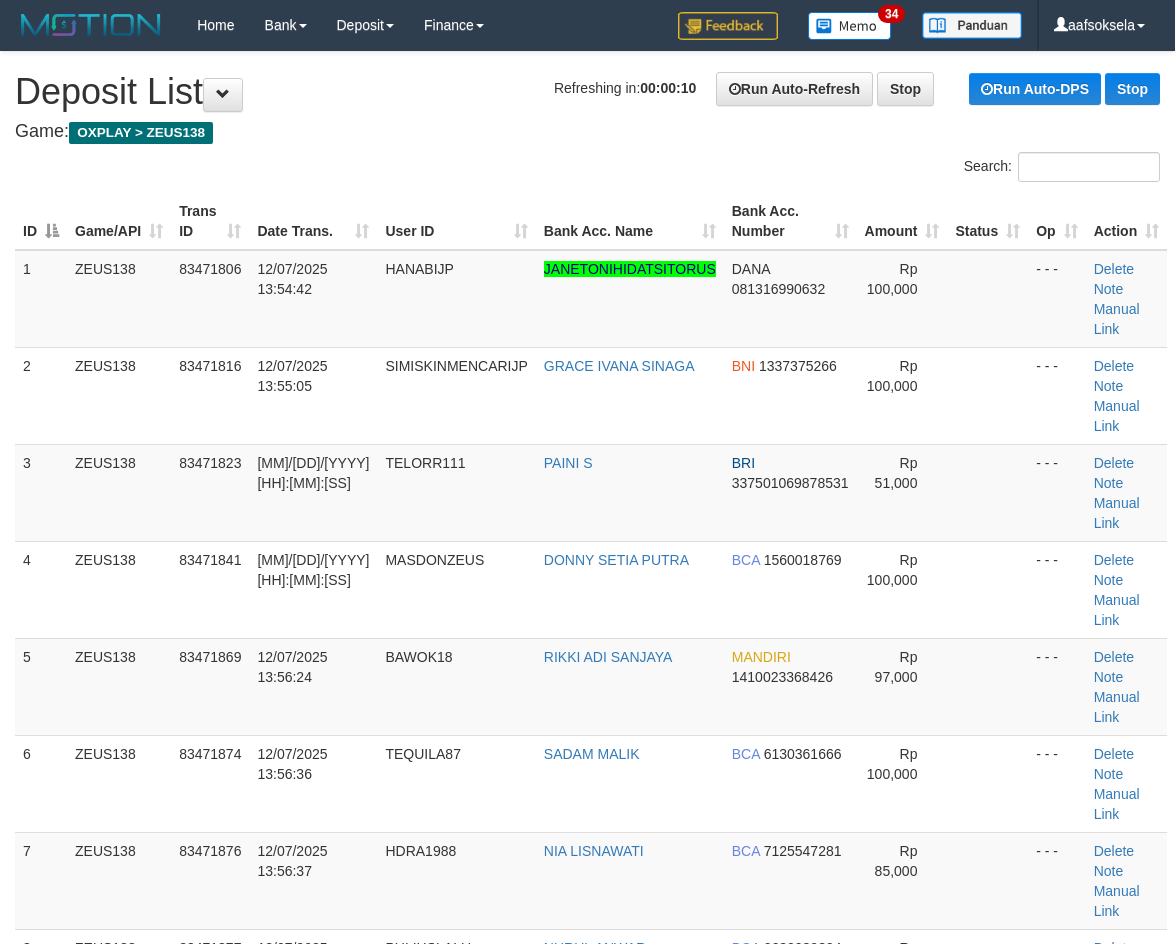 scroll, scrollTop: 0, scrollLeft: 0, axis: both 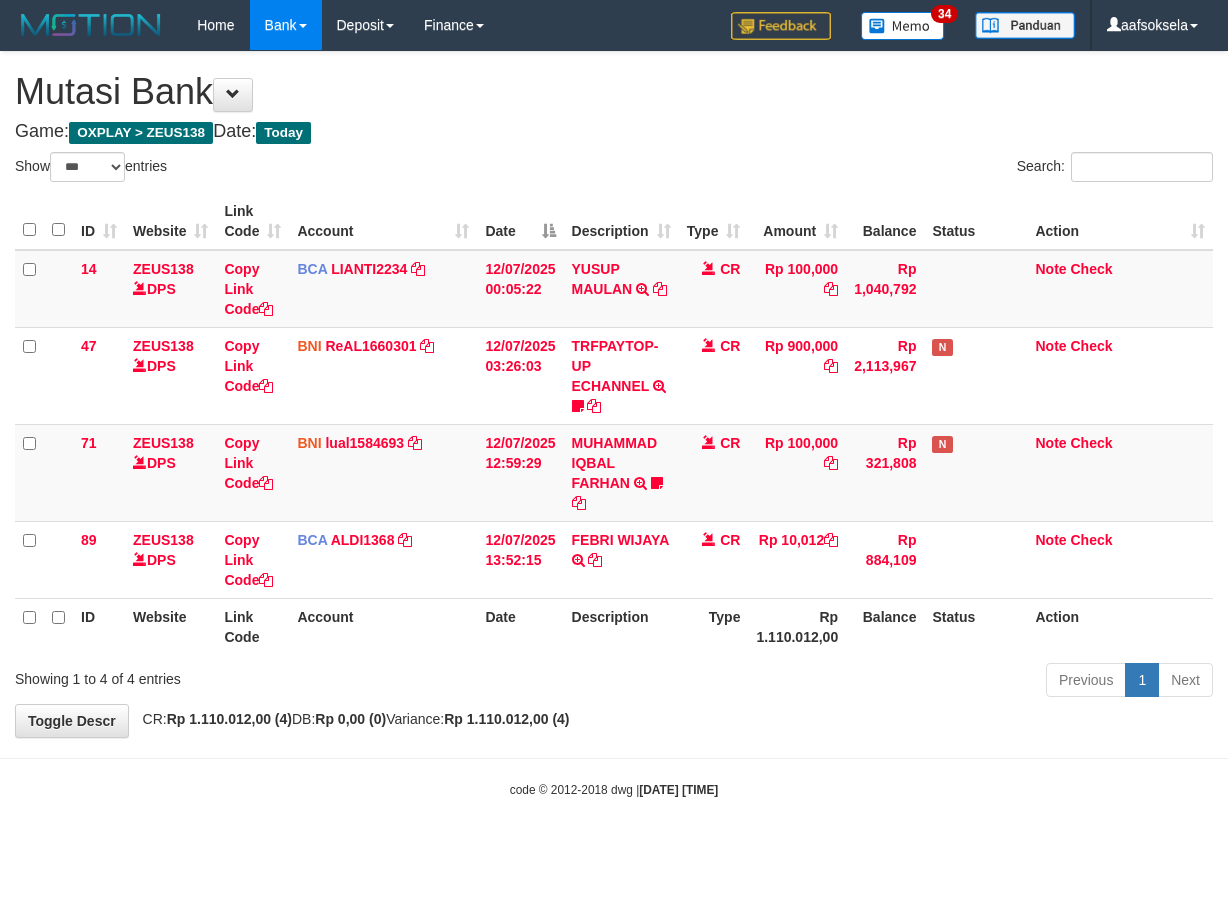 select on "***" 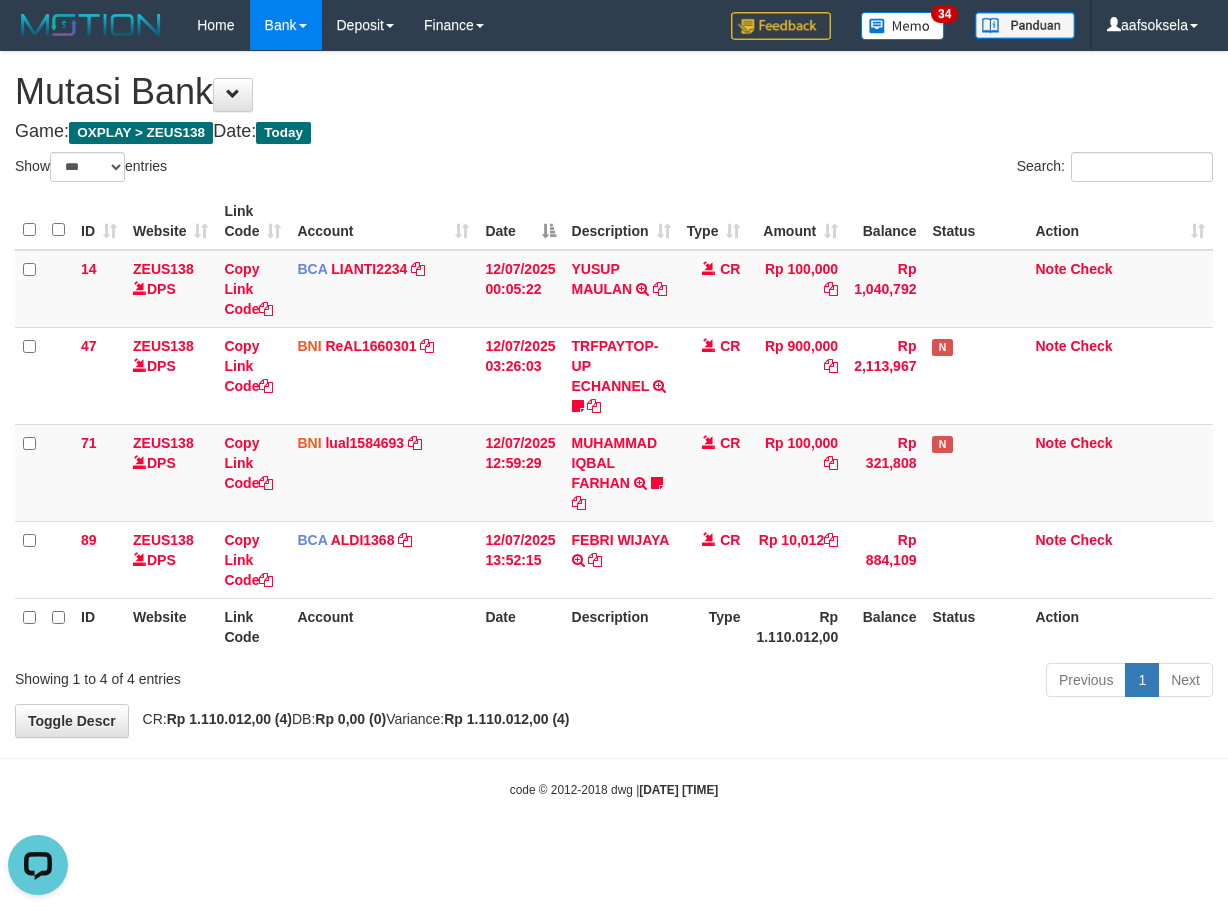 scroll, scrollTop: 0, scrollLeft: 0, axis: both 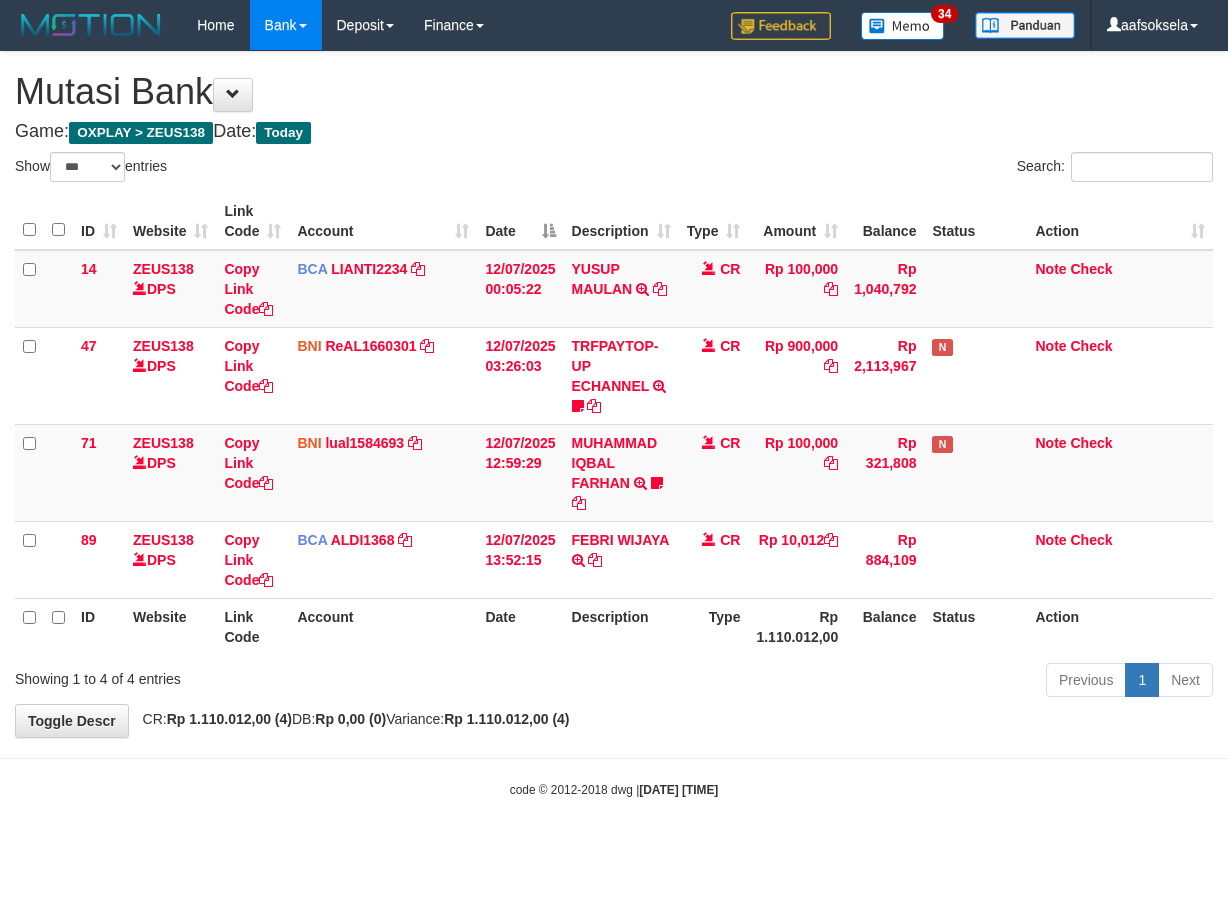 select on "***" 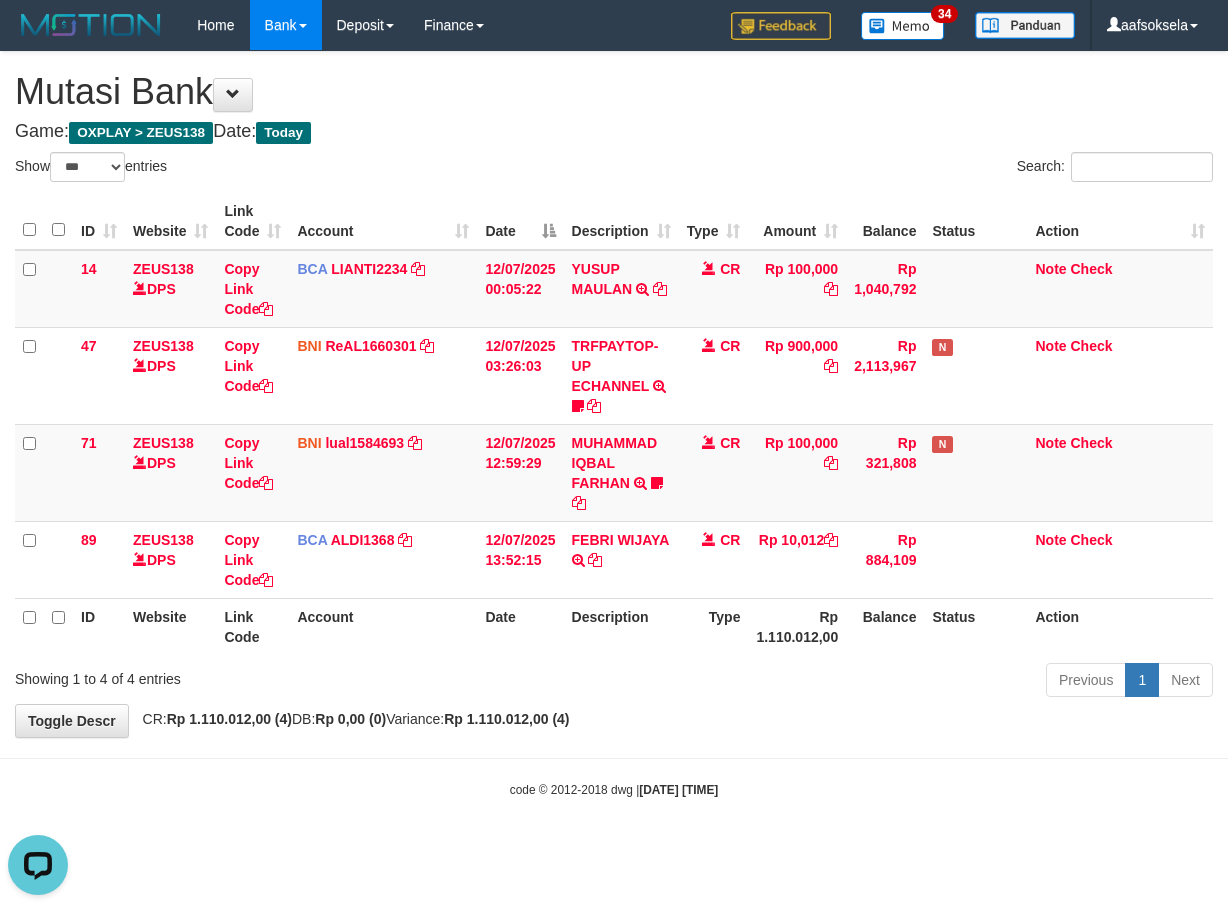 scroll, scrollTop: 0, scrollLeft: 0, axis: both 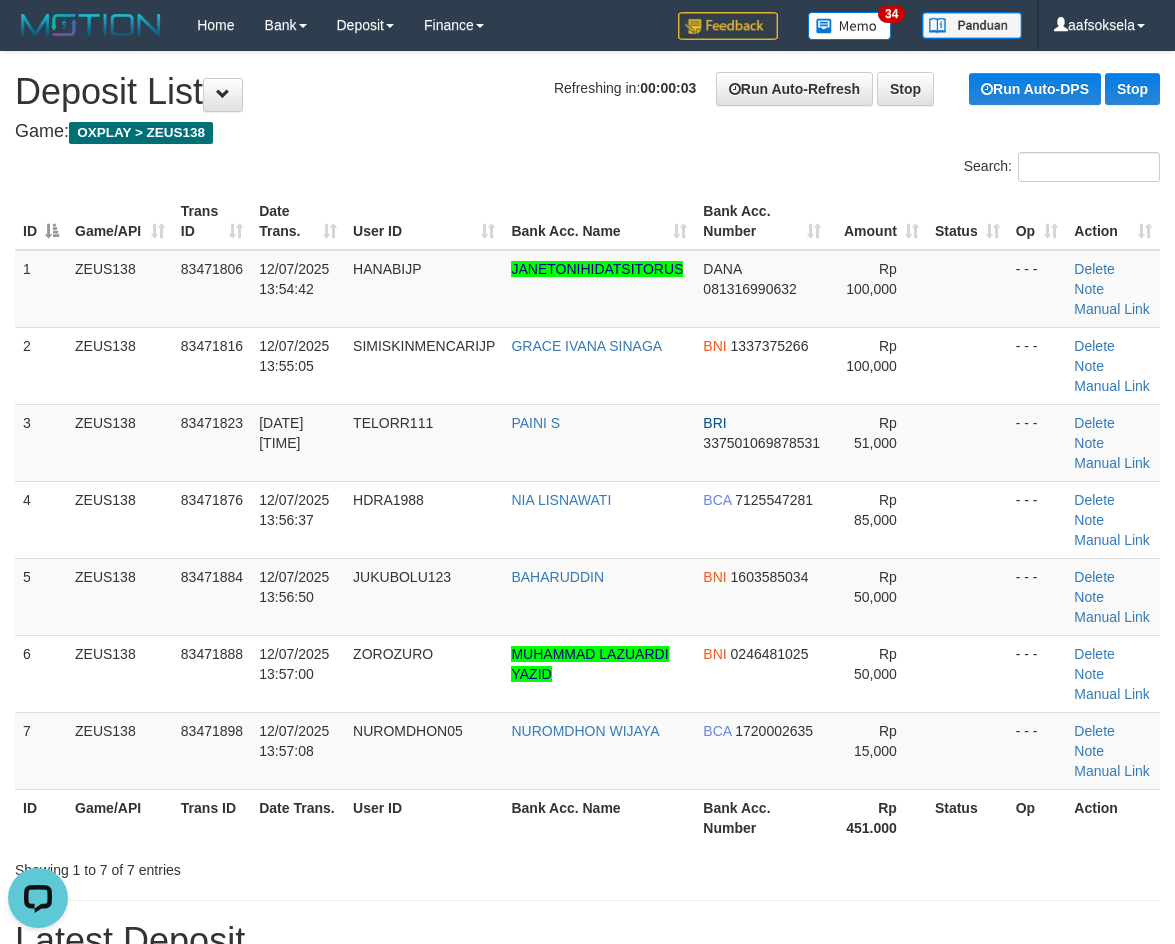 drag, startPoint x: 205, startPoint y: 591, endPoint x: 0, endPoint y: 639, distance: 210.54453 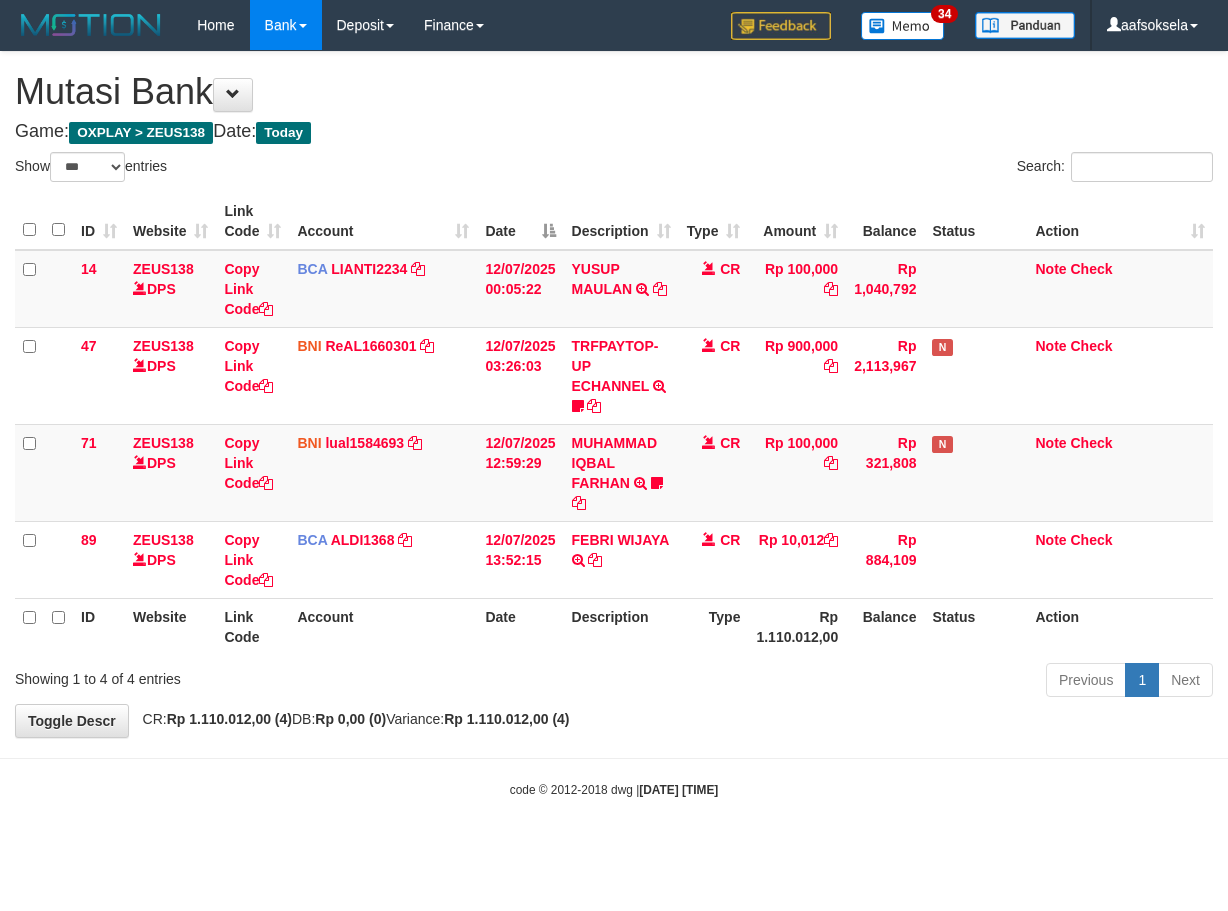 select on "***" 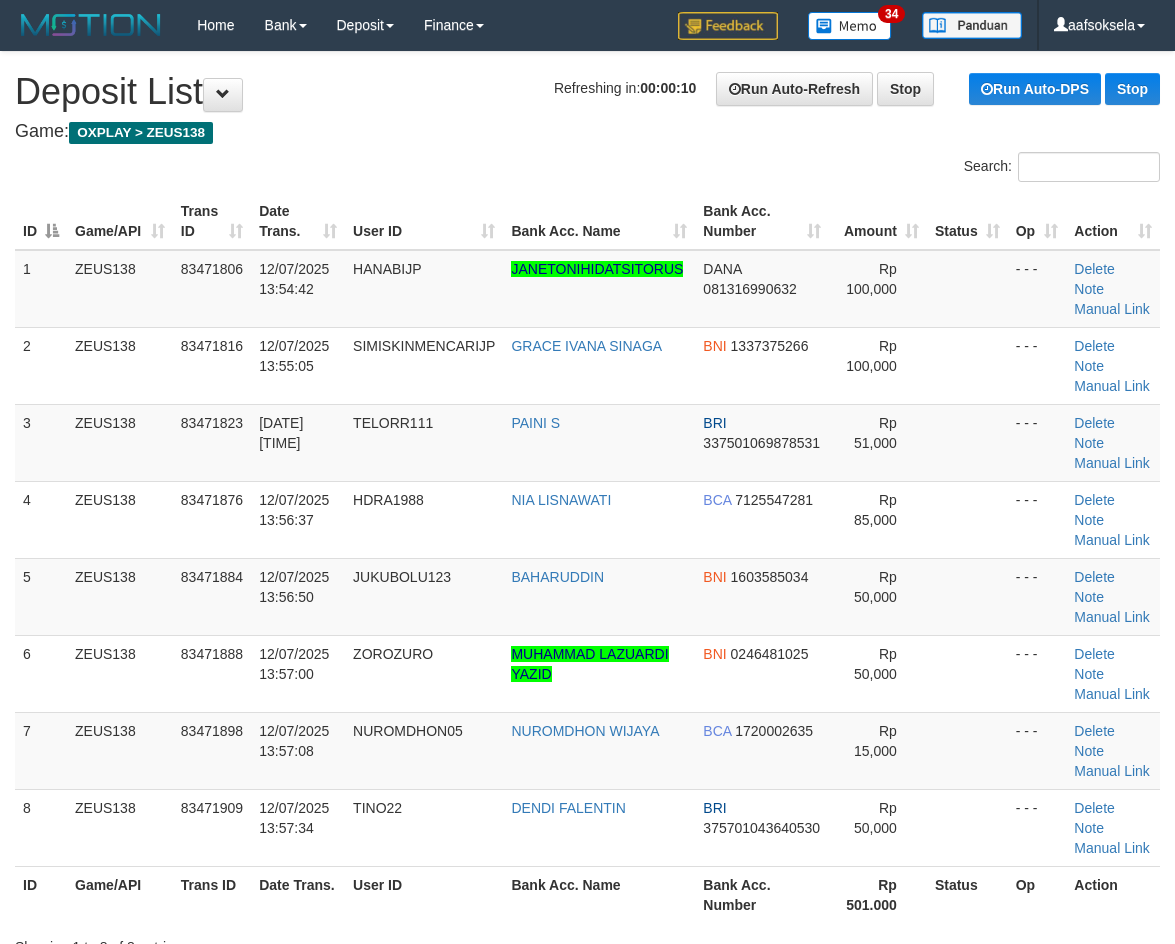 scroll, scrollTop: 0, scrollLeft: 0, axis: both 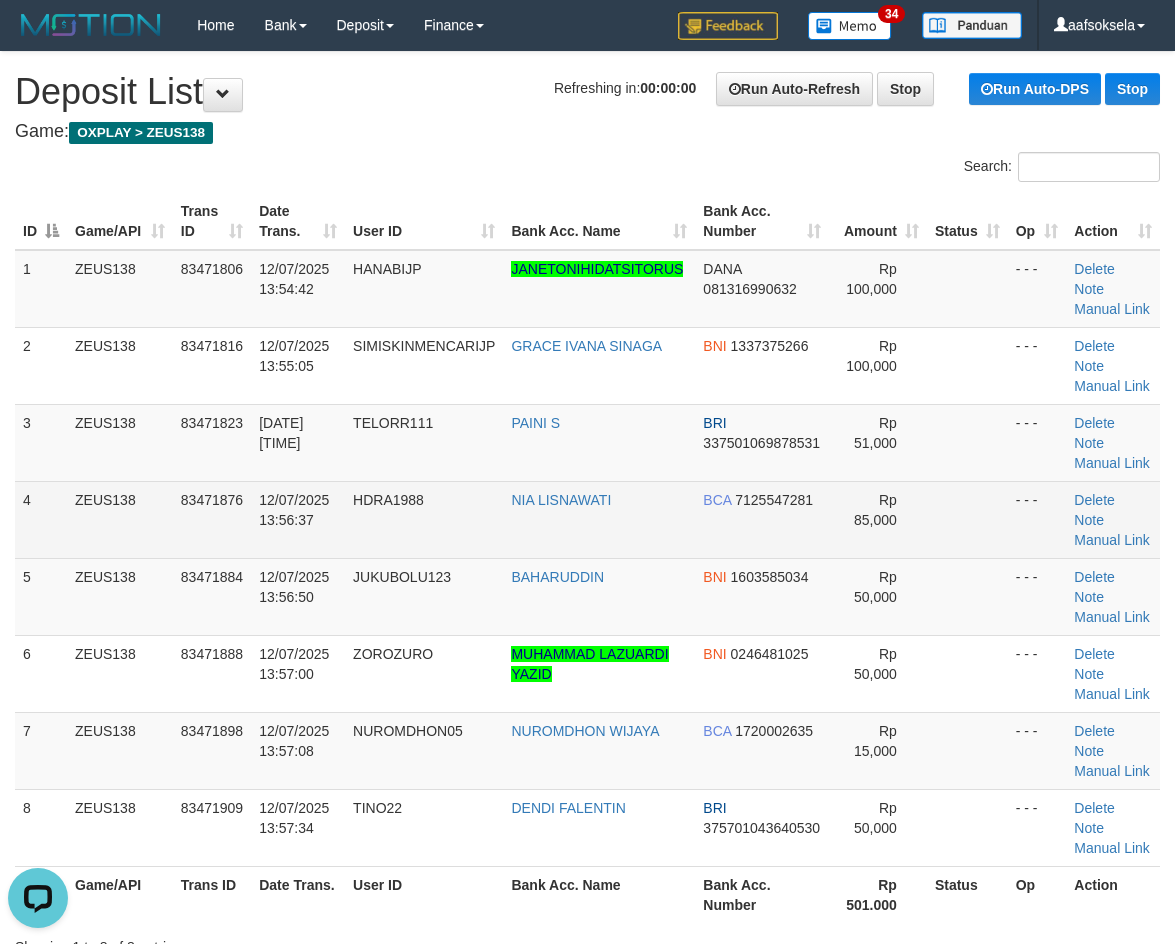 click on "1
ZEUS138
83471806
12/07/2025 13:54:42
HANABIJP
JANETONIHIDATSITORUS
DANA
081316990632
Rp 100,000
- - -
Delete
Note
Manual Link
2
ZEUS138
83471816
12/07/2025 13:55:05
SIMISKINMENCARIJP
GRACE IVANA SINAGA
BNI
1337375266
Rp 100,000
- - -
Delete
Note
Manual Link" at bounding box center (587, 558) 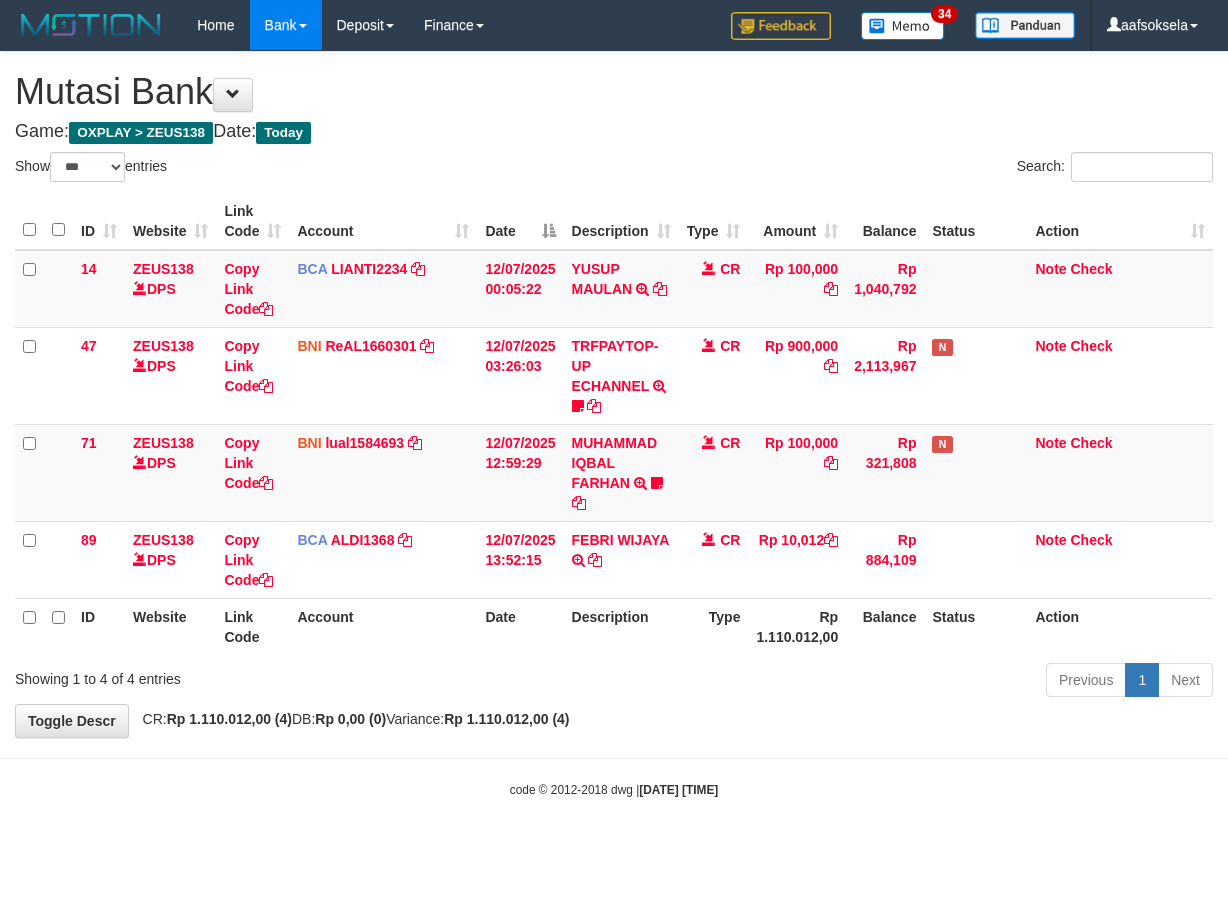 select on "***" 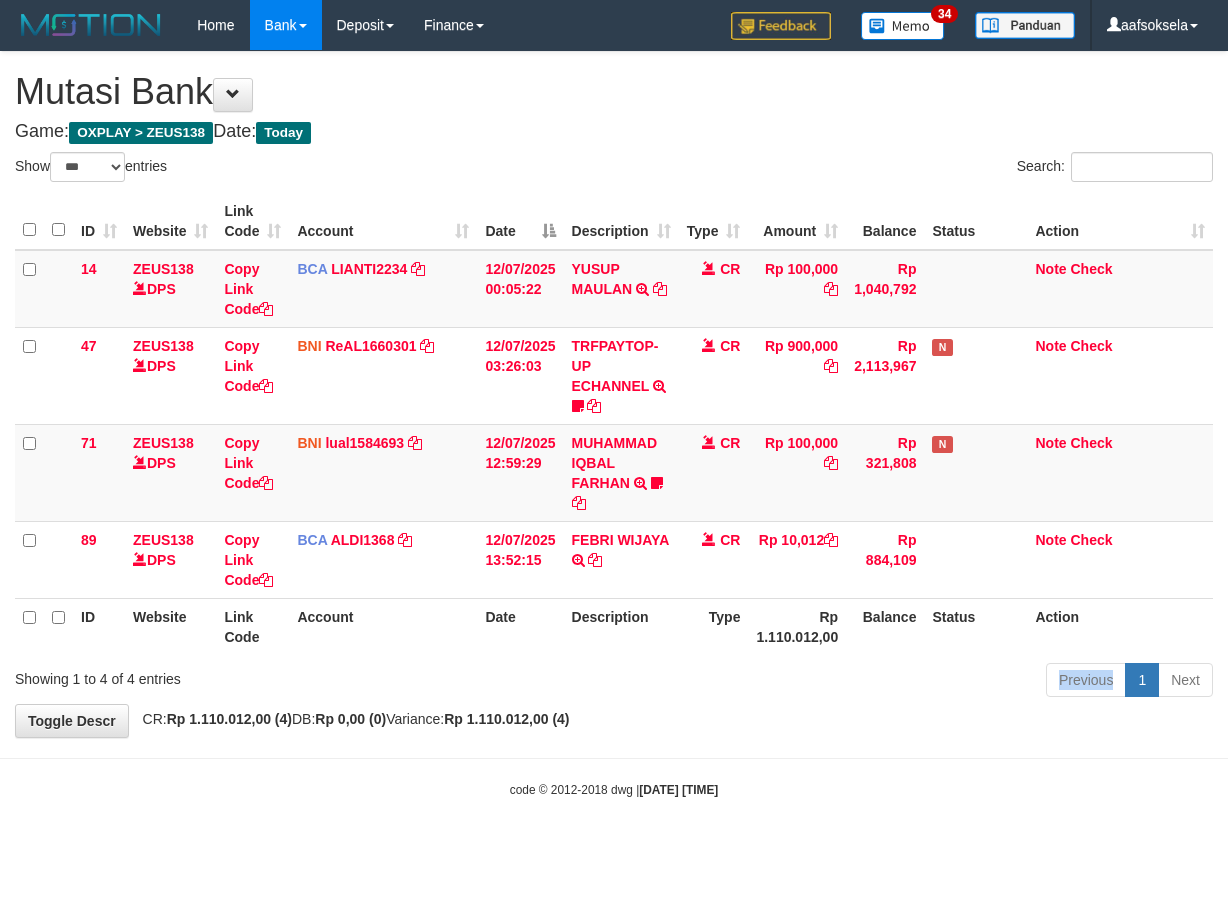 click on "Previous 1 Next" at bounding box center [870, 682] 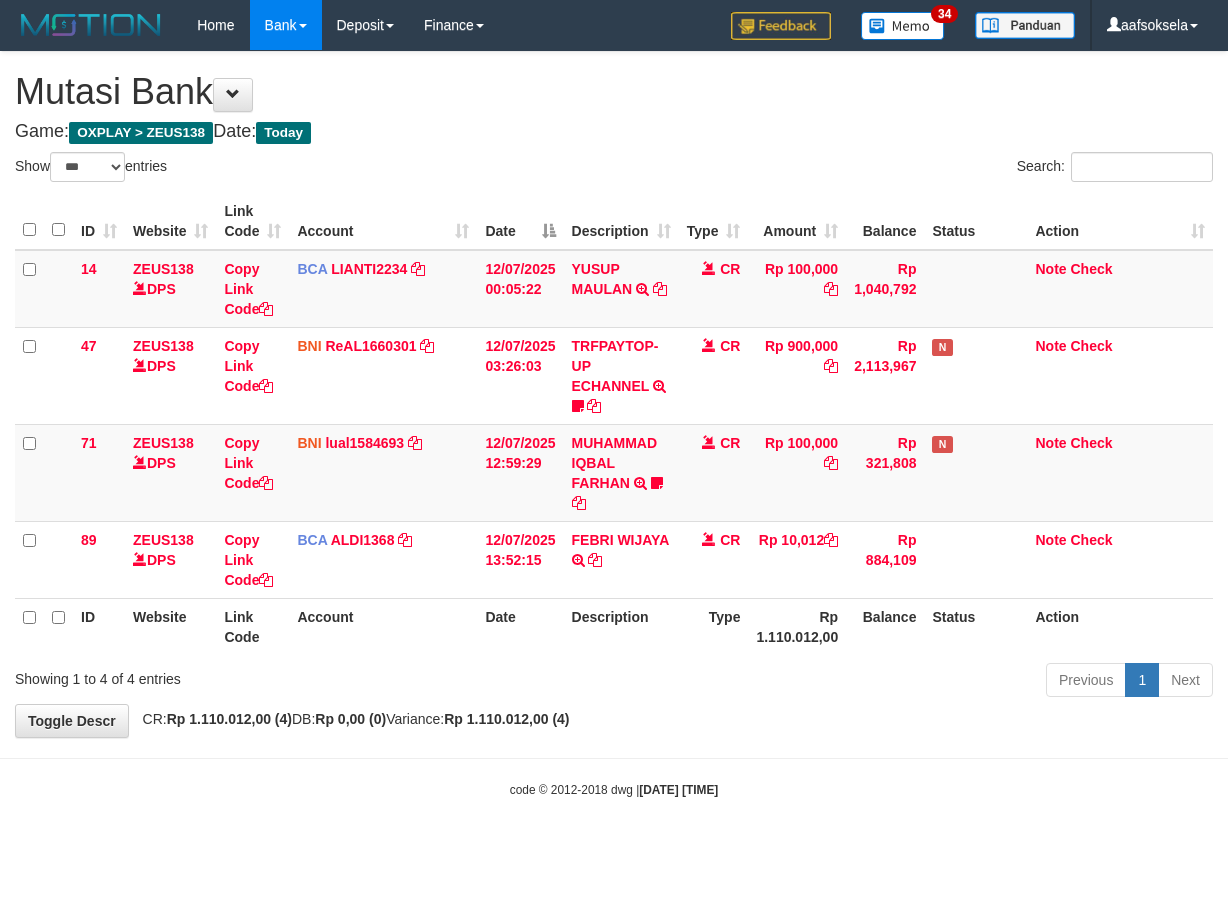 select on "***" 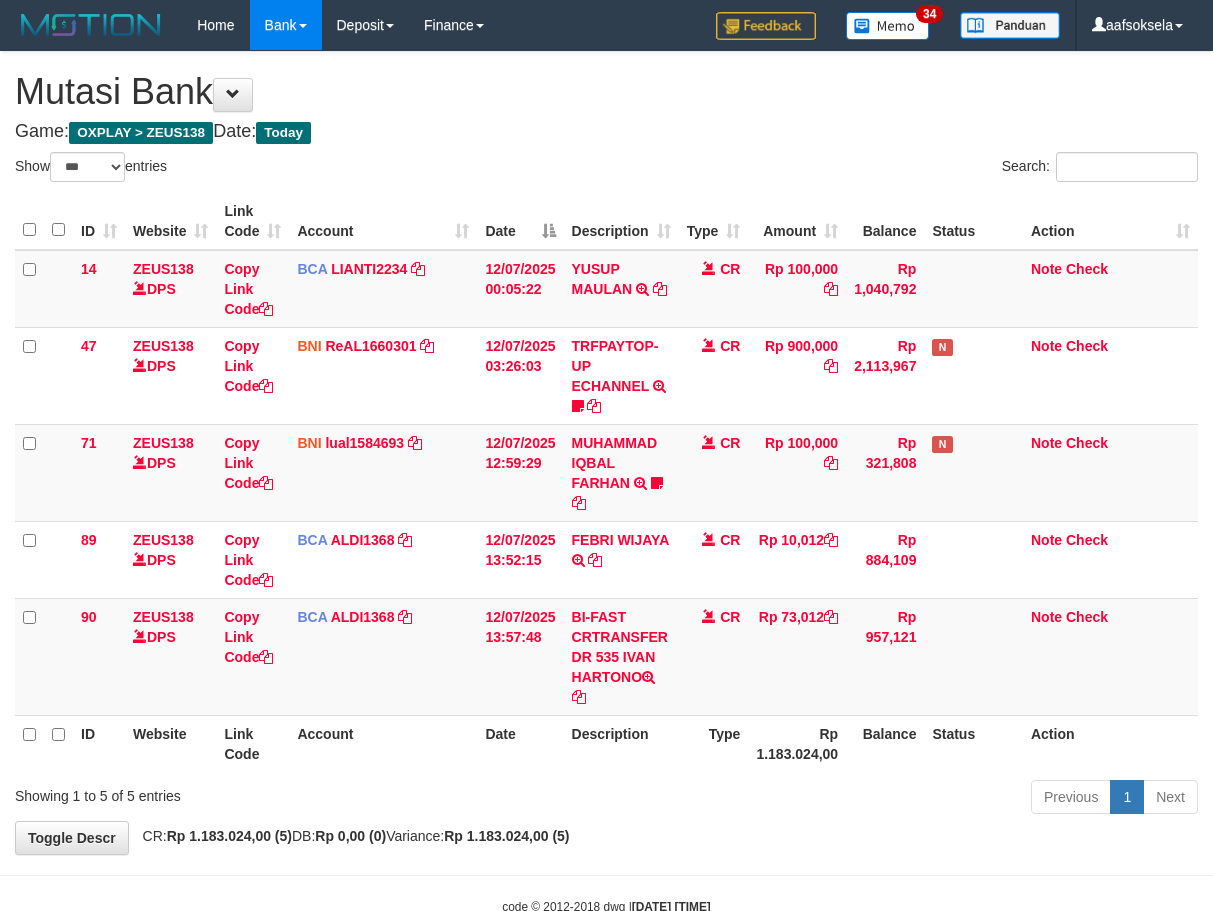 select on "***" 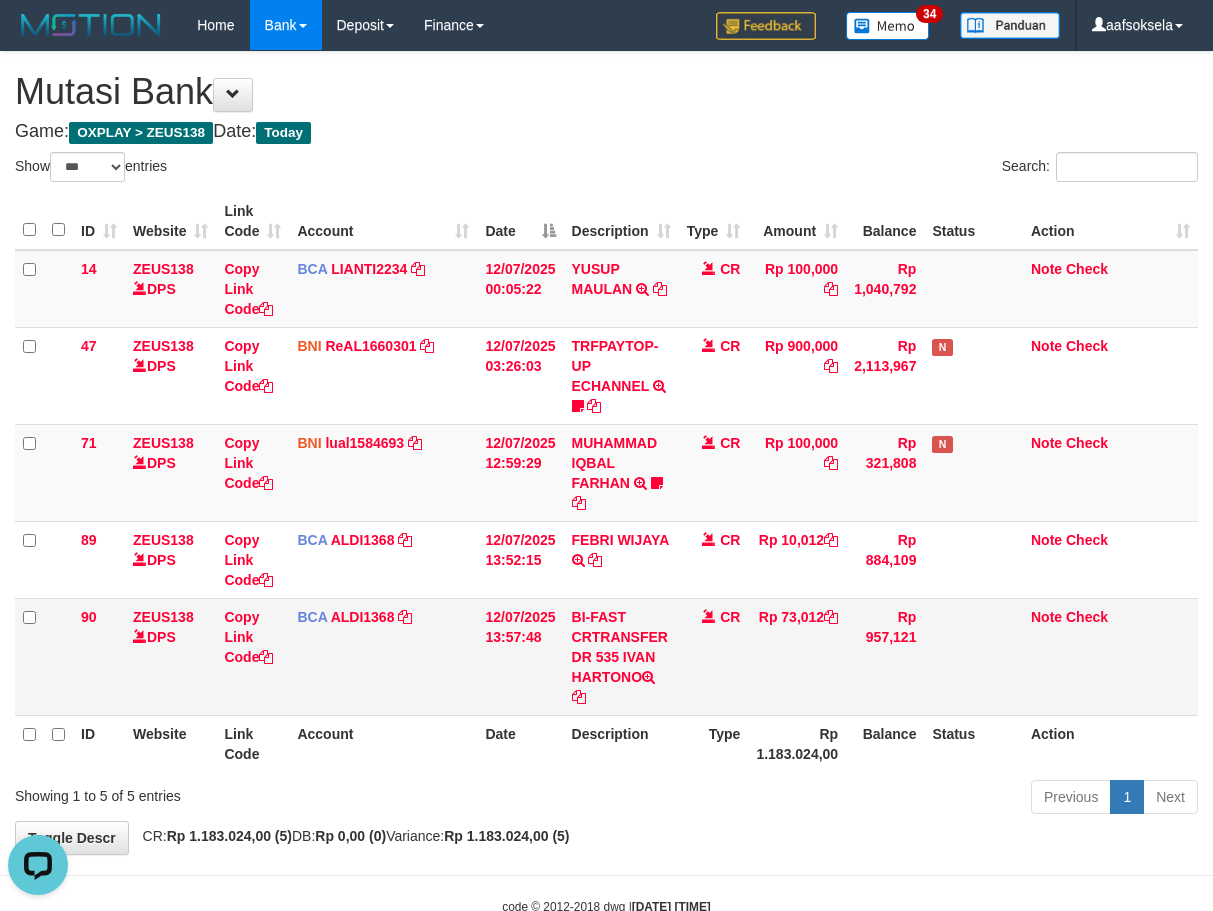 scroll, scrollTop: 0, scrollLeft: 0, axis: both 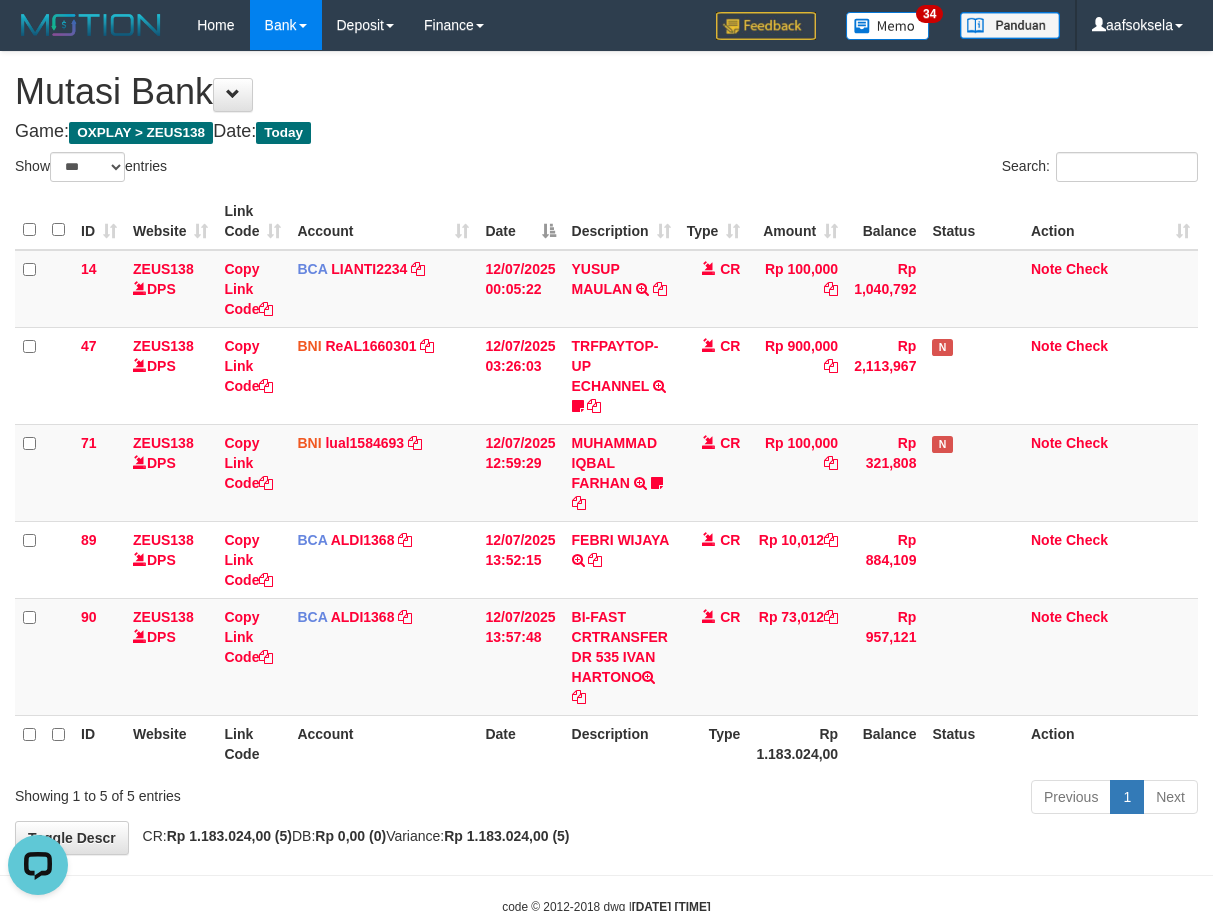 click on "Showing 1 to 5 of 5 entries" at bounding box center [252, 792] 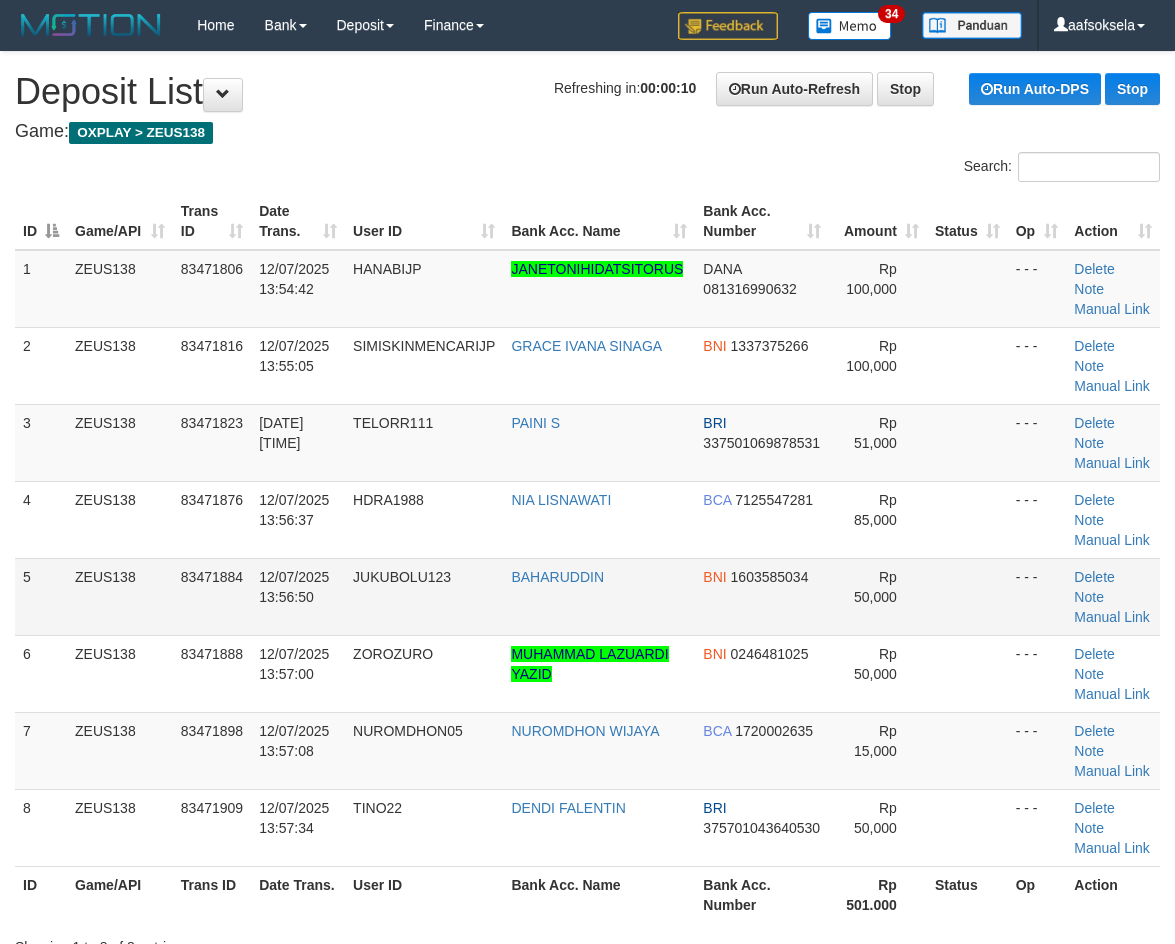 scroll, scrollTop: 0, scrollLeft: 0, axis: both 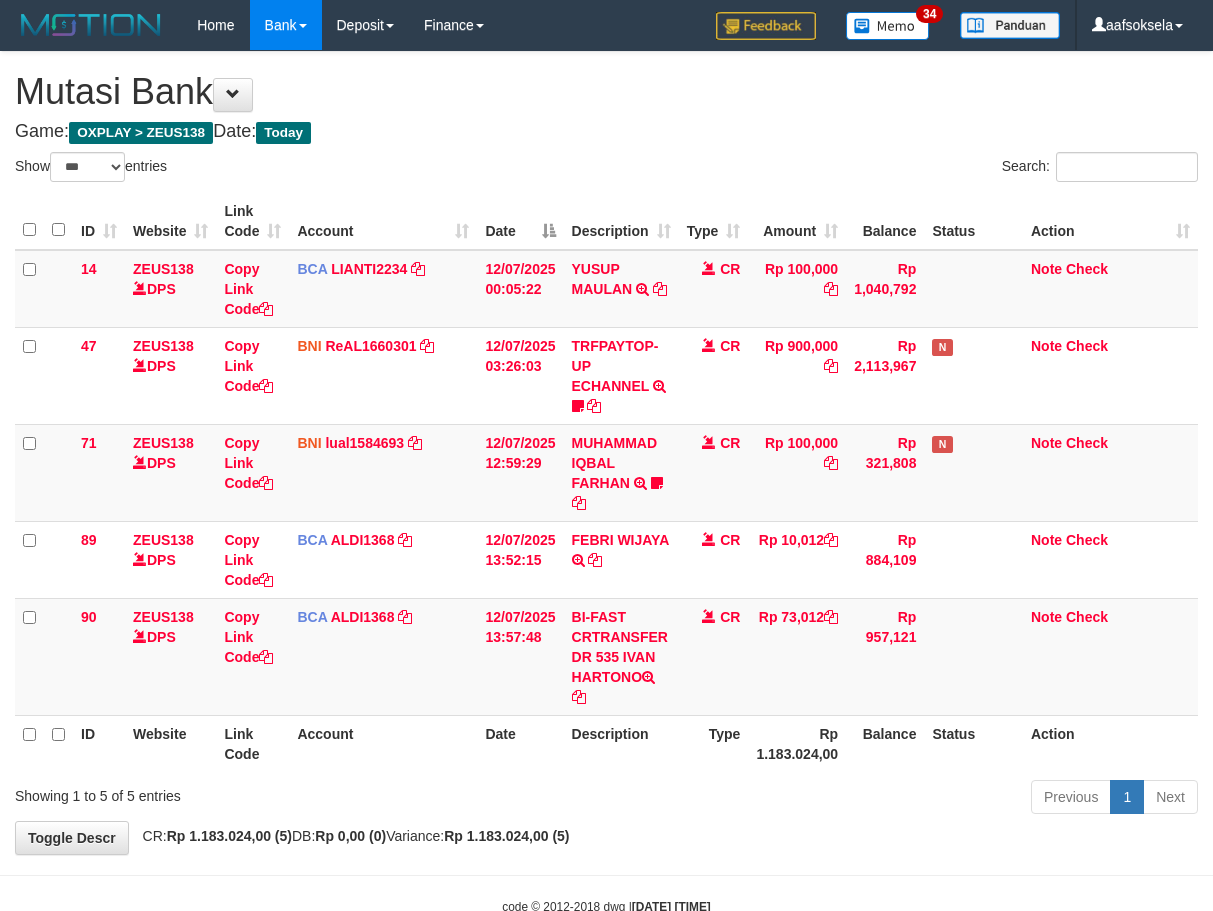select on "***" 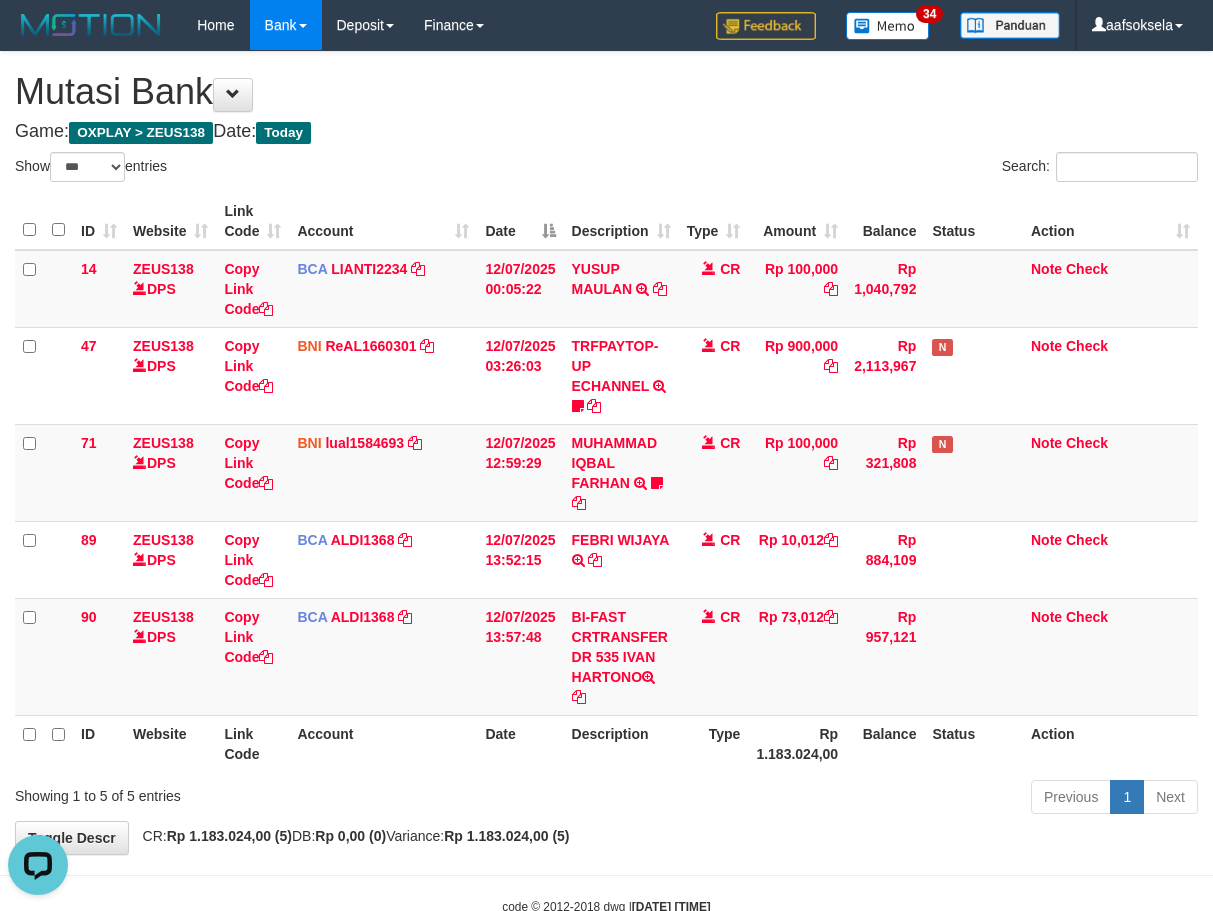 scroll, scrollTop: 0, scrollLeft: 0, axis: both 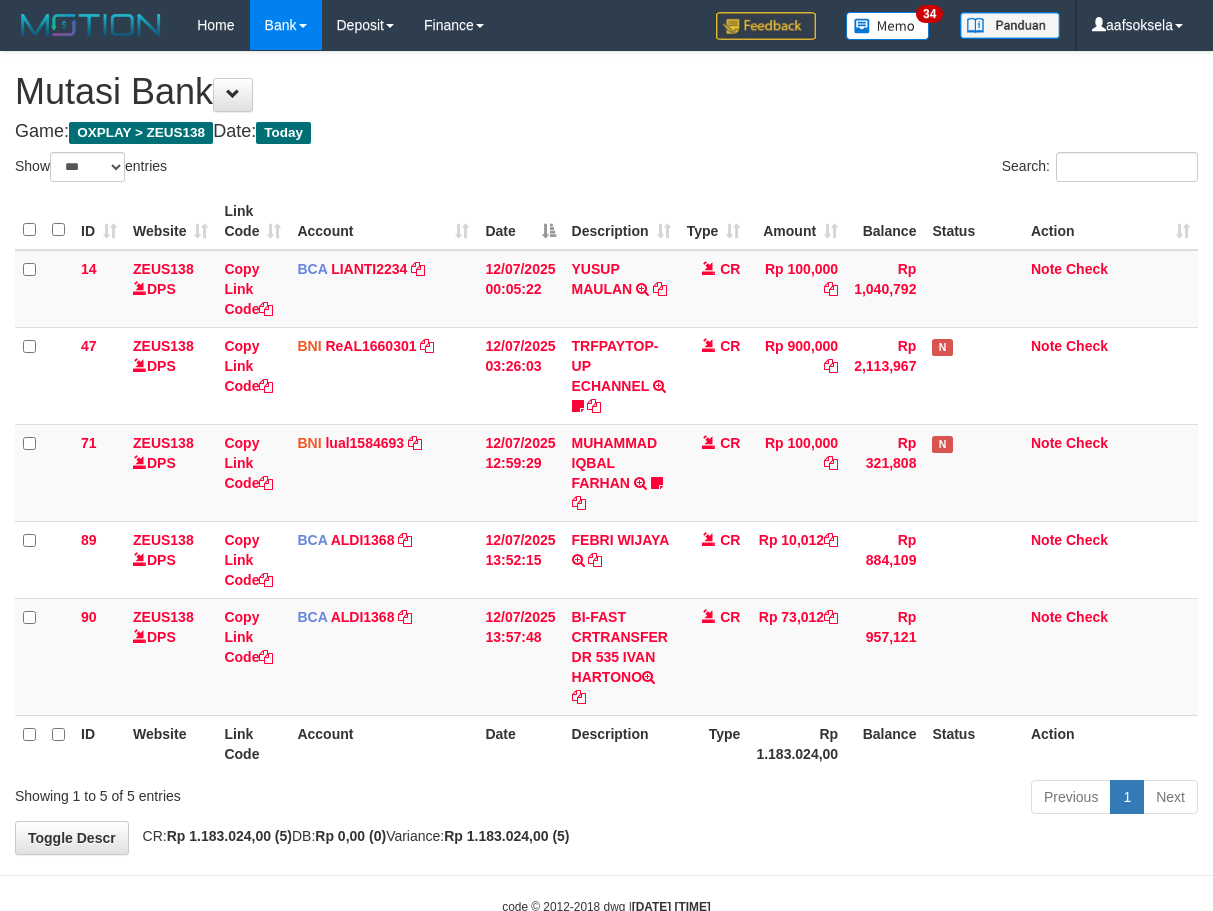 select on "***" 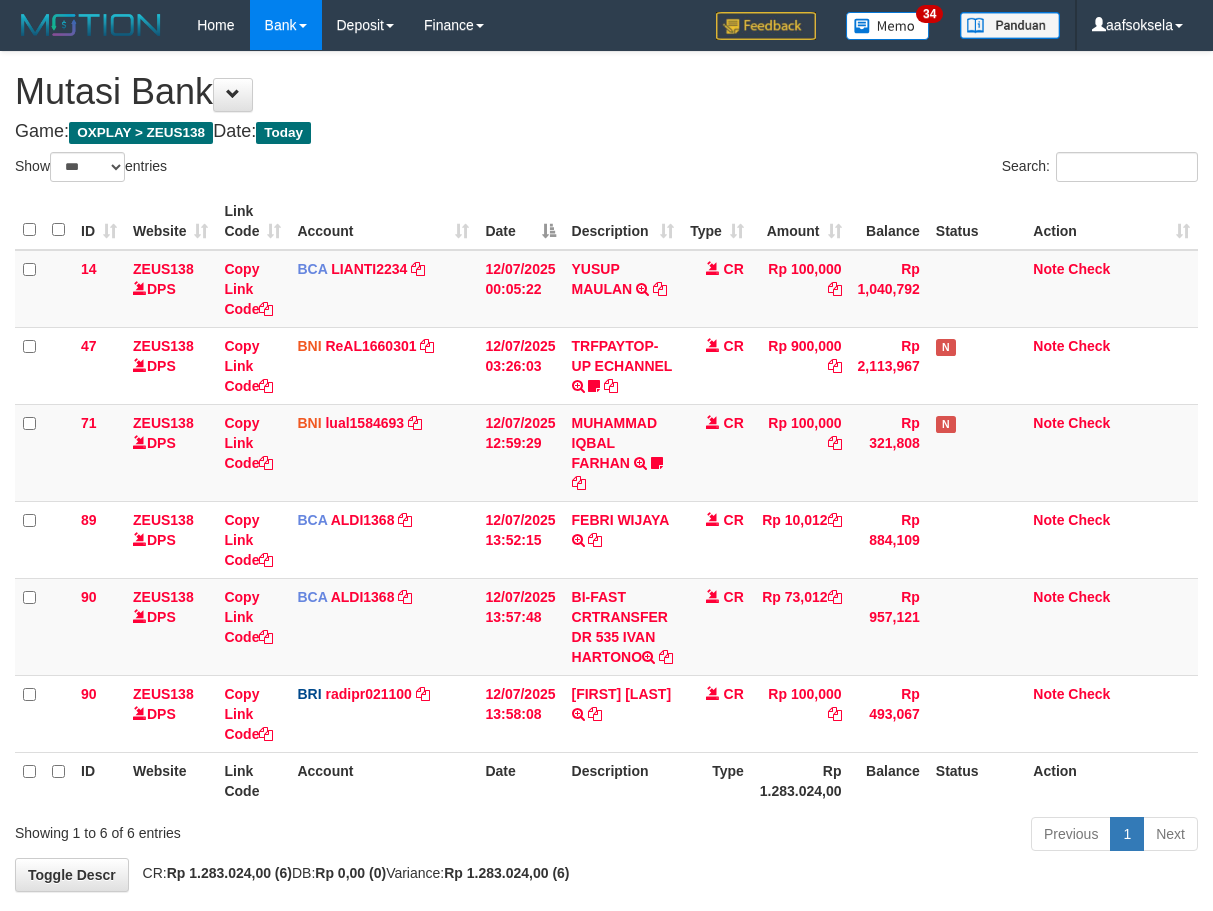 select on "***" 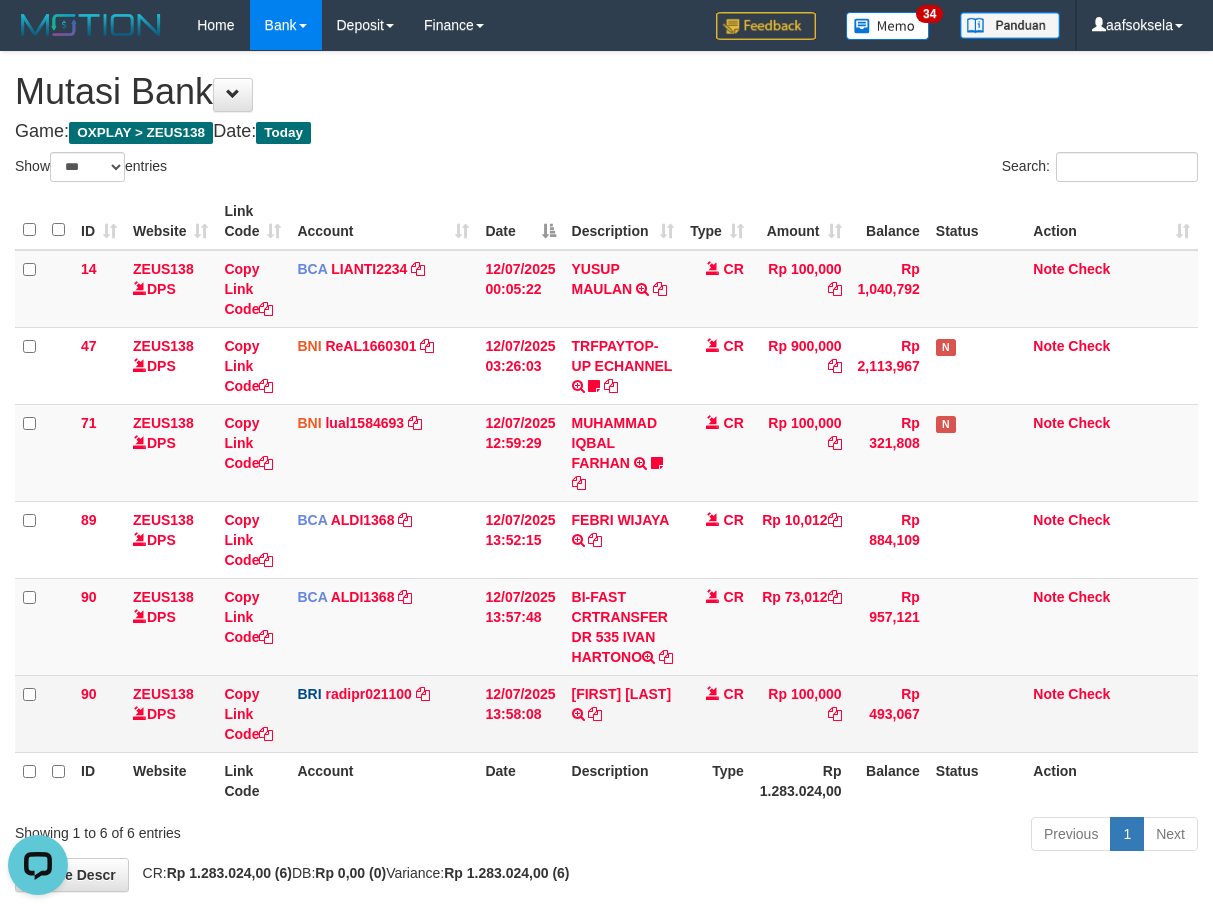 scroll, scrollTop: 0, scrollLeft: 0, axis: both 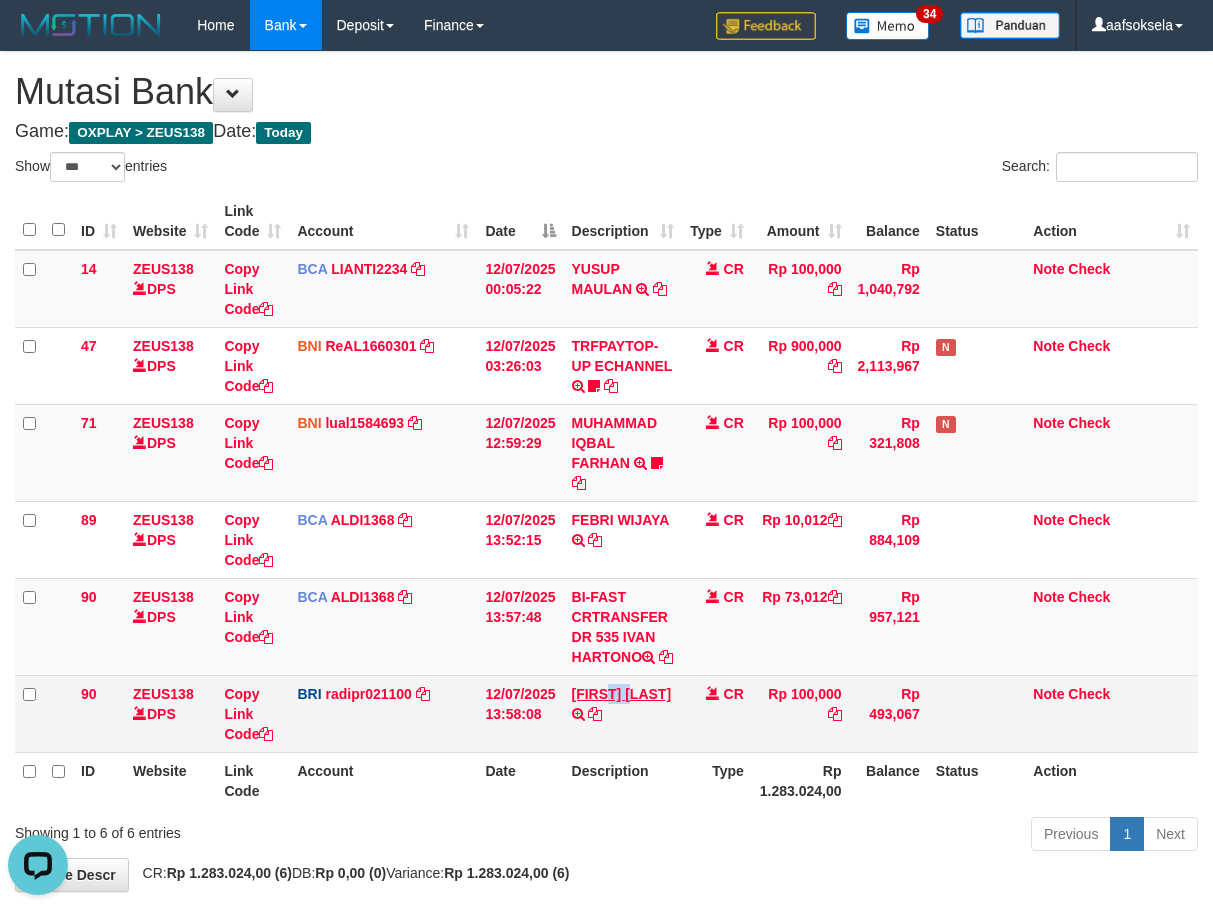 drag, startPoint x: 565, startPoint y: 736, endPoint x: 605, endPoint y: 736, distance: 40 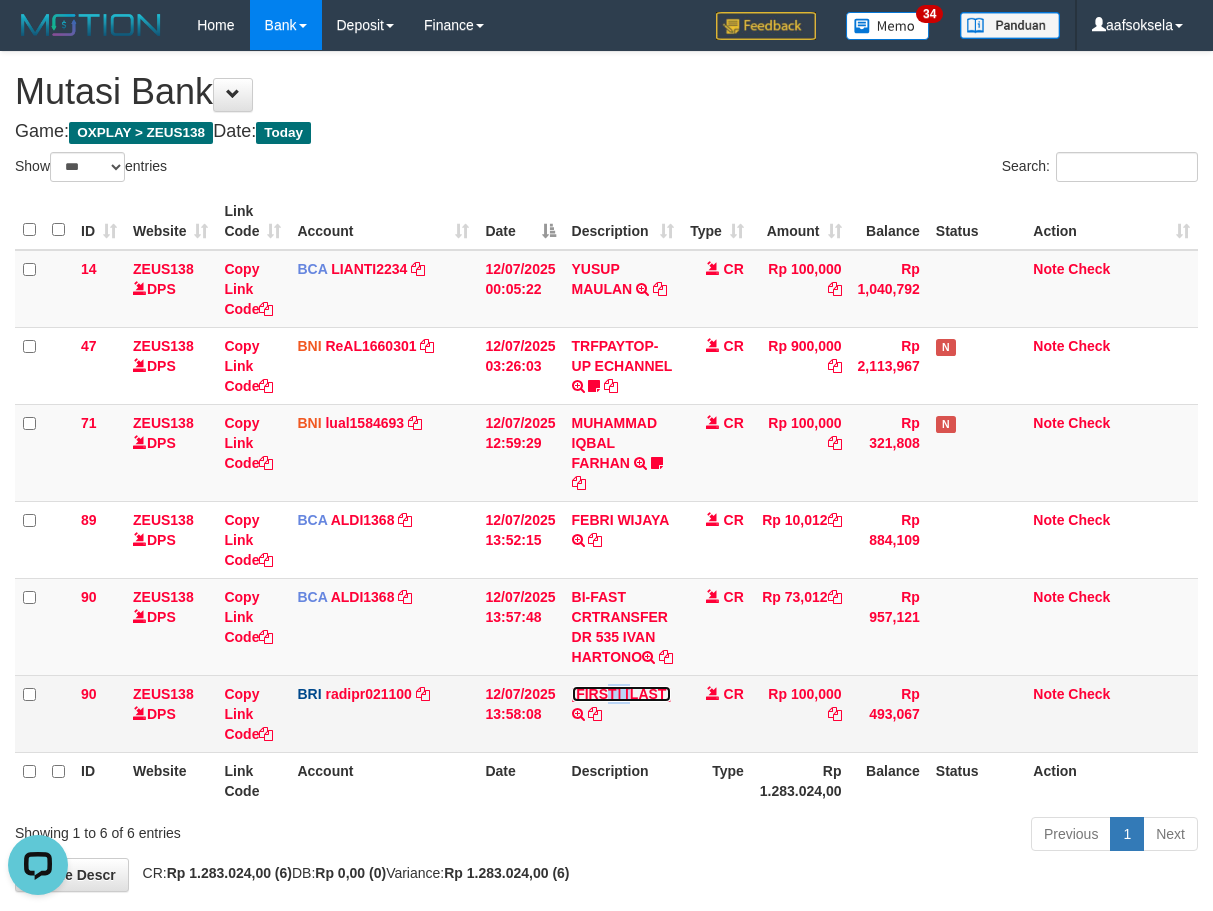 click on "DANA JANETONIHIDA" at bounding box center [622, 694] 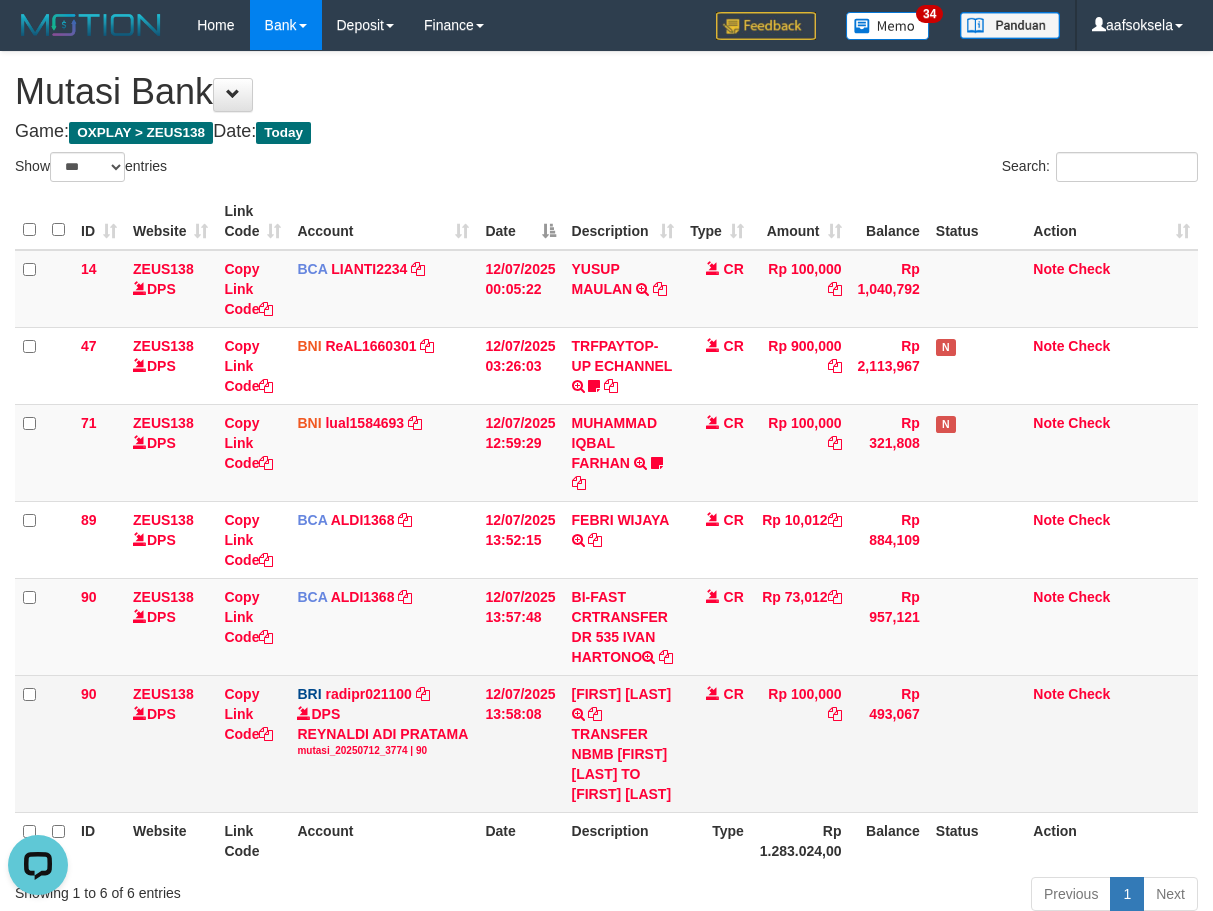 click on "TRANSFER NBMB [FIRST] [LAST] TO [FIRST] [LAST]" at bounding box center [623, 764] 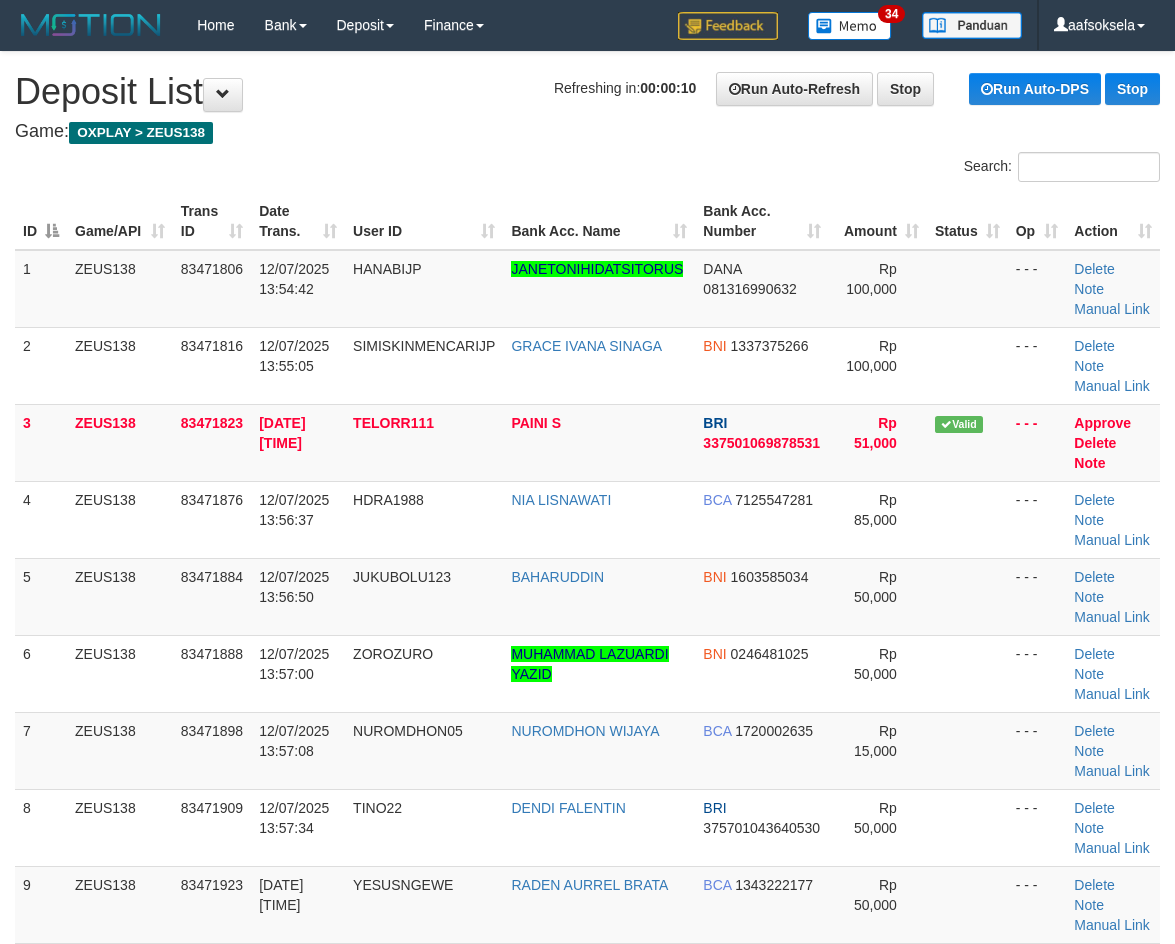 scroll, scrollTop: 0, scrollLeft: 0, axis: both 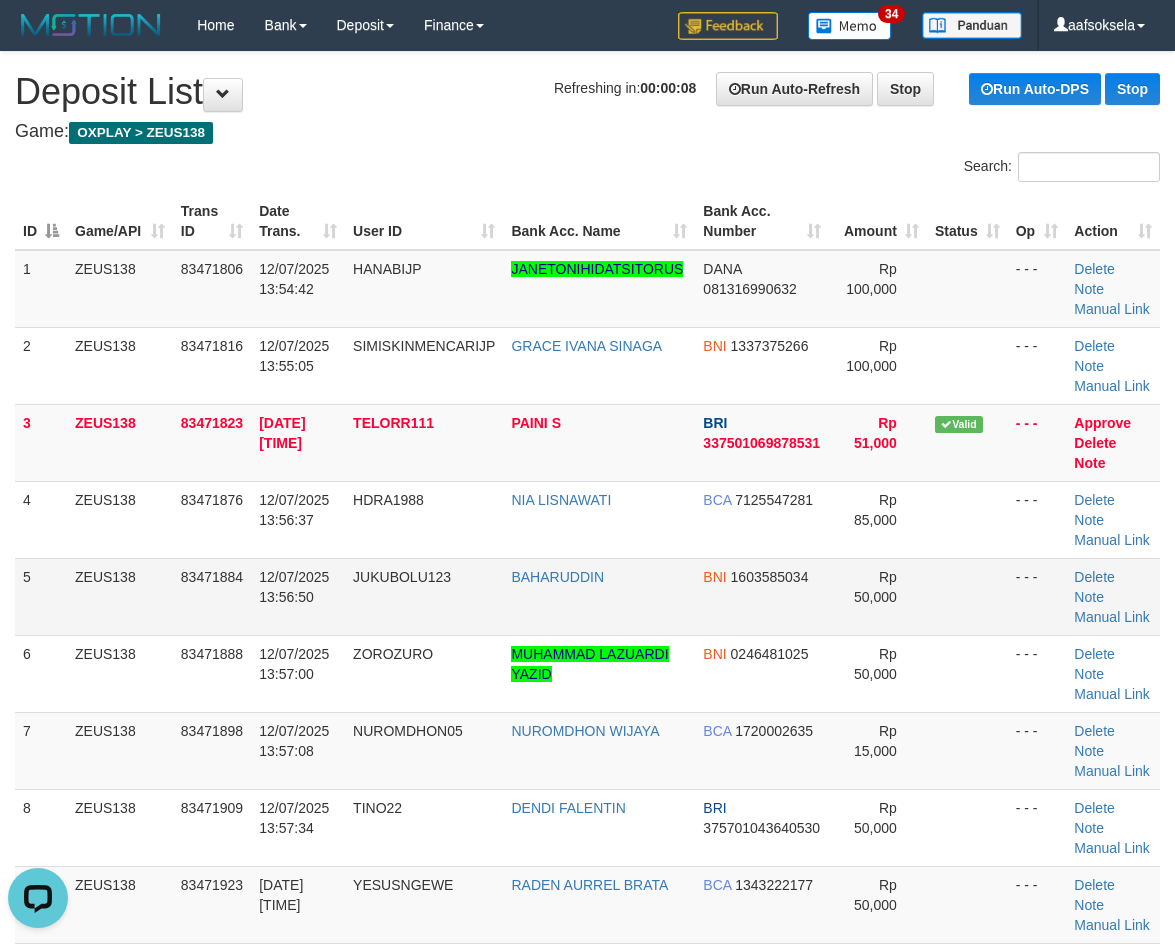 drag, startPoint x: 342, startPoint y: 569, endPoint x: 216, endPoint y: 598, distance: 129.29424 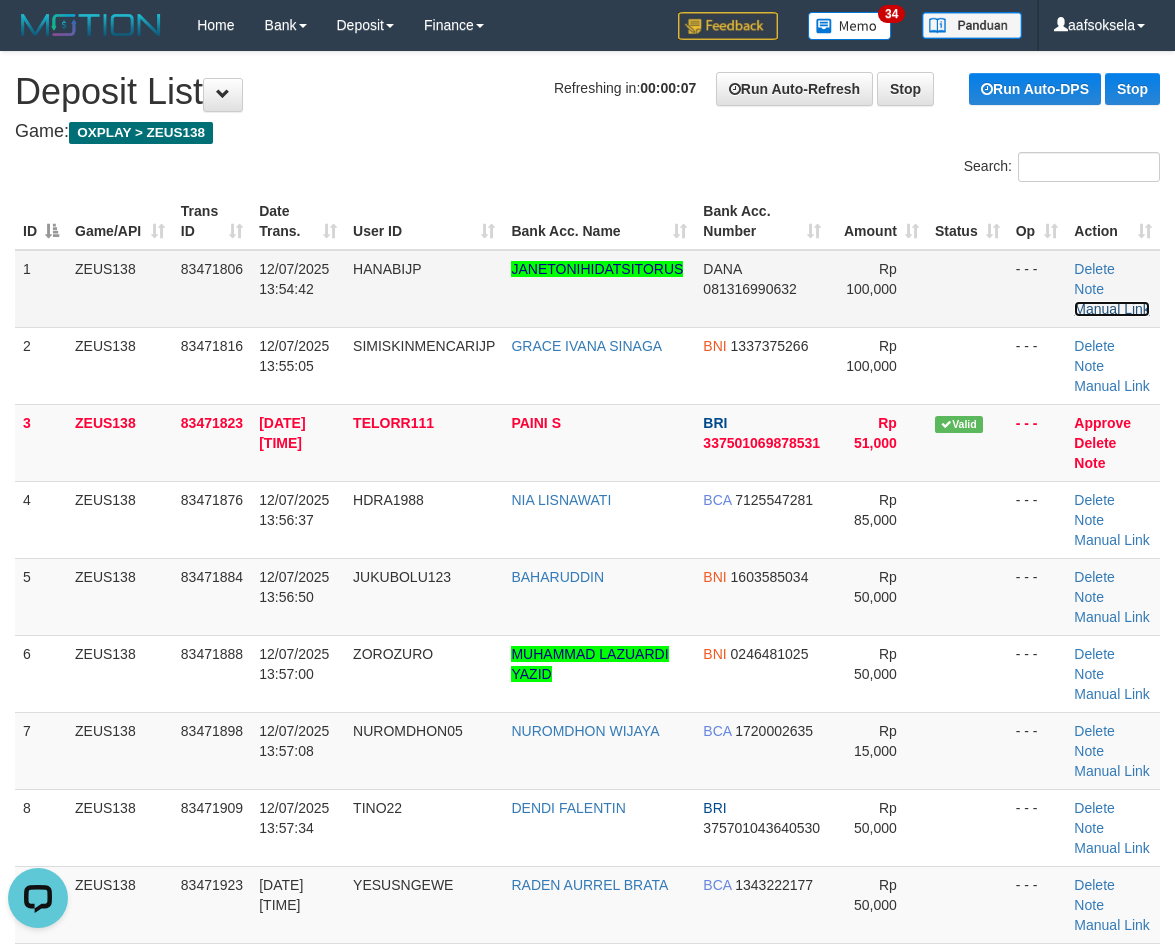 click on "Manual Link" at bounding box center (1112, 309) 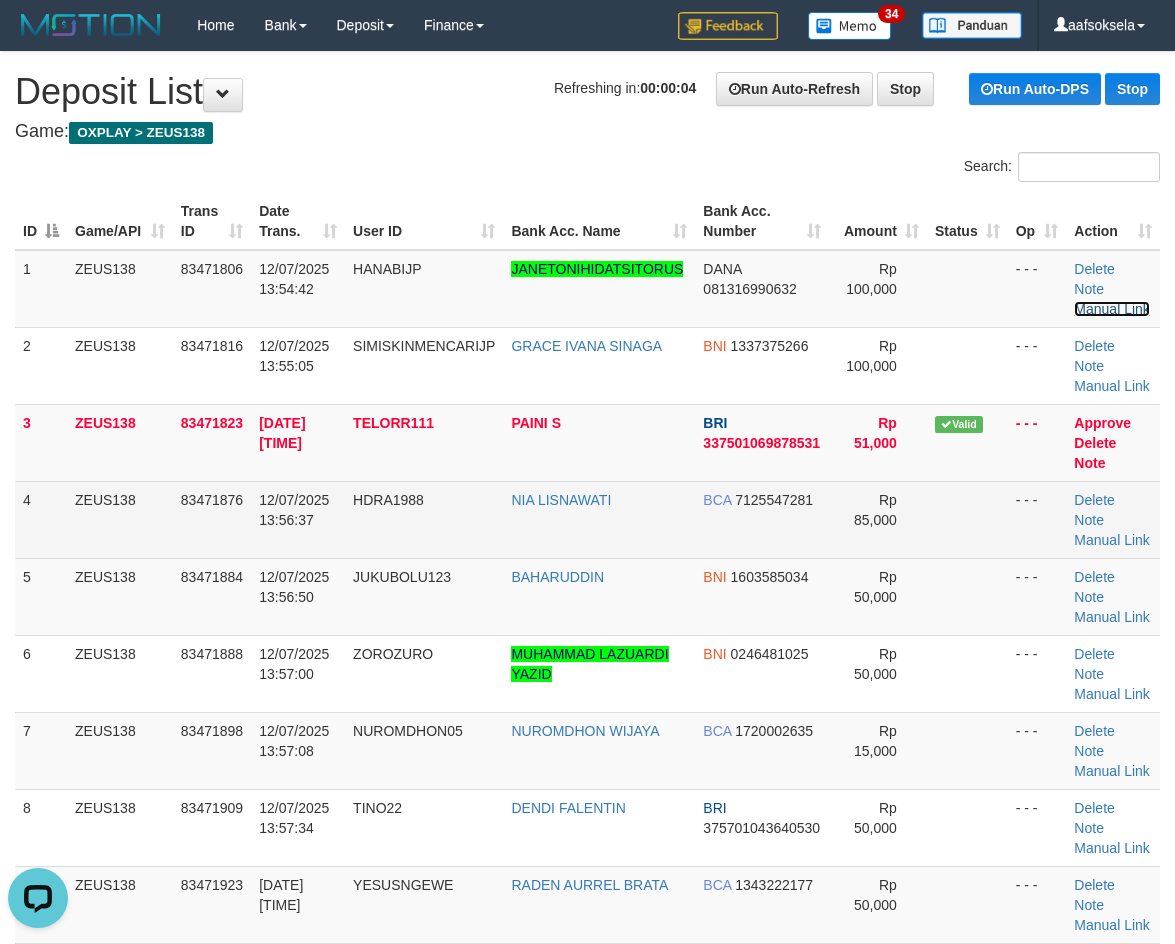 click on "Manual Link" at bounding box center (1112, 309) 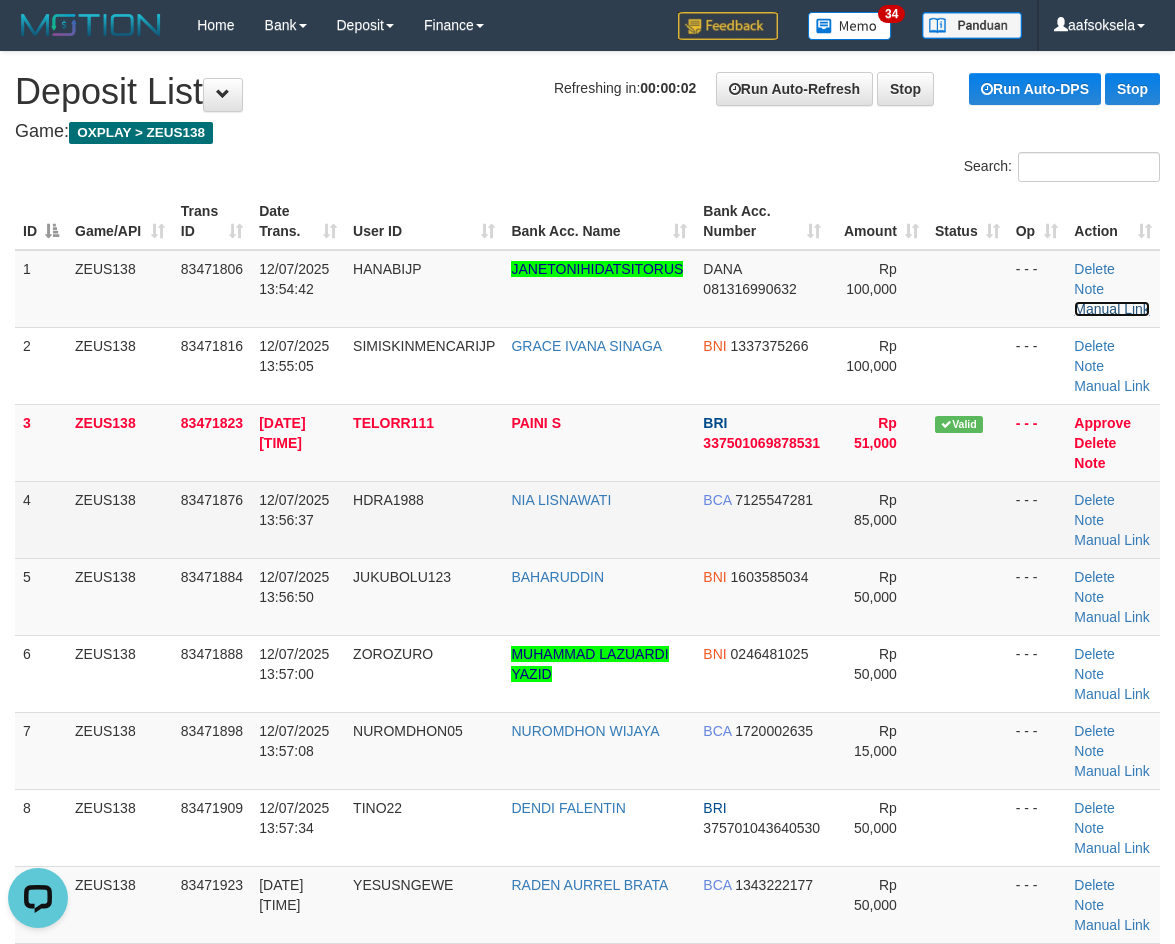 click on "Manual Link" at bounding box center [1112, 309] 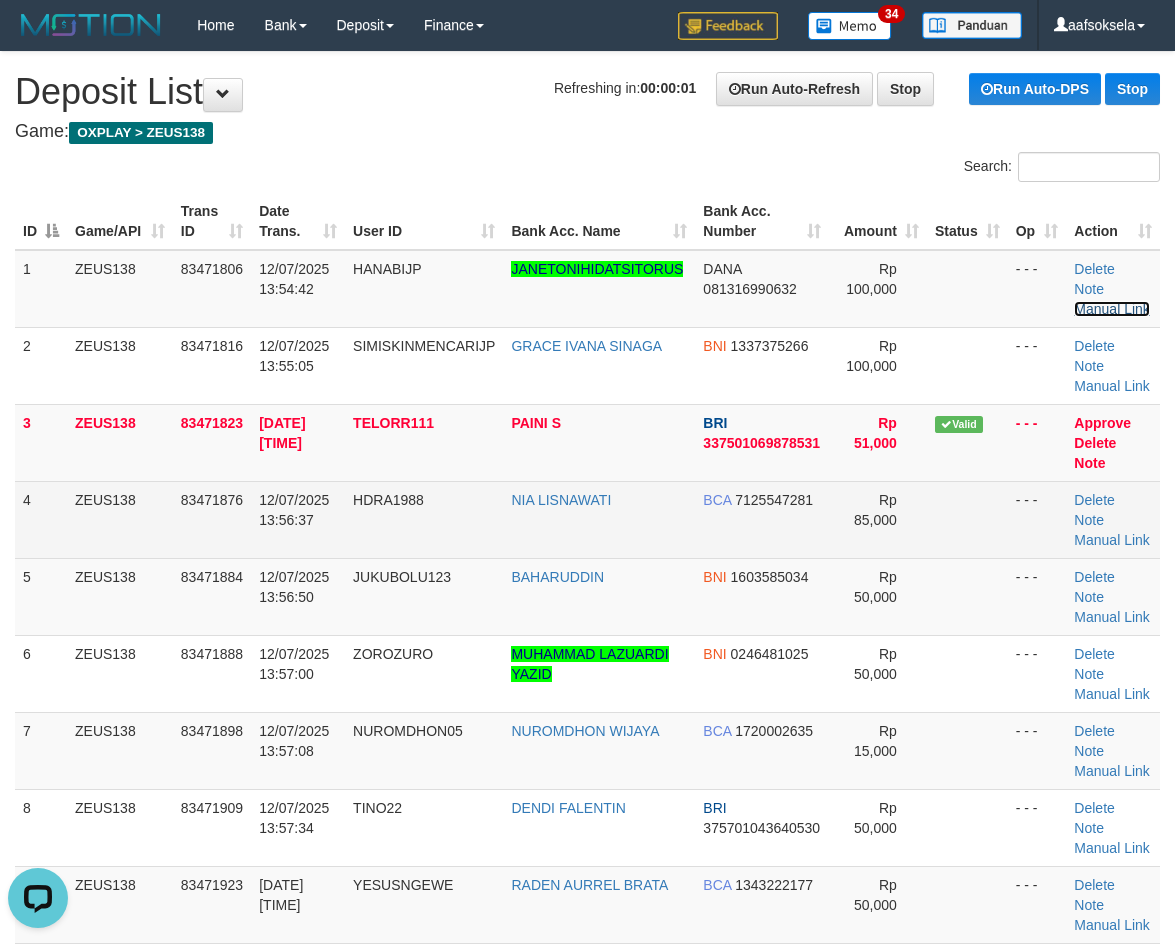 click on "Manual Link" at bounding box center (1112, 309) 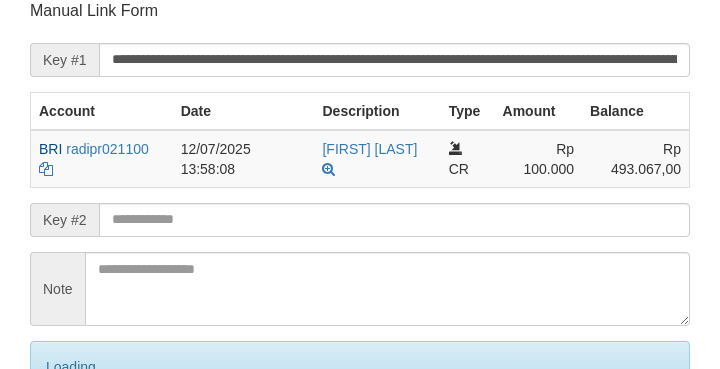 click on "Save" at bounding box center (80, 451) 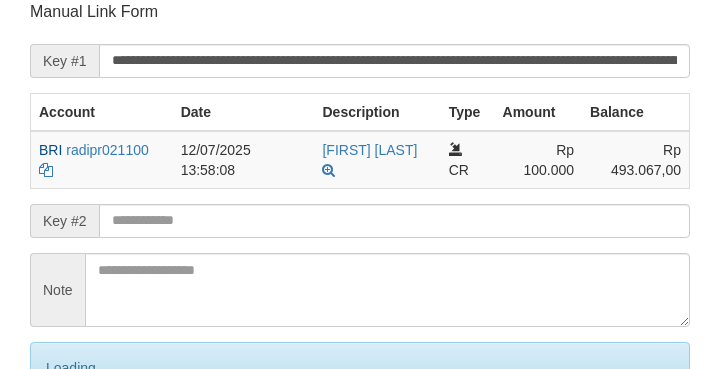 click on "Save" at bounding box center (80, 452) 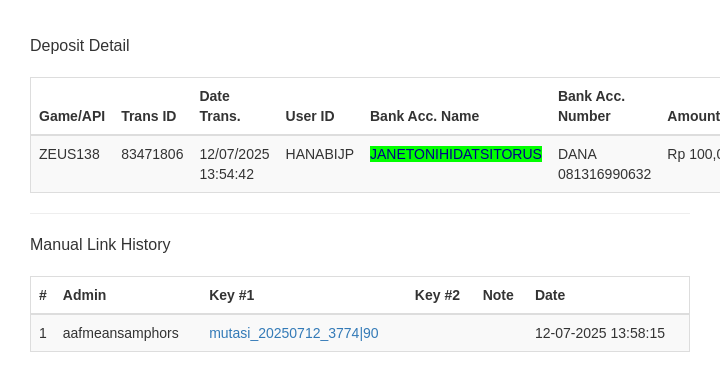 click on "Save" at bounding box center [58, 844] 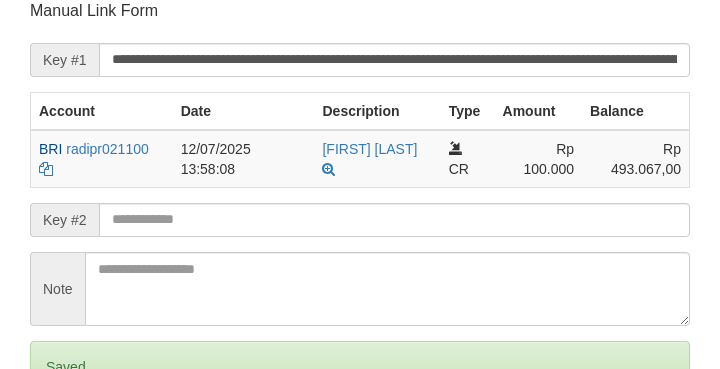 click on "Save" at bounding box center [58, 451] 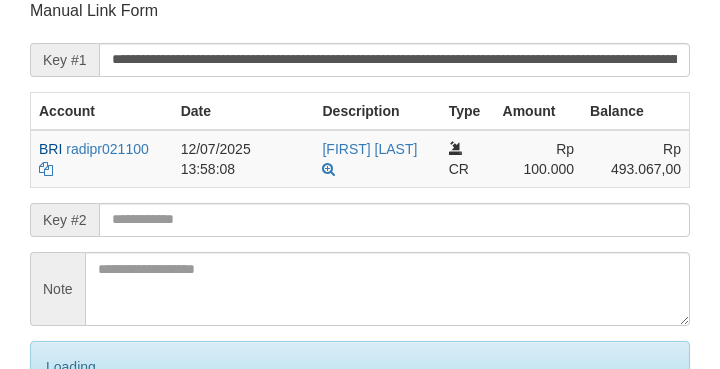 scroll, scrollTop: 392, scrollLeft: 0, axis: vertical 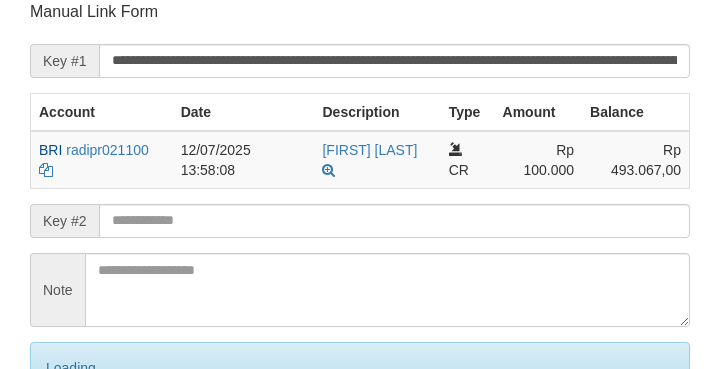 click on "Save" at bounding box center [80, 452] 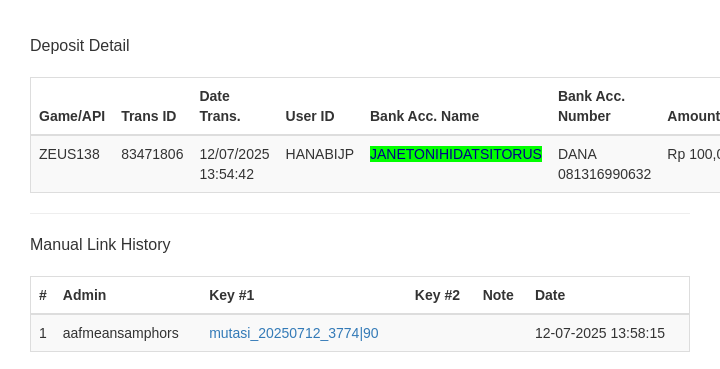 click at bounding box center [394, 593] 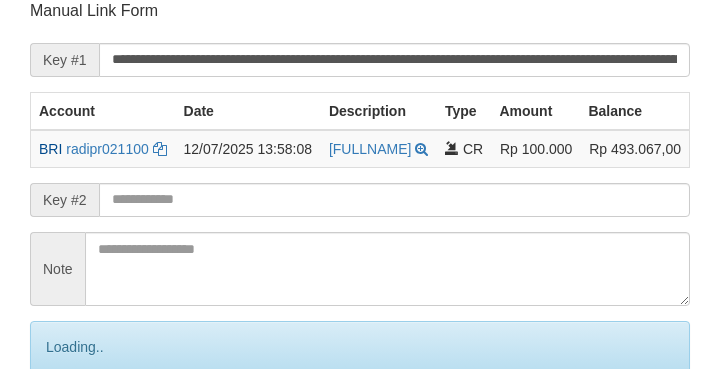 click on "Save" at bounding box center [80, 431] 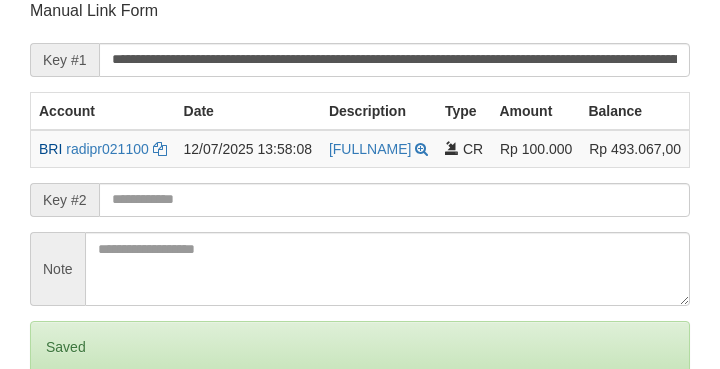 click on "Save" at bounding box center (58, 431) 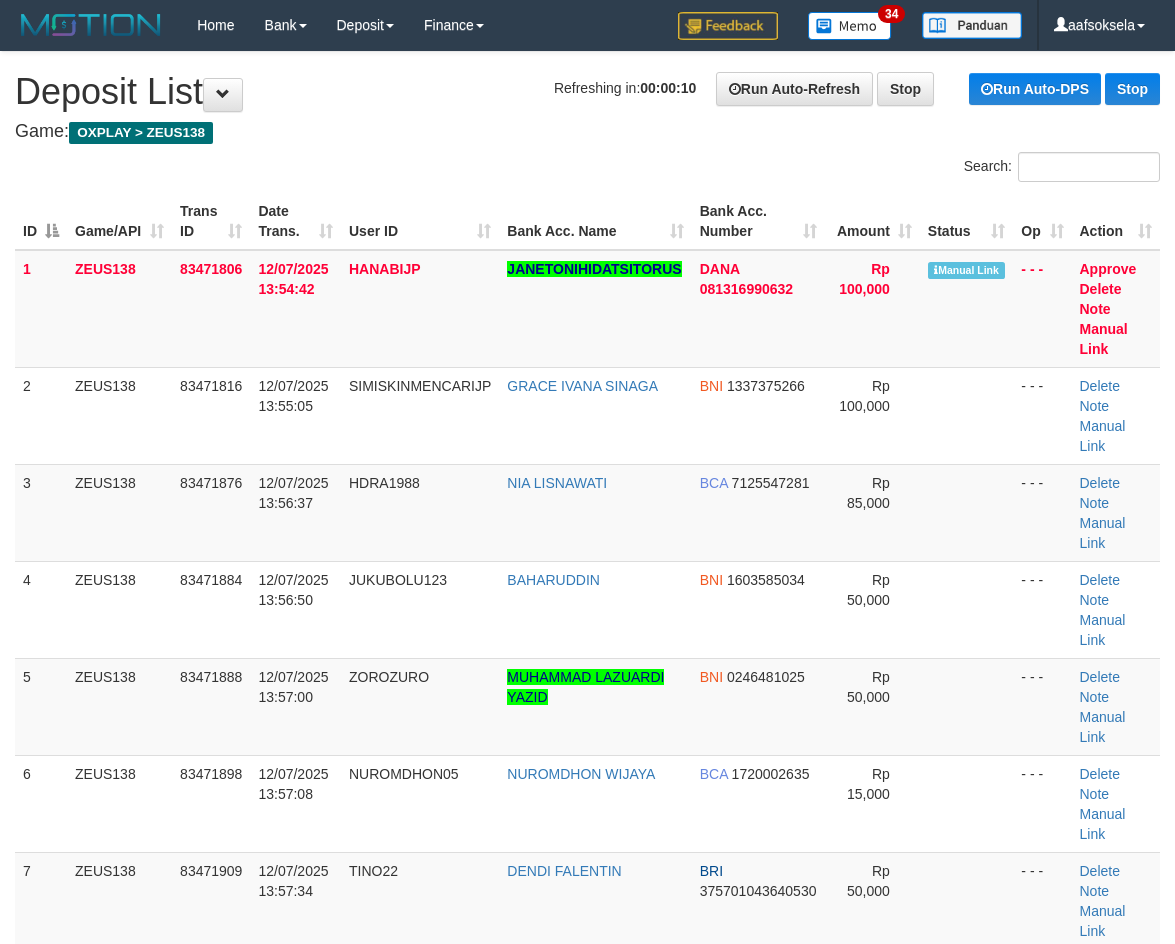scroll, scrollTop: 0, scrollLeft: 0, axis: both 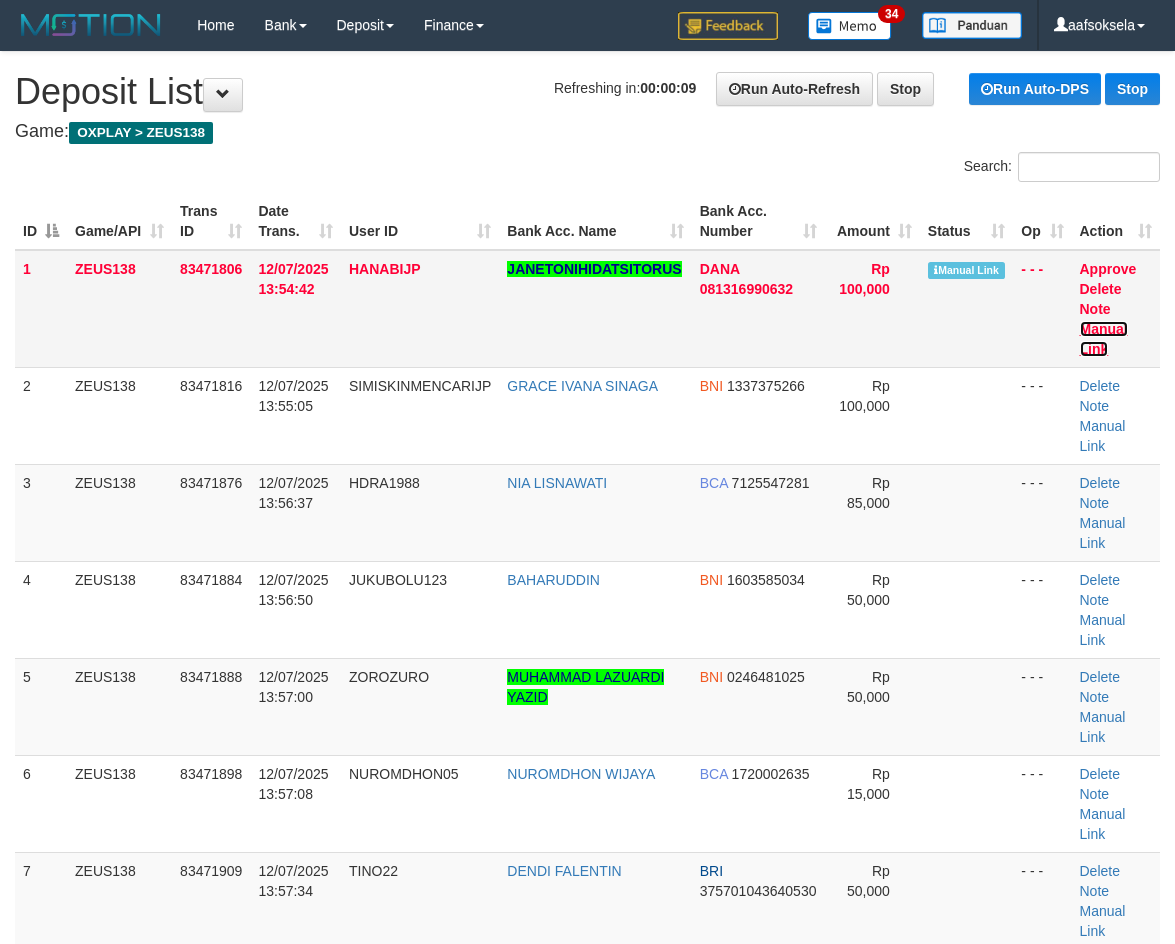 click on "Manual Link" at bounding box center [1104, 339] 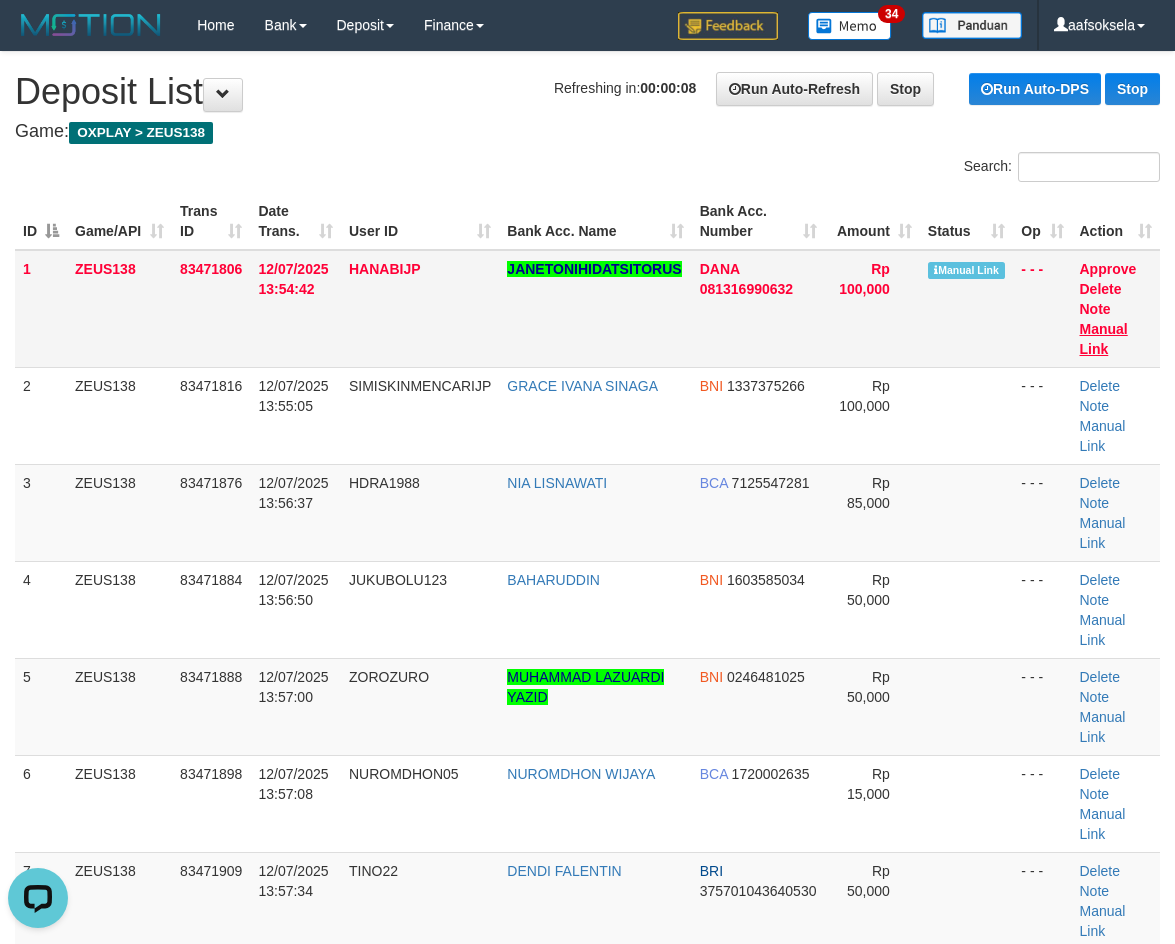 scroll, scrollTop: 0, scrollLeft: 0, axis: both 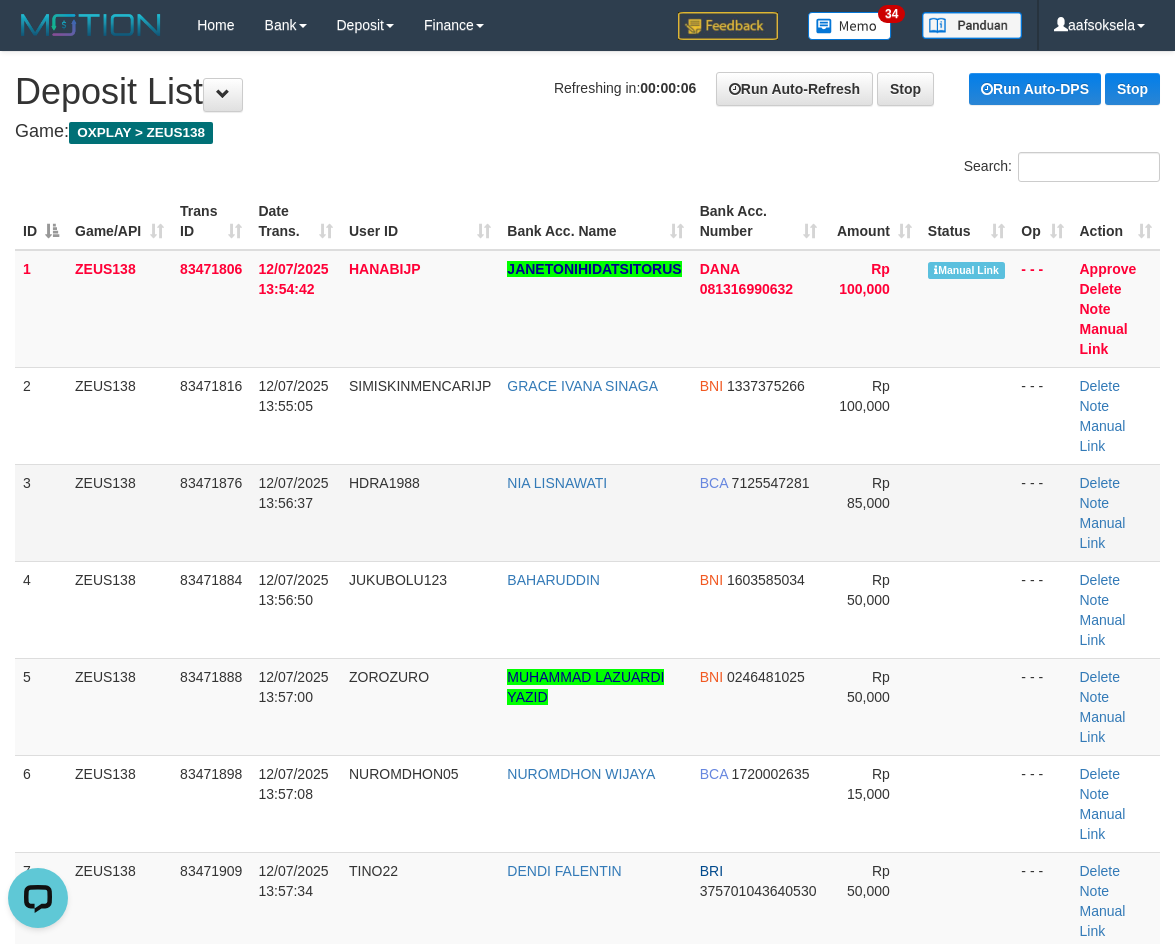 drag, startPoint x: 313, startPoint y: 550, endPoint x: 327, endPoint y: 536, distance: 19.79899 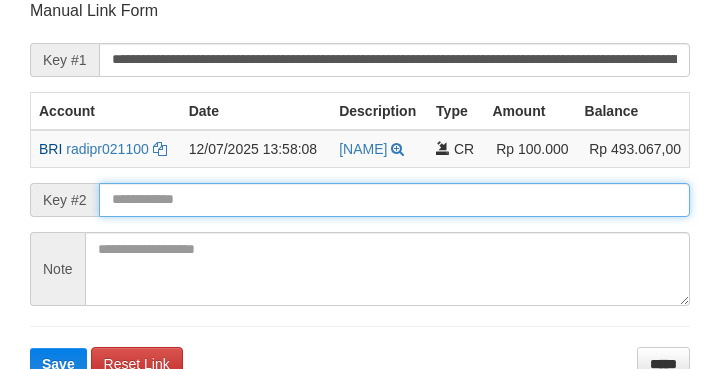 click at bounding box center [394, 200] 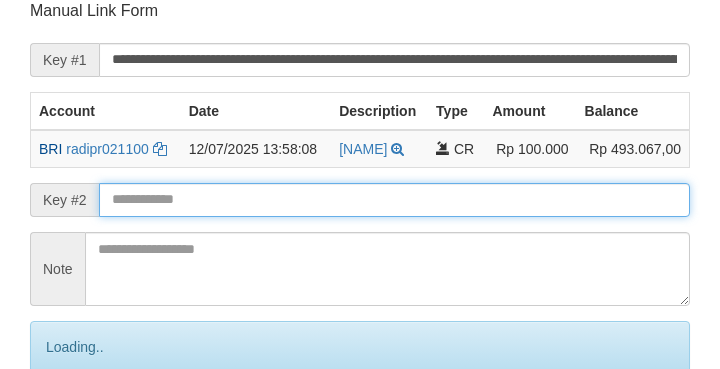 click on "Save" at bounding box center (80, 431) 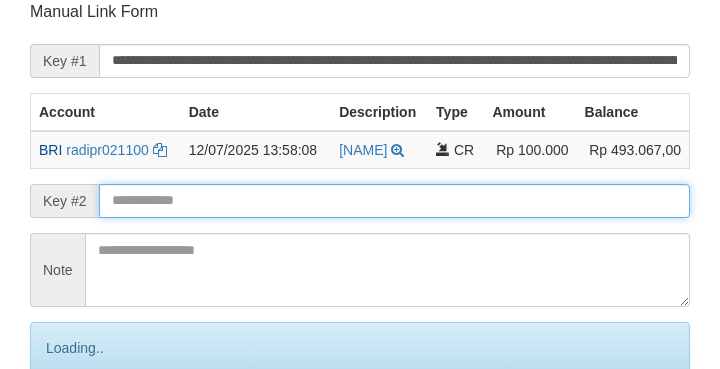 click on "Save" at bounding box center [80, 432] 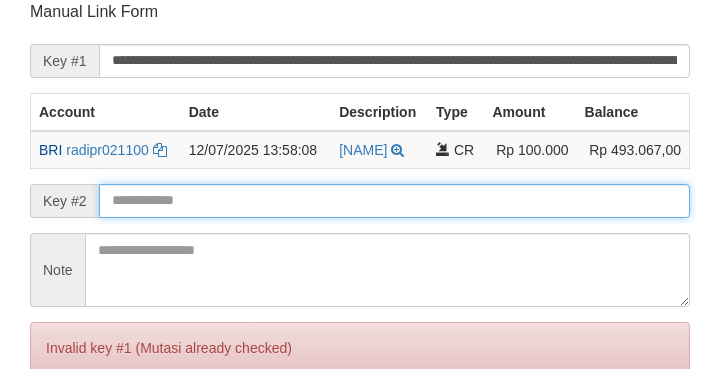 scroll, scrollTop: 259, scrollLeft: 0, axis: vertical 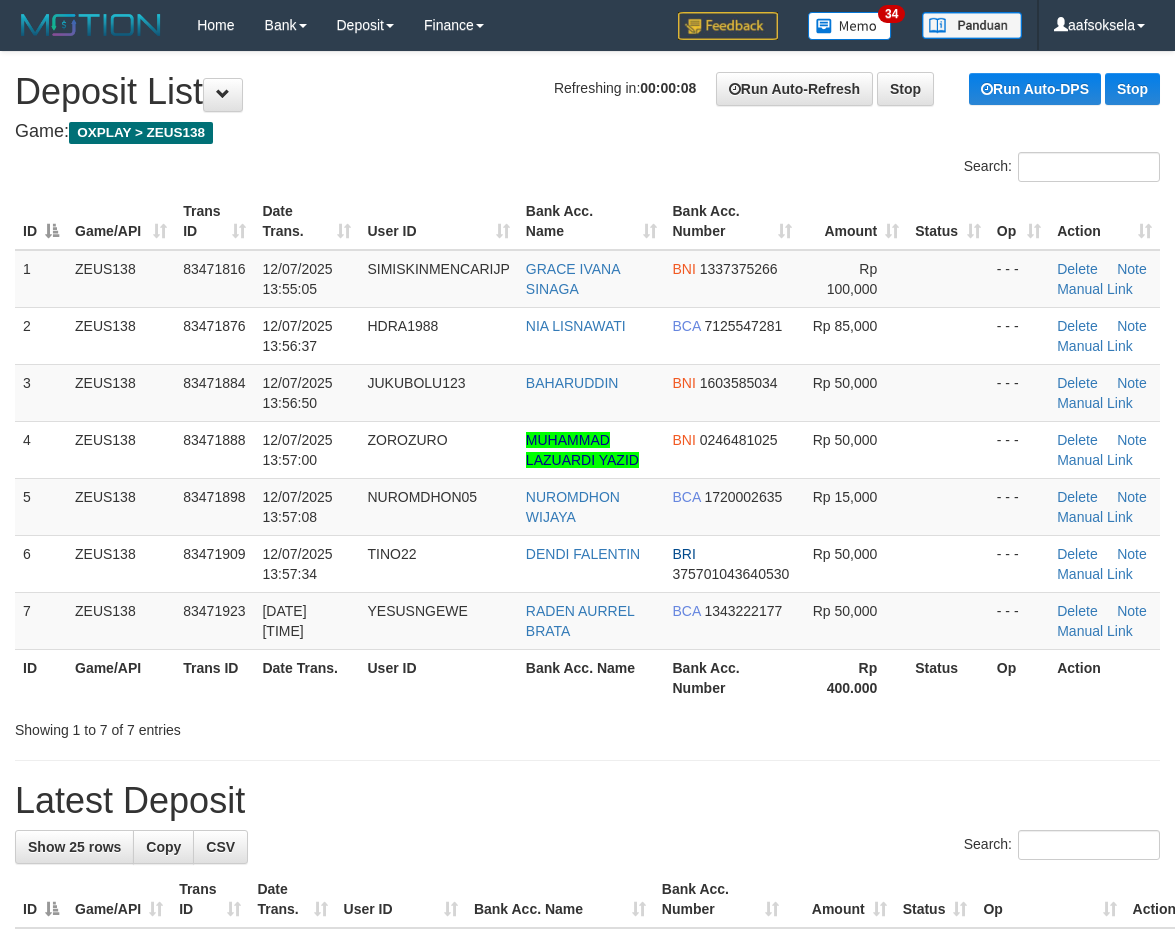 click on "User ID" at bounding box center [438, 677] 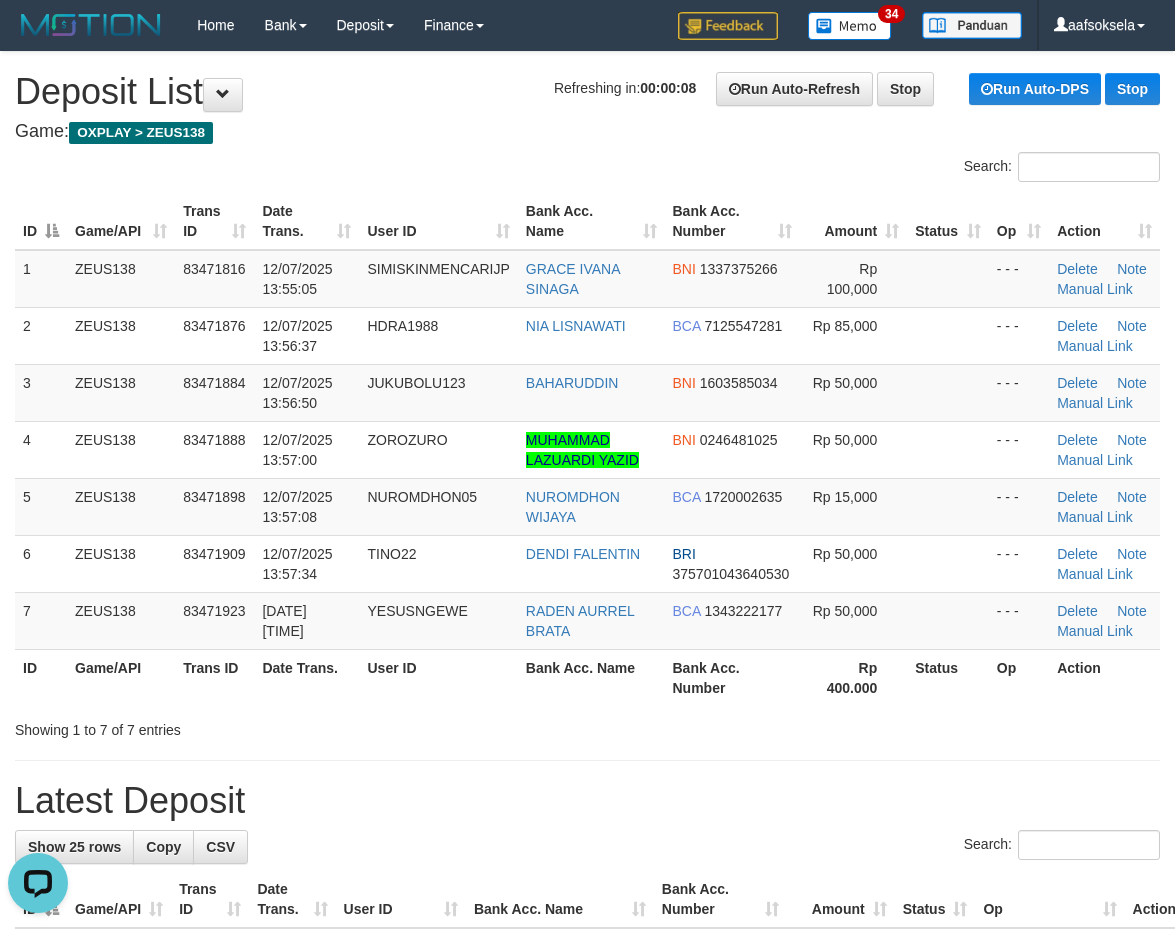 scroll, scrollTop: 0, scrollLeft: 0, axis: both 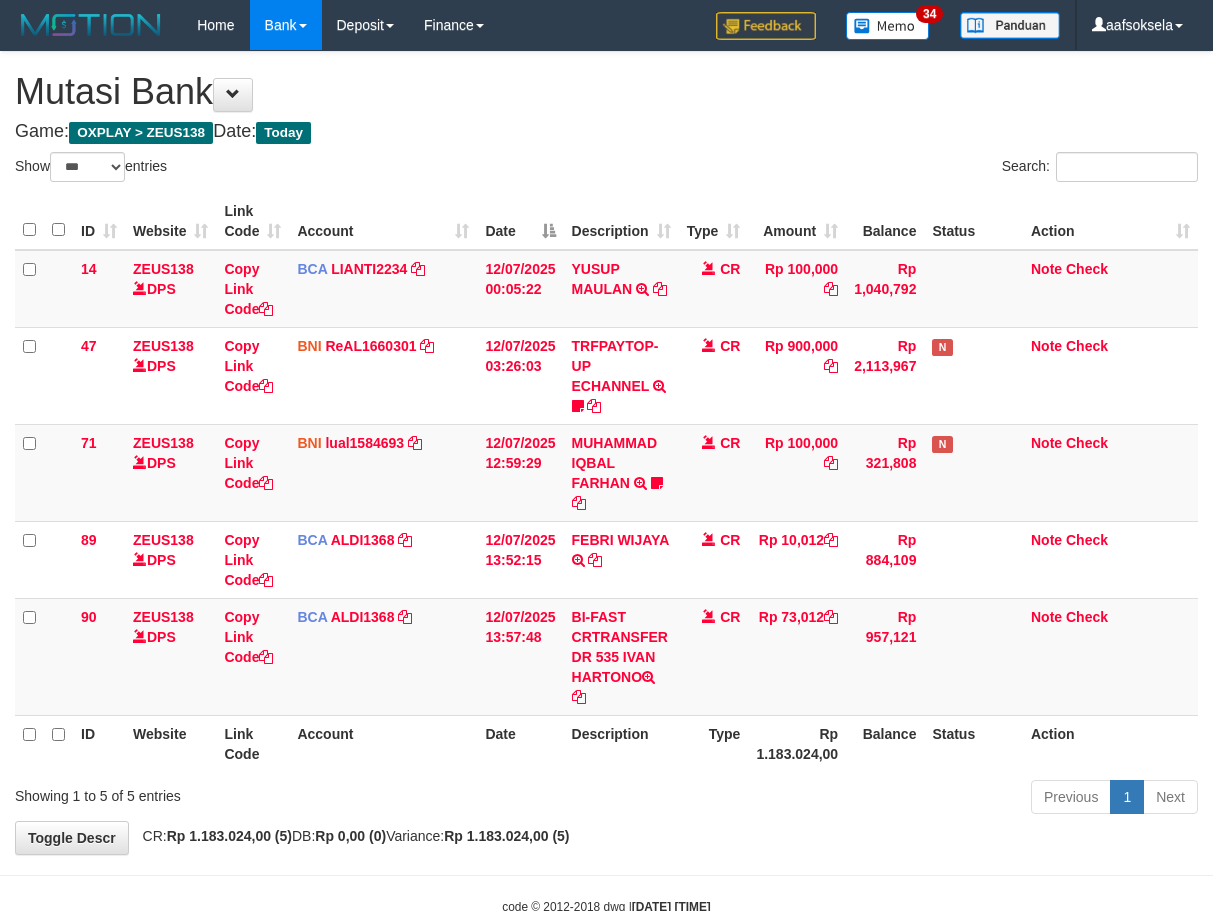 select on "***" 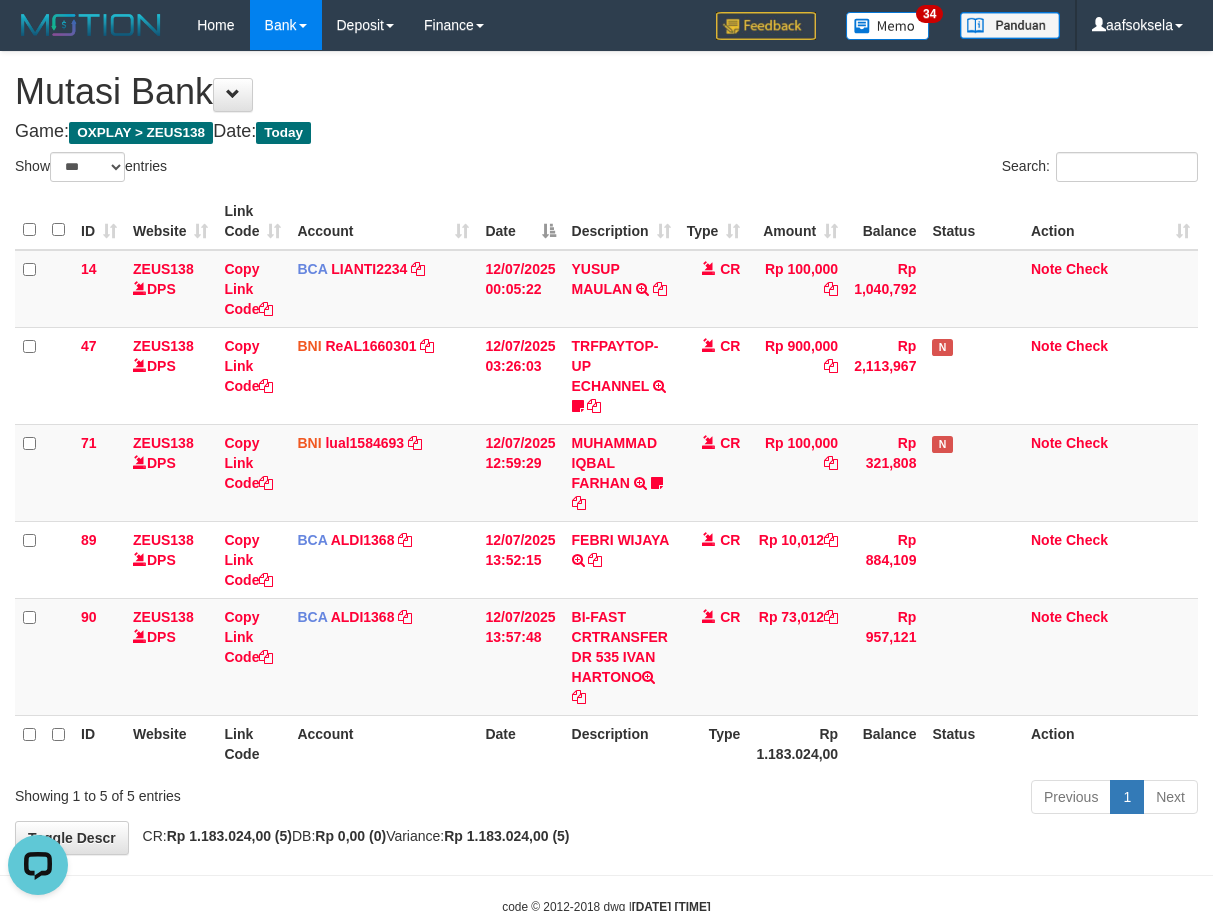 scroll, scrollTop: 0, scrollLeft: 0, axis: both 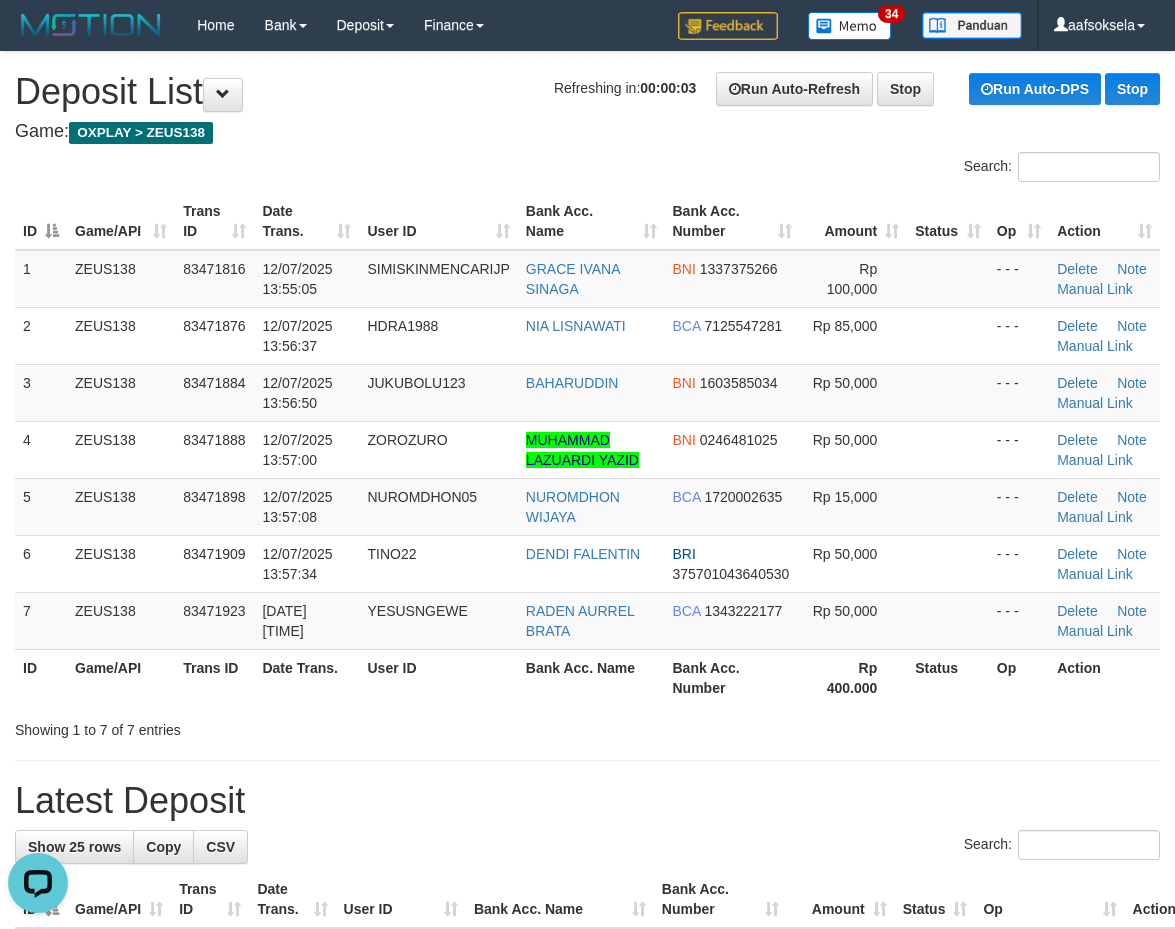 drag, startPoint x: 387, startPoint y: 711, endPoint x: 374, endPoint y: 708, distance: 13.341664 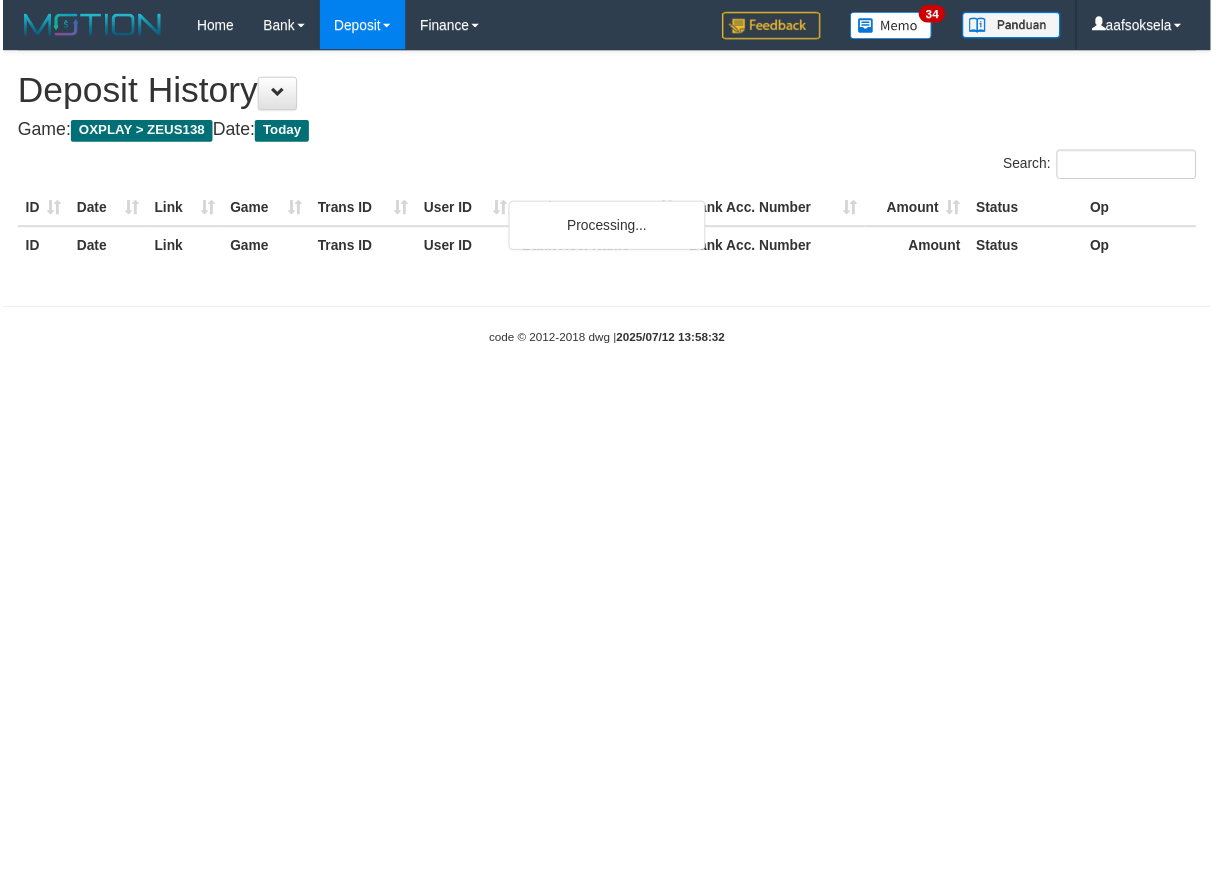 scroll, scrollTop: 0, scrollLeft: 0, axis: both 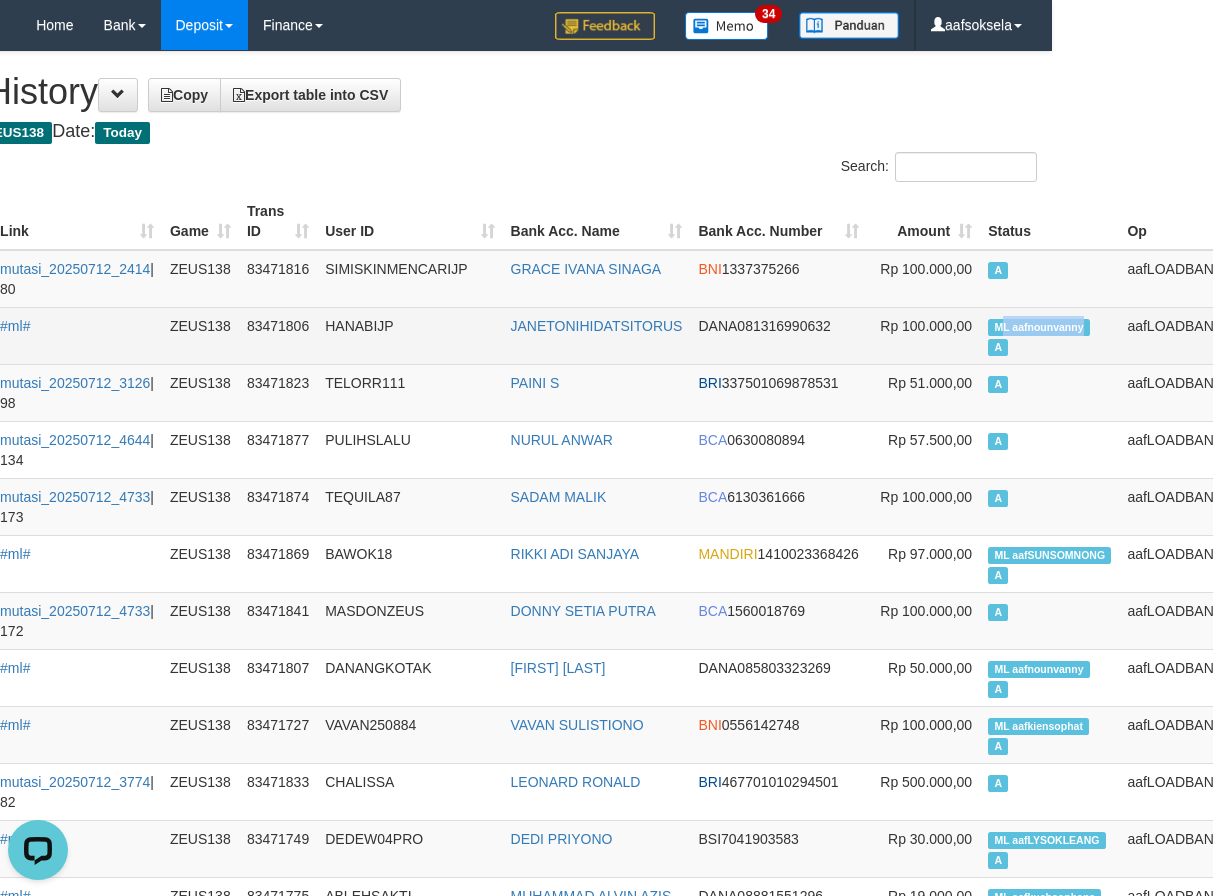 copy on "L aafnounvanny" 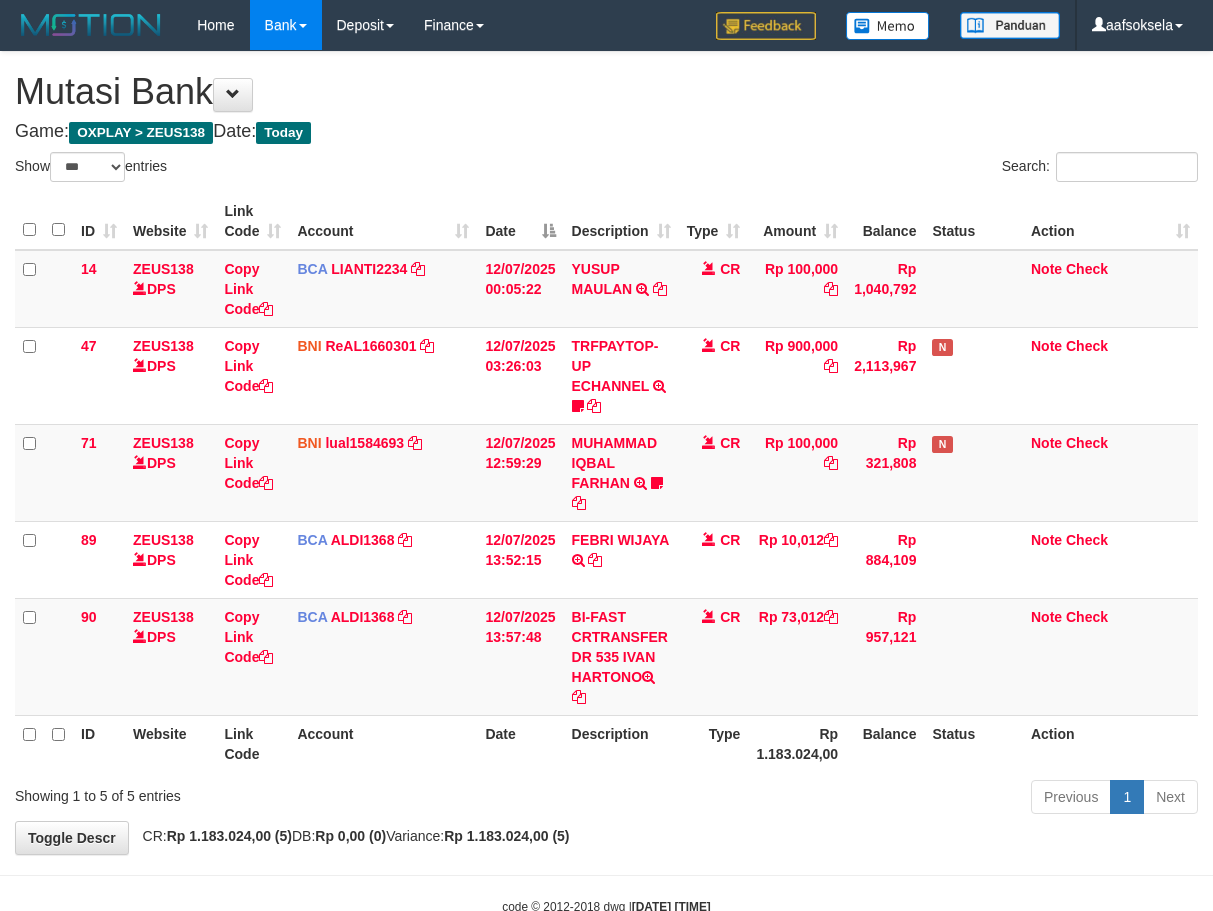 select on "***" 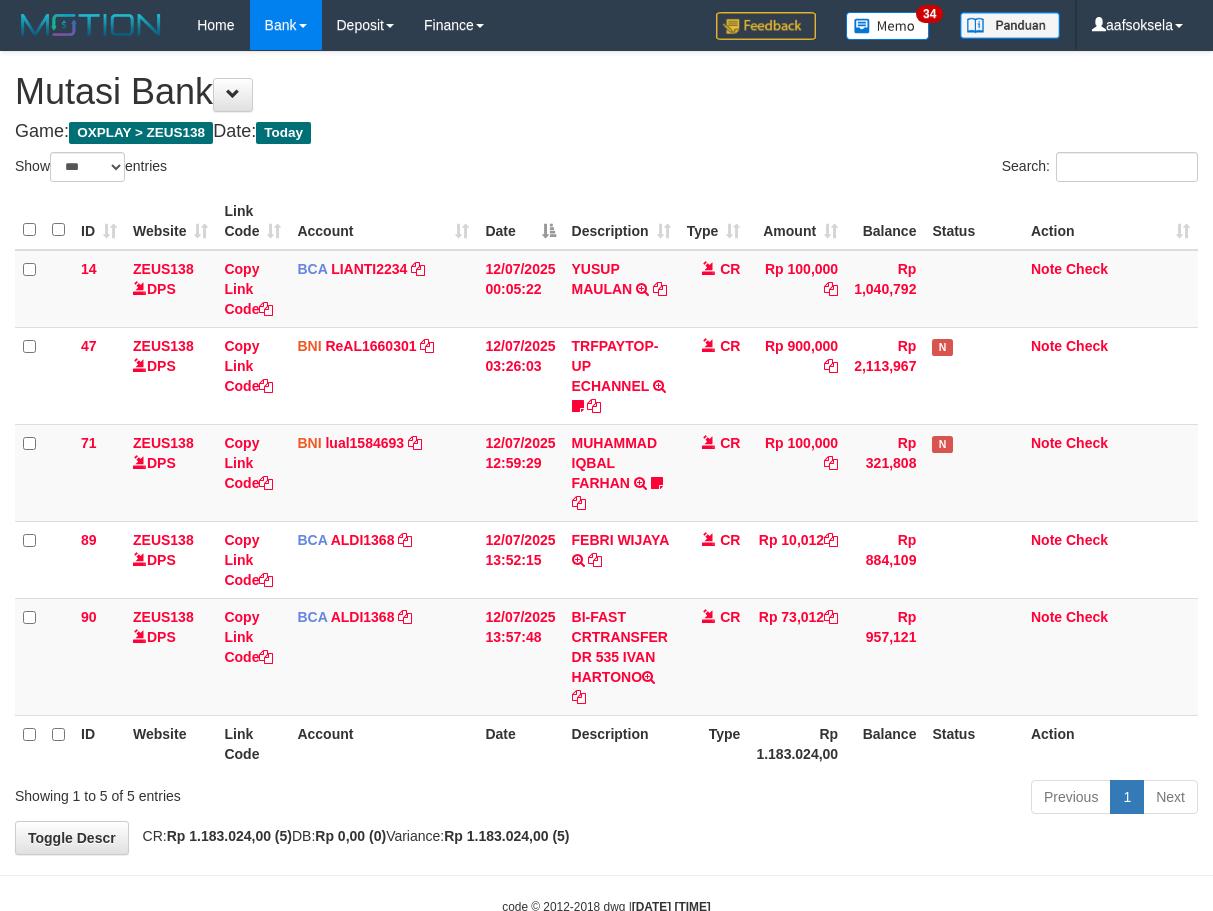 select on "***" 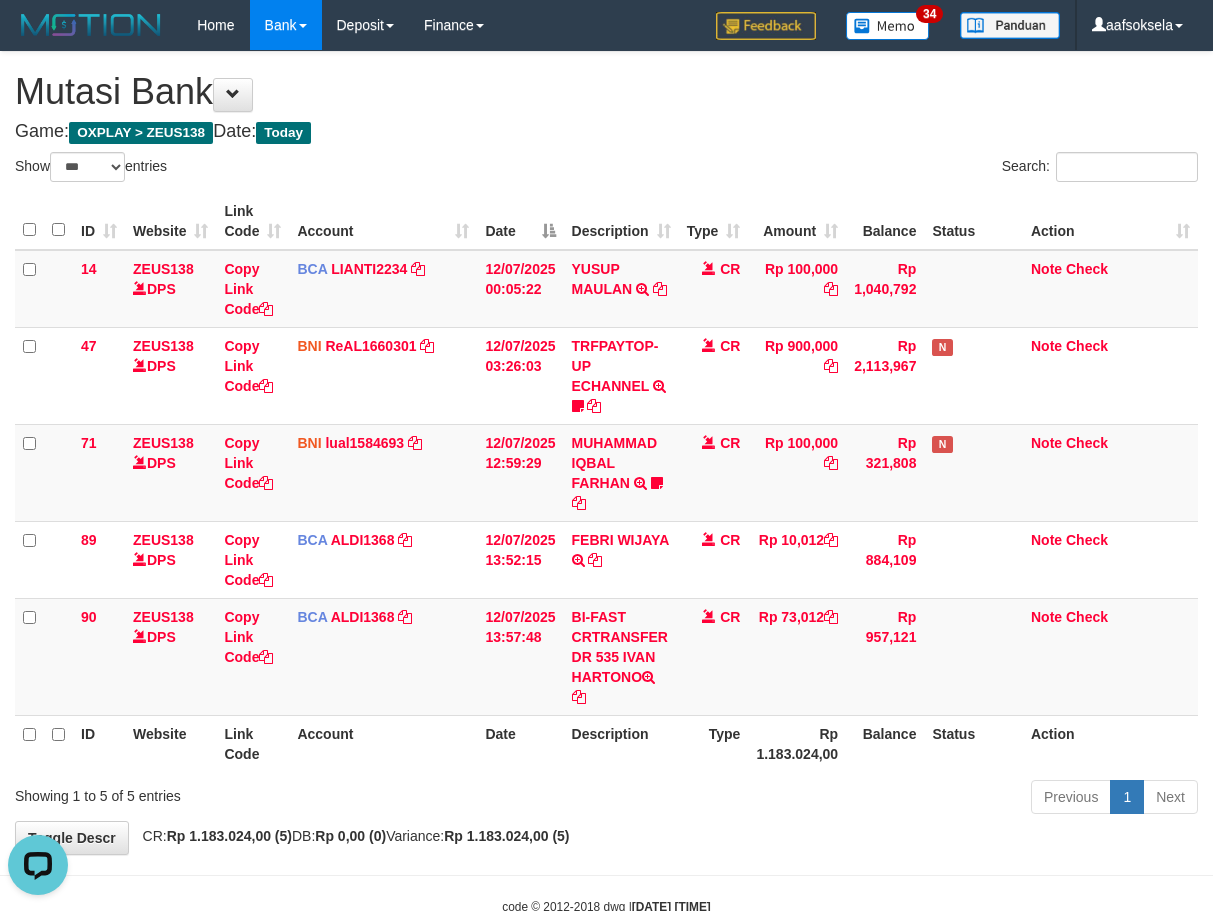 scroll, scrollTop: 0, scrollLeft: 0, axis: both 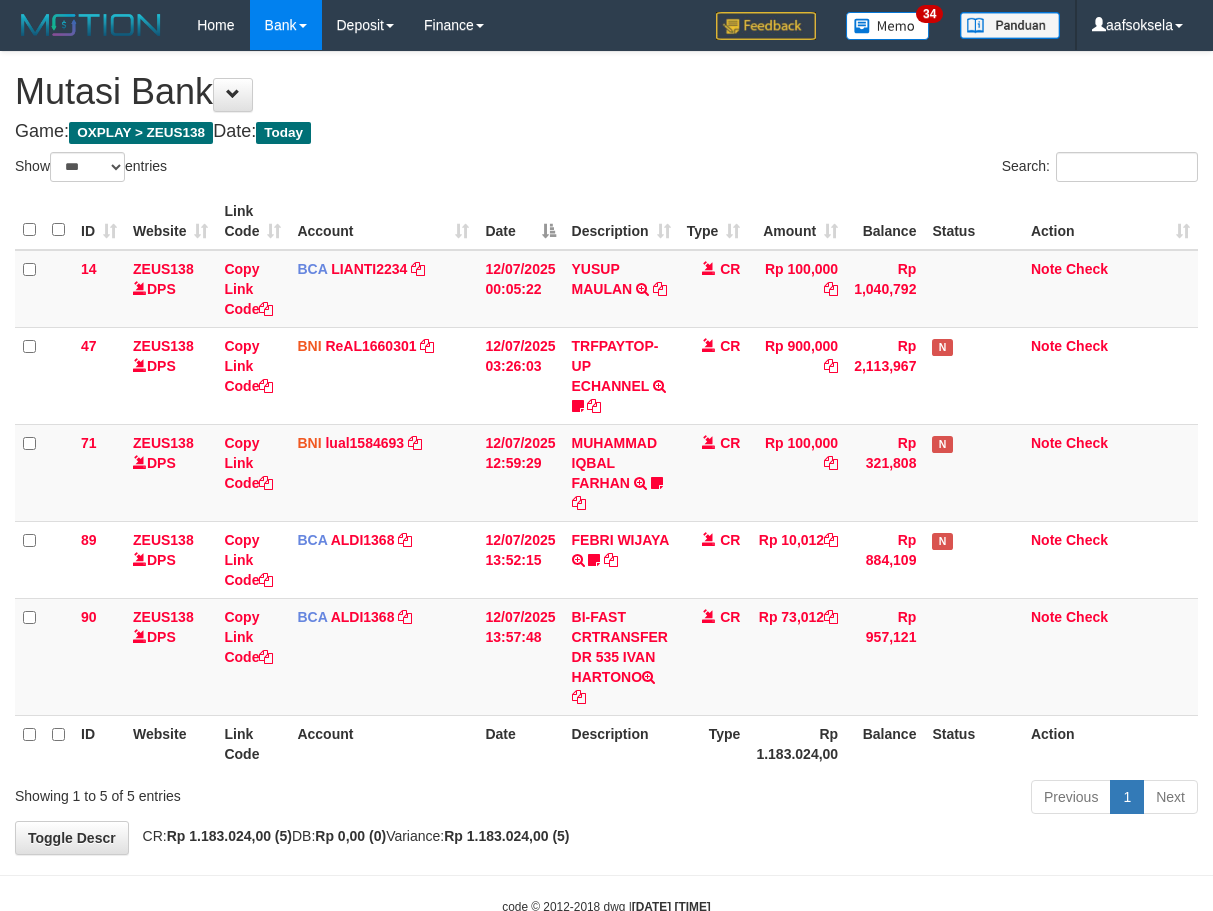 select on "***" 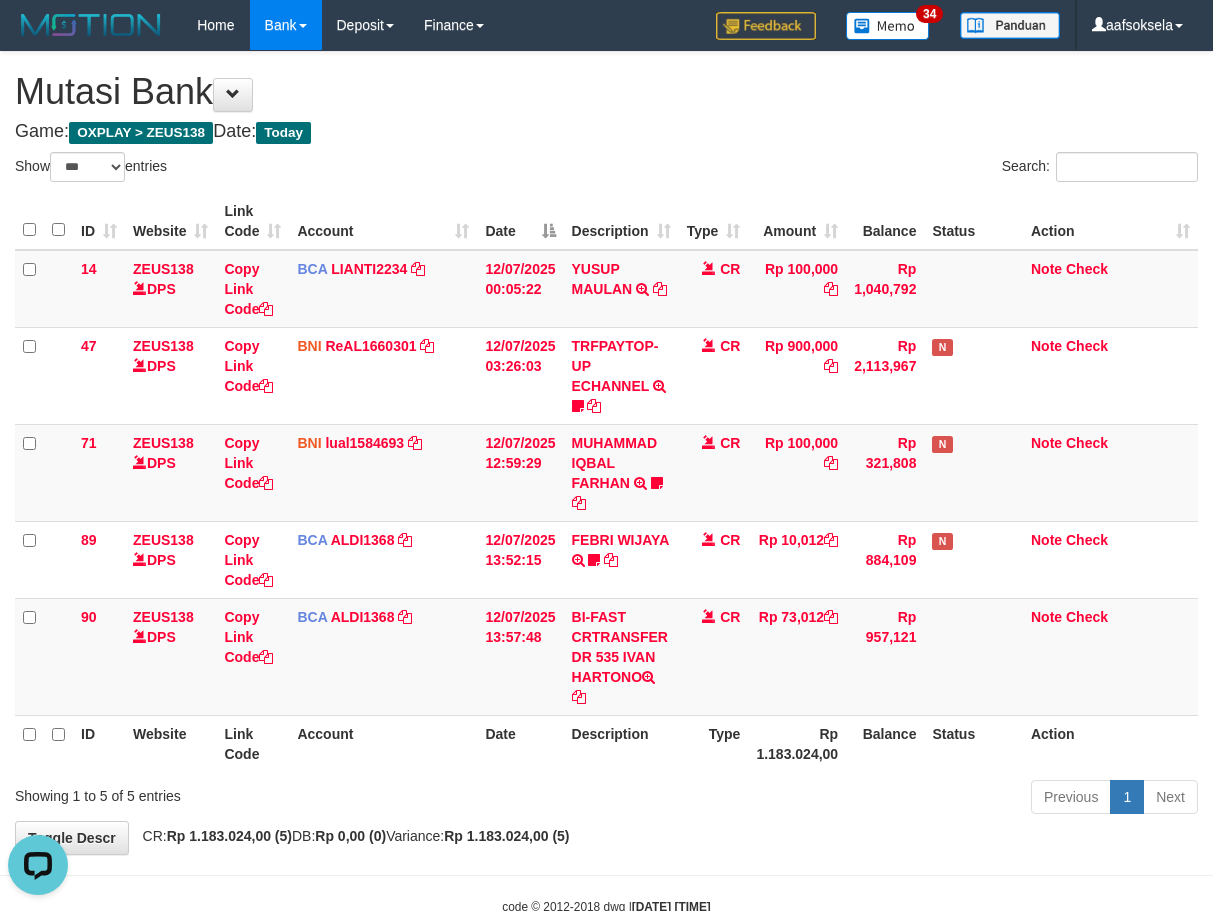 scroll, scrollTop: 0, scrollLeft: 0, axis: both 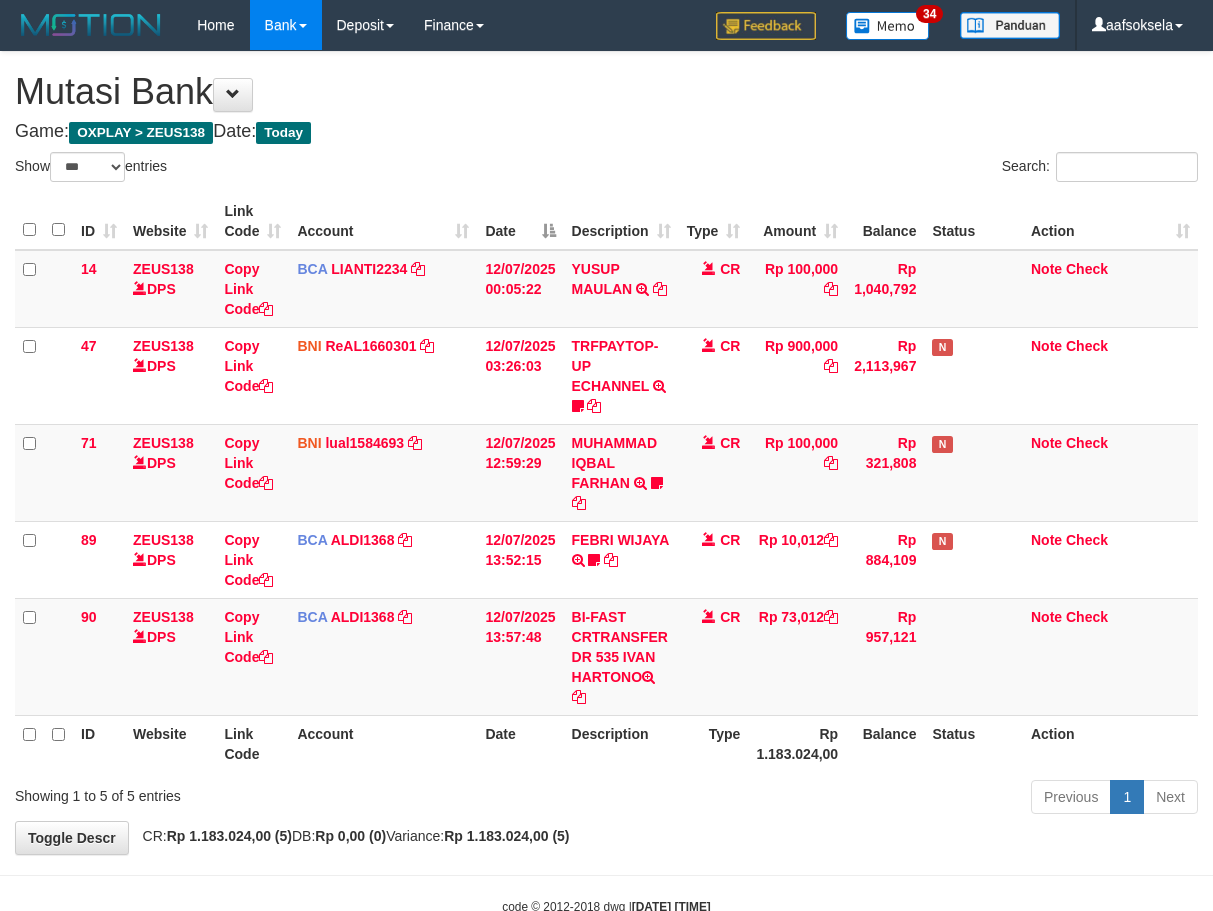 select on "***" 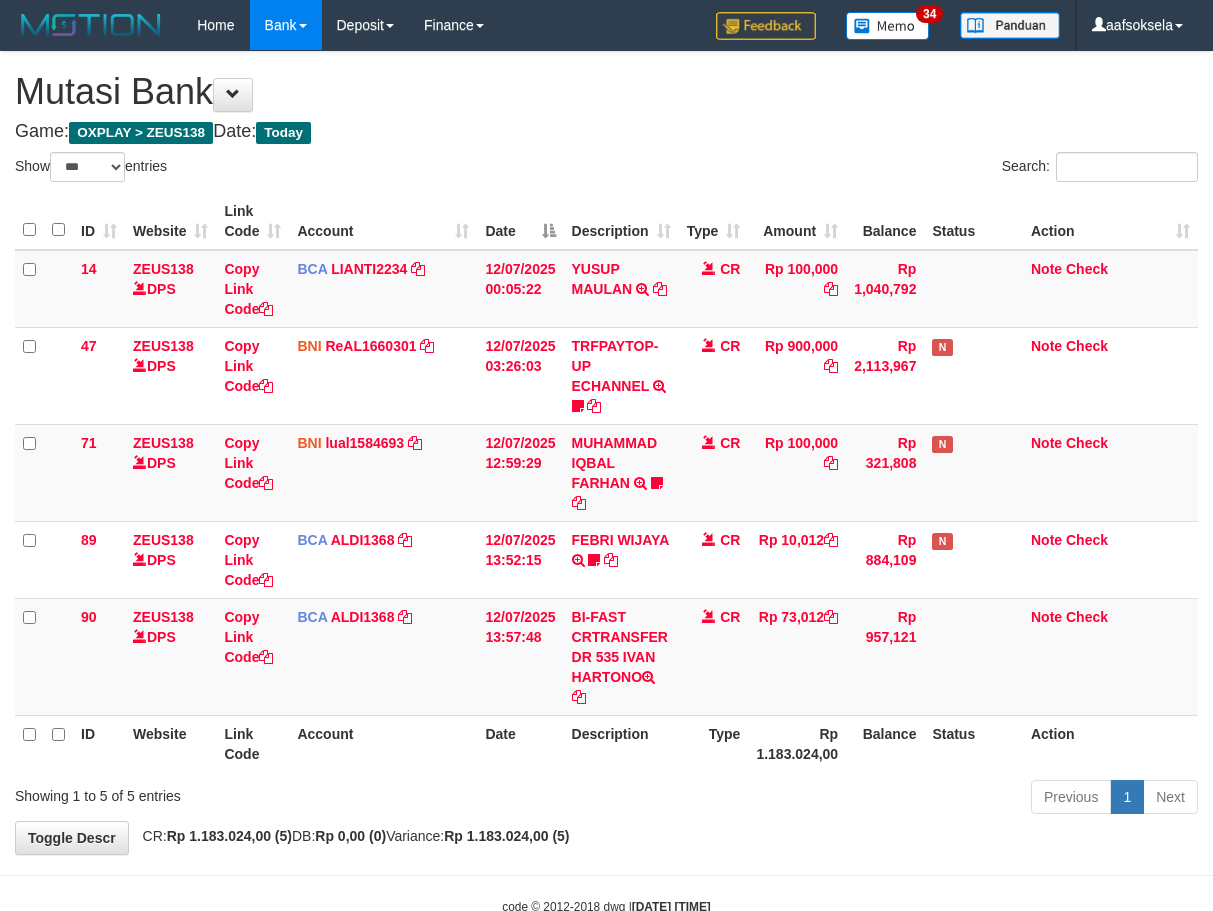 drag, startPoint x: 715, startPoint y: 792, endPoint x: 1096, endPoint y: 806, distance: 381.25714 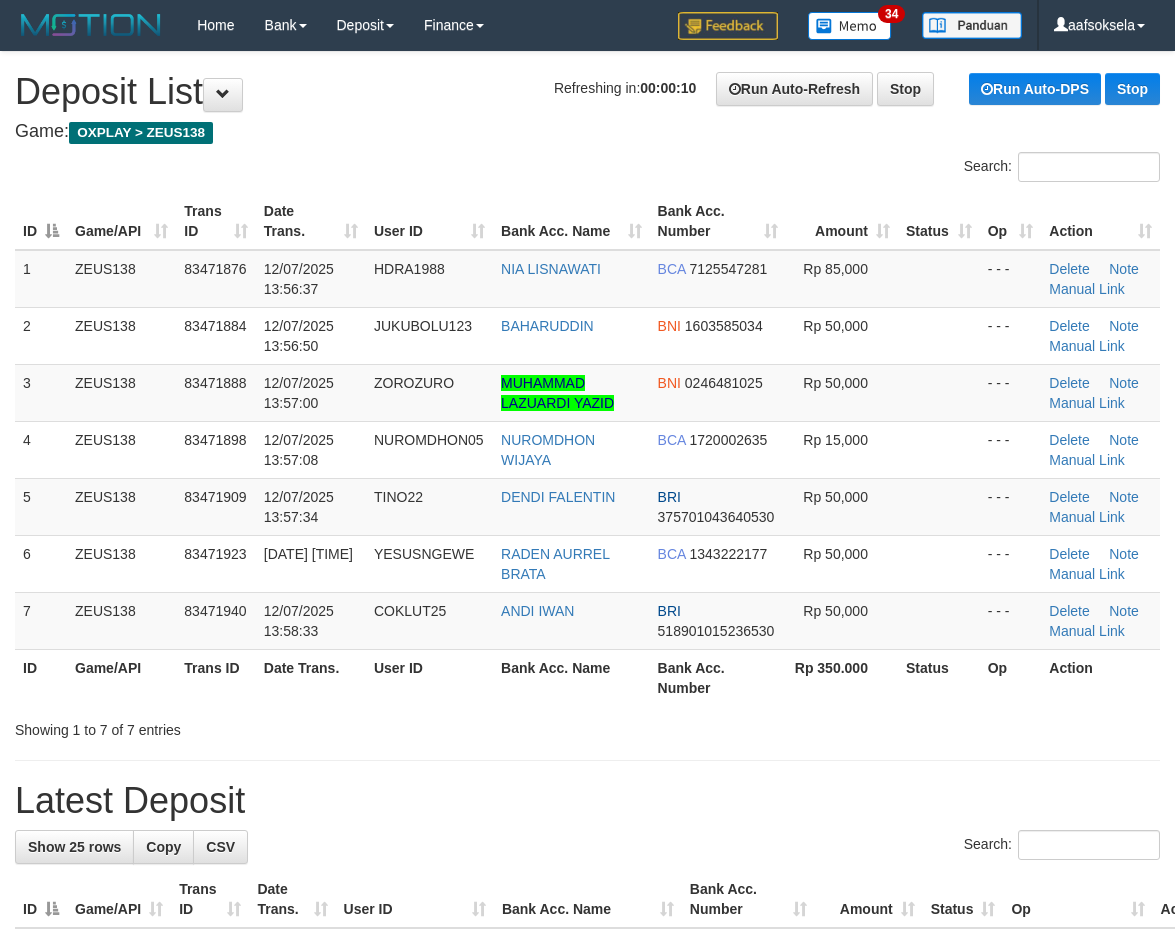 scroll, scrollTop: 0, scrollLeft: 0, axis: both 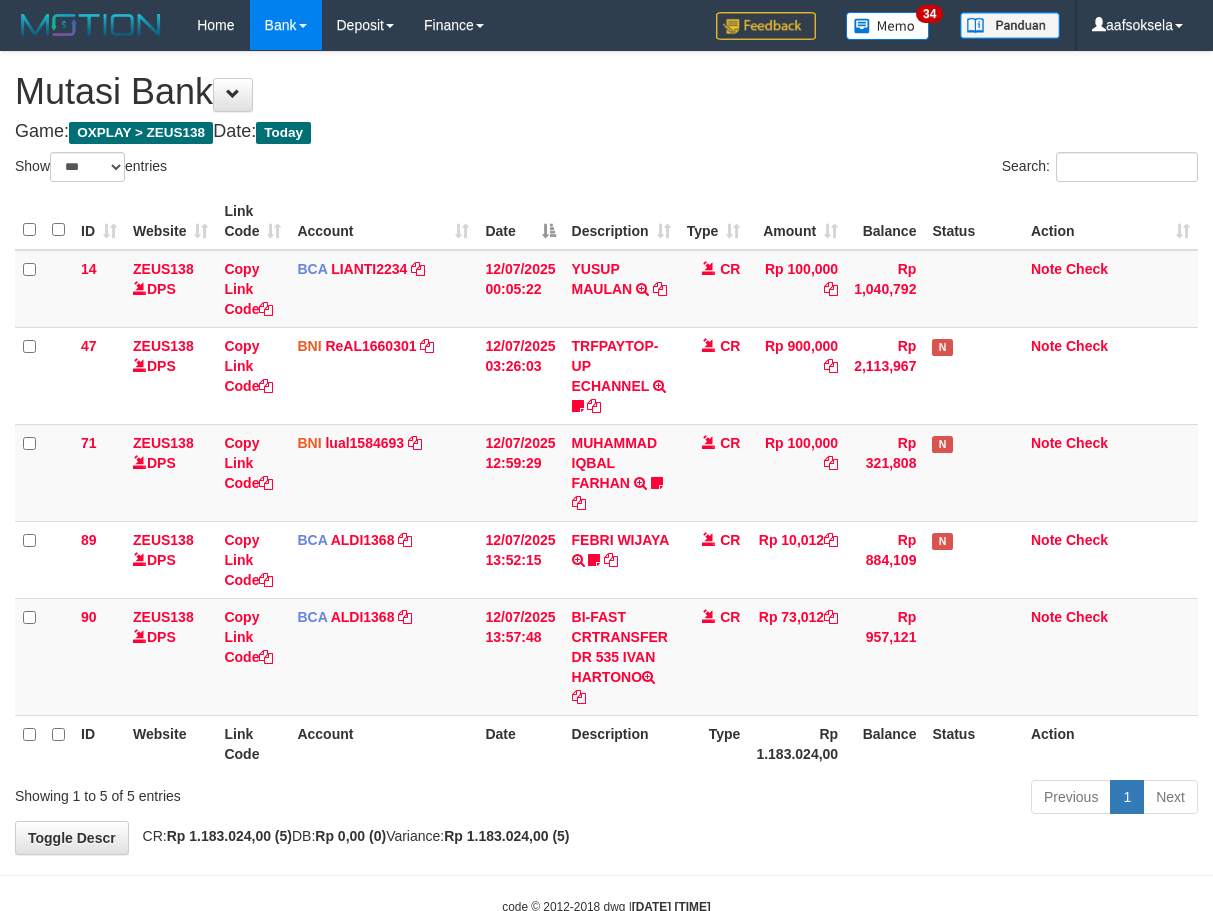 select on "***" 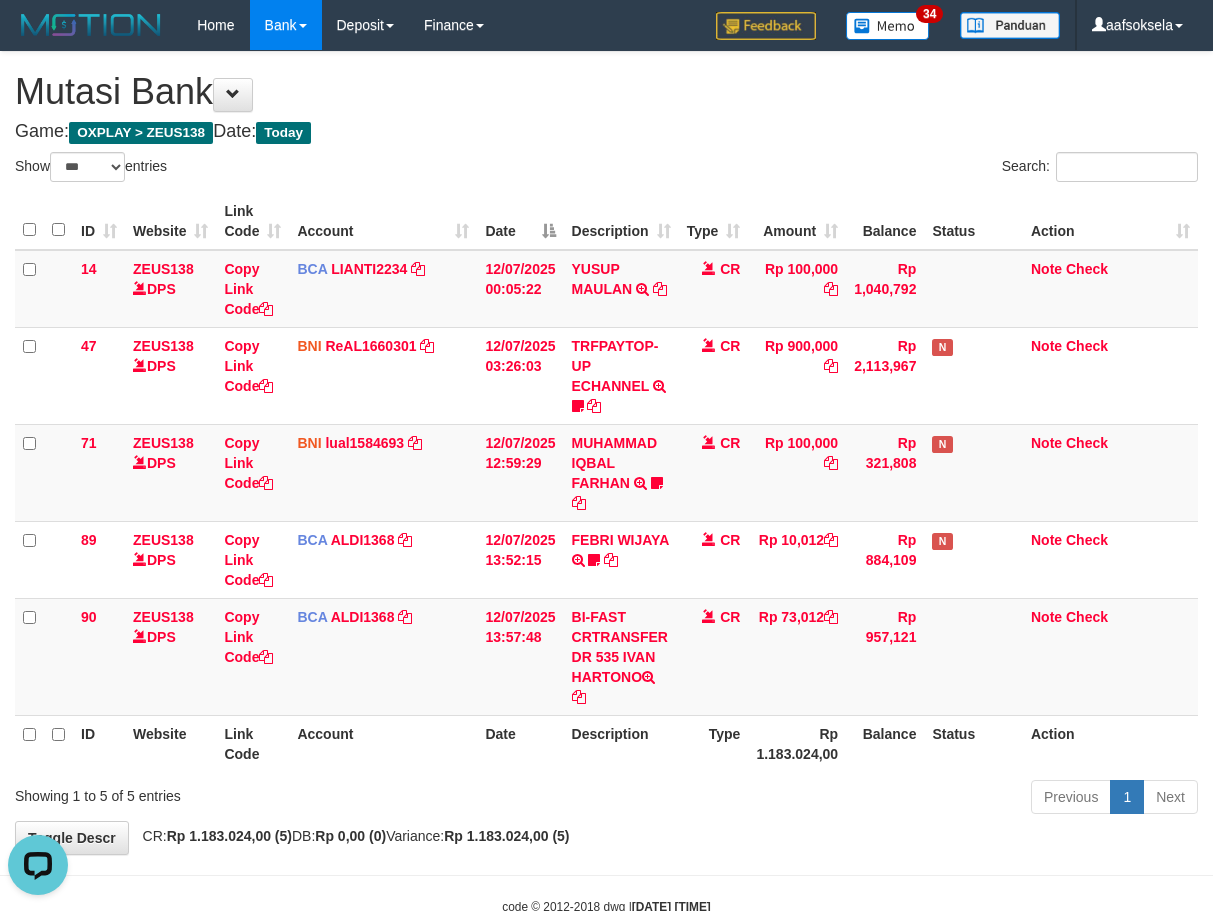 scroll, scrollTop: 0, scrollLeft: 0, axis: both 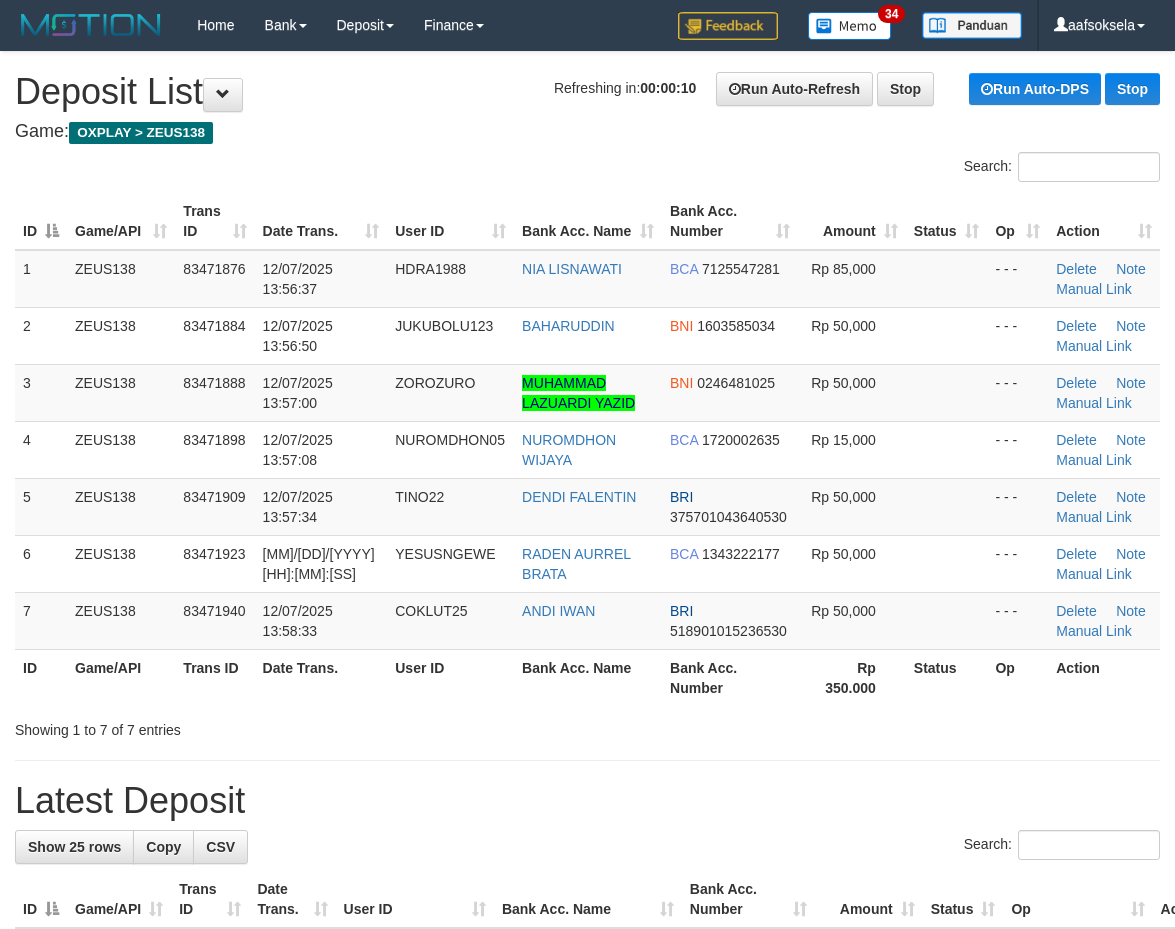 click on "Latest Deposit" at bounding box center [587, 801] 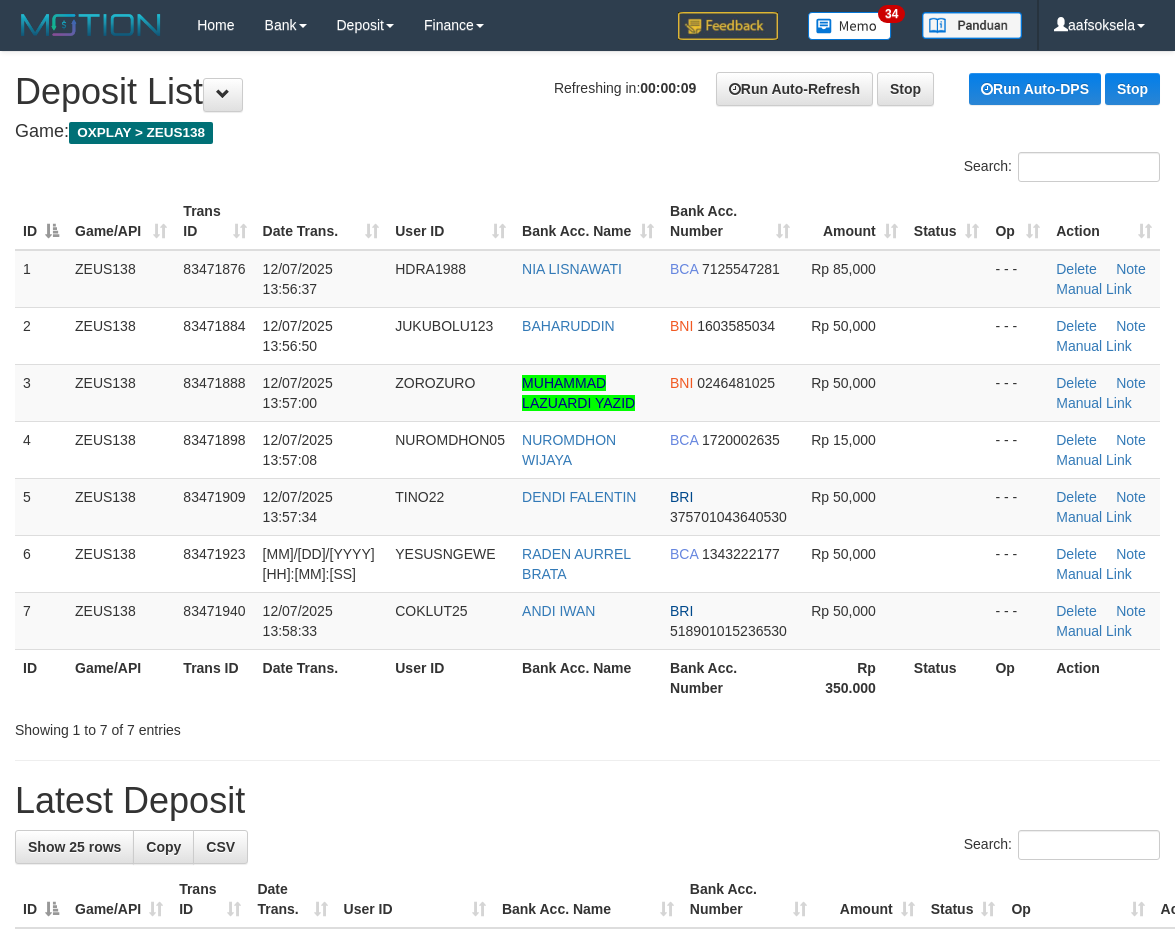 click on "Latest Deposit" at bounding box center [587, 801] 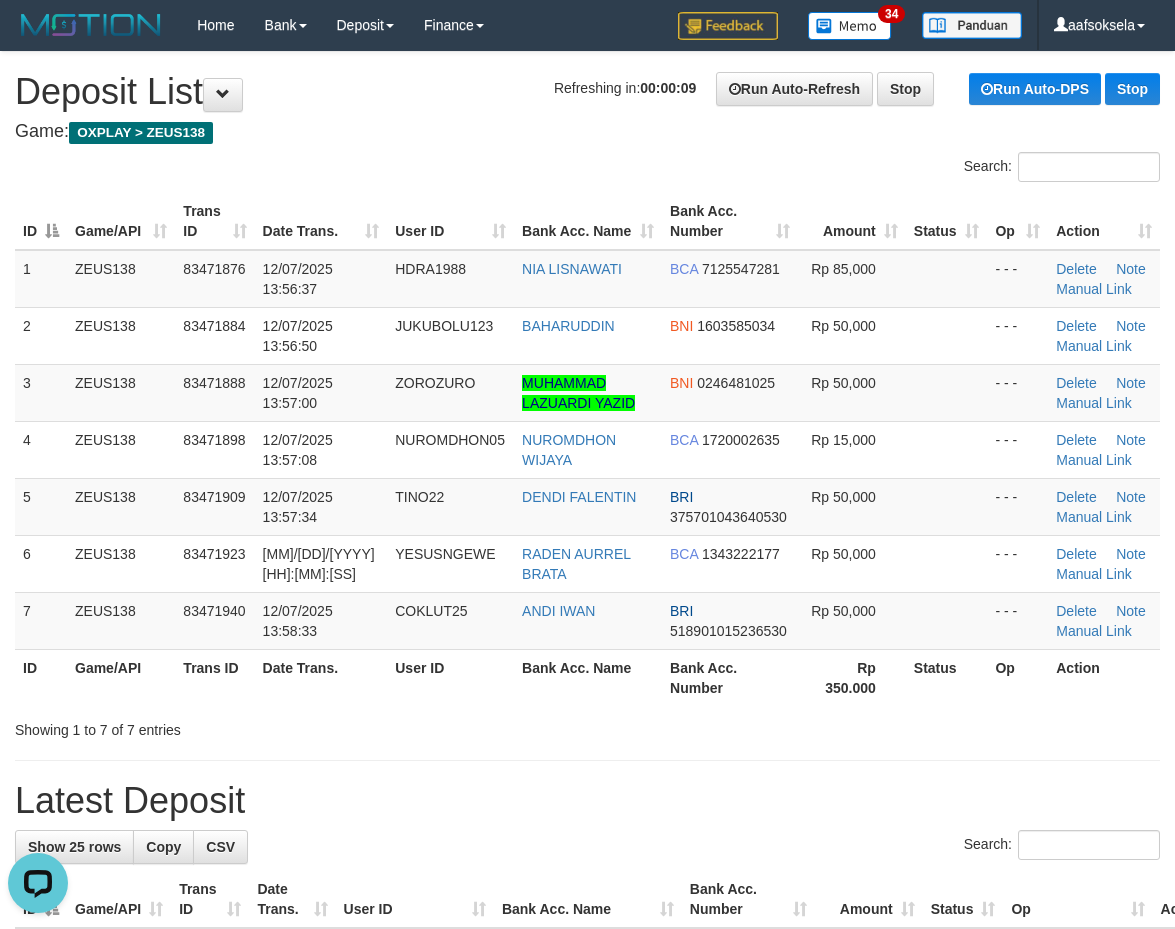 scroll, scrollTop: 0, scrollLeft: 0, axis: both 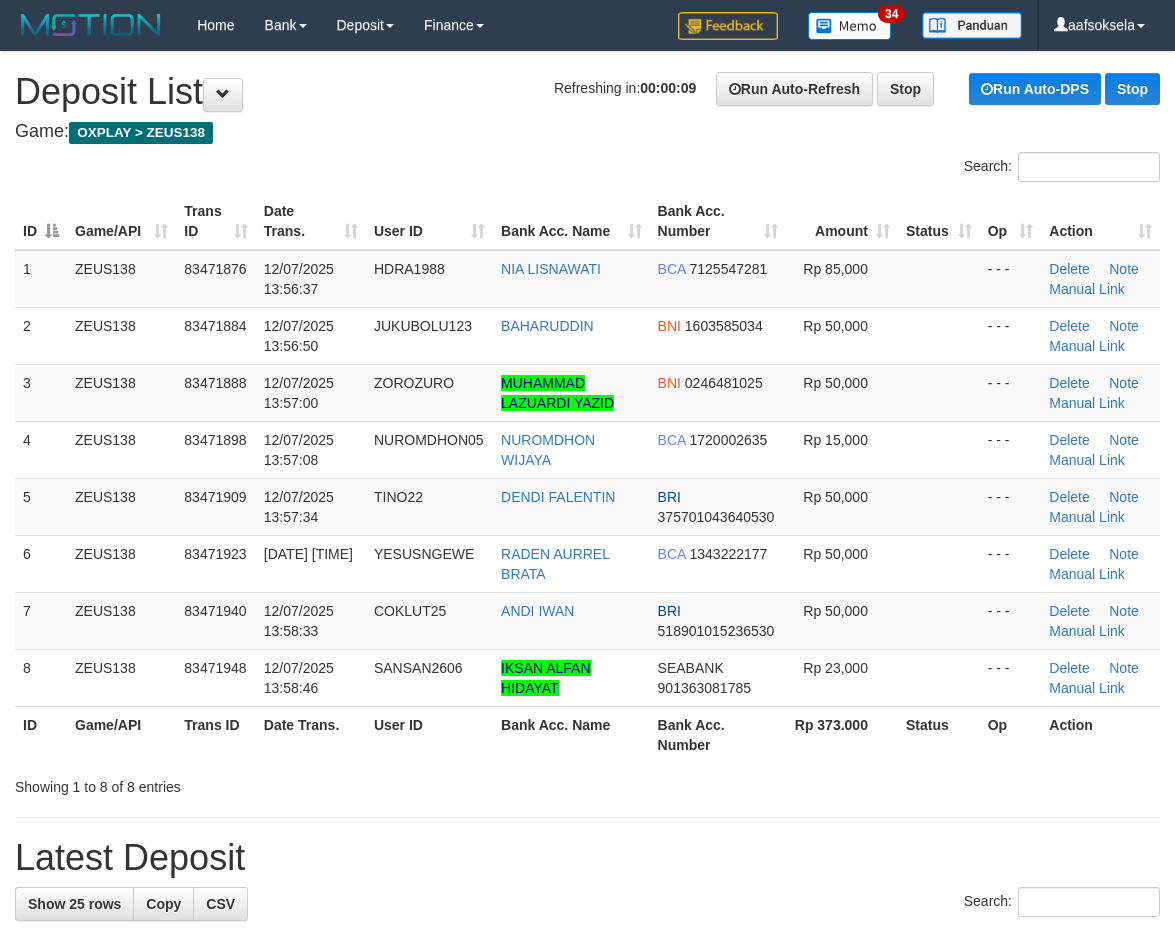 click on "**********" at bounding box center (587, 1298) 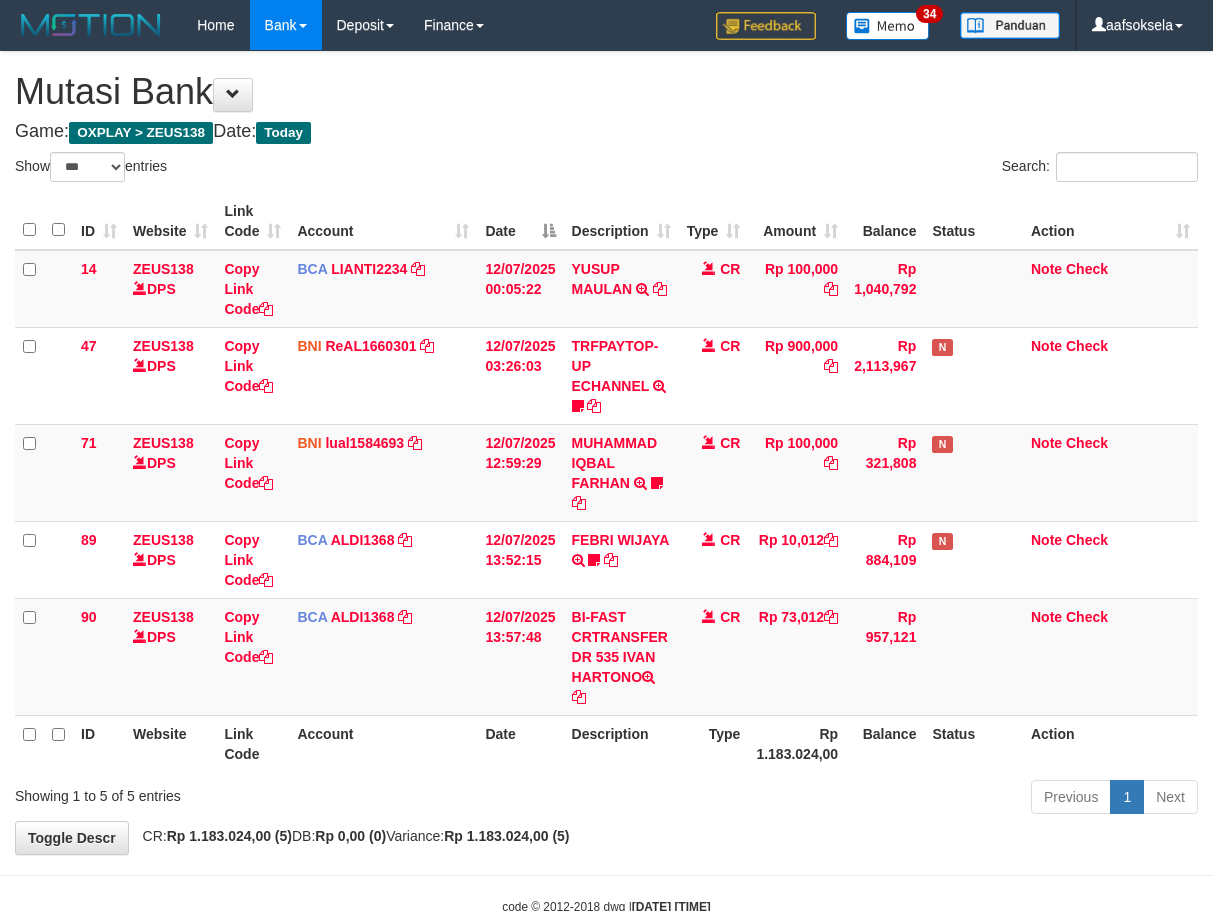 select on "***" 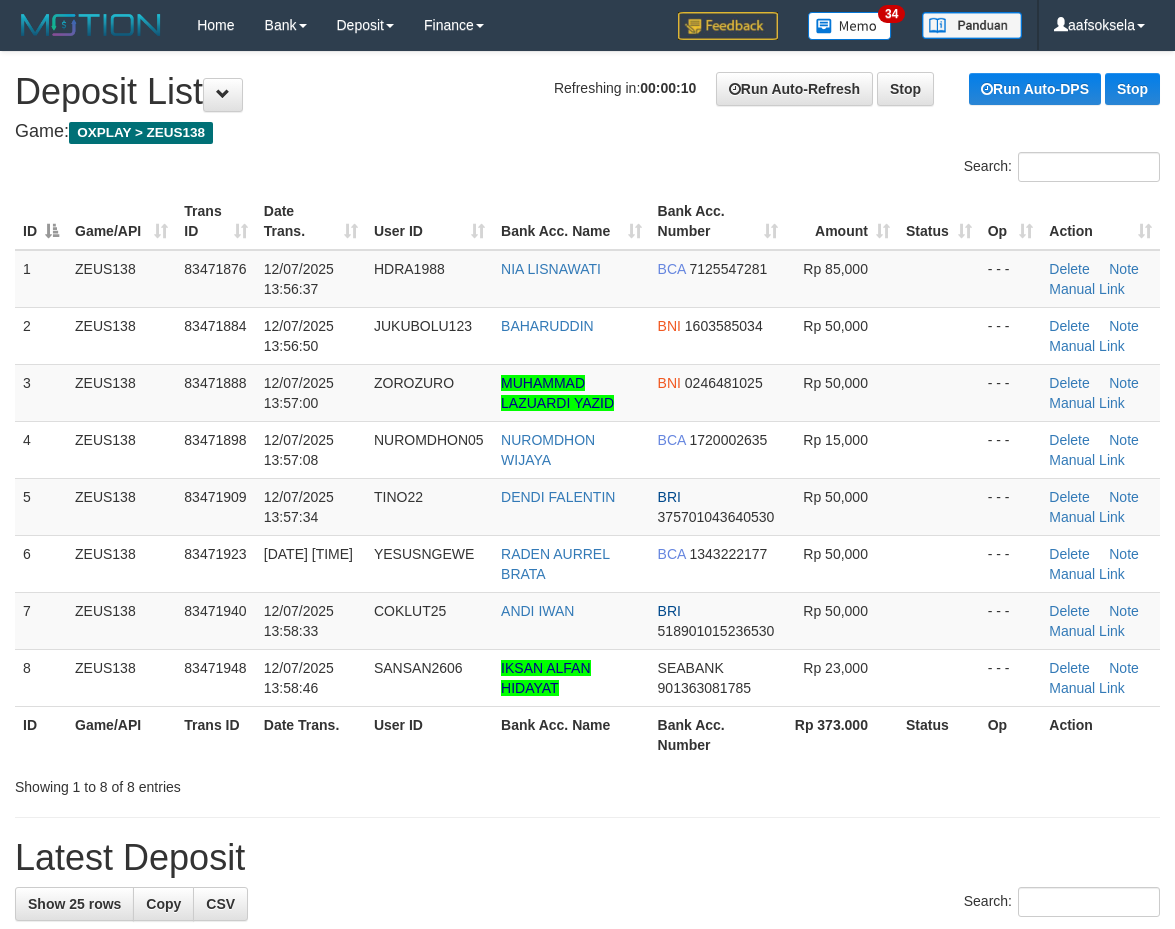 scroll, scrollTop: 0, scrollLeft: 0, axis: both 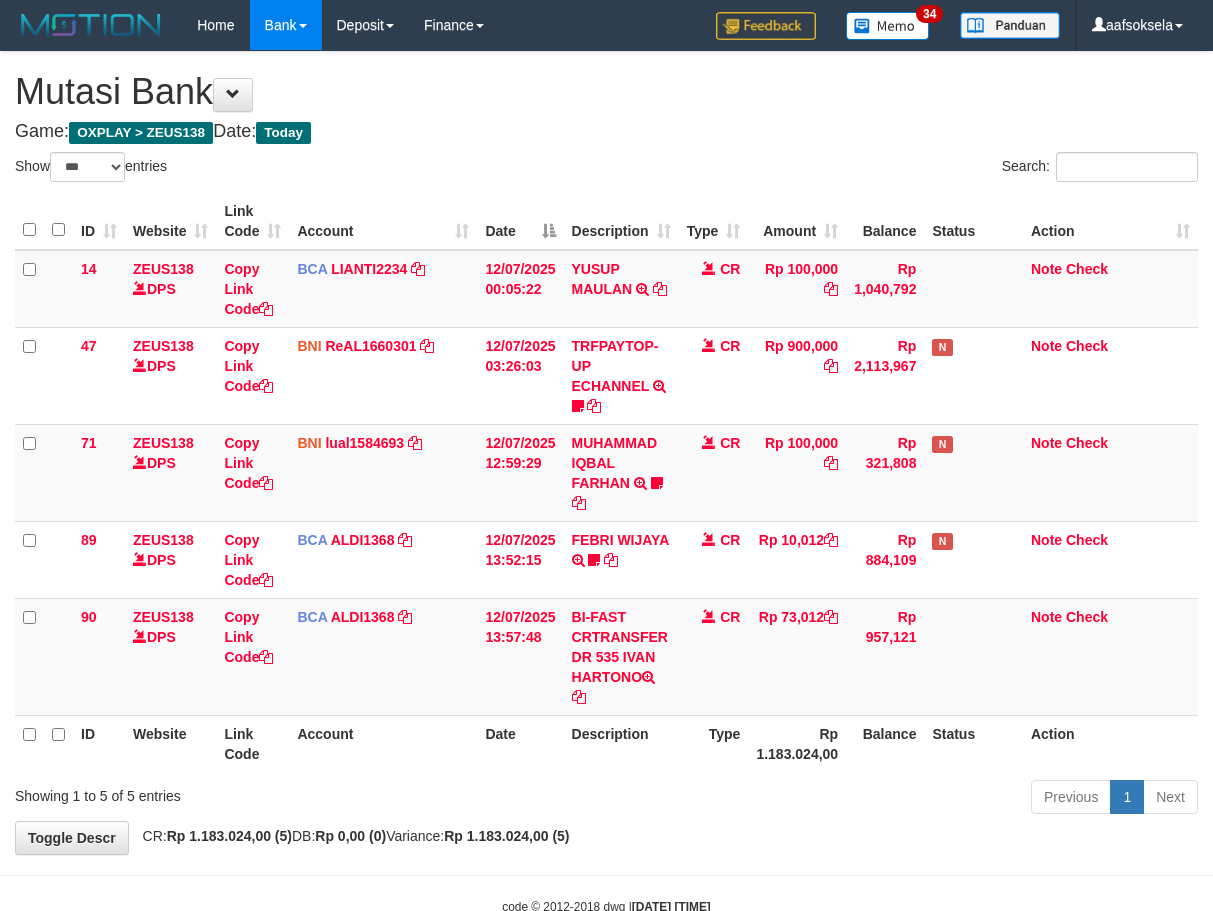 select on "***" 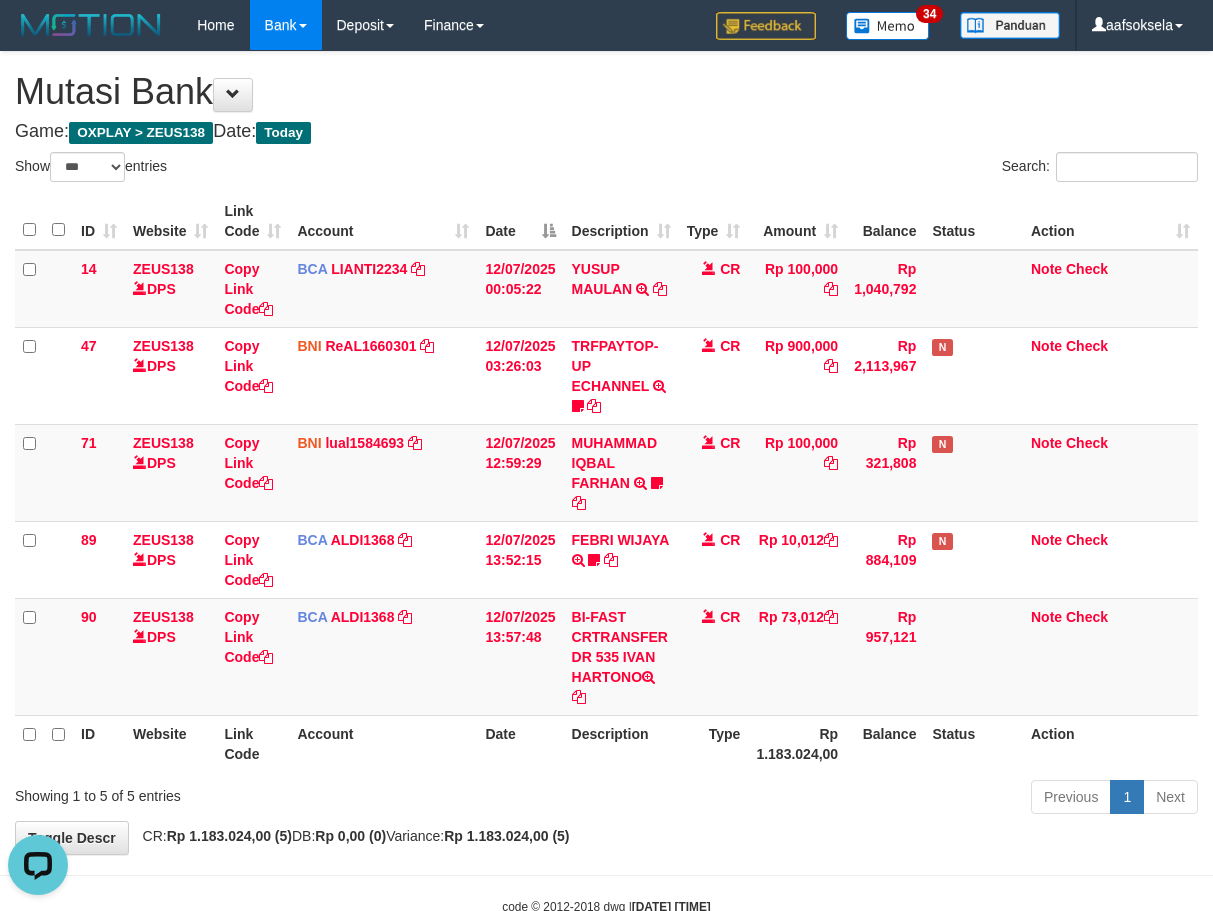 scroll, scrollTop: 0, scrollLeft: 0, axis: both 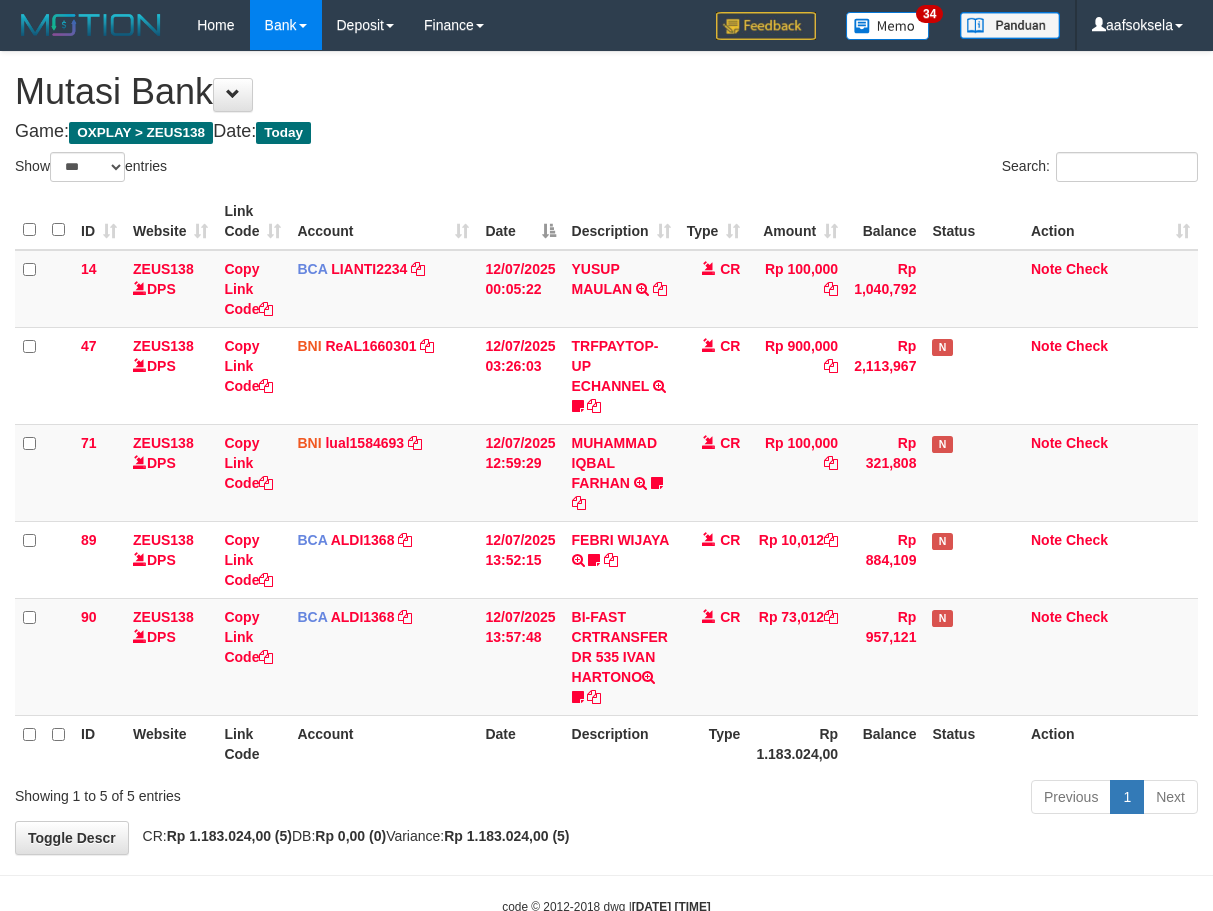 select on "***" 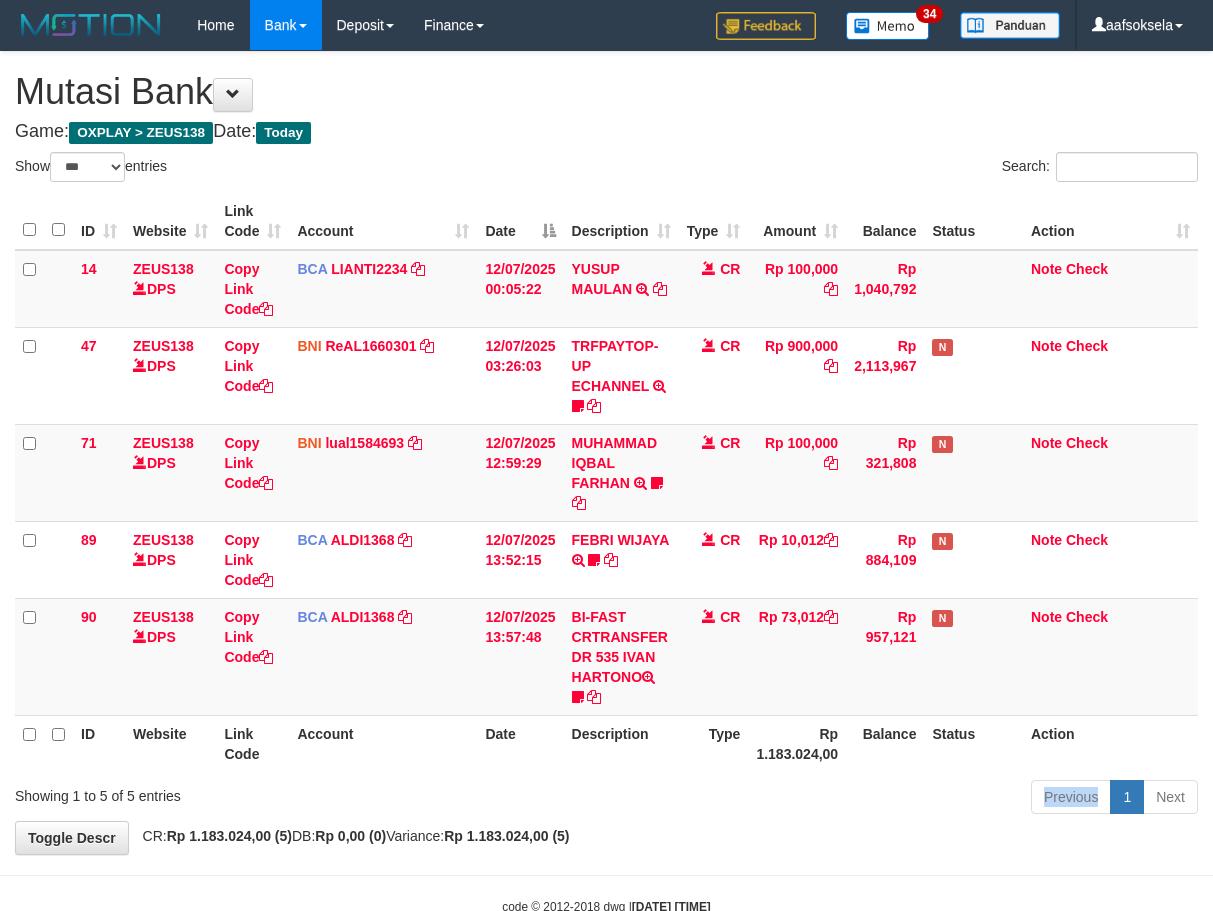 click on "Previous 1 Next" at bounding box center (859, 799) 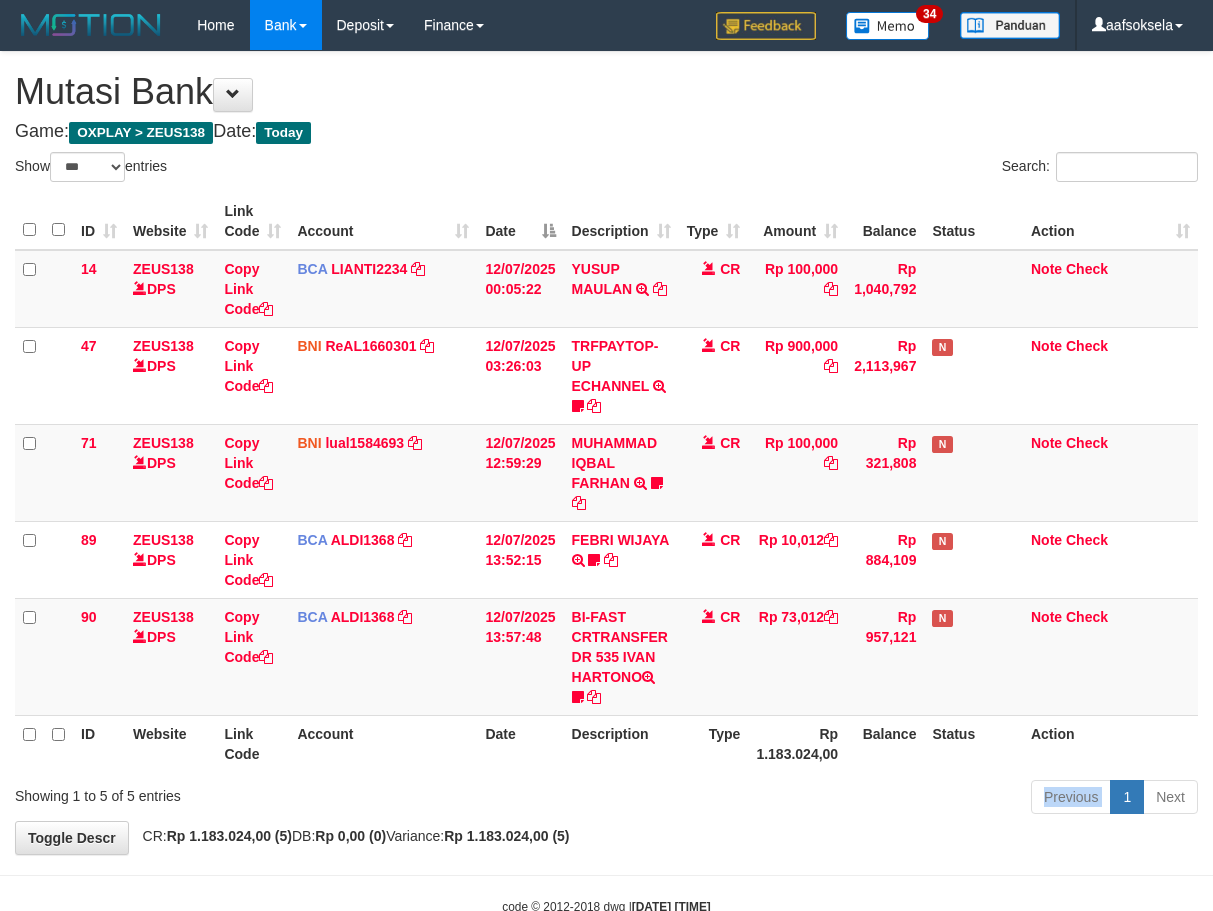 drag, startPoint x: 659, startPoint y: 786, endPoint x: 675, endPoint y: 792, distance: 17.088007 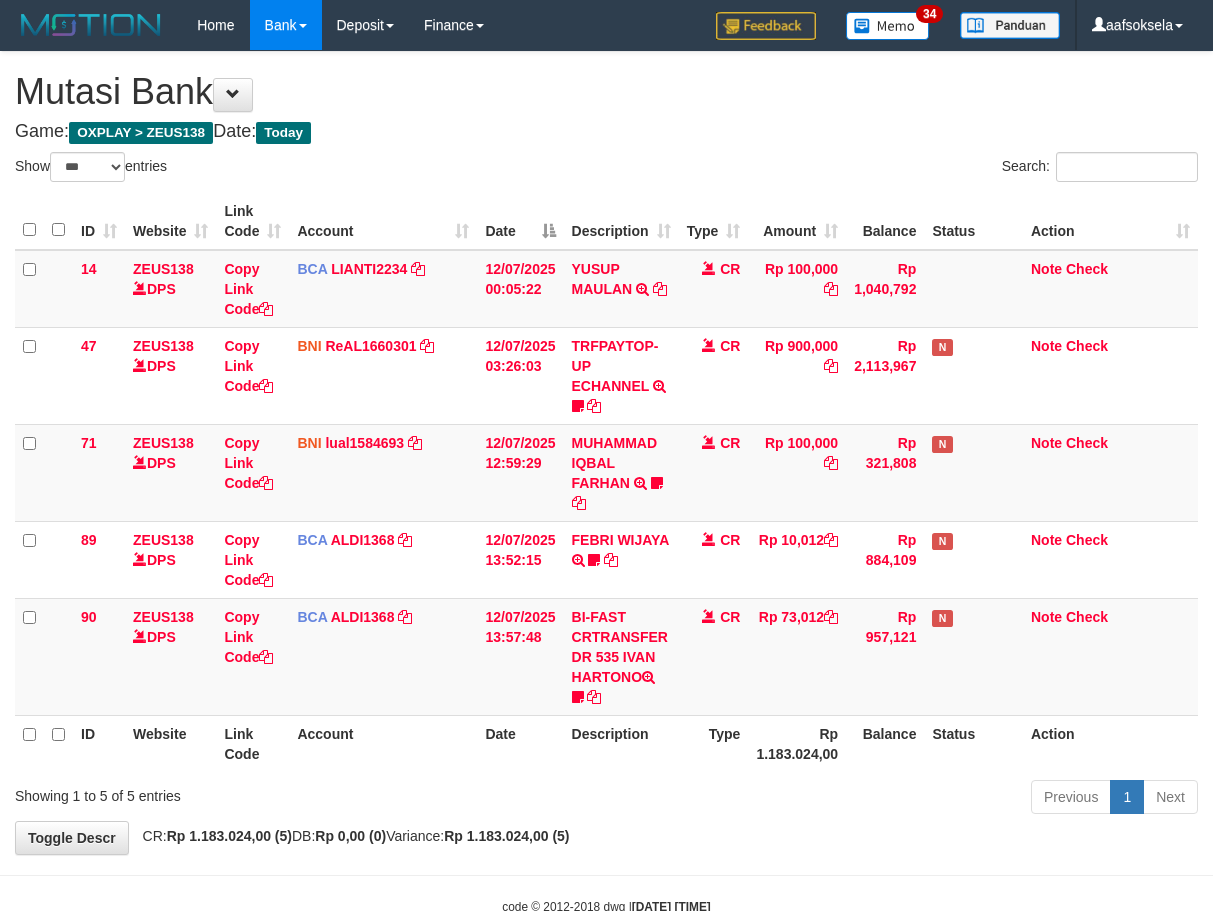 select on "***" 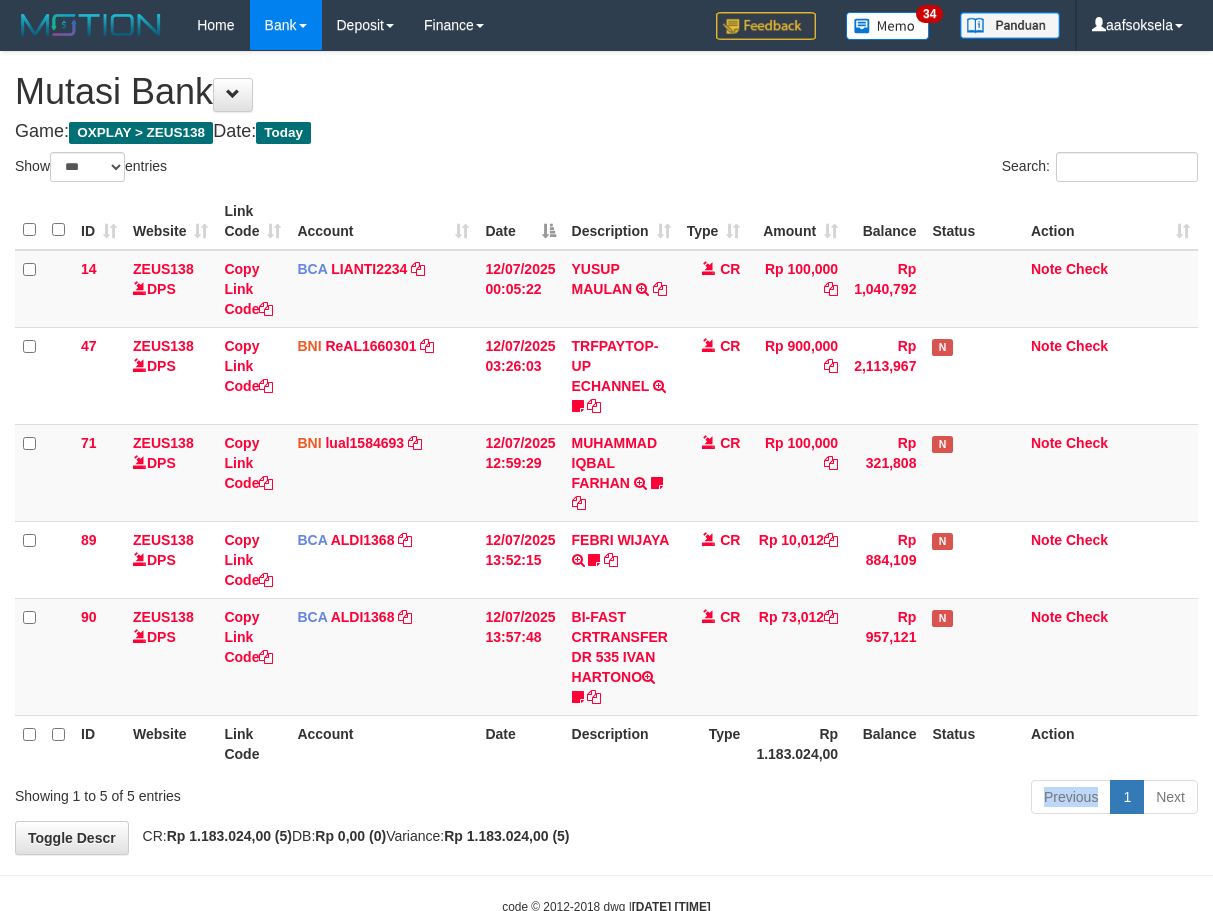 click on "Show  ** ** ** ***  entries Search:
ID Website Link Code Account Date Description Type Amount Balance Status Action
14
ZEUS138    DPS
Copy Link Code
BCA
LIANTI2234
DPS
YULIANTI
mutasi_20250712_4646 | 14
mutasi_20250712_4646 | 14
12/07/2025 00:05:22
YUSUP MAULAN         TRSF E-BANKING CR 1207/FTSCY/WS95051
100000.002025071262819090 TRFDN-YUSUP MAULANESPAY DEBIT INDONE
CR
Rp 100,000
Rp 1,040,792
Note
Check
47
ZEUS138    DPS
Copy Link Code
BNI
ReAL1660301" at bounding box center [606, 486] 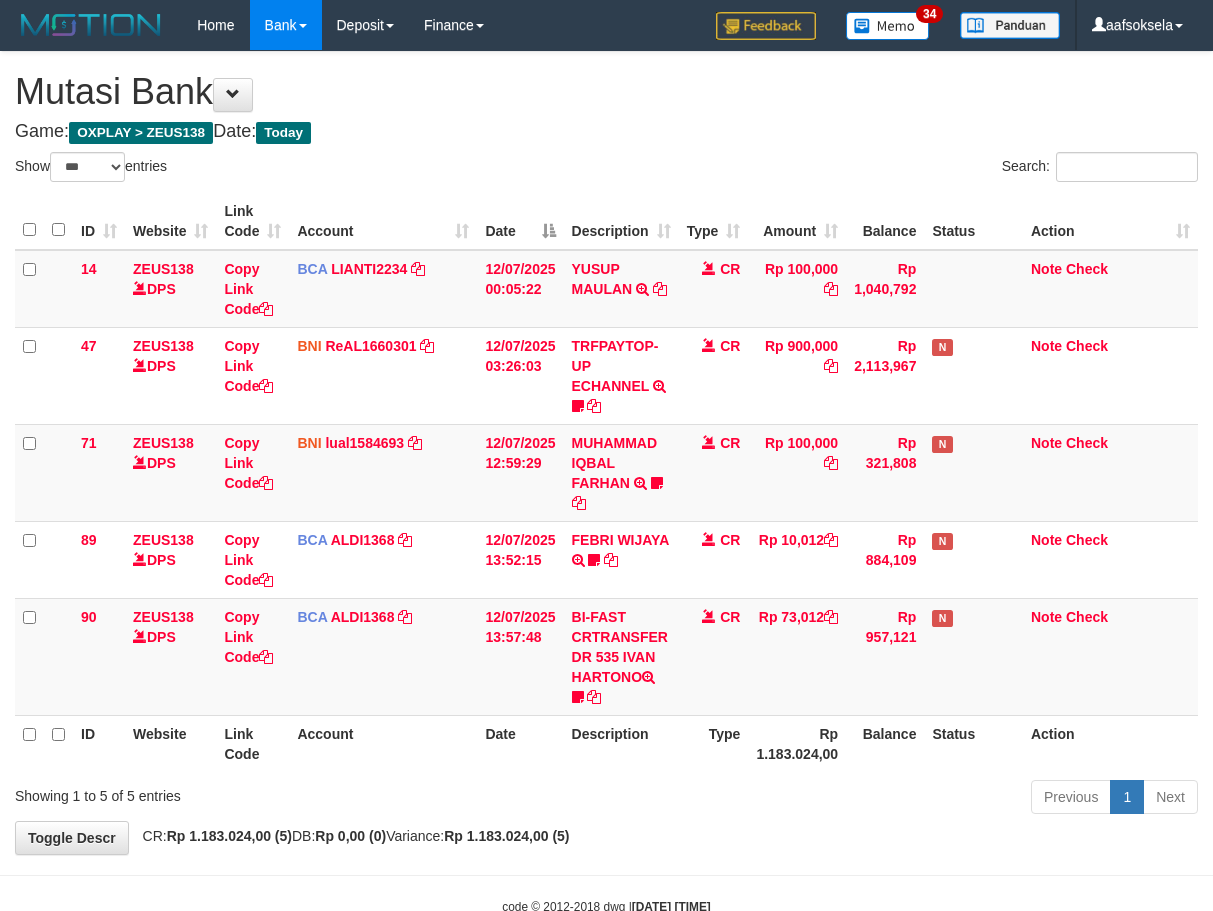 select on "***" 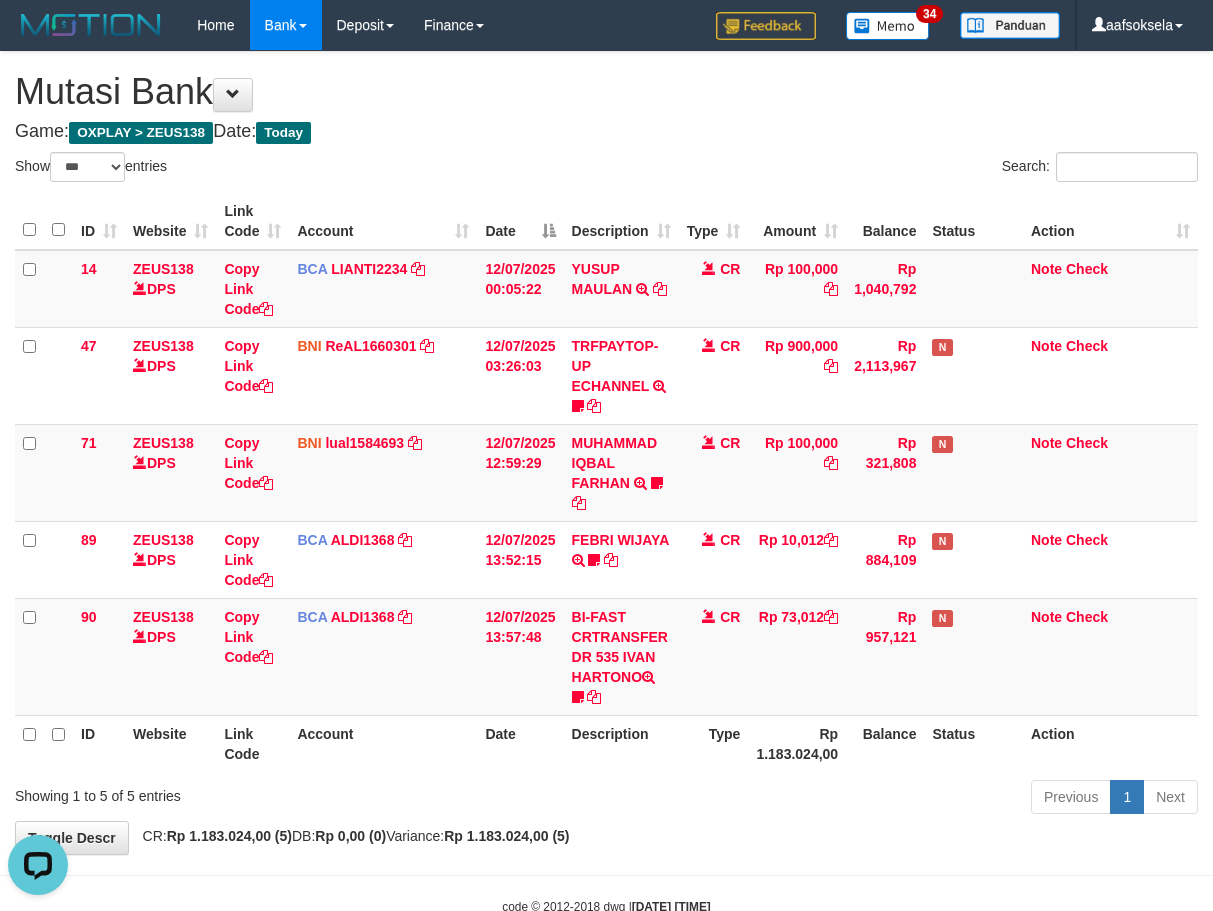 scroll, scrollTop: 0, scrollLeft: 0, axis: both 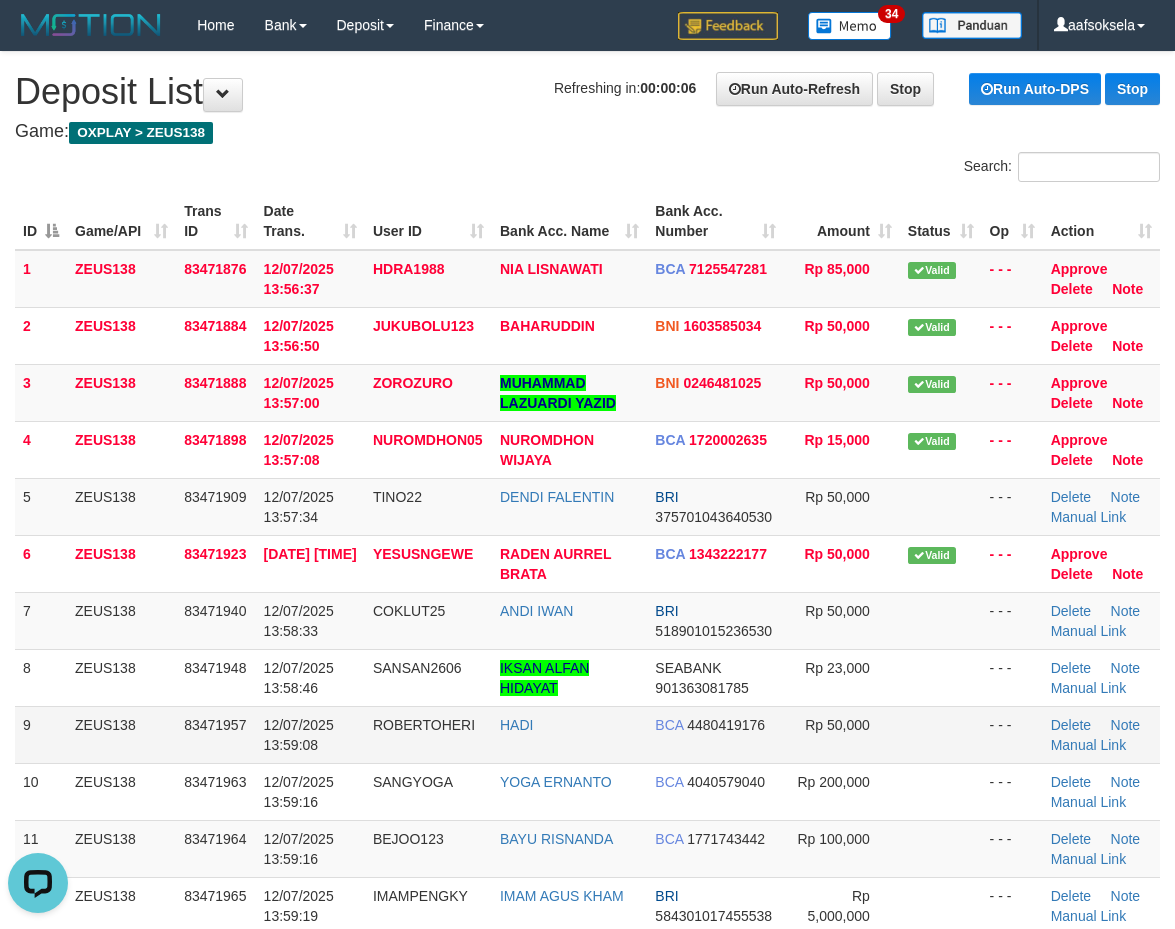 drag, startPoint x: 213, startPoint y: 722, endPoint x: 196, endPoint y: 720, distance: 17.117243 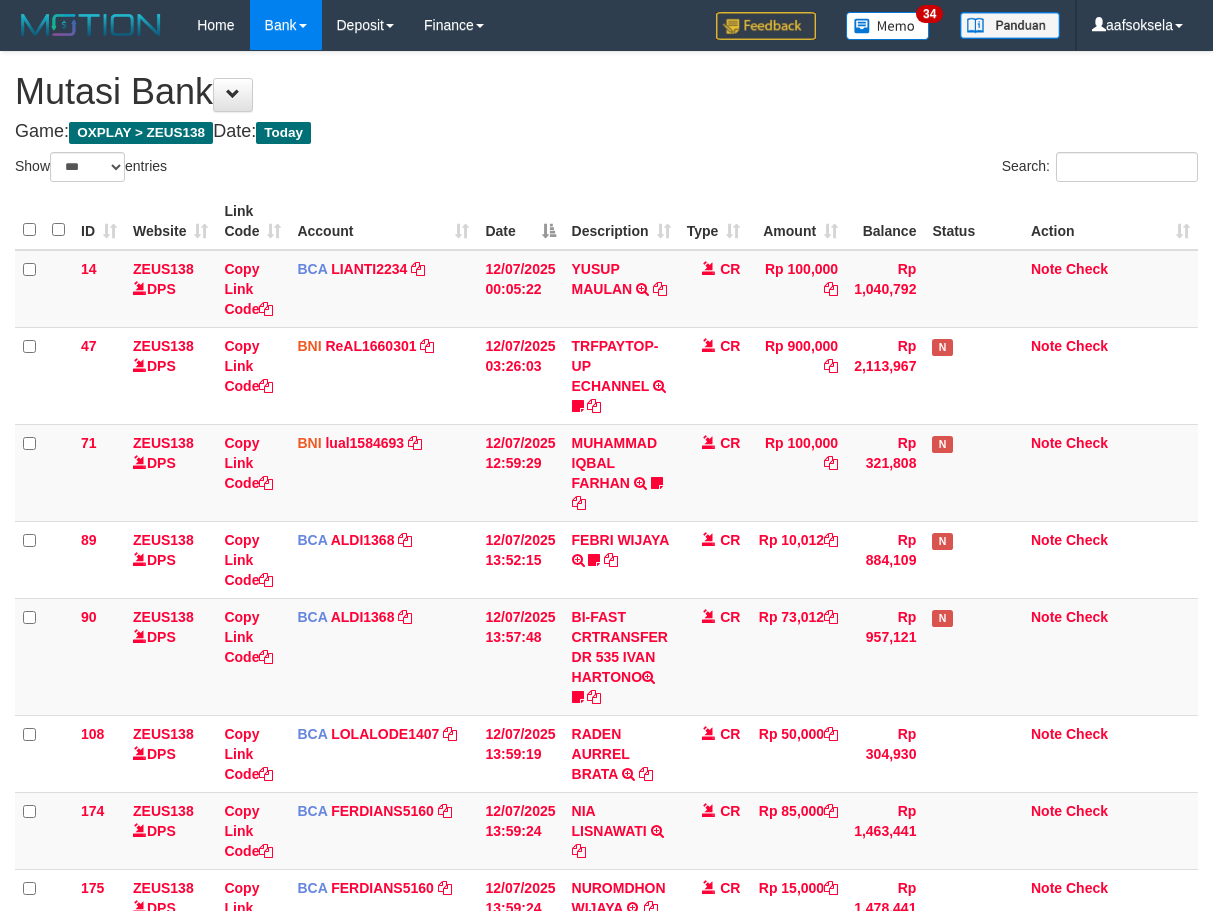 select on "***" 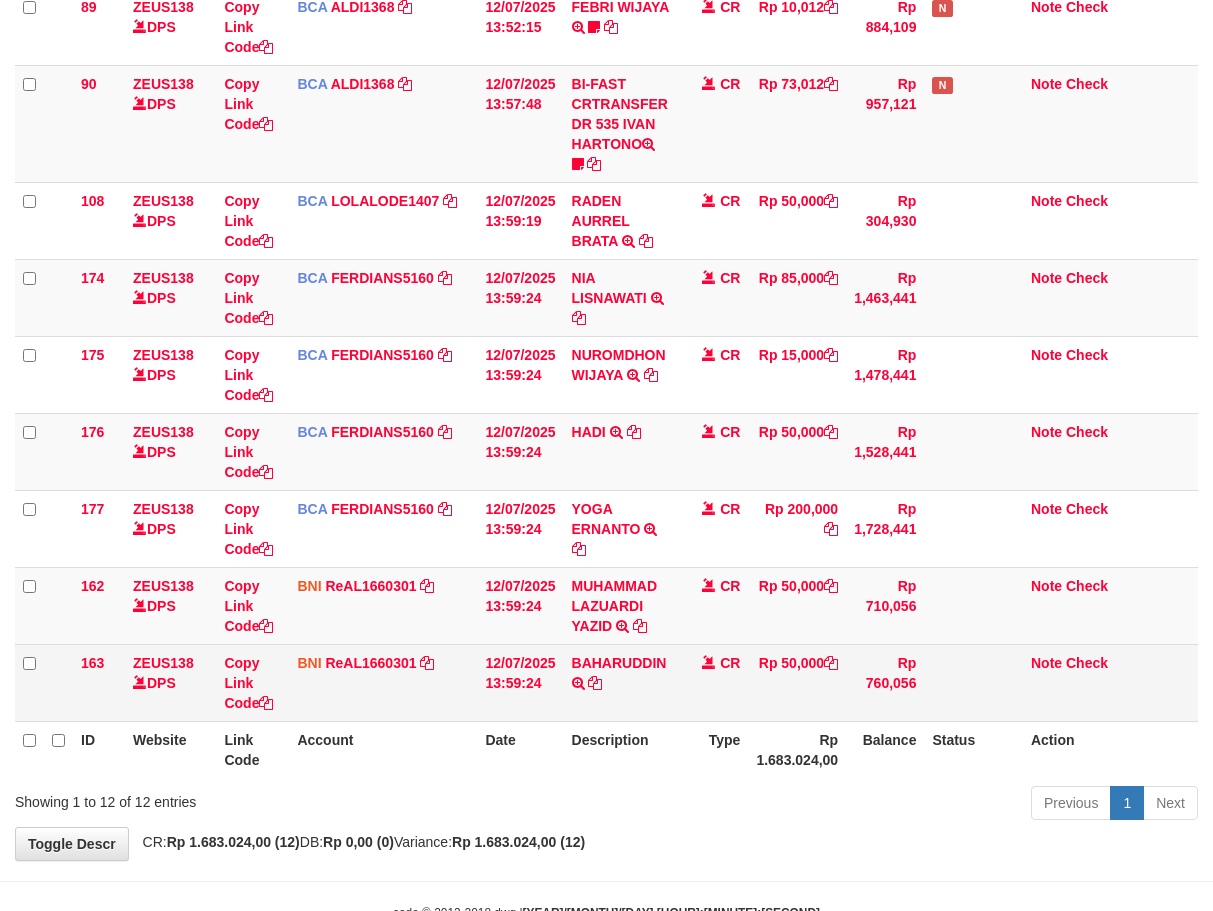 scroll, scrollTop: 533, scrollLeft: 0, axis: vertical 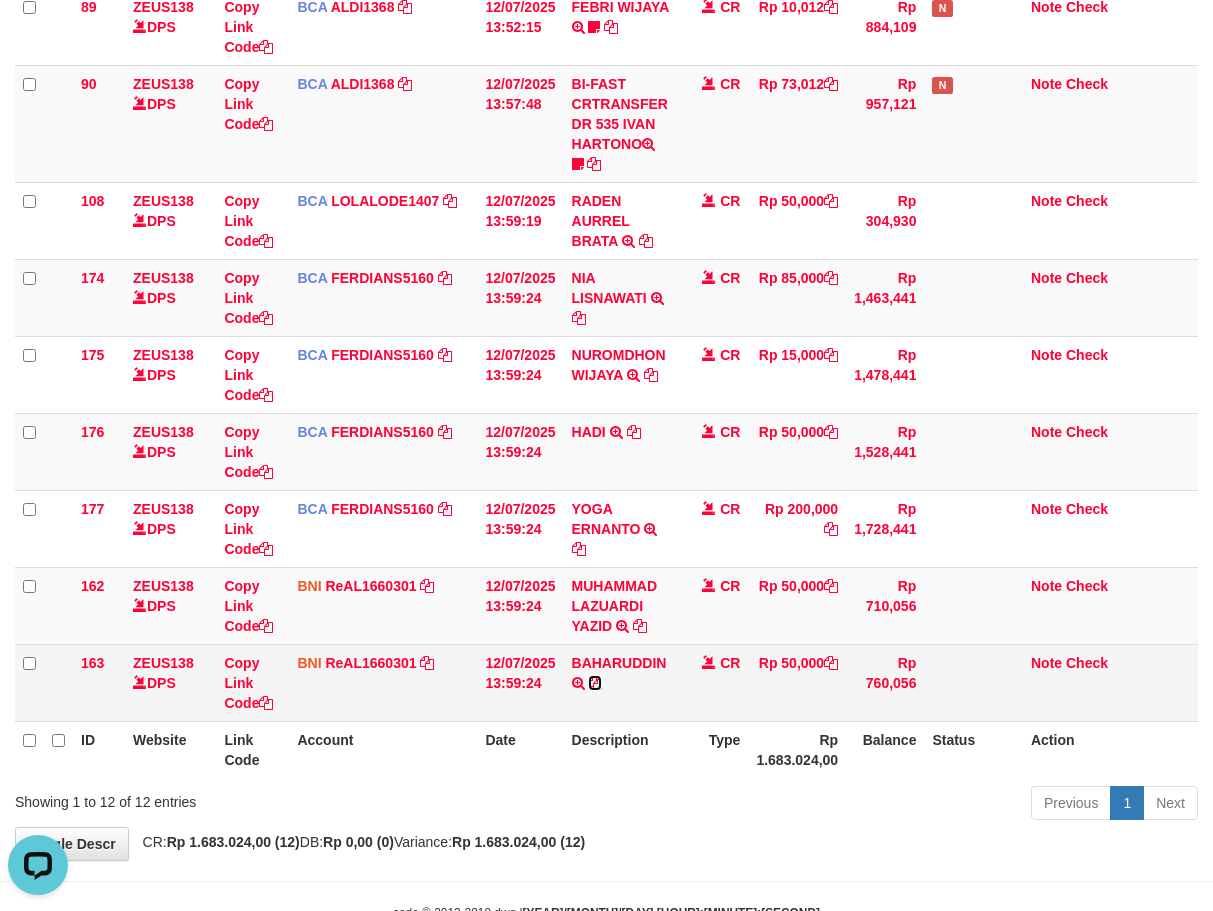 click at bounding box center [595, 683] 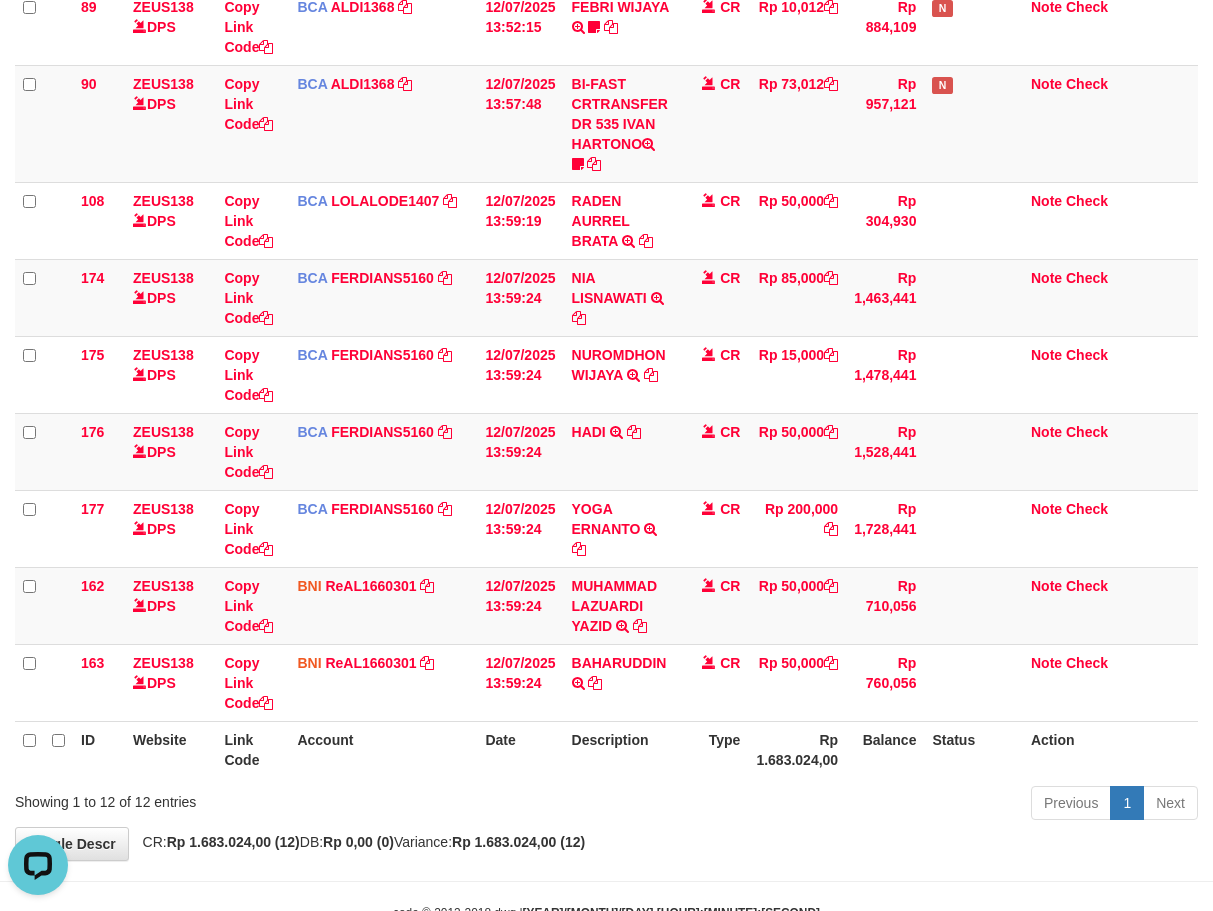 click on "Description" at bounding box center (621, 749) 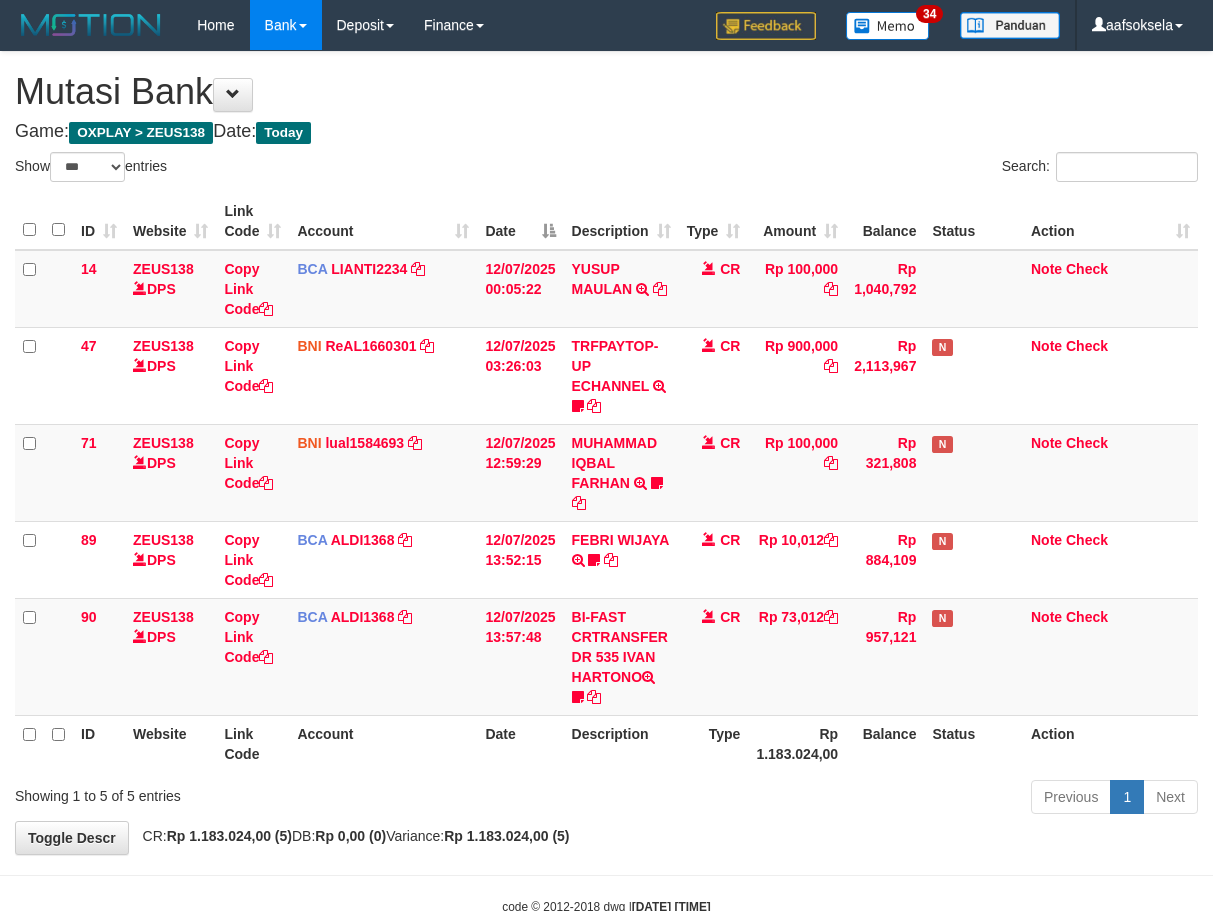 select on "***" 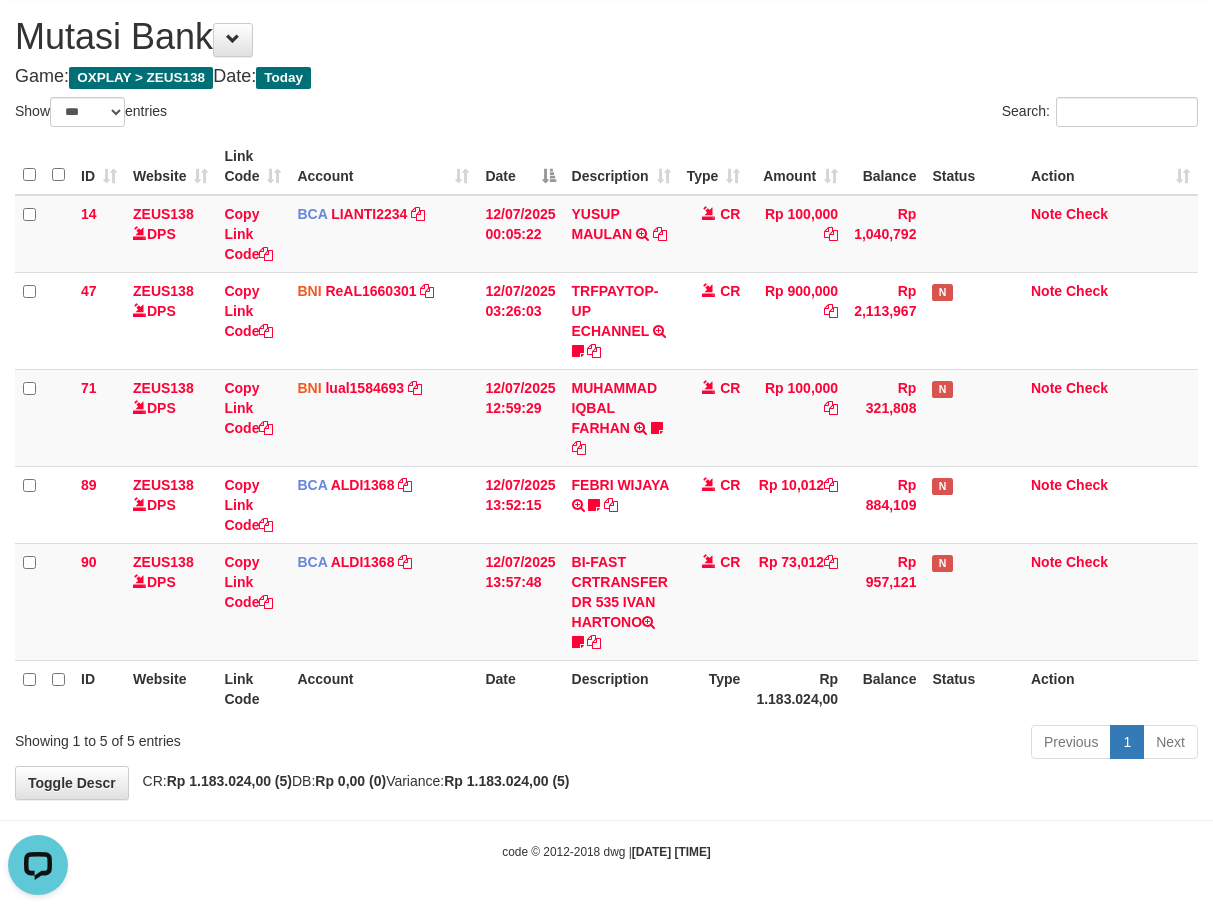 scroll, scrollTop: 0, scrollLeft: 0, axis: both 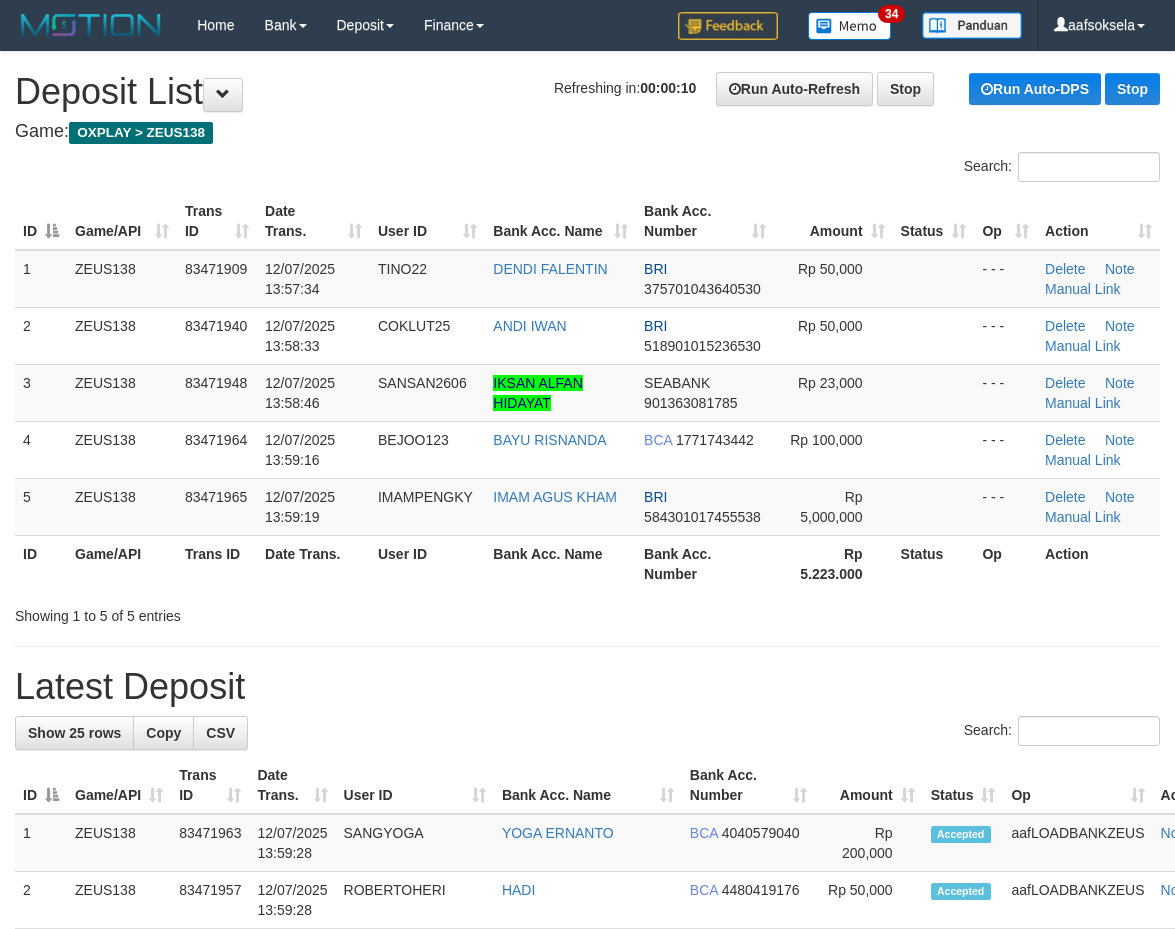 click on "Latest Deposit" at bounding box center [587, 687] 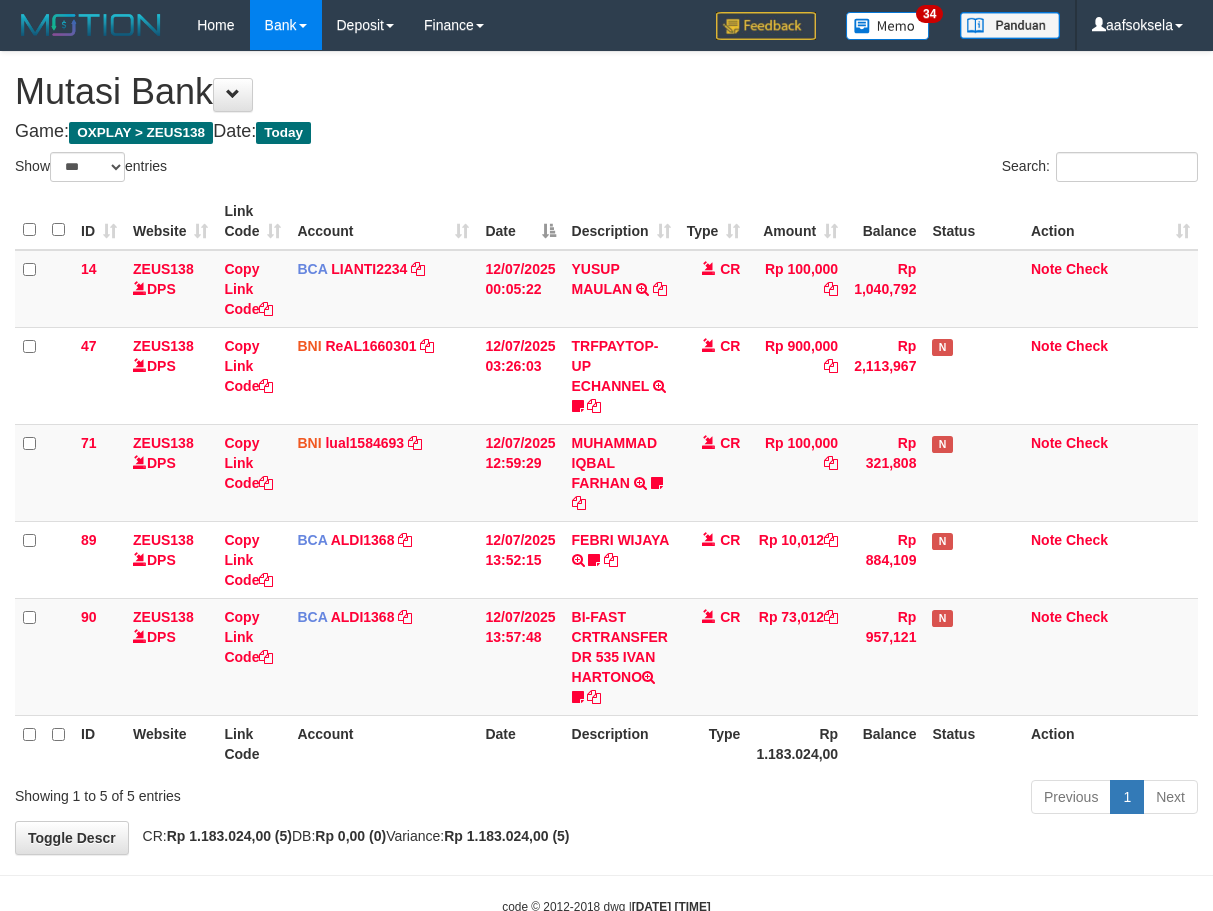 select on "***" 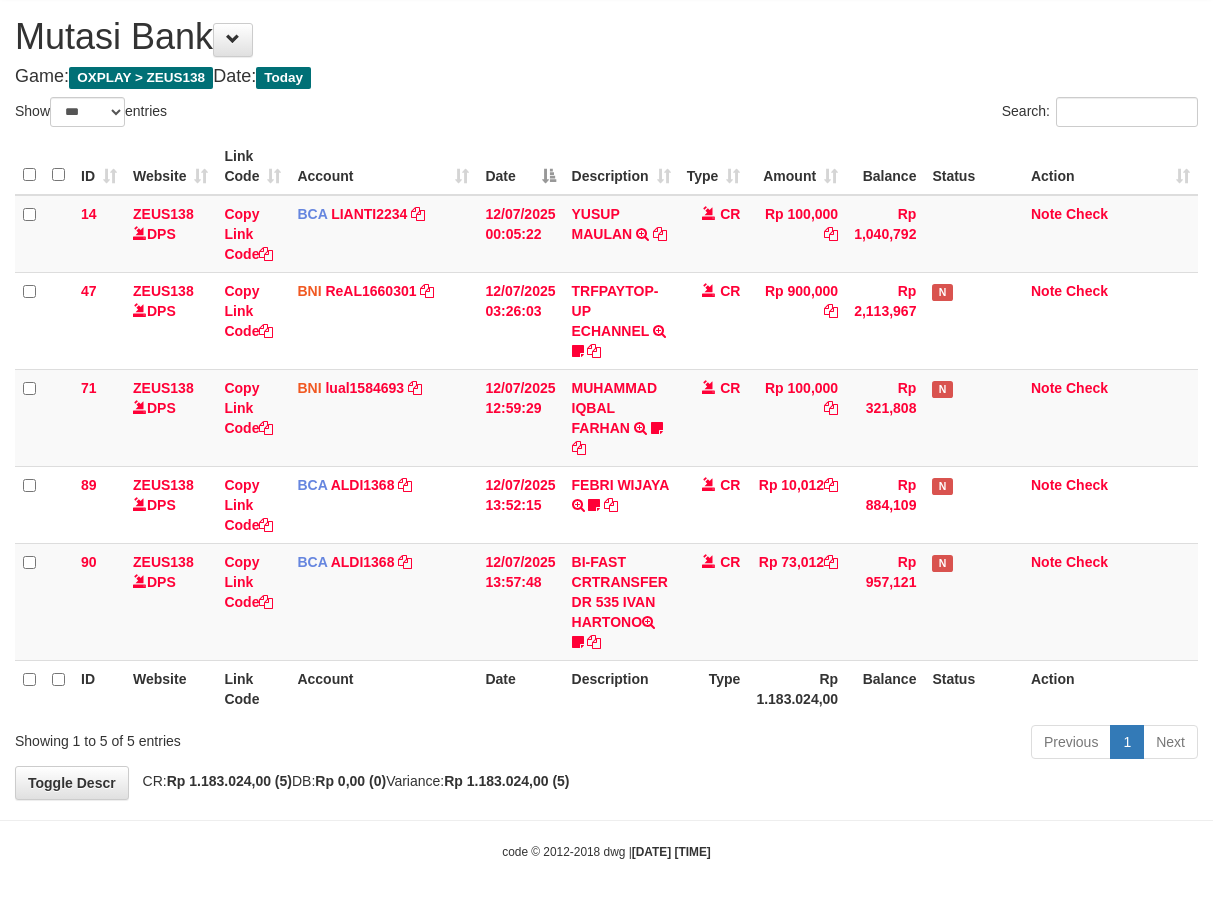 click on "**********" at bounding box center (606, 398) 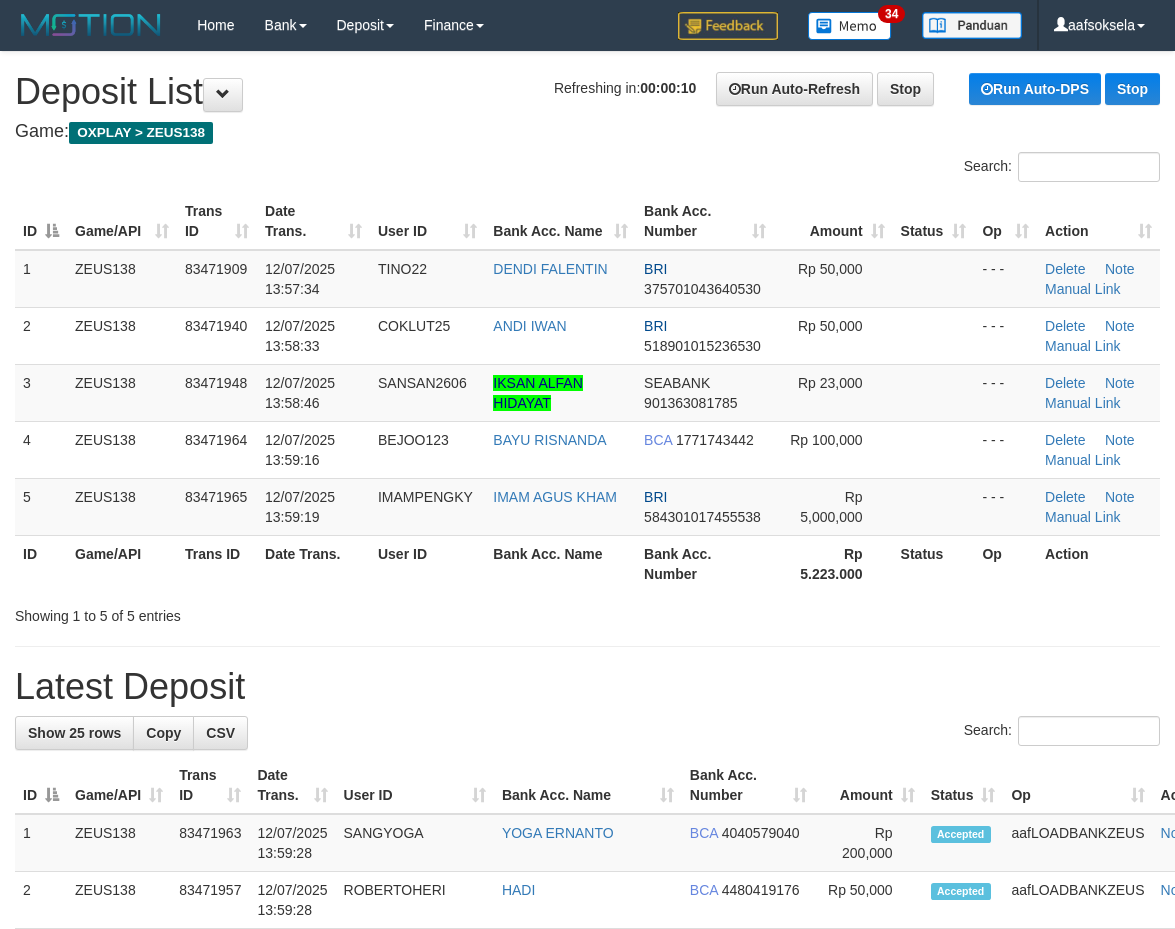 scroll, scrollTop: 0, scrollLeft: 0, axis: both 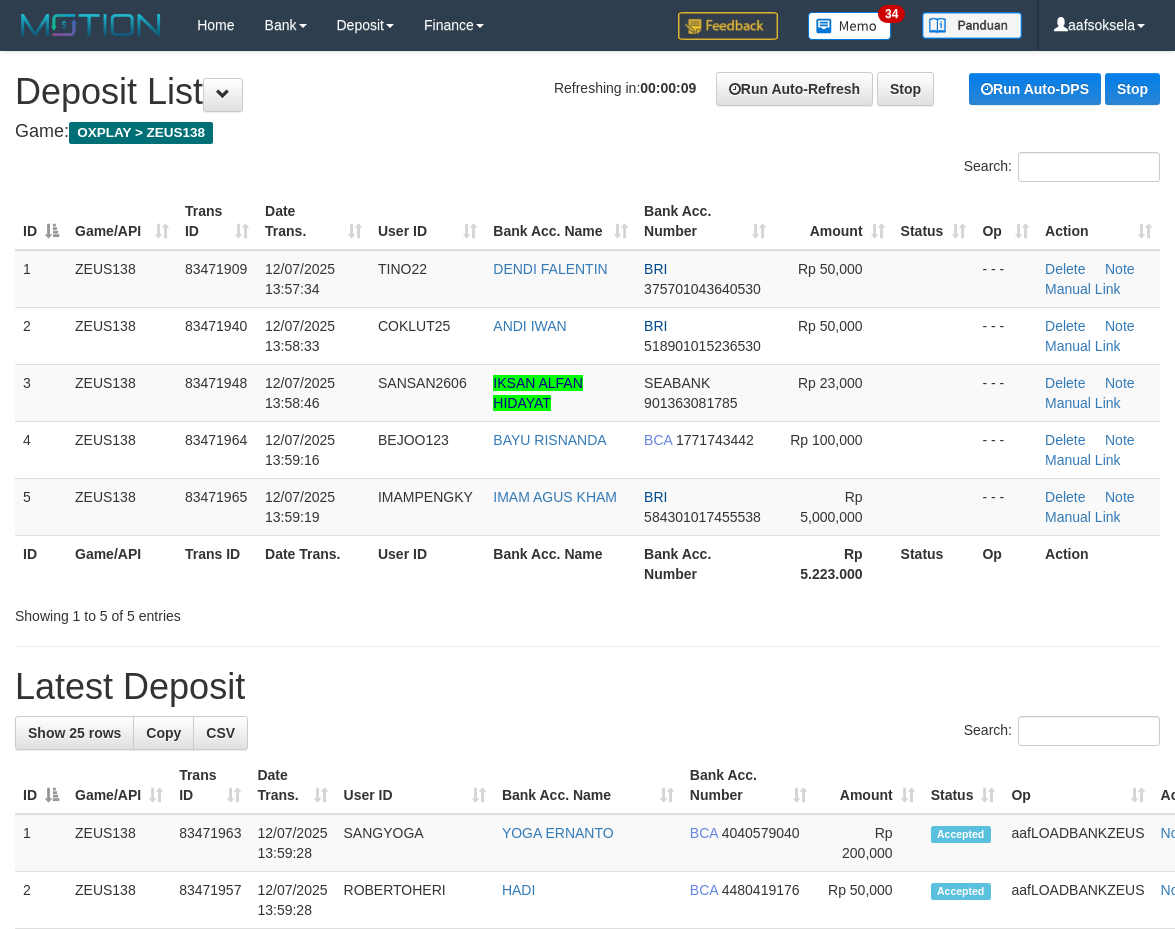 click on "Showing 1 to 5 of 5 entries" at bounding box center [245, 612] 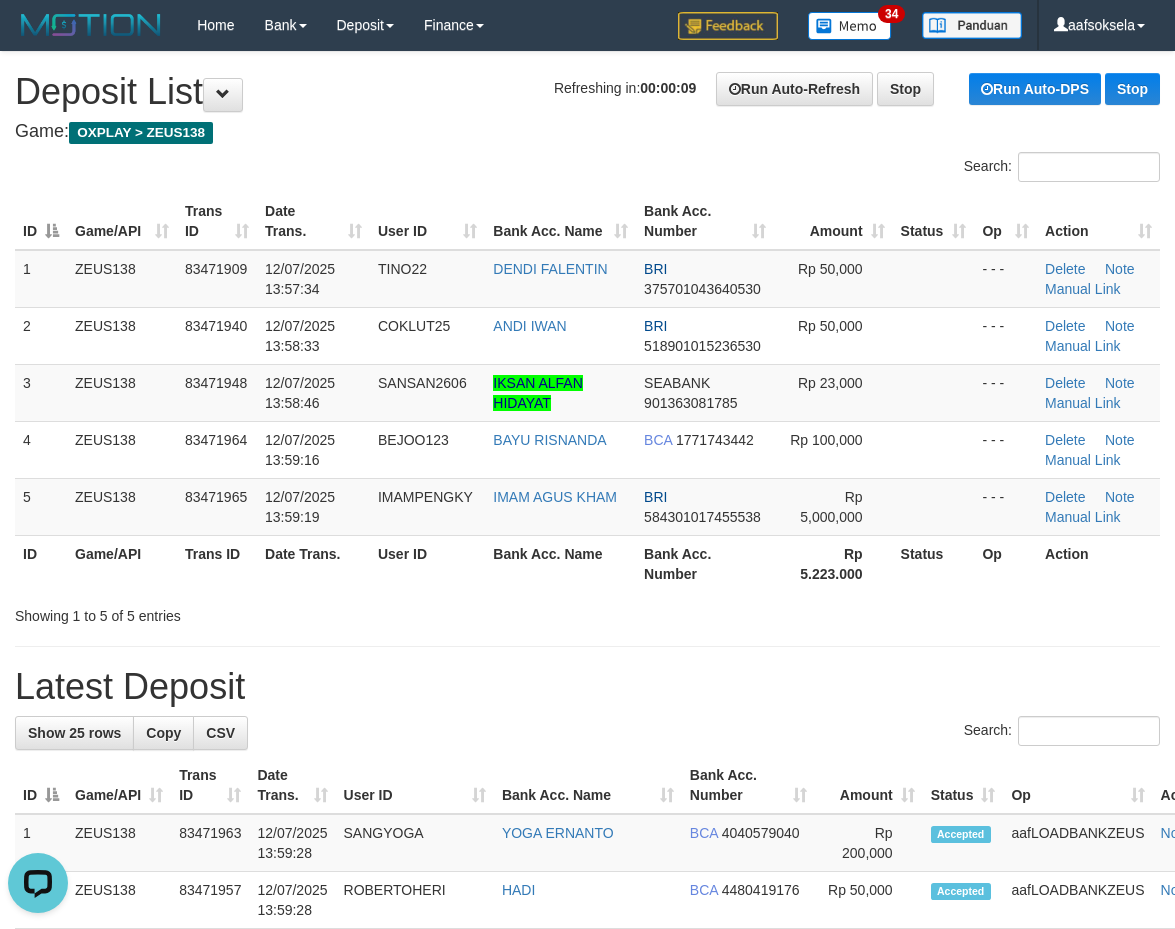 scroll, scrollTop: 0, scrollLeft: 0, axis: both 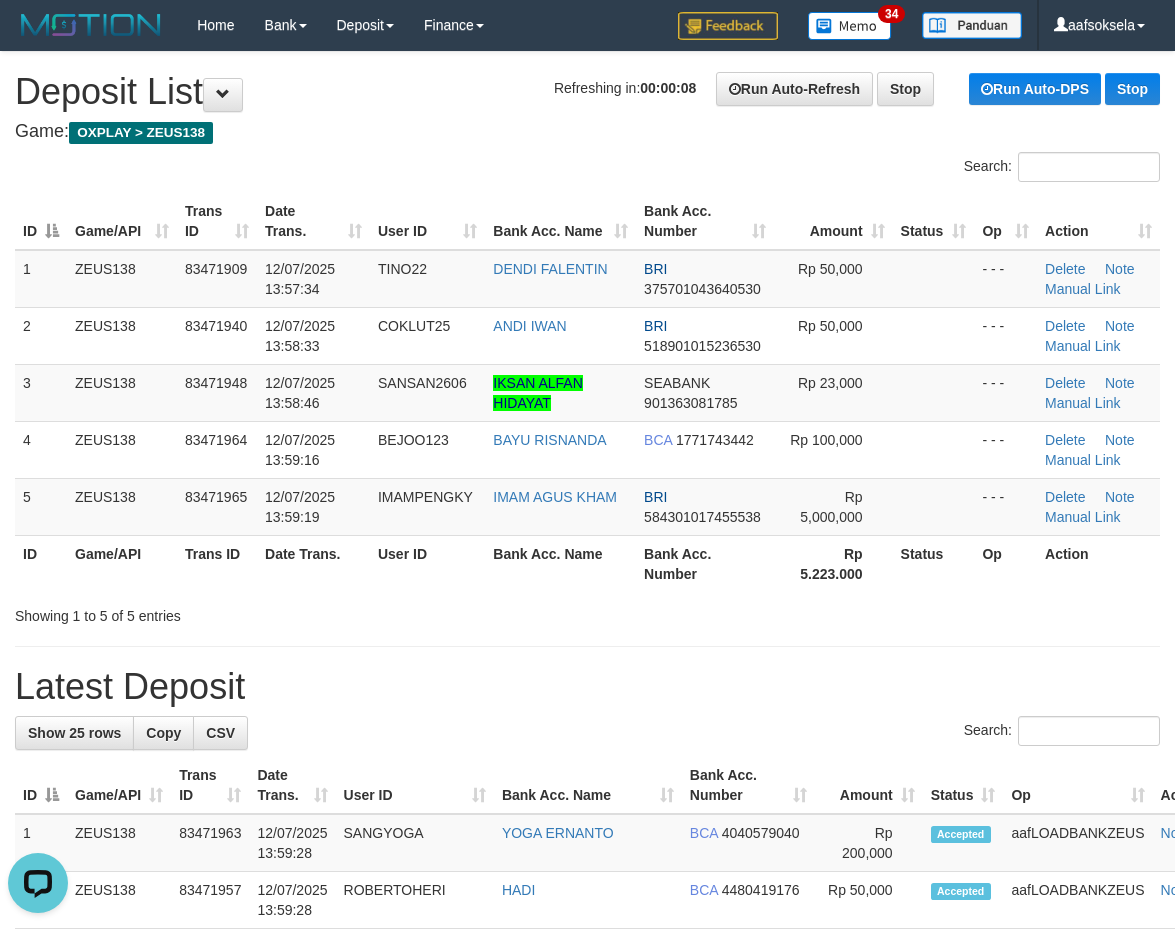 click on "Showing 1 to 5 of 5 entries" at bounding box center (587, 612) 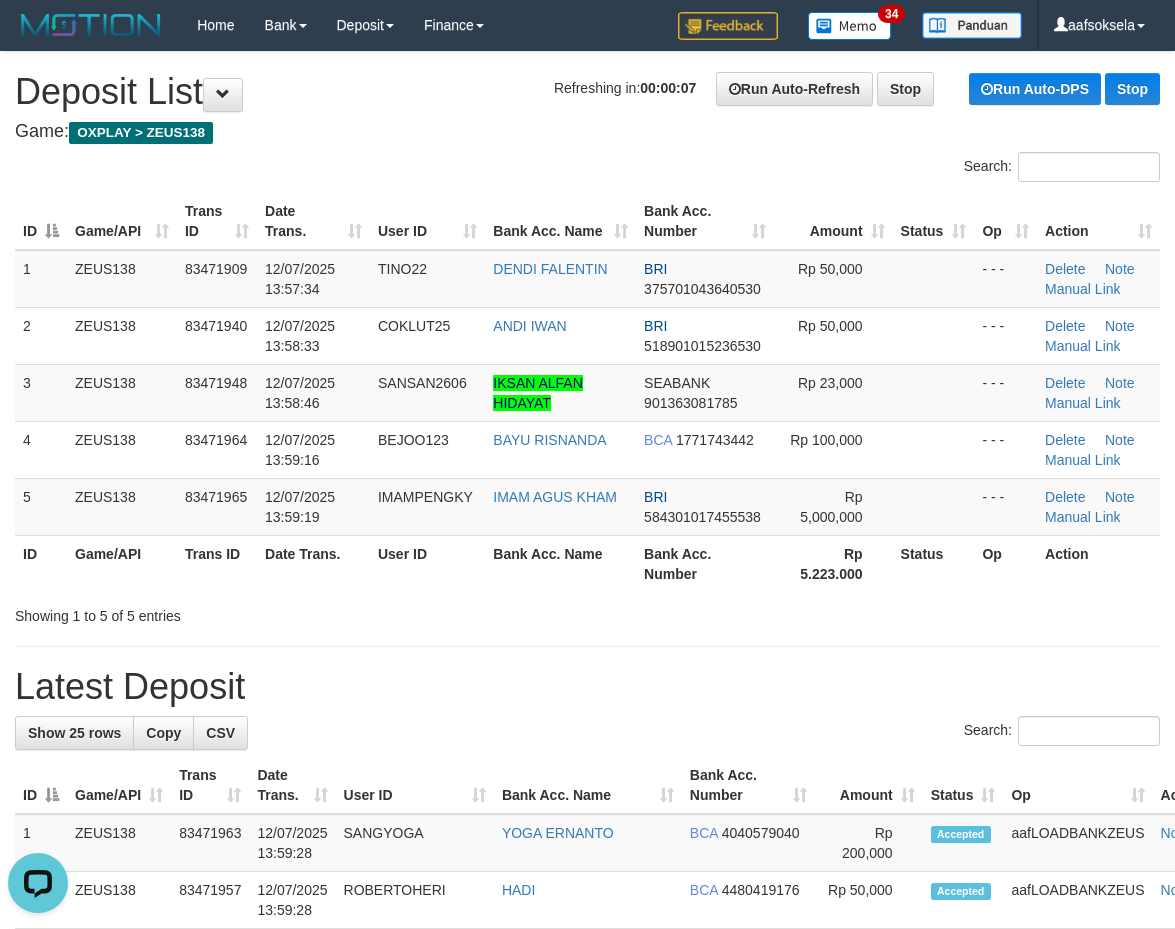 click on "Showing 1 to 5 of 5 entries" at bounding box center (587, 612) 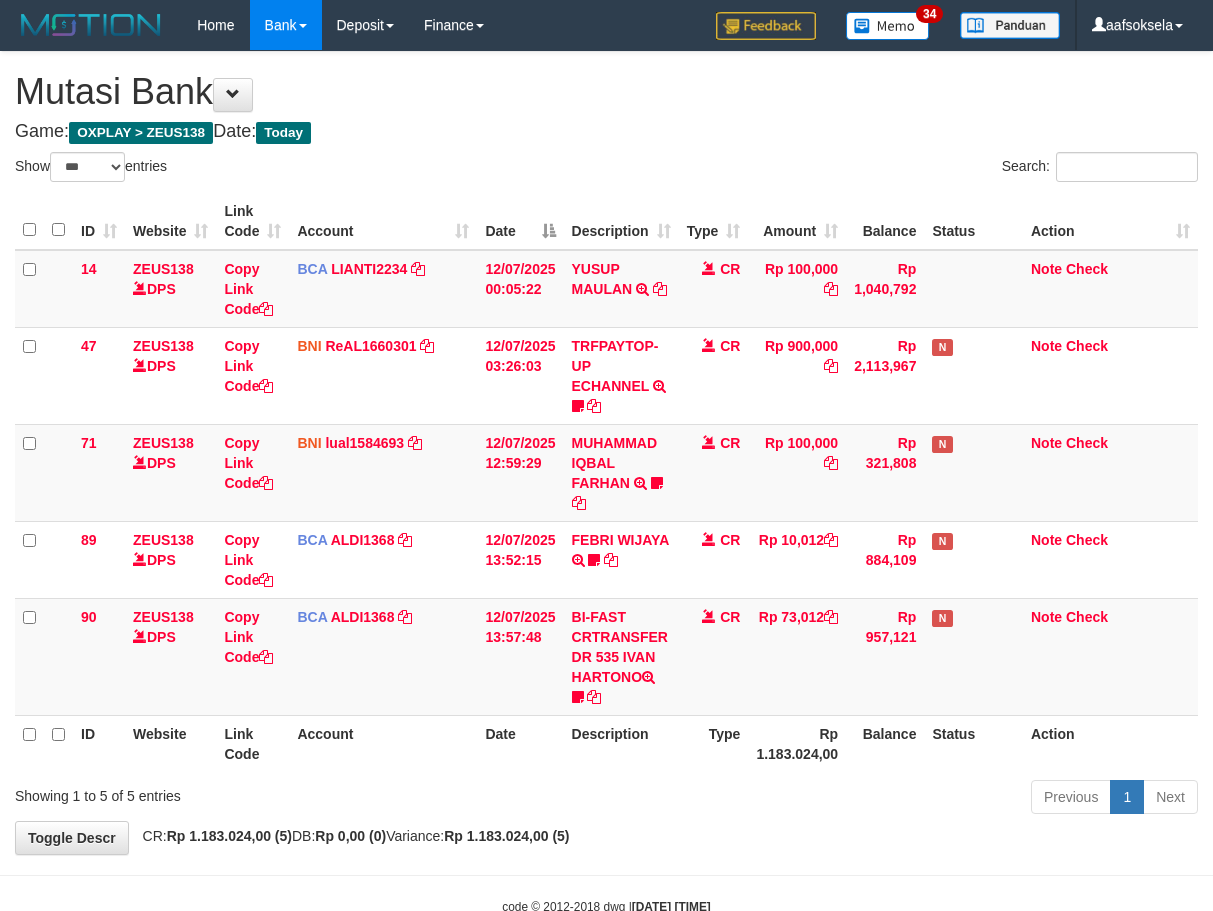 select on "***" 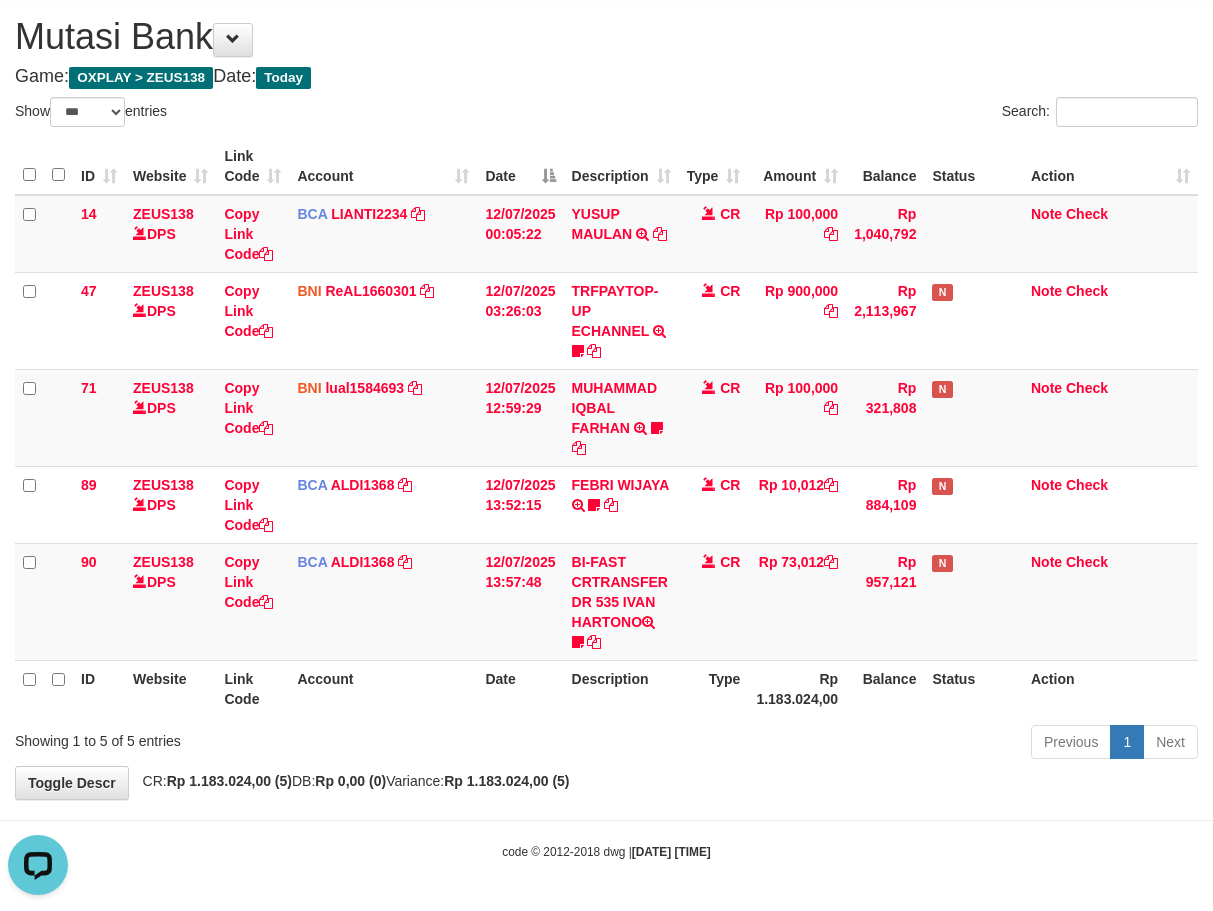 scroll, scrollTop: 0, scrollLeft: 0, axis: both 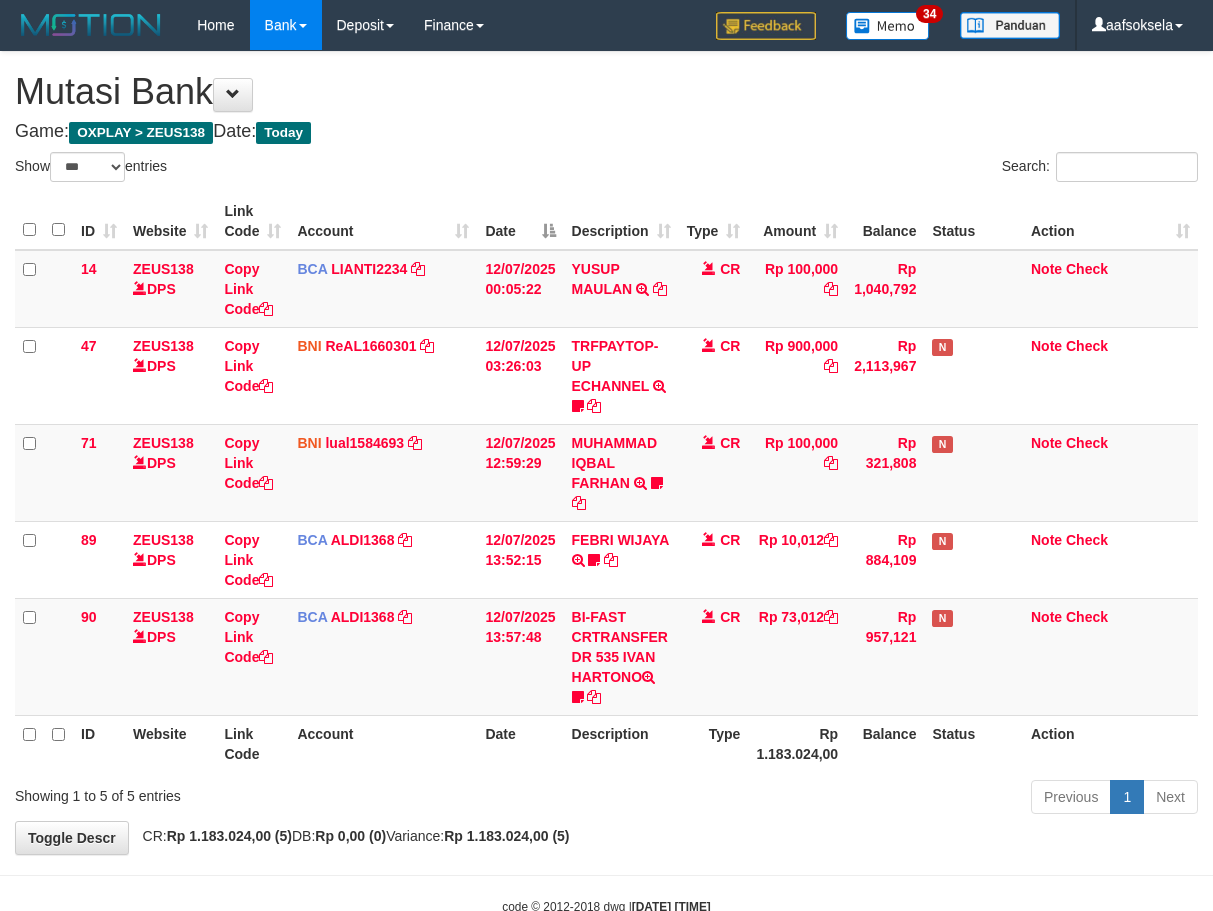 select on "***" 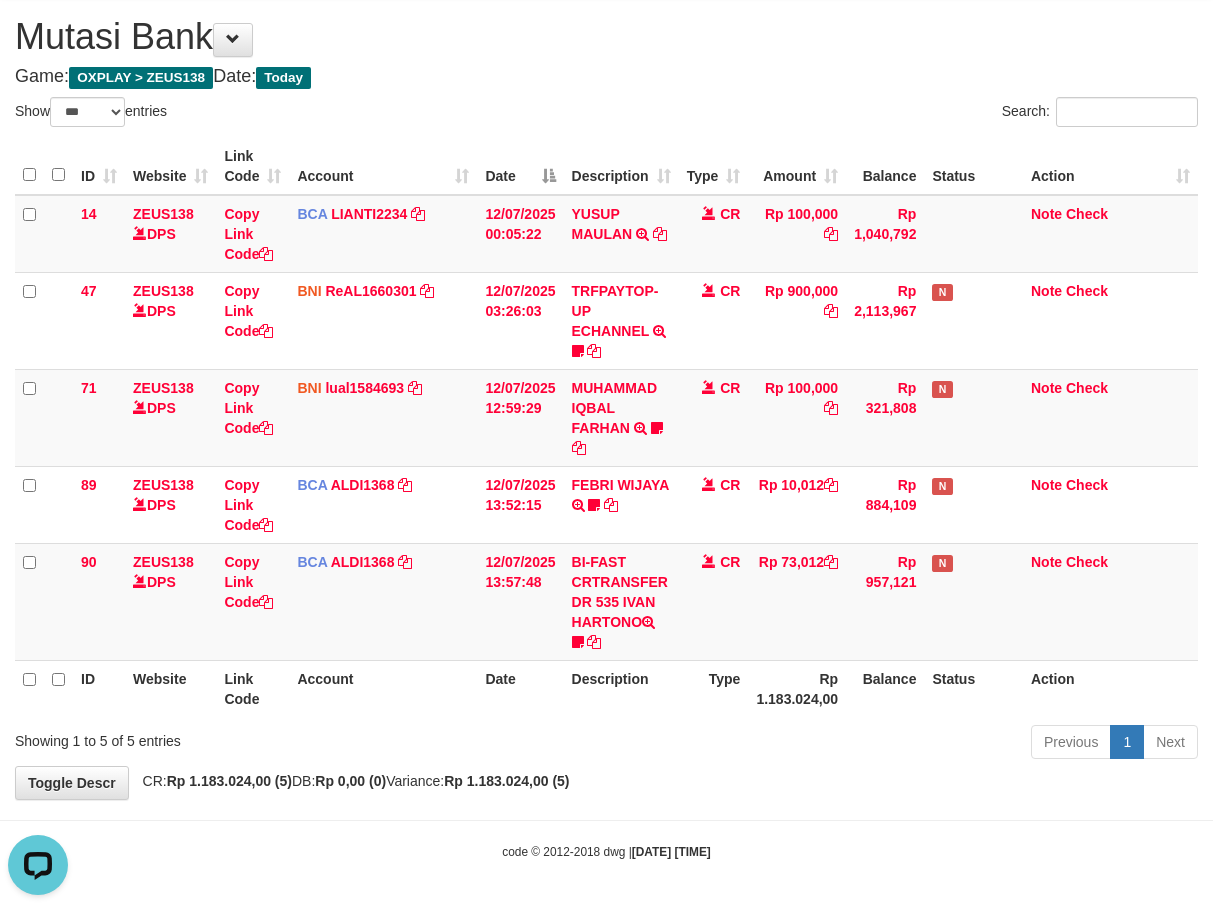 scroll, scrollTop: 0, scrollLeft: 0, axis: both 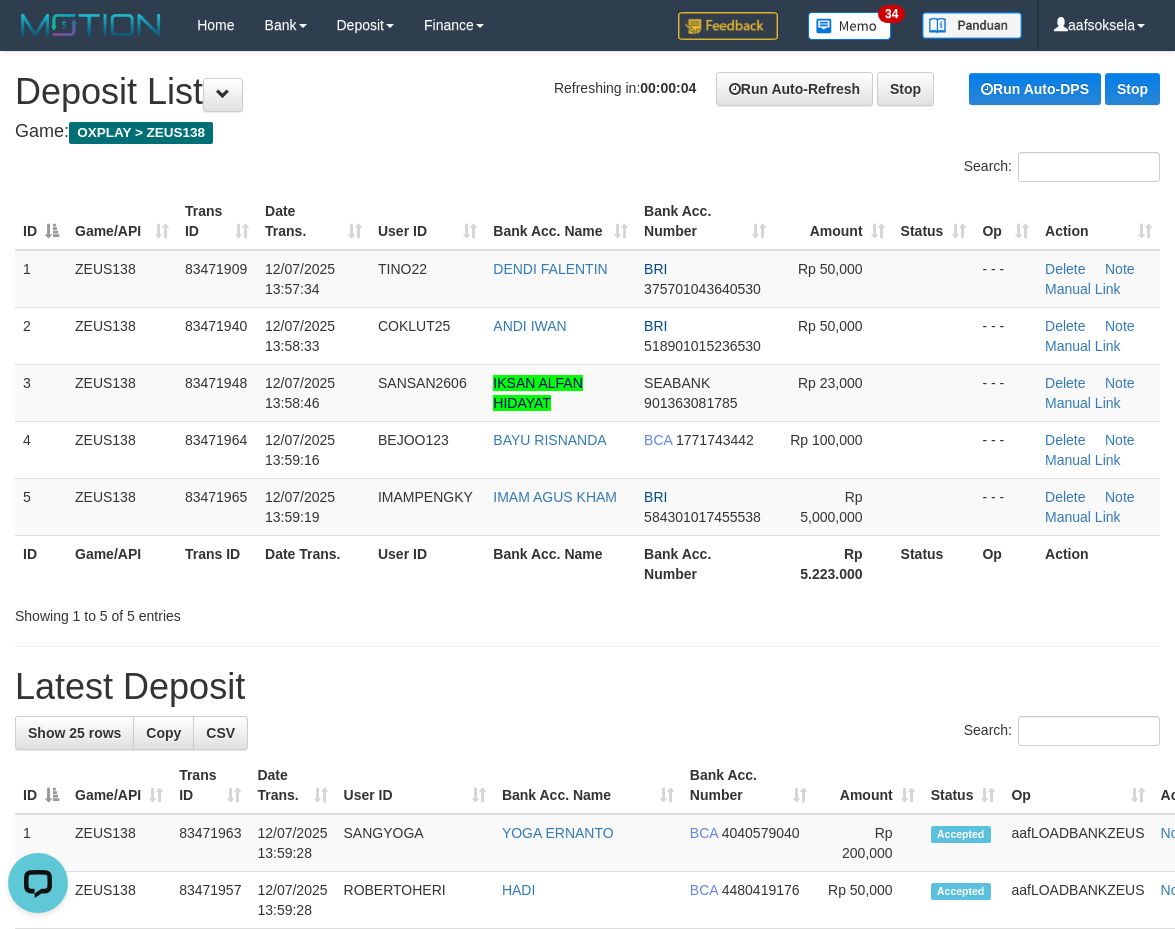 click on "Latest Deposit" at bounding box center [587, 687] 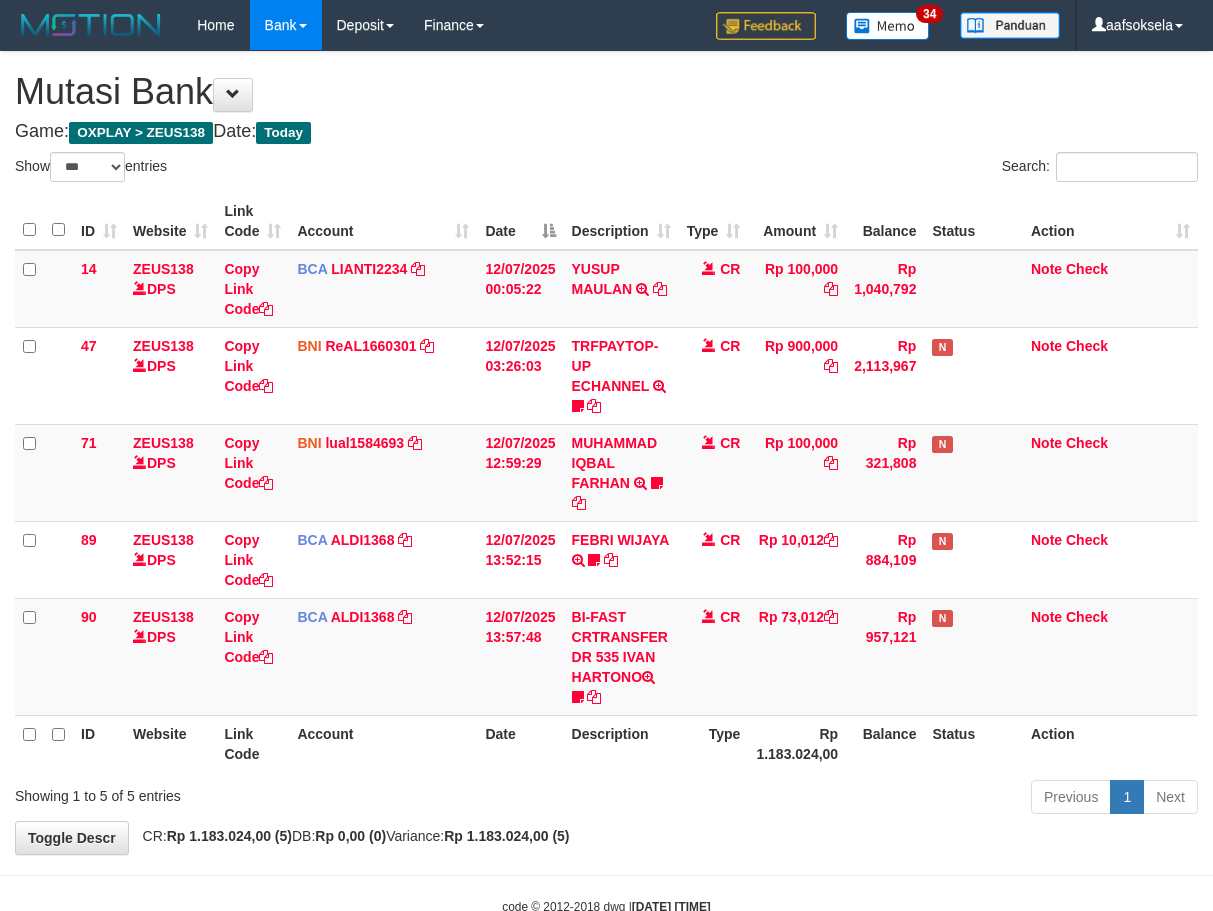 select on "***" 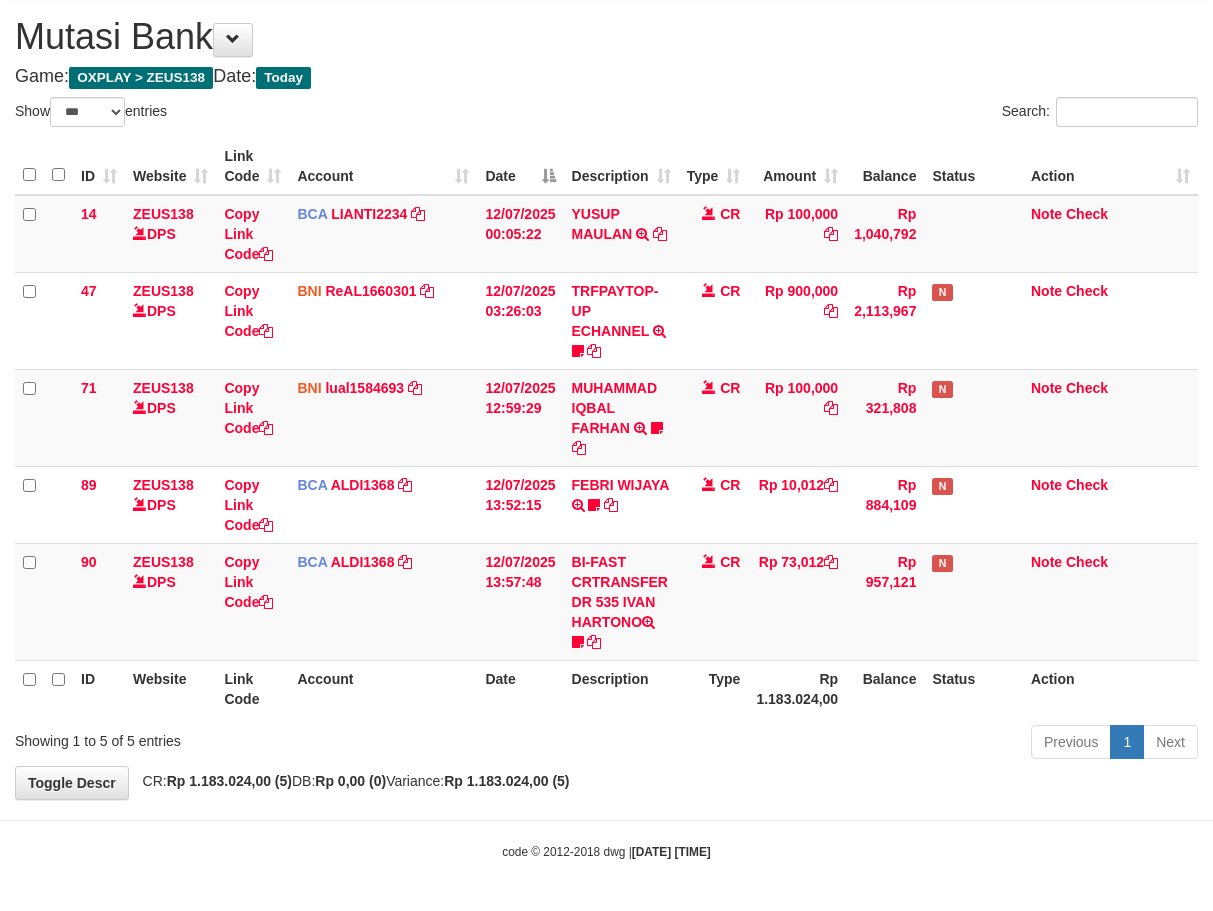 click on "Toggle navigation
Home
Bank
Account List
Mutasi Bank
Search
Sync
Note Mutasi
Deposit
DPS Fetch
DPS List
History
Note DPS
Finance
Financial Data
aafsoksela
My Profile
Log Out" at bounding box center [606, 428] 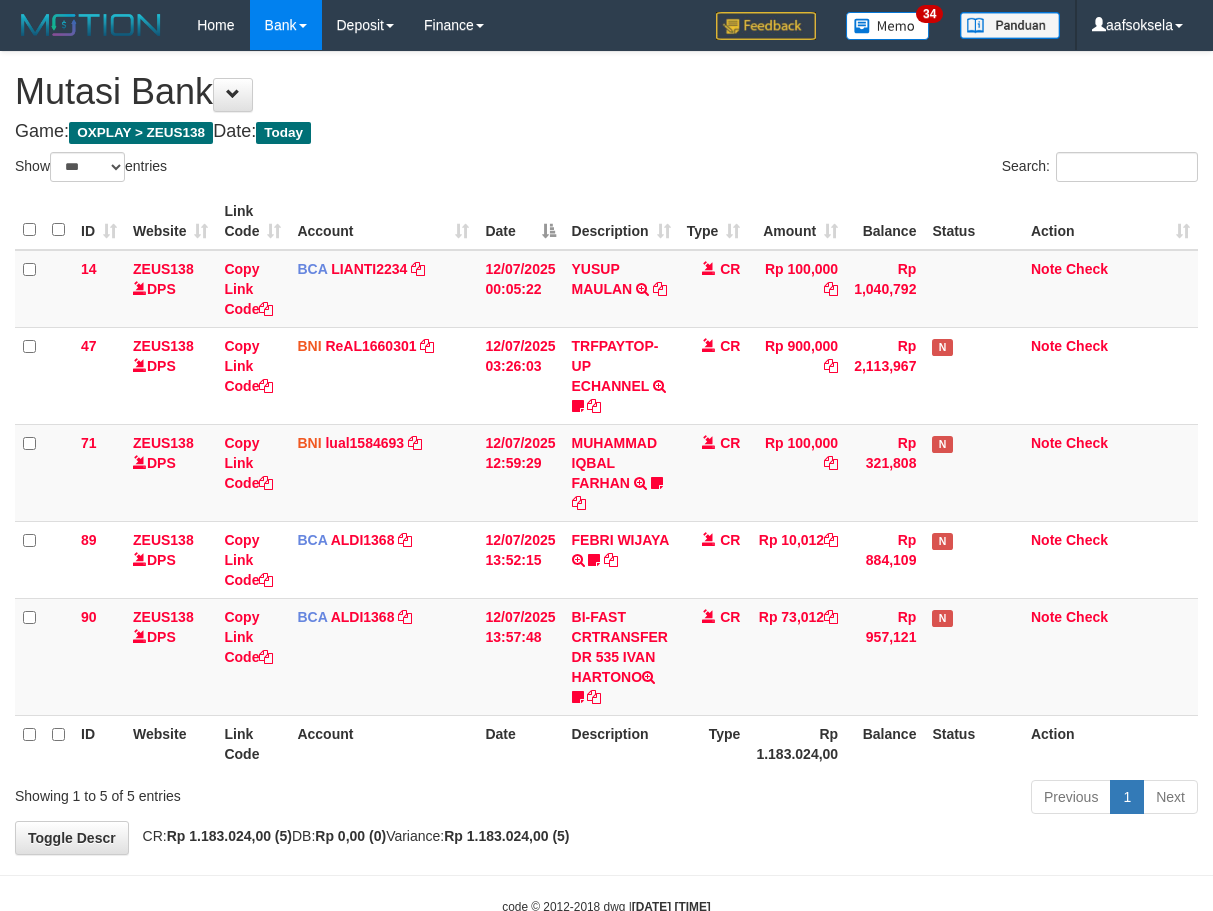 select on "***" 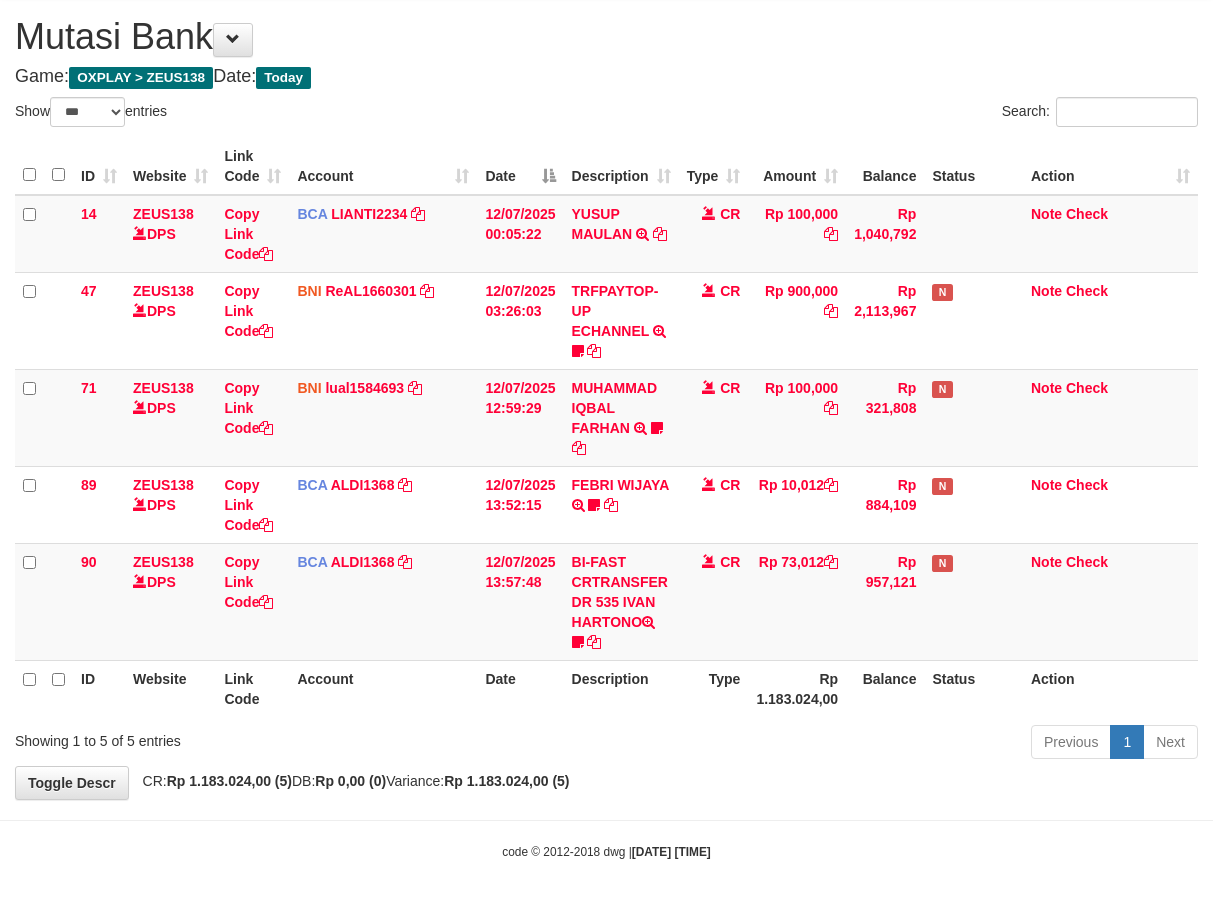 click on "Type" at bounding box center [714, 688] 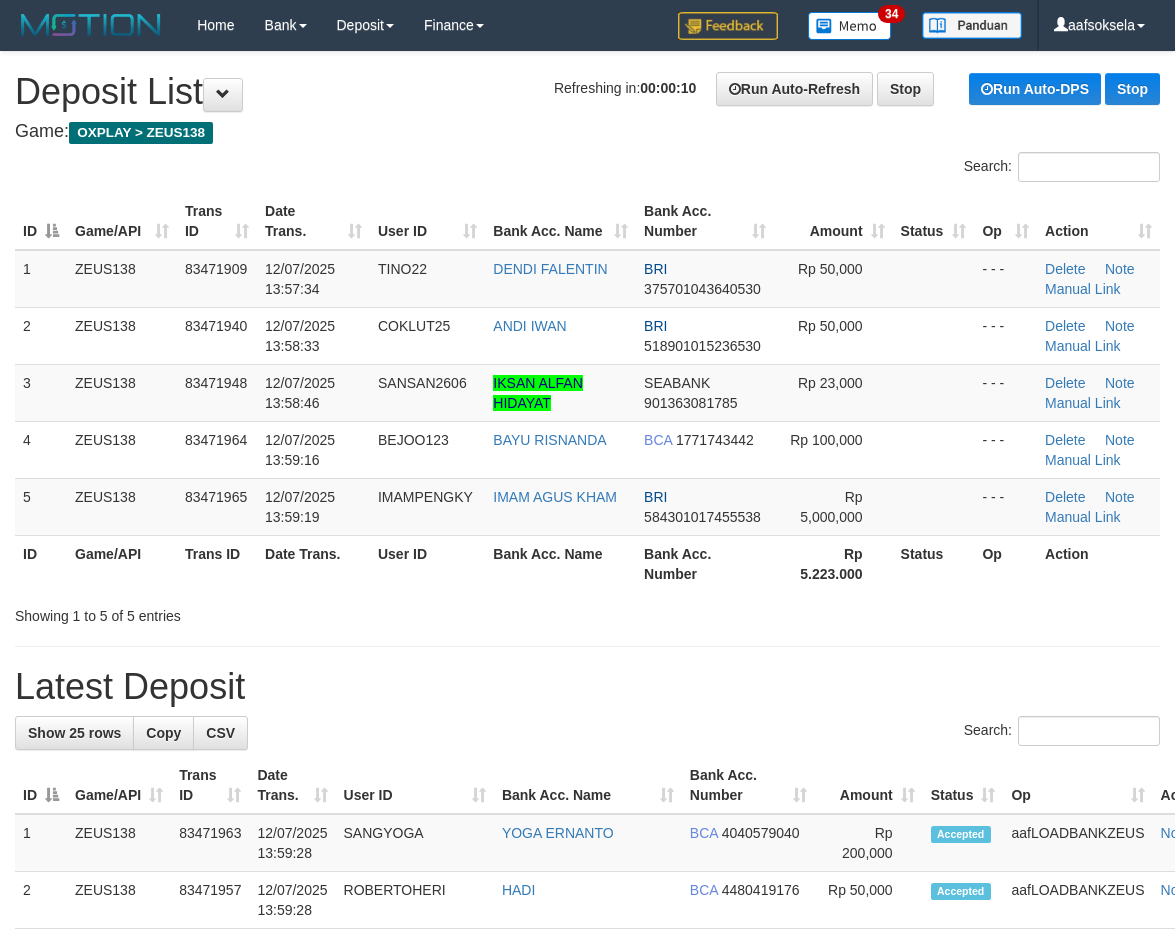 scroll, scrollTop: 0, scrollLeft: 0, axis: both 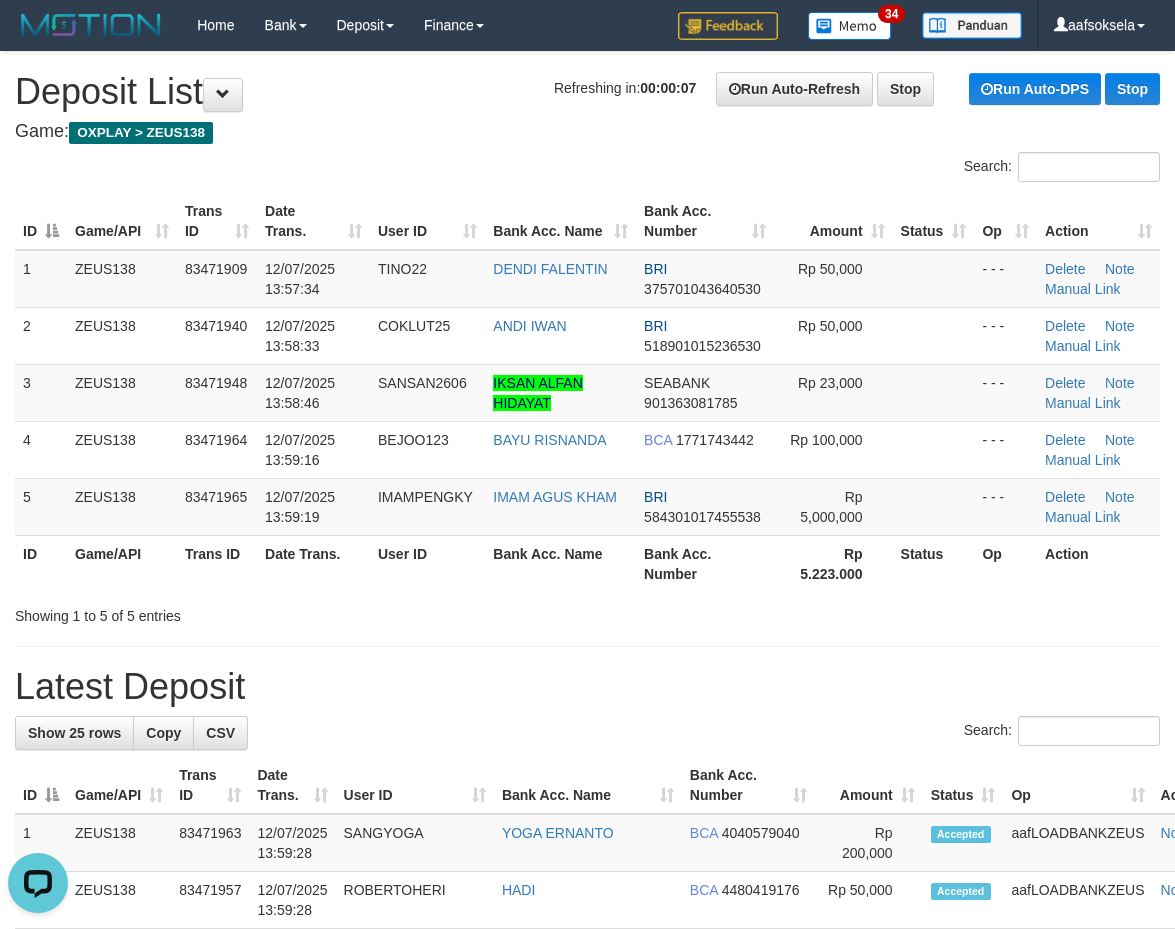 click on "Latest Deposit" at bounding box center [587, 687] 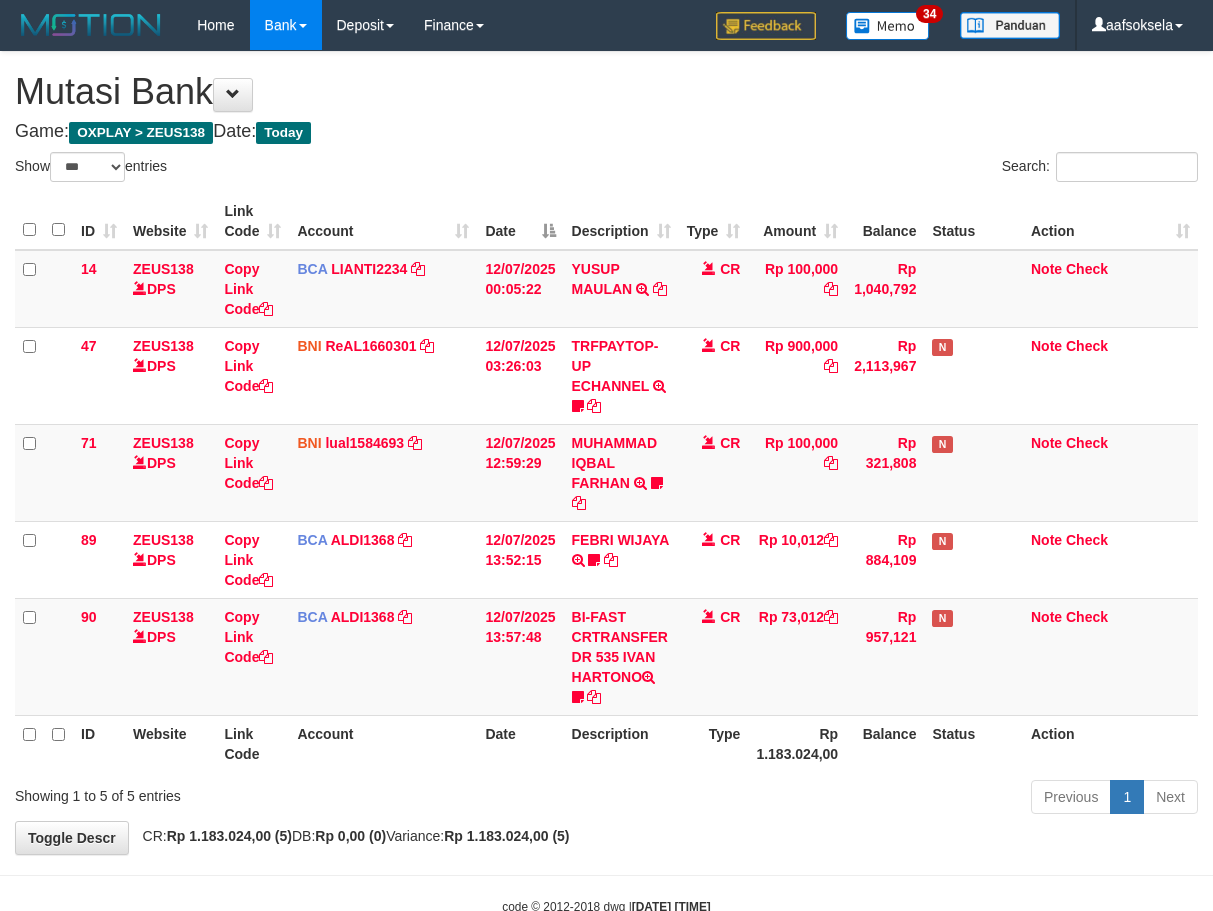 select on "***" 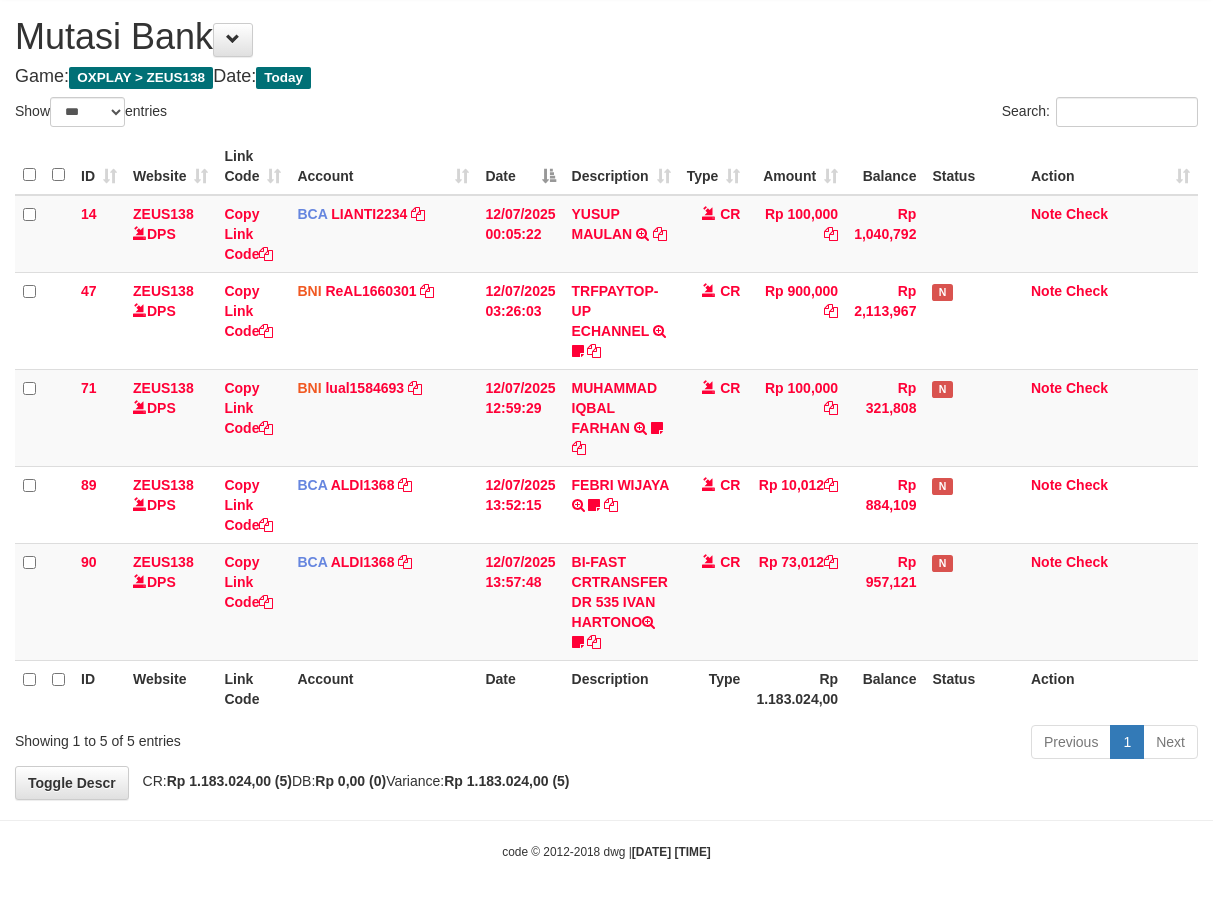 click on "Type" at bounding box center [714, 688] 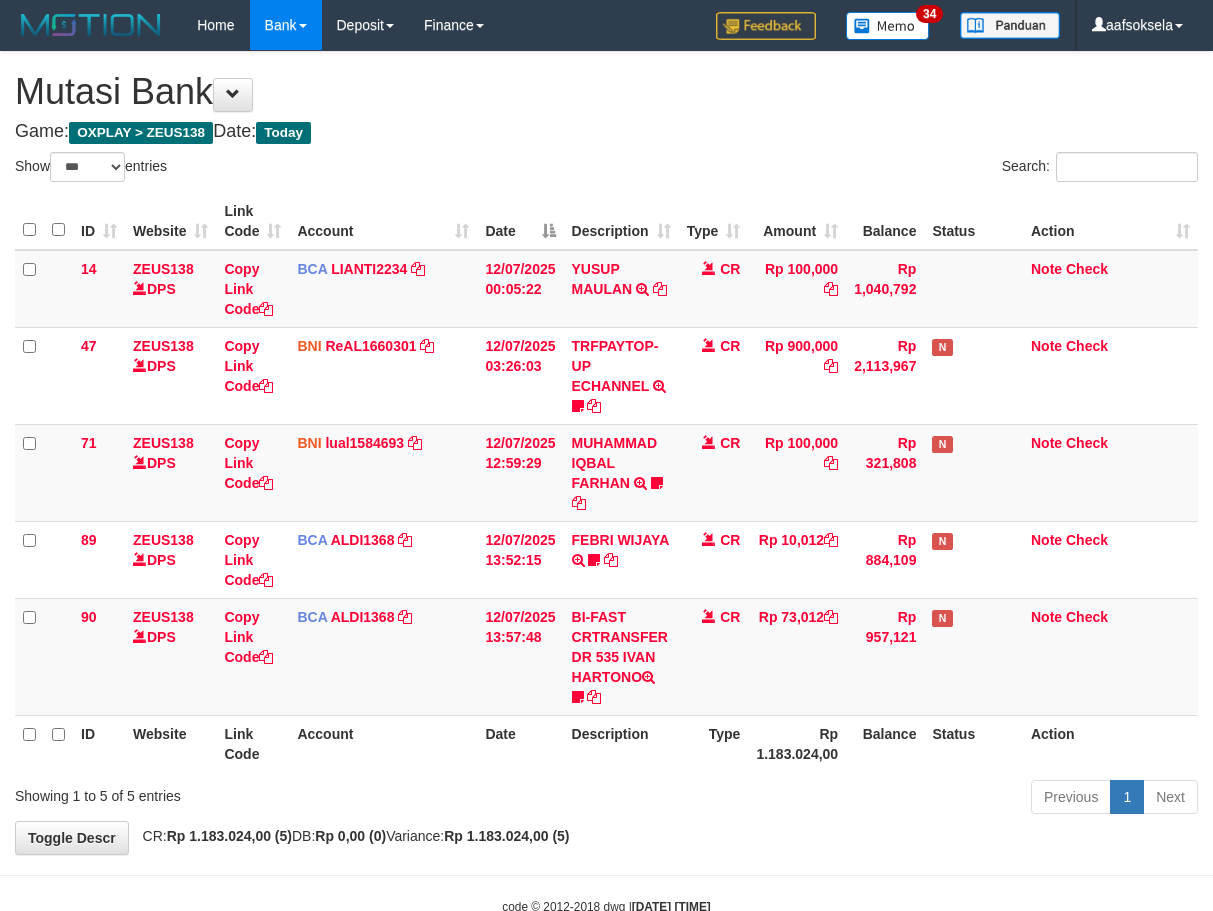 select on "***" 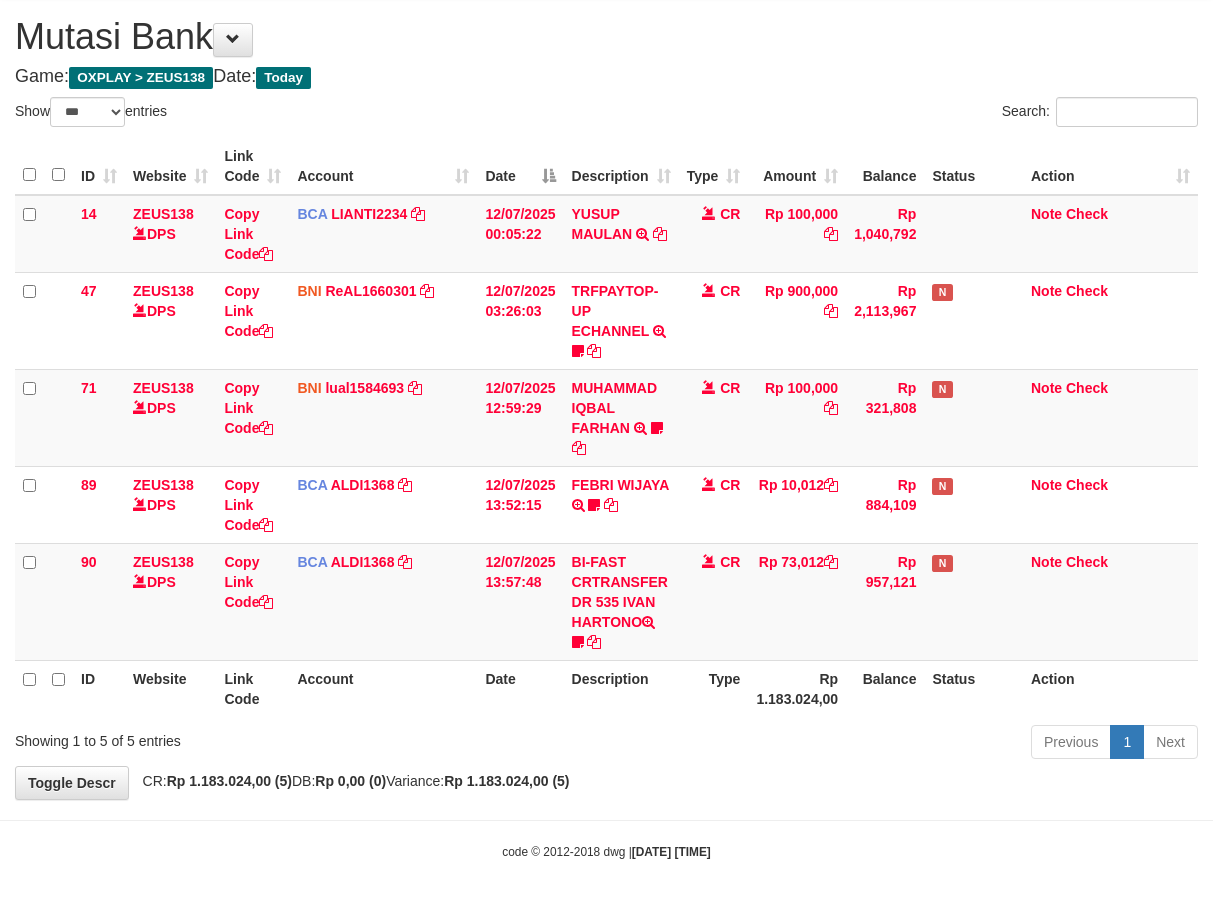 click on "Type" at bounding box center [714, 688] 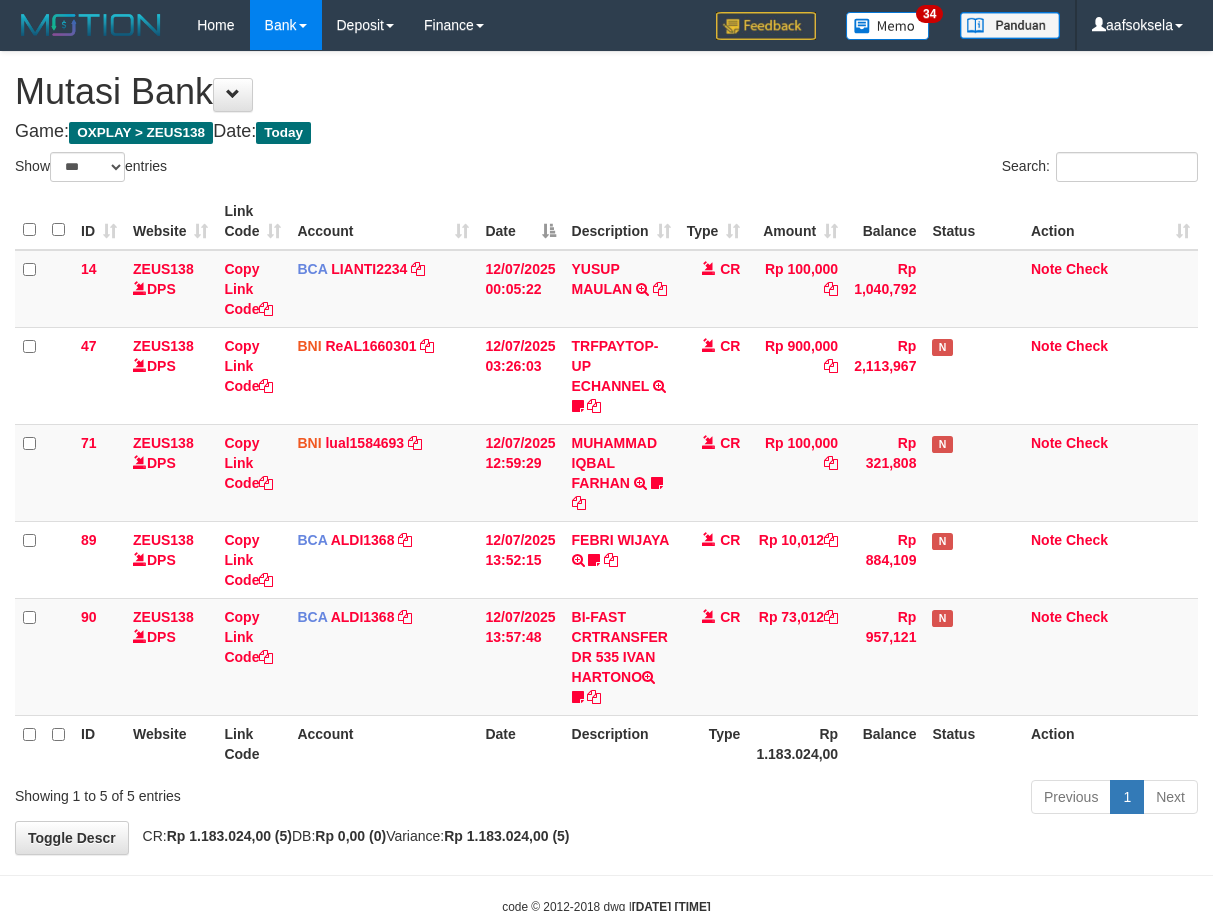 select on "***" 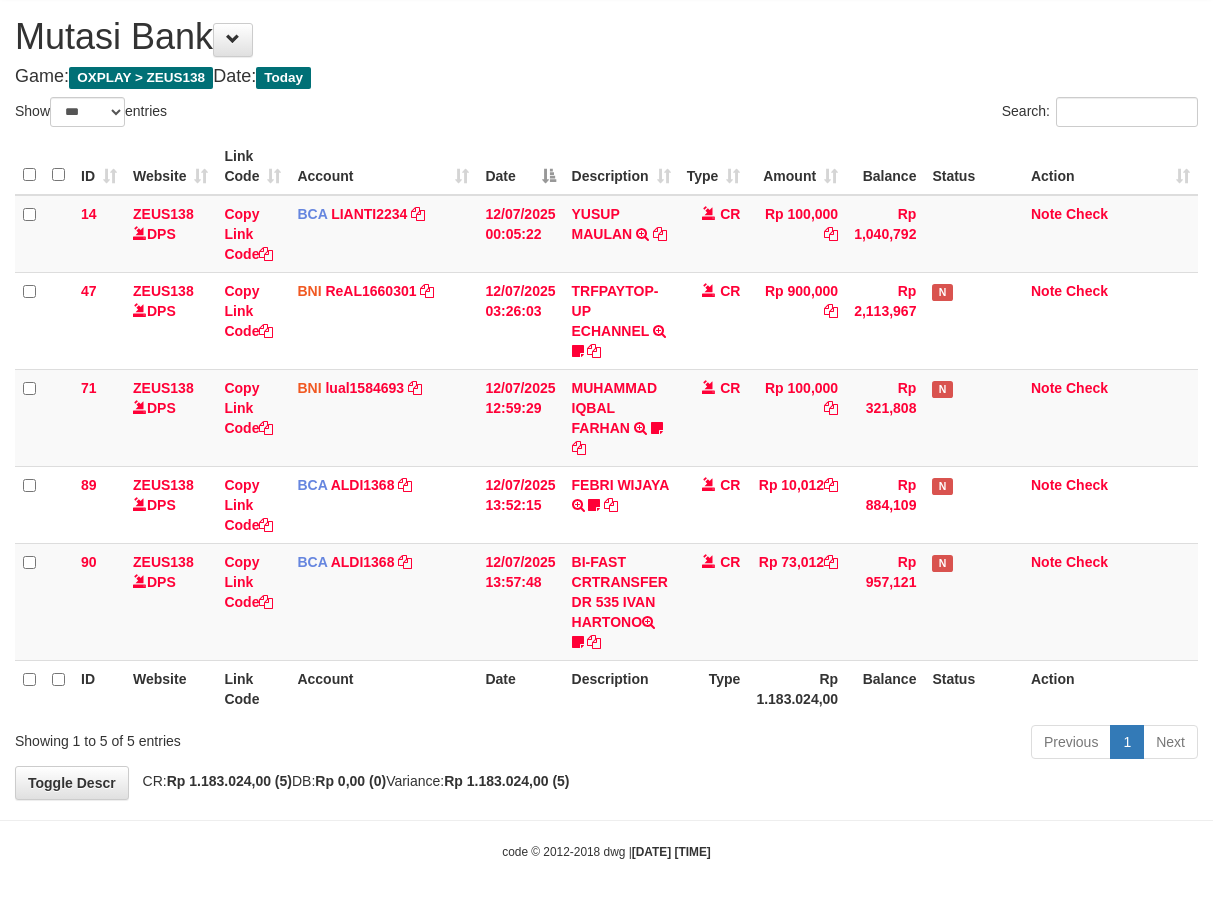 click on "Previous 1 Next" at bounding box center [859, 744] 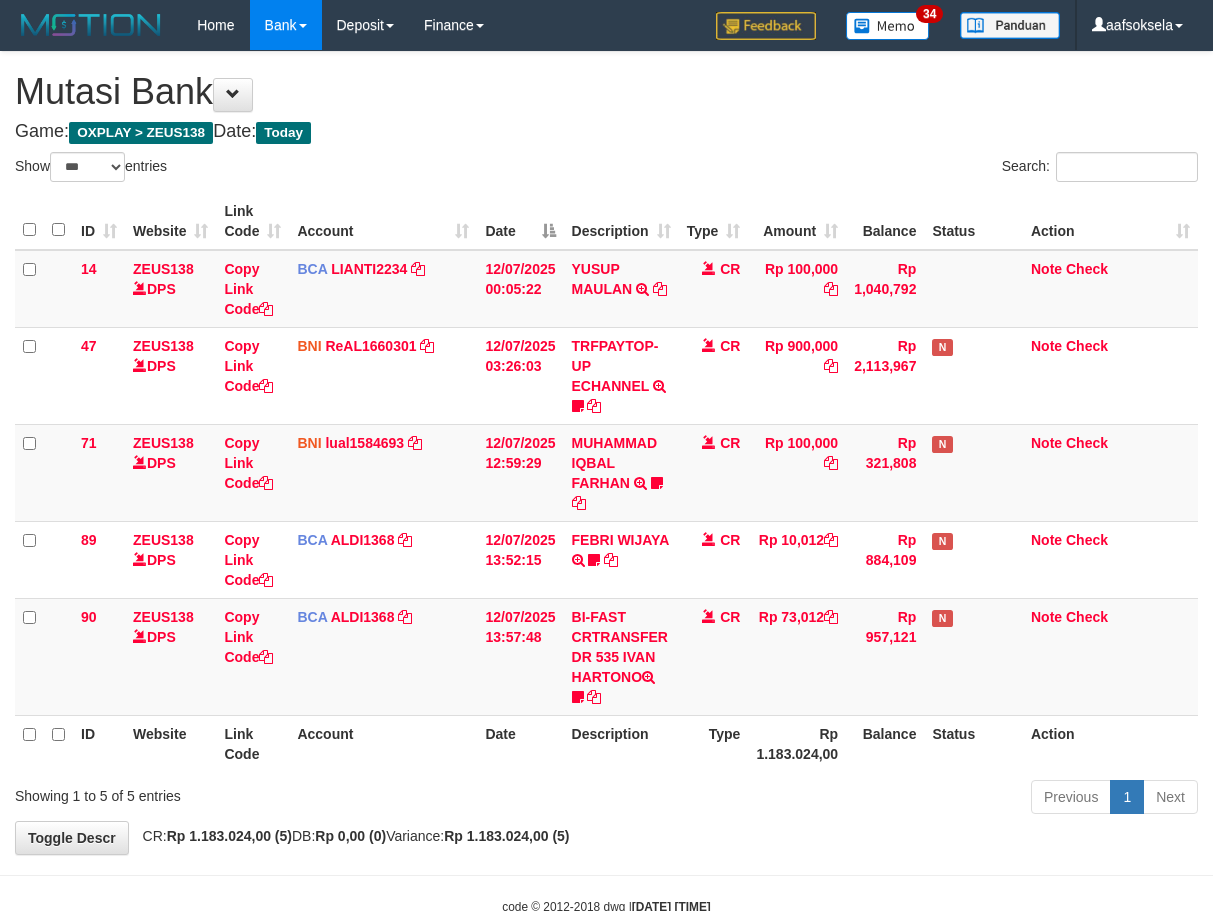 select on "***" 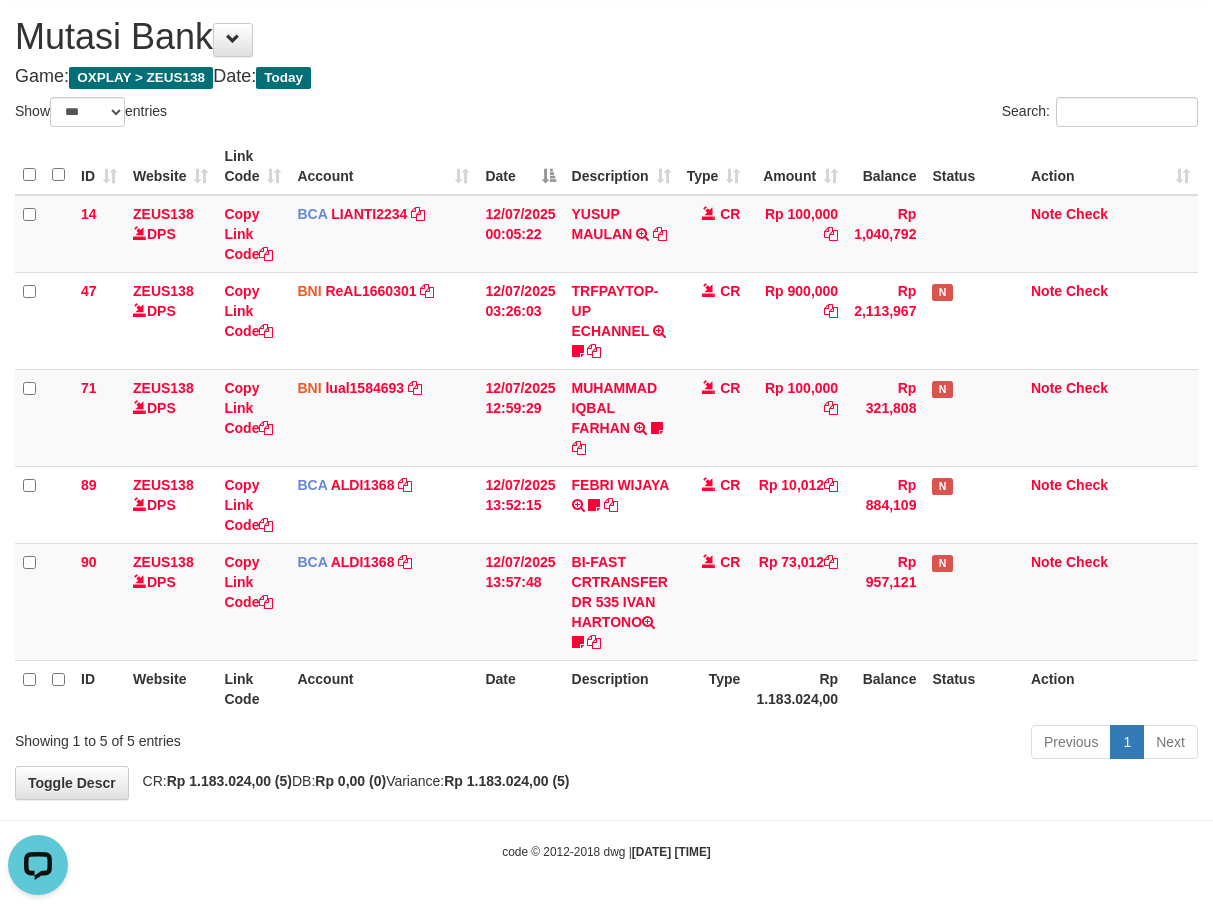scroll, scrollTop: 0, scrollLeft: 0, axis: both 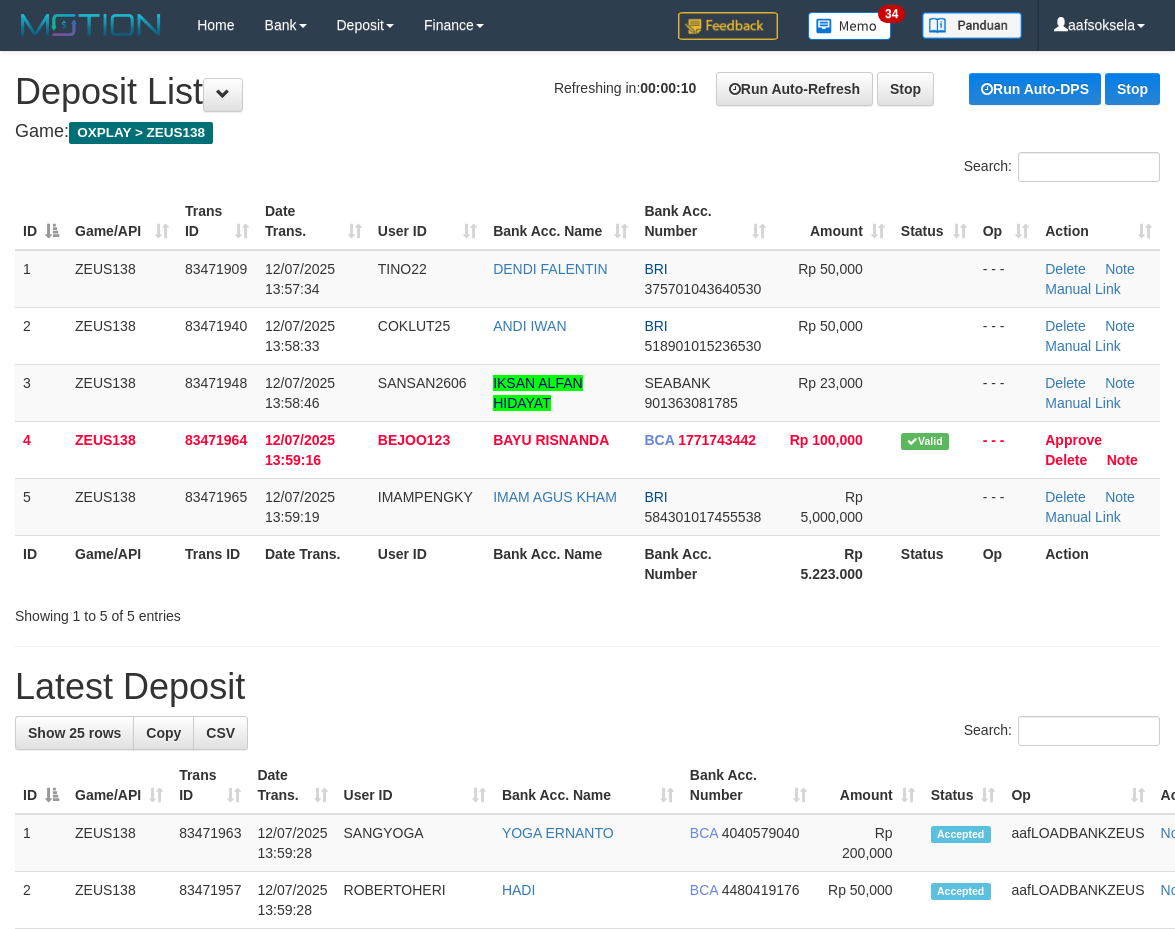 click on "**********" at bounding box center [587, 1212] 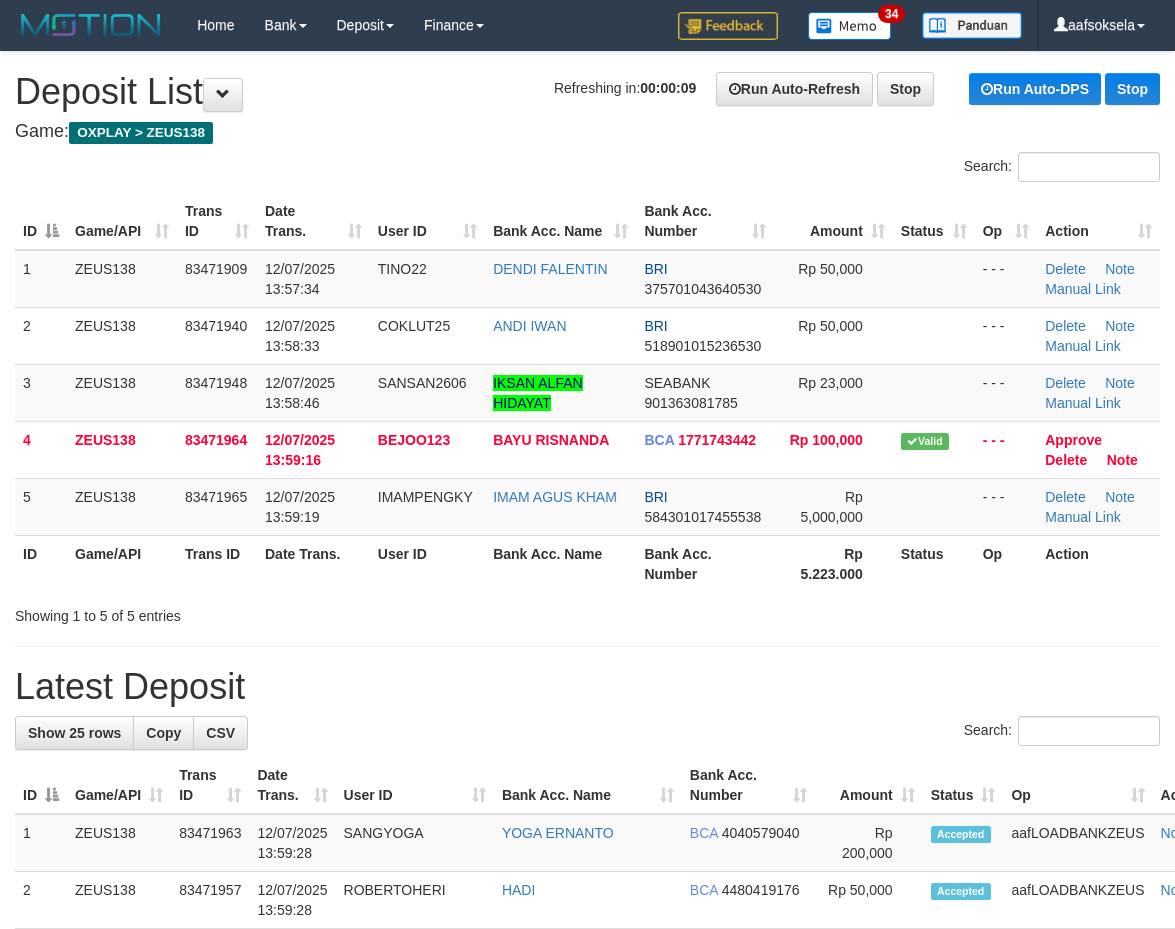 click on "**********" at bounding box center (587, 1212) 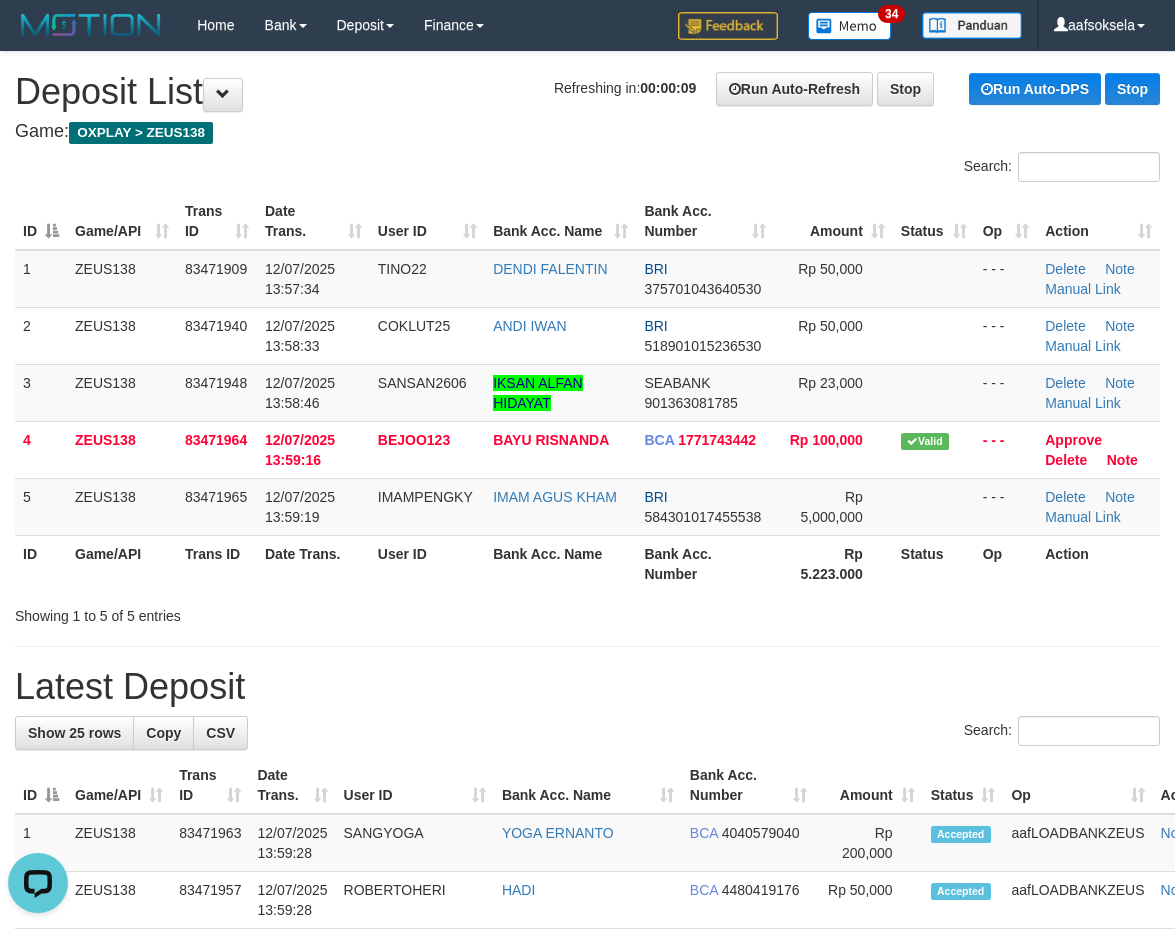 scroll, scrollTop: 0, scrollLeft: 0, axis: both 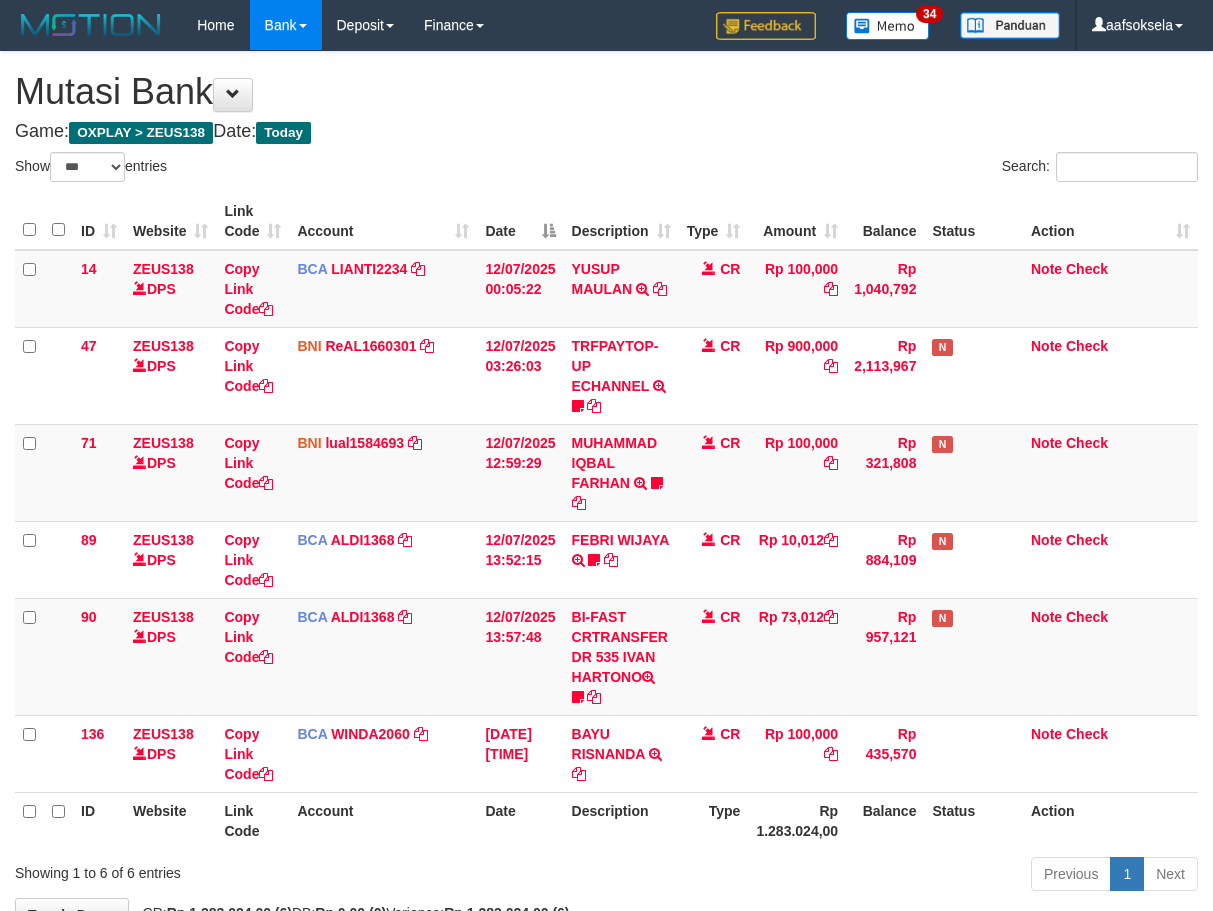 select on "***" 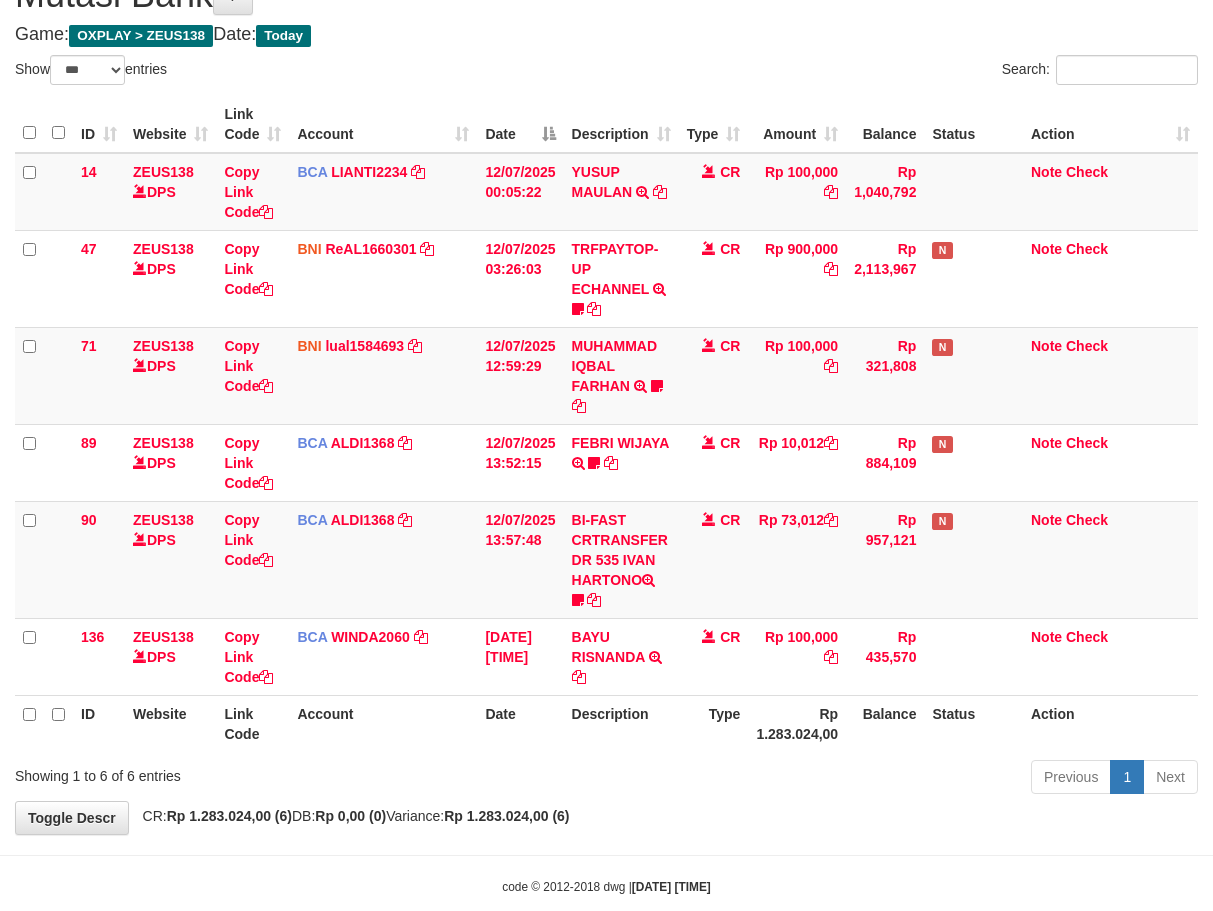 click on "Previous 1 Next" at bounding box center (859, 779) 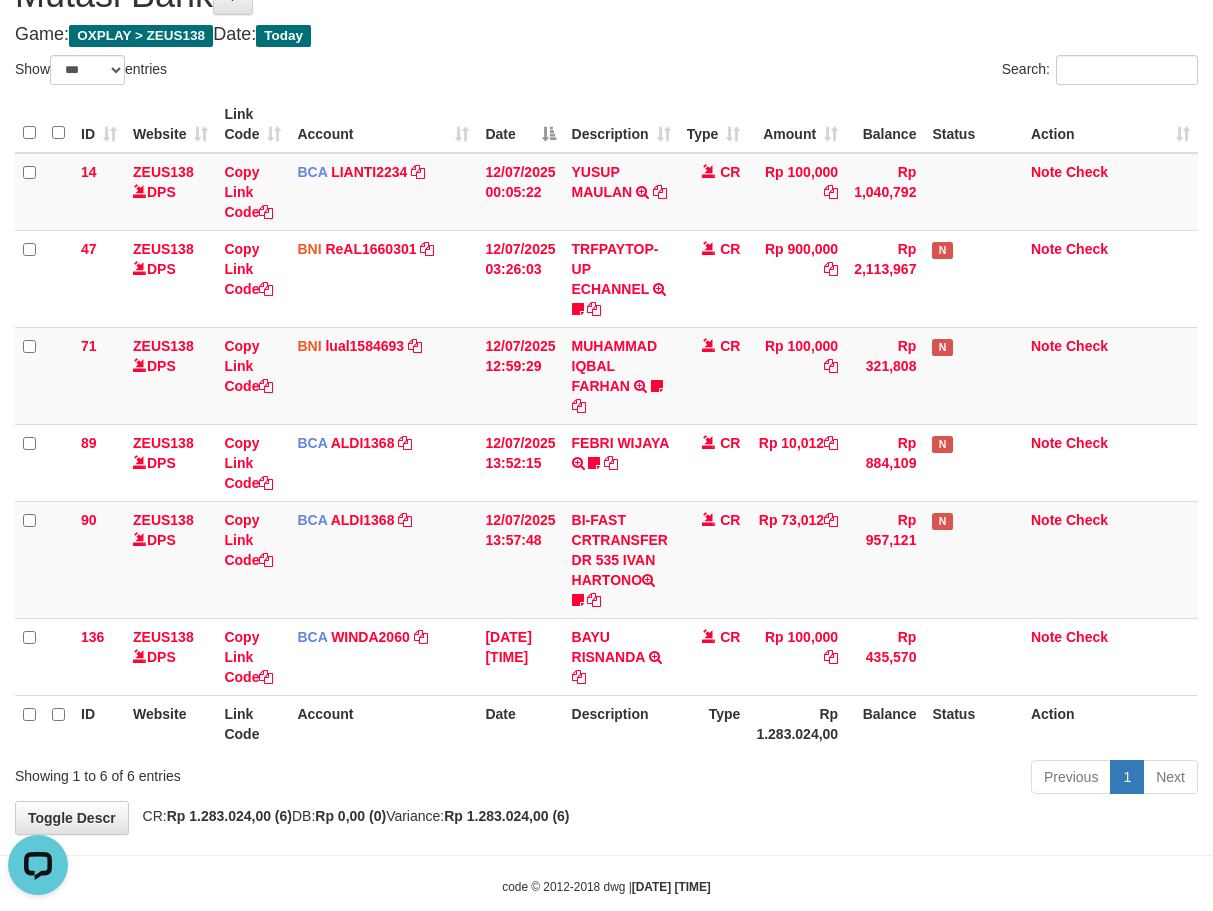 scroll, scrollTop: 0, scrollLeft: 0, axis: both 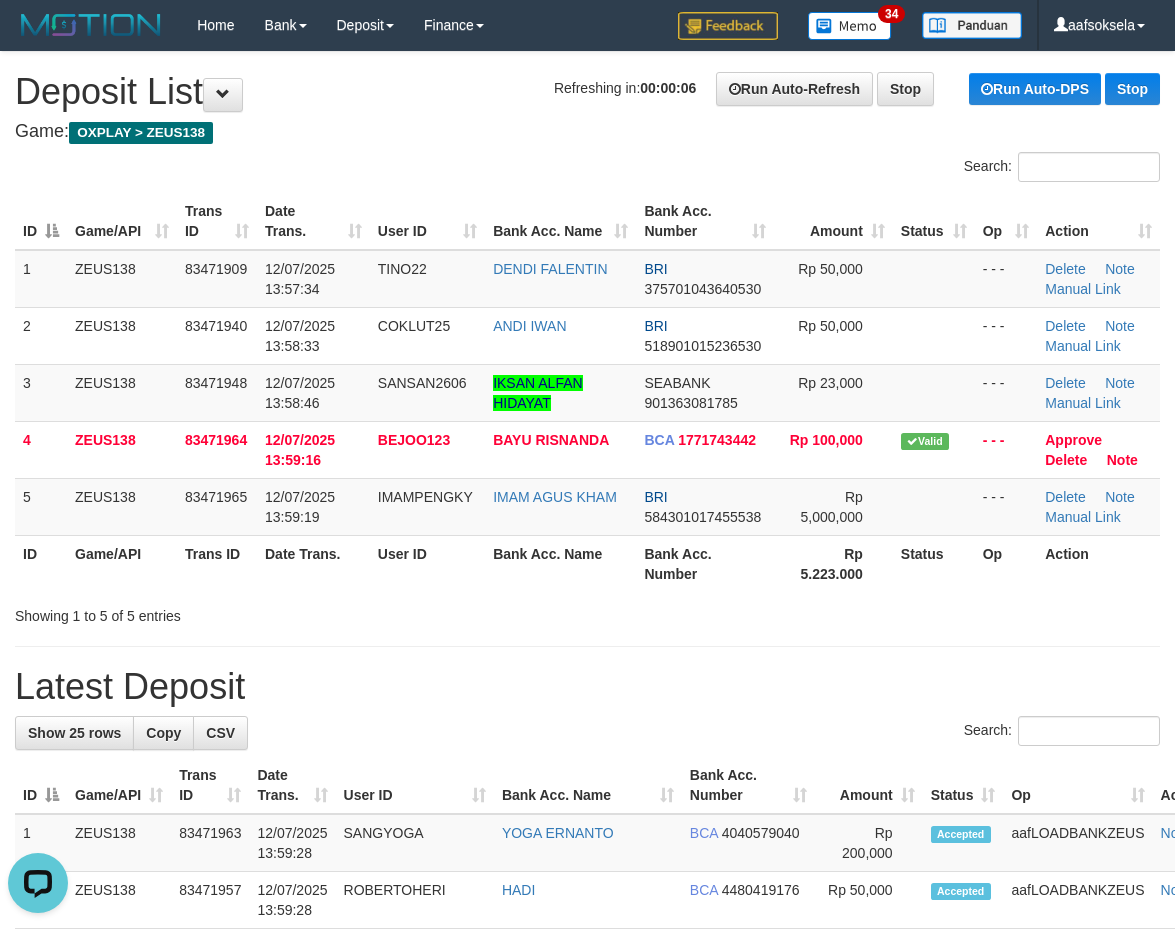 click on "Bank Acc. Name" at bounding box center (560, 563) 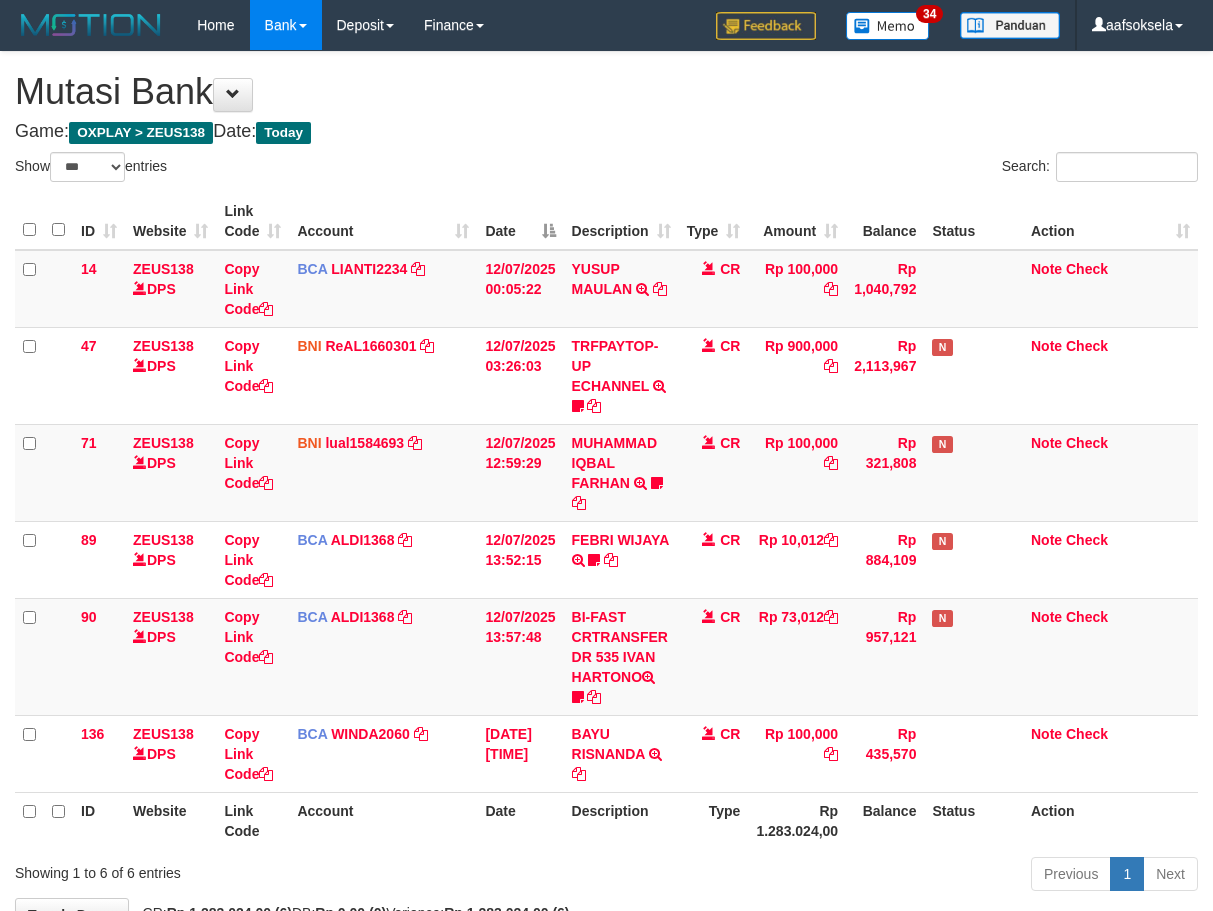 select on "***" 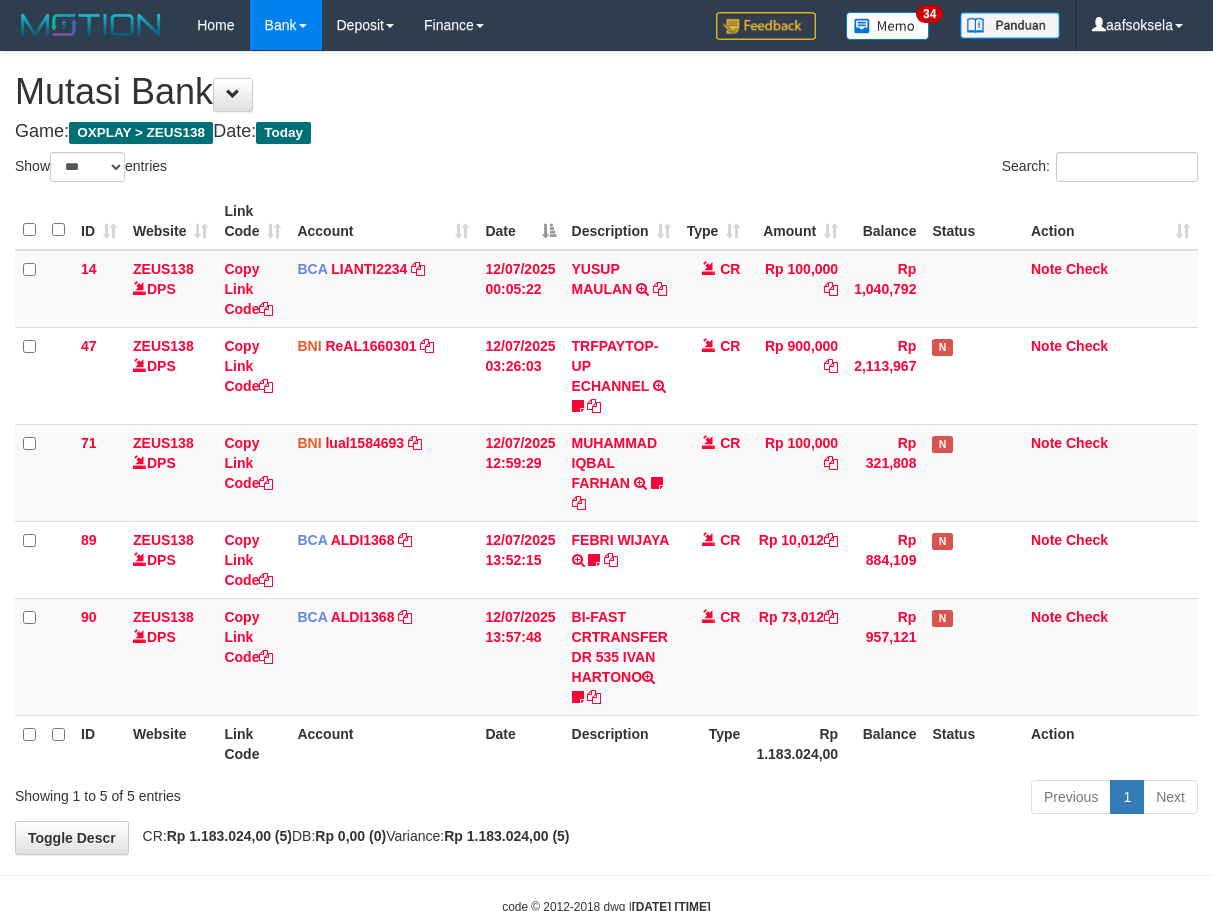 select on "***" 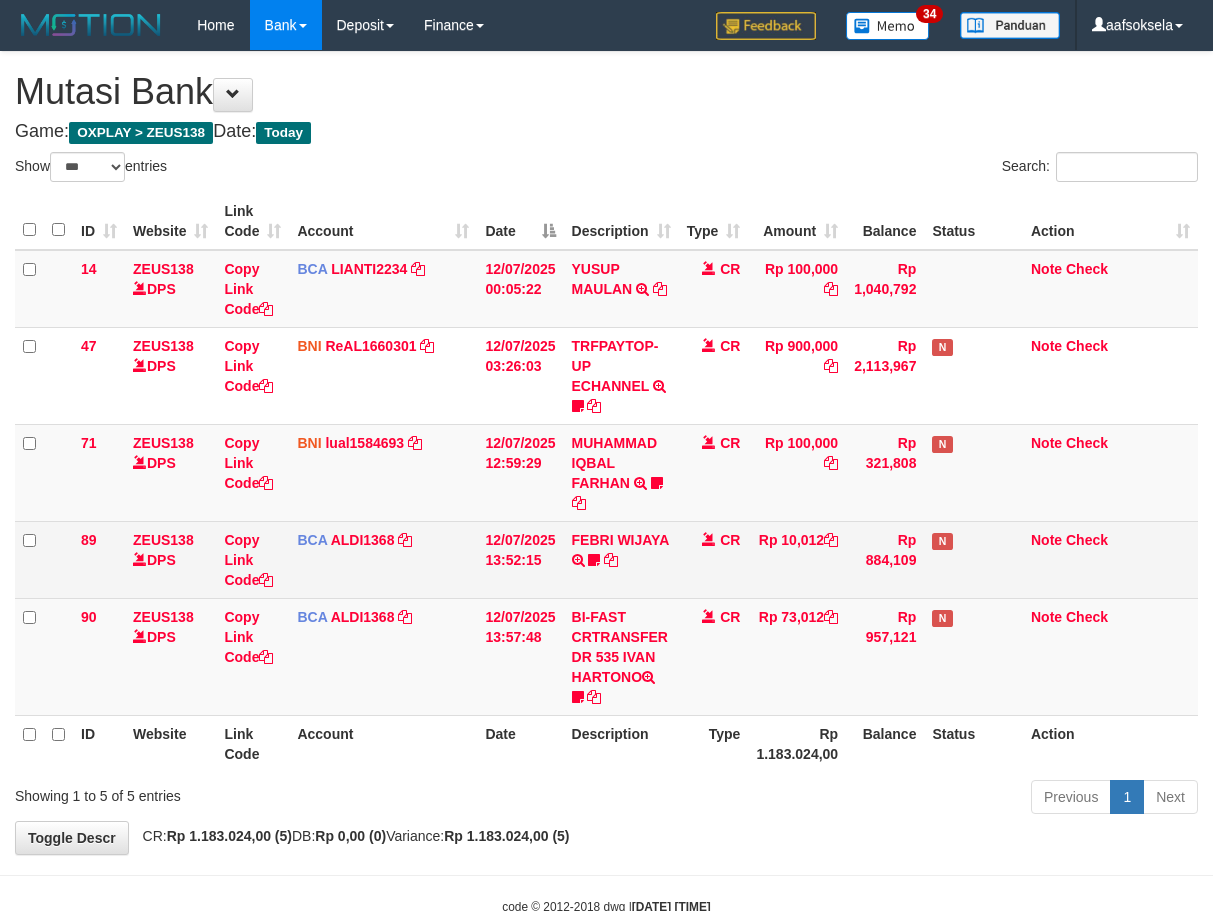 scroll, scrollTop: 55, scrollLeft: 0, axis: vertical 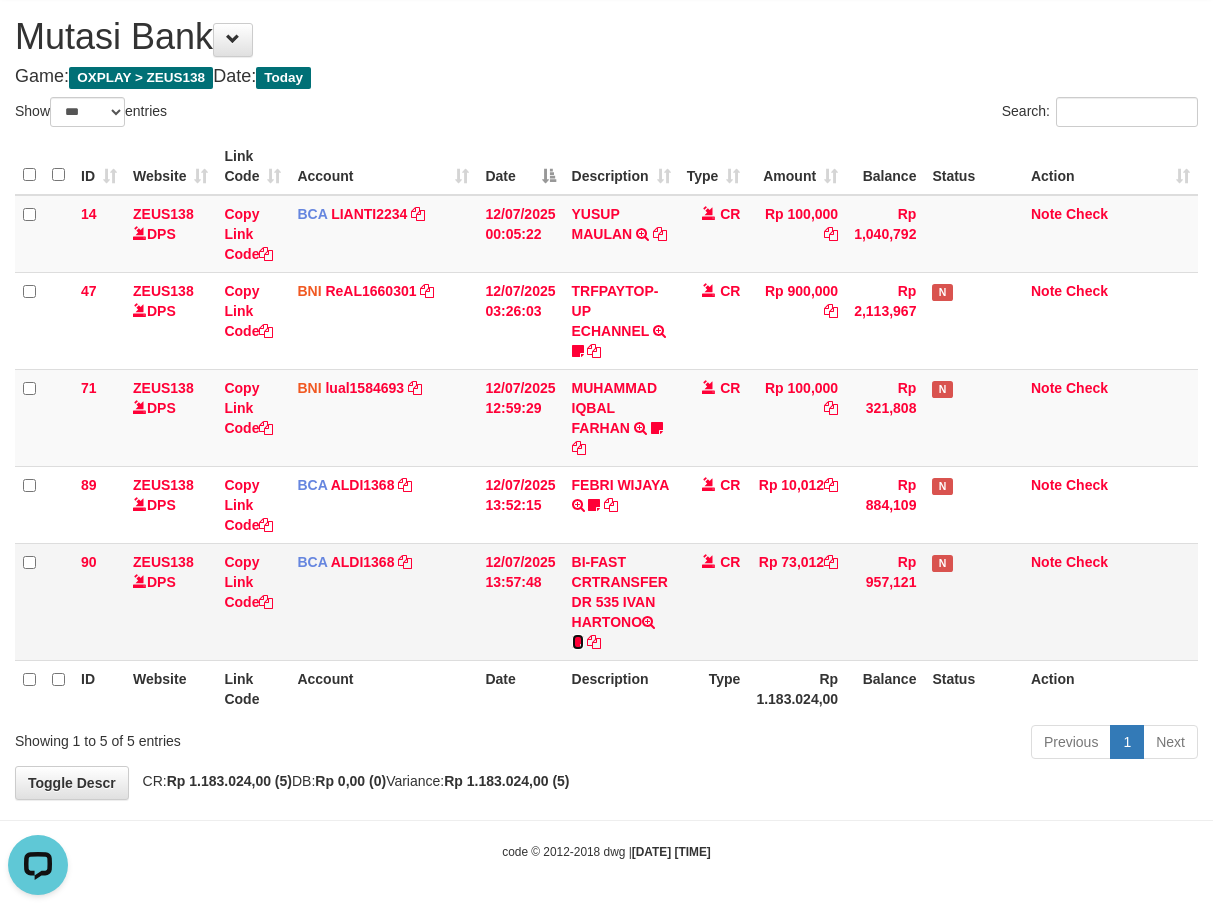 click at bounding box center (578, 642) 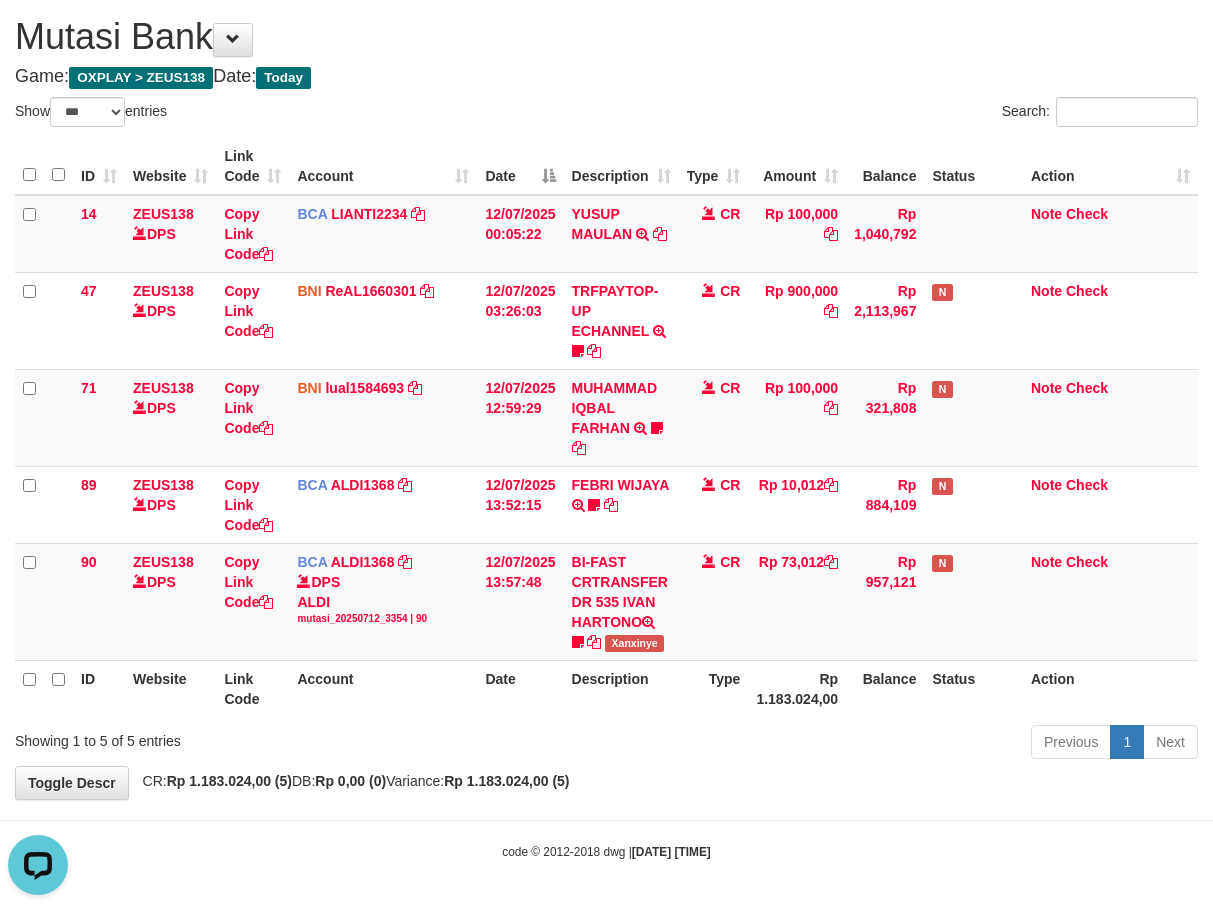 click on "Previous 1 Next" at bounding box center (859, 744) 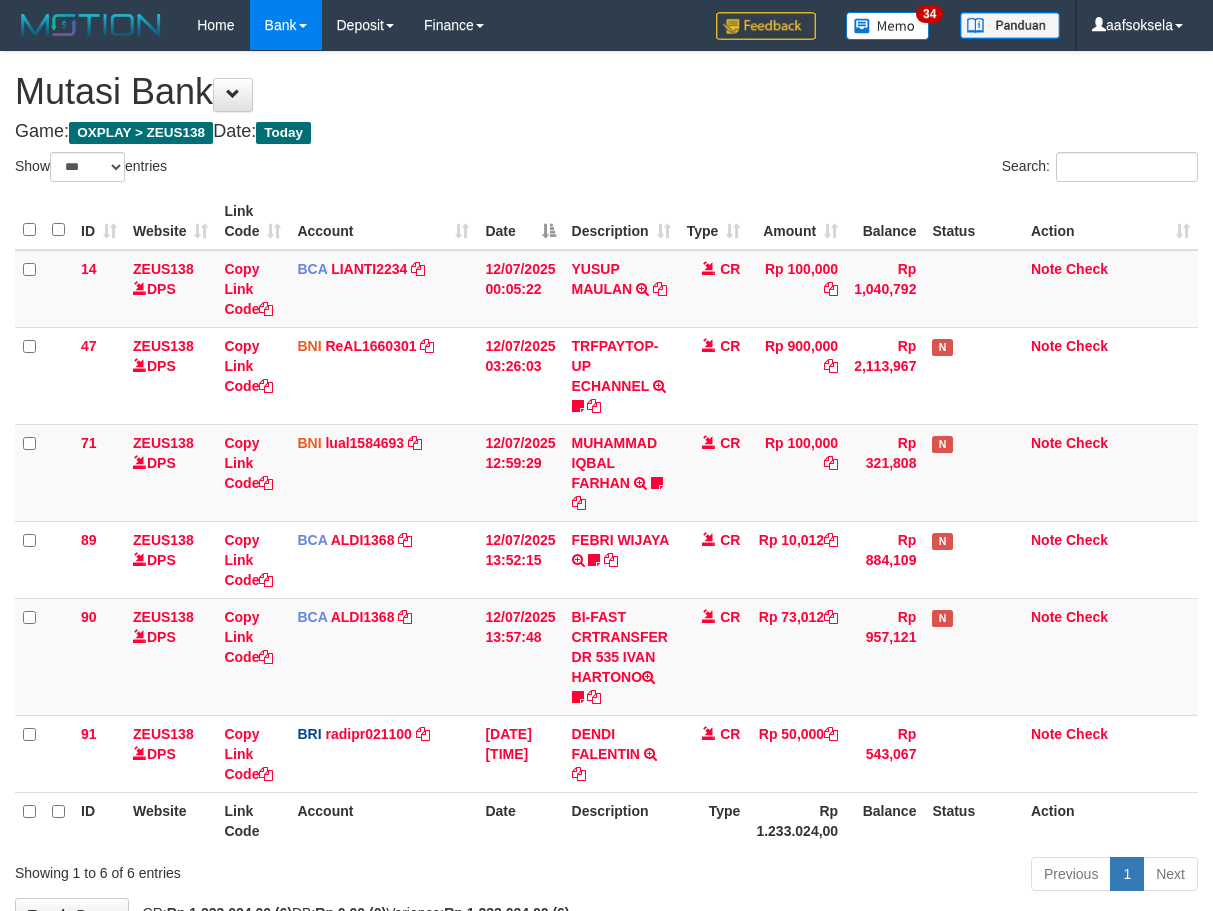 select on "***" 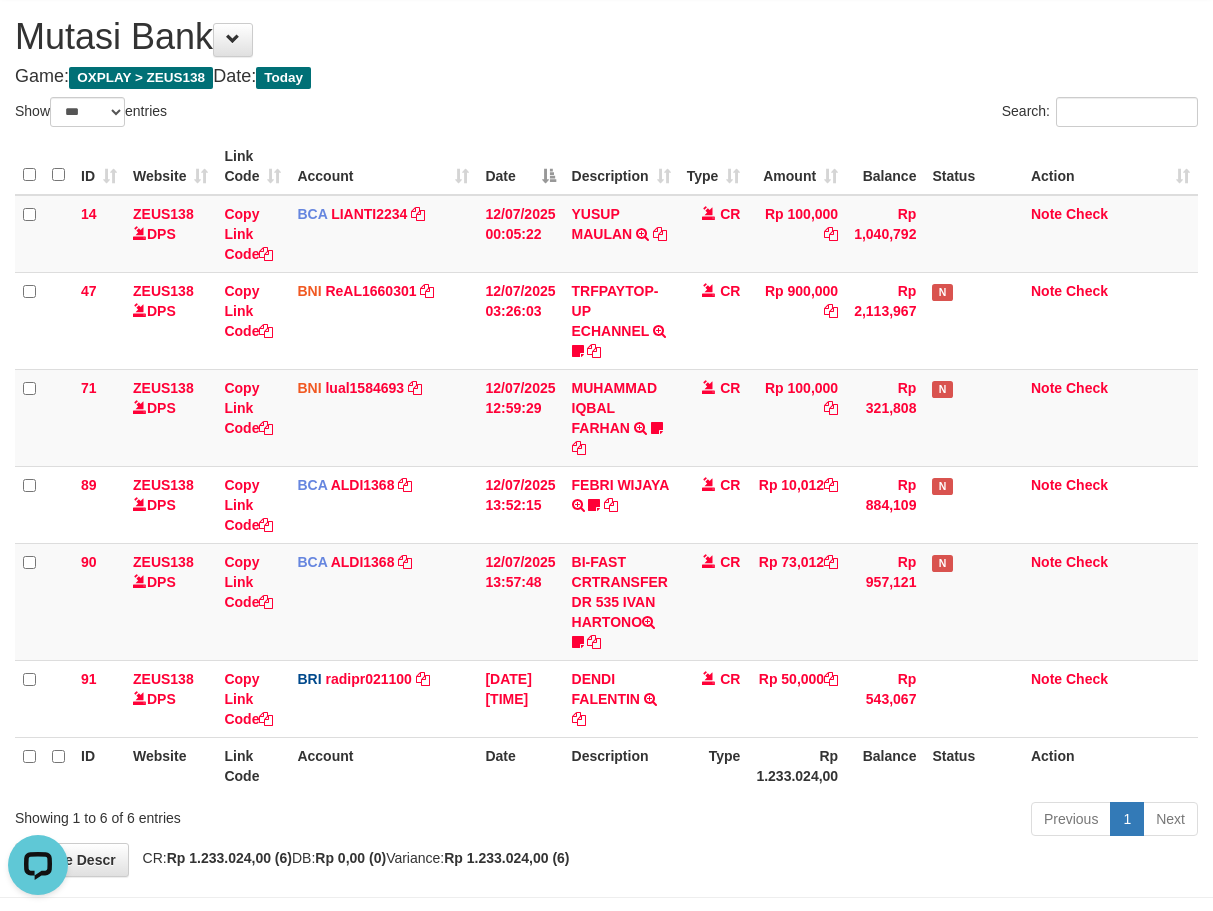 scroll, scrollTop: 0, scrollLeft: 0, axis: both 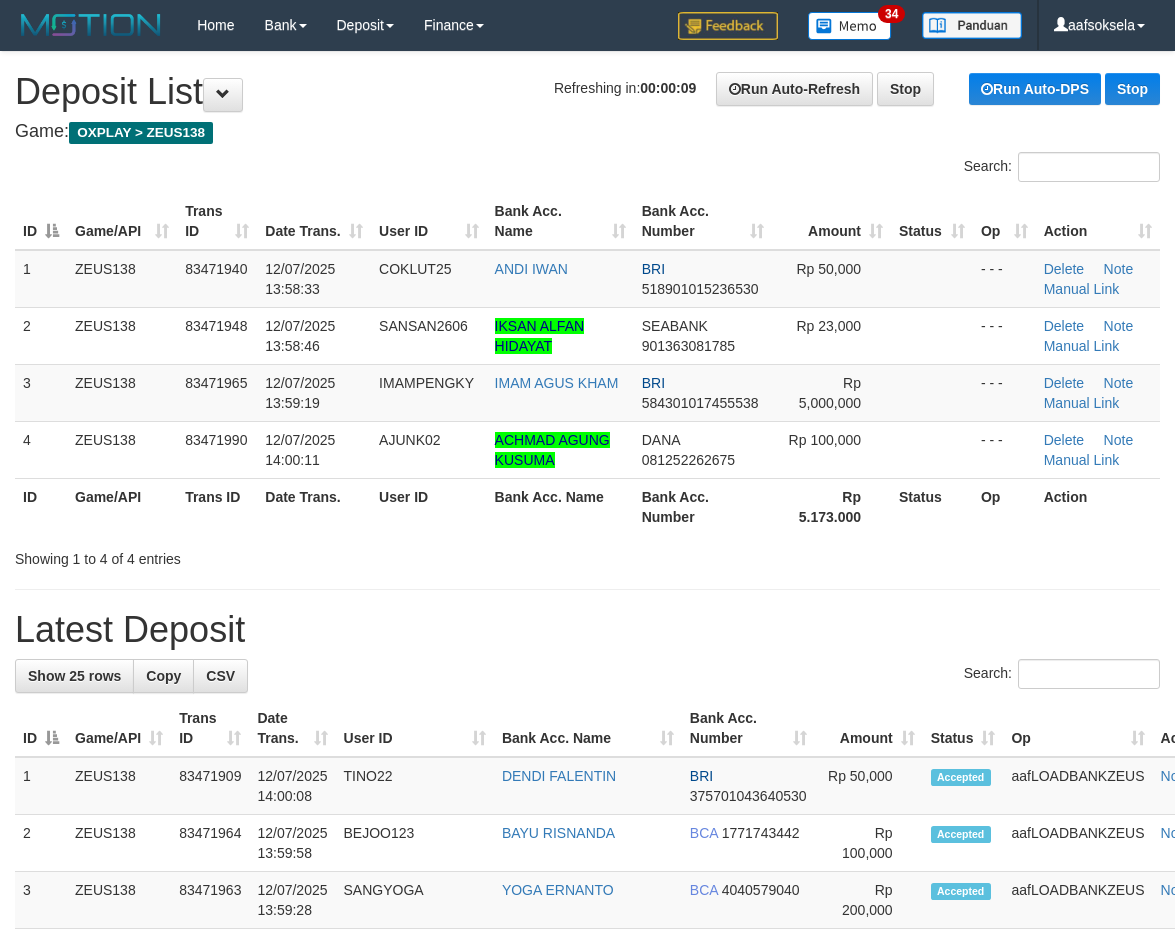 click at bounding box center (587, 589) 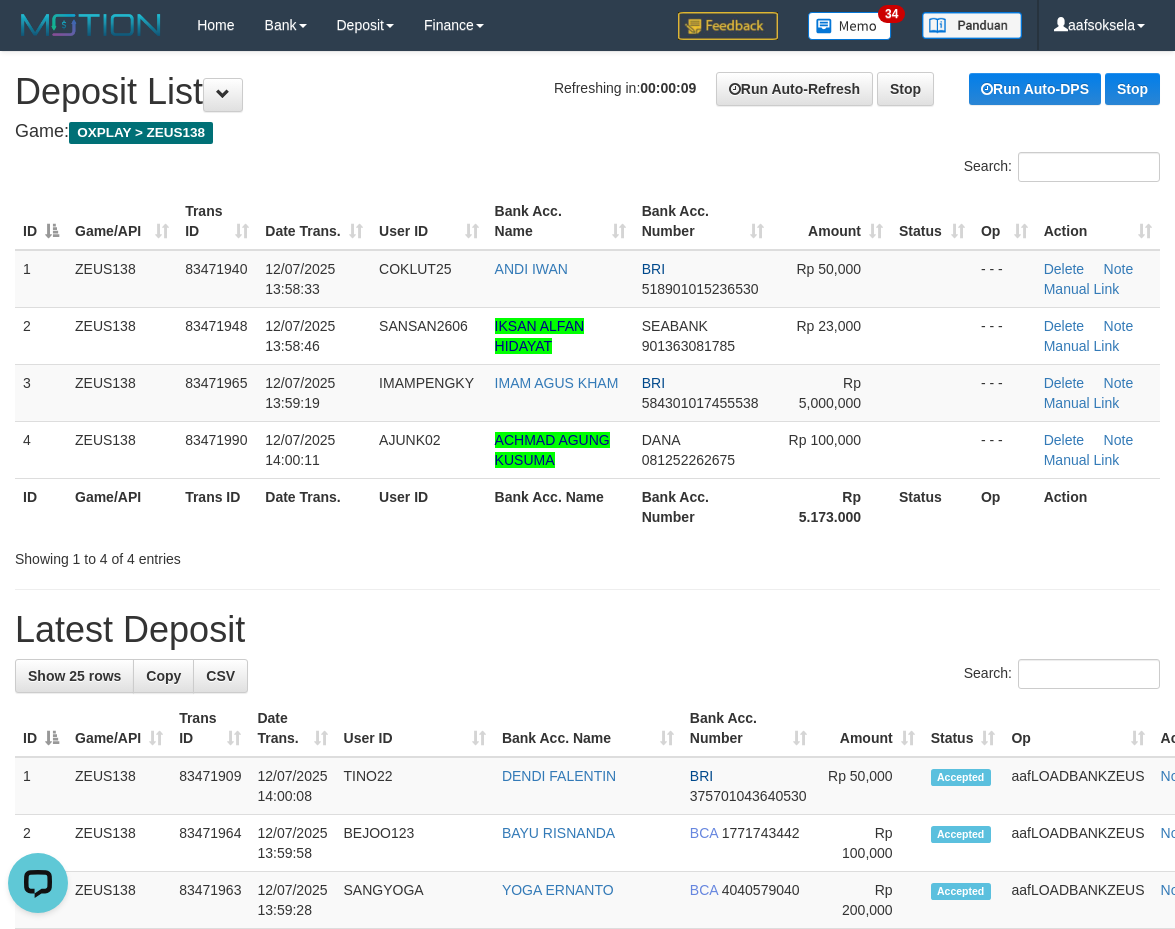 scroll, scrollTop: 0, scrollLeft: 0, axis: both 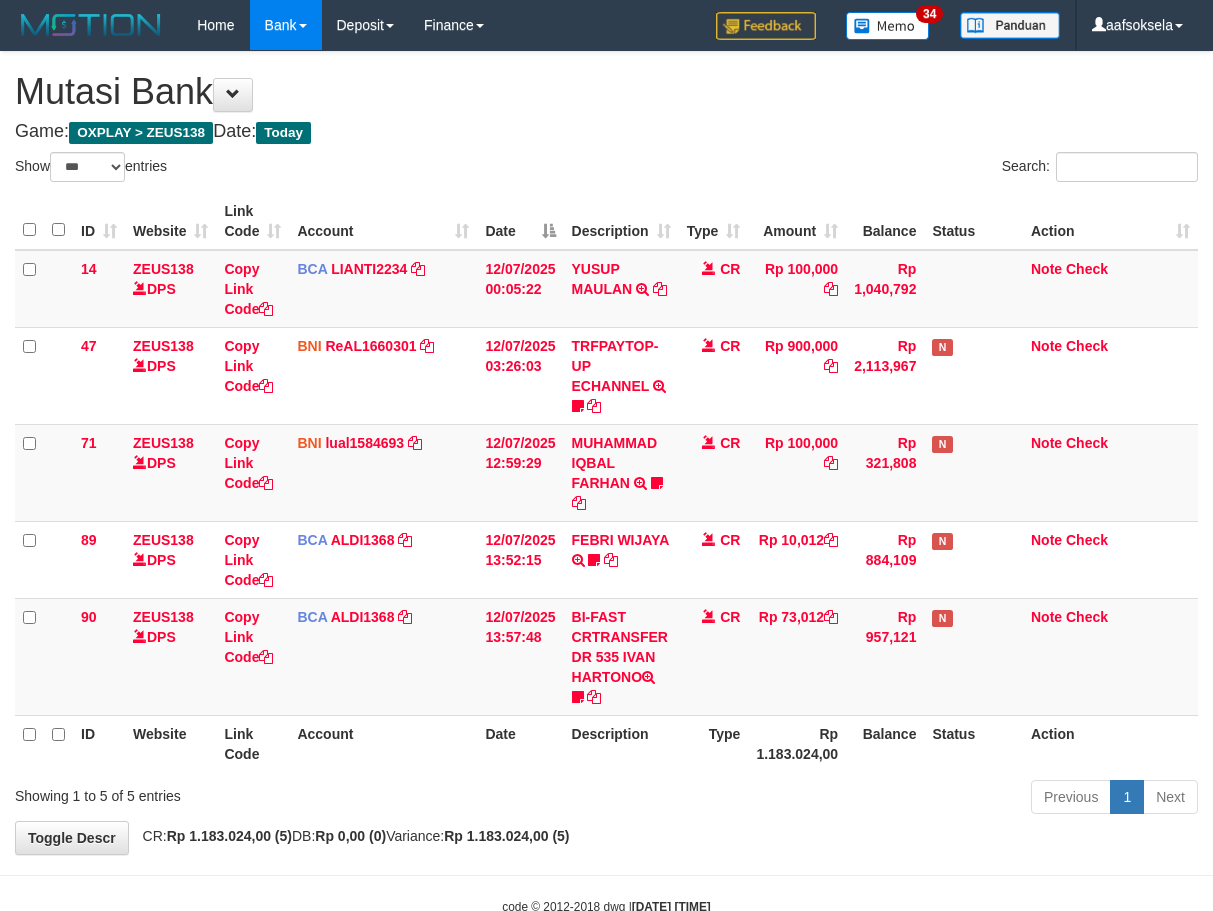 select on "***" 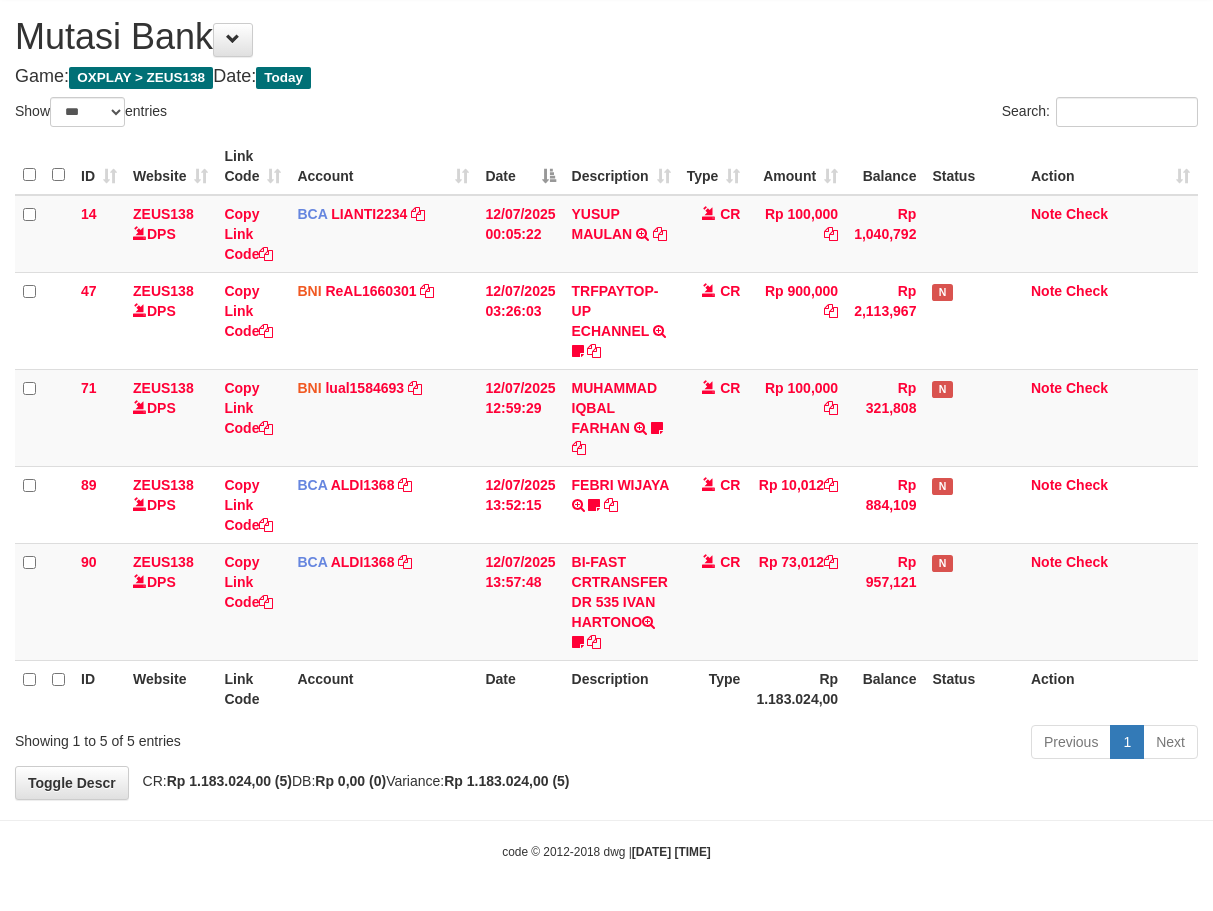 click on "Previous 1 Next" at bounding box center [859, 744] 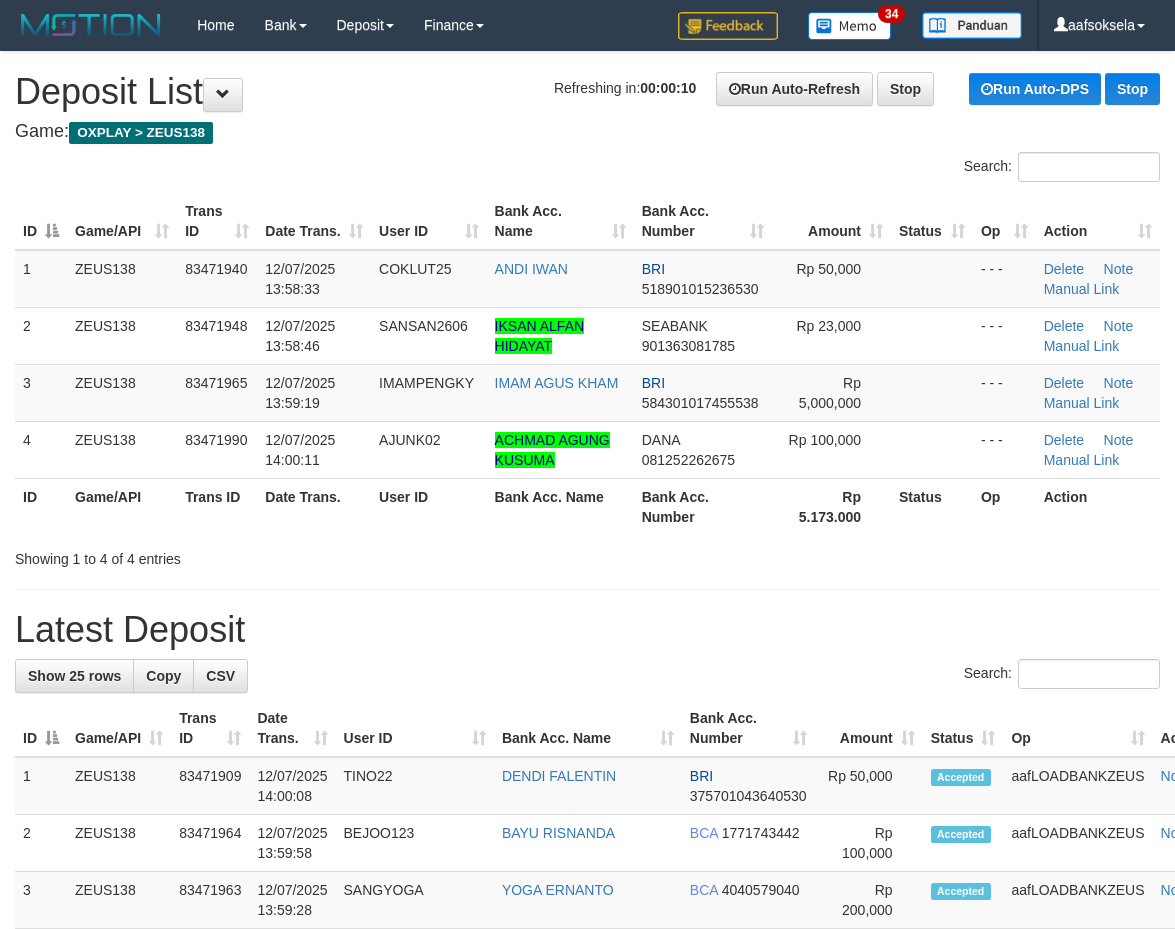 scroll, scrollTop: 0, scrollLeft: 0, axis: both 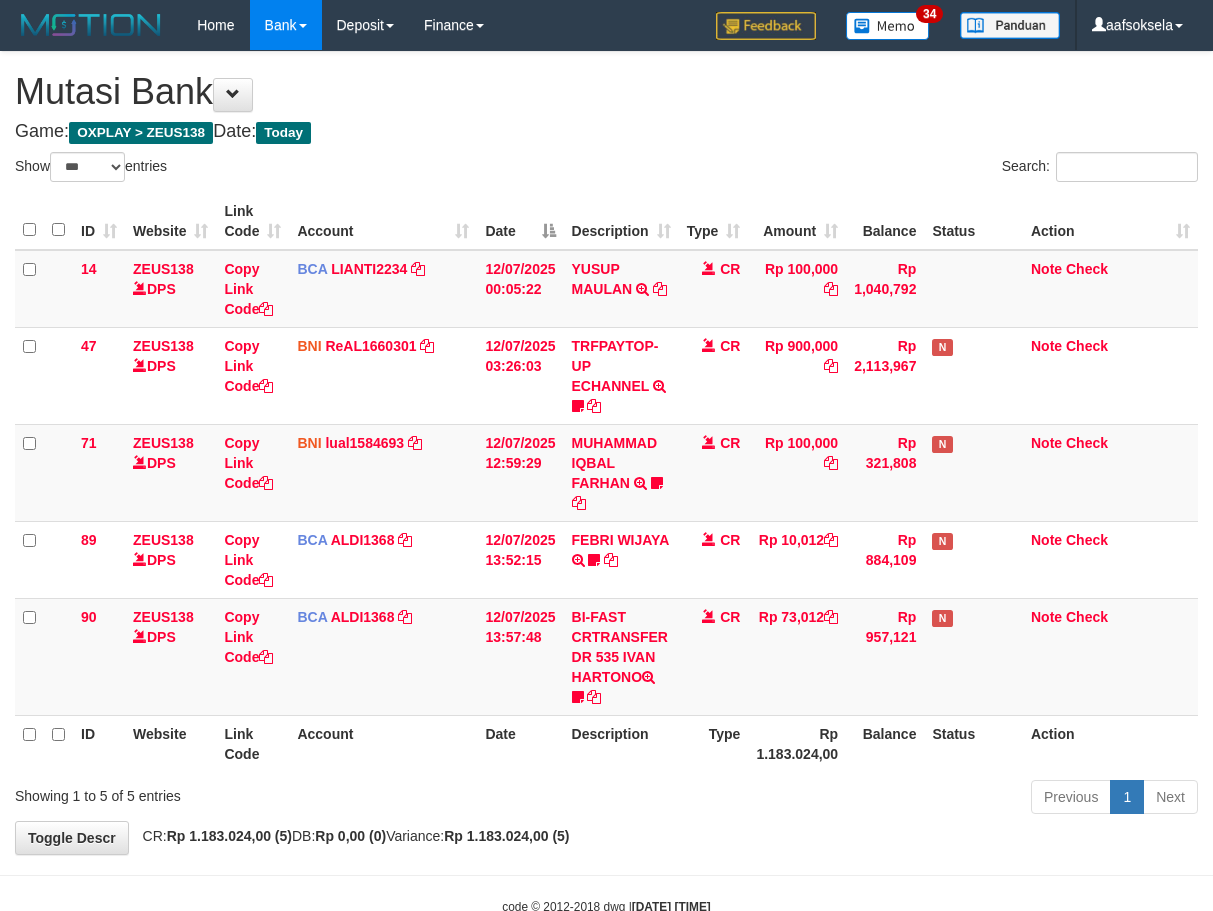 select on "***" 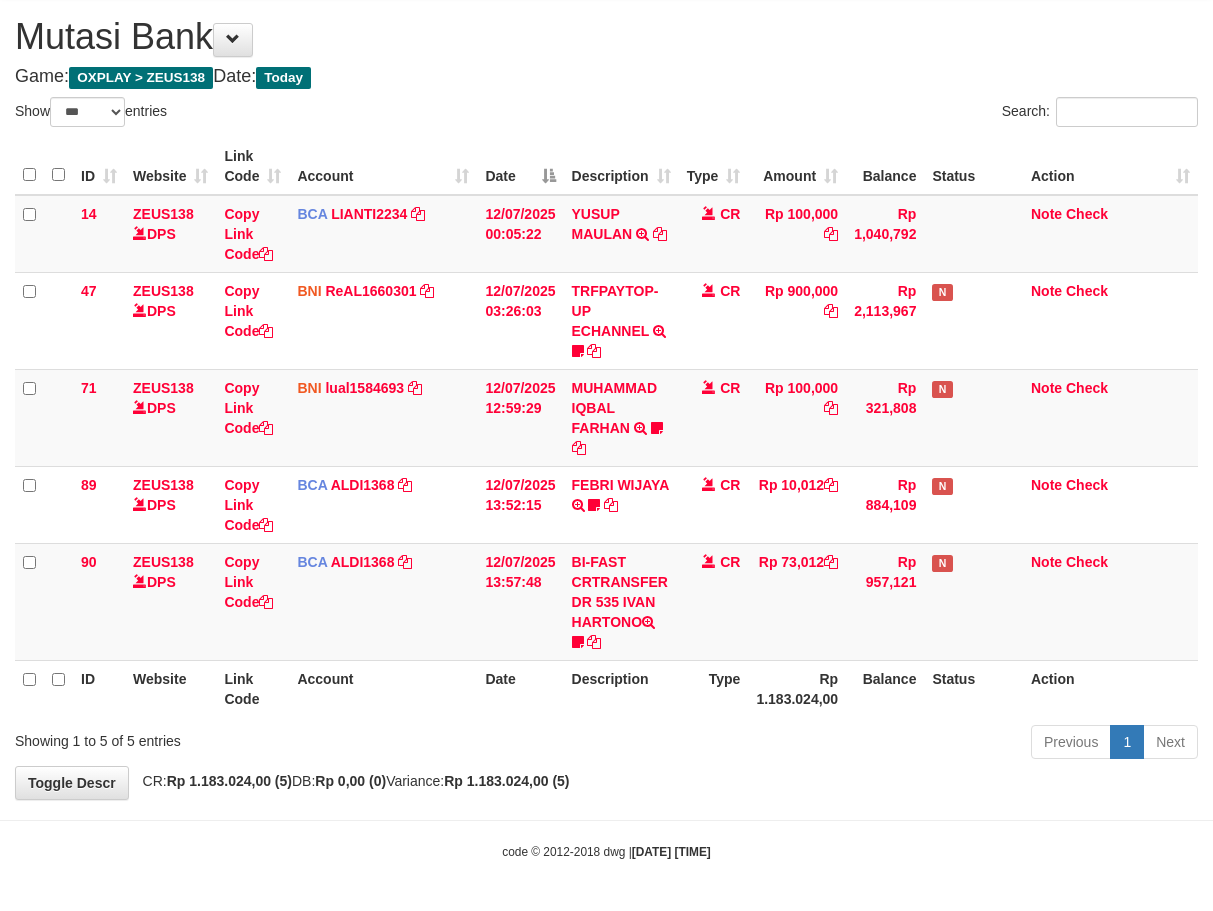 click on "Description" at bounding box center (621, 688) 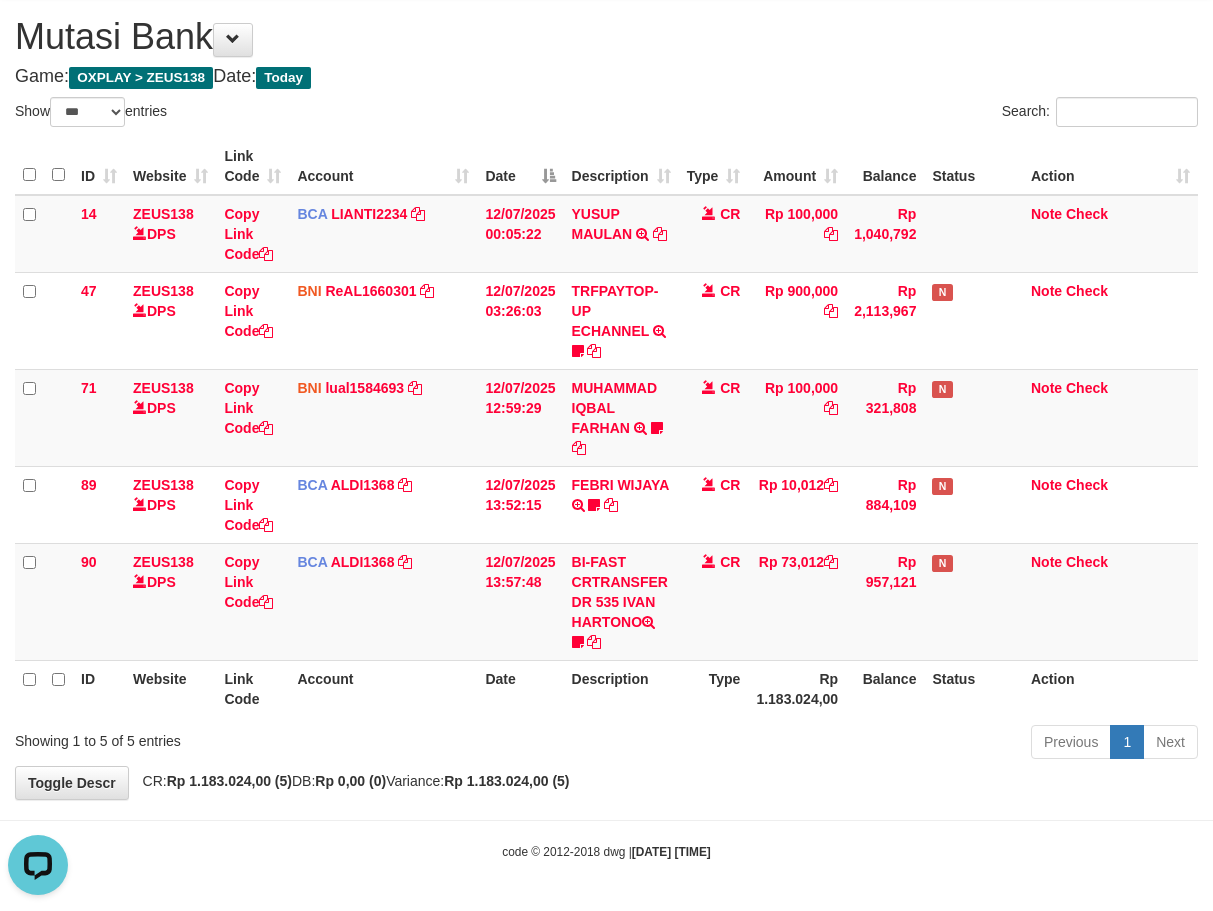 scroll, scrollTop: 0, scrollLeft: 0, axis: both 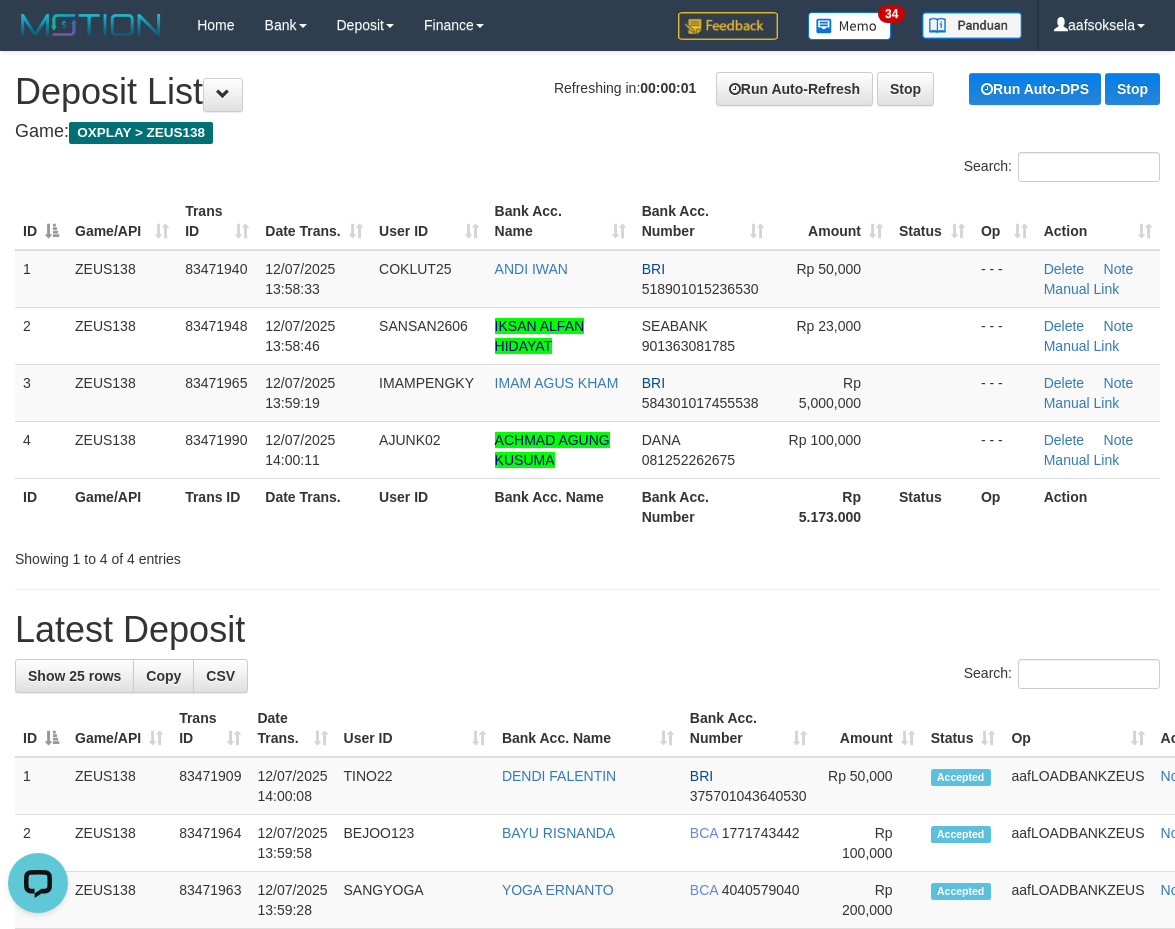 click at bounding box center (587, 589) 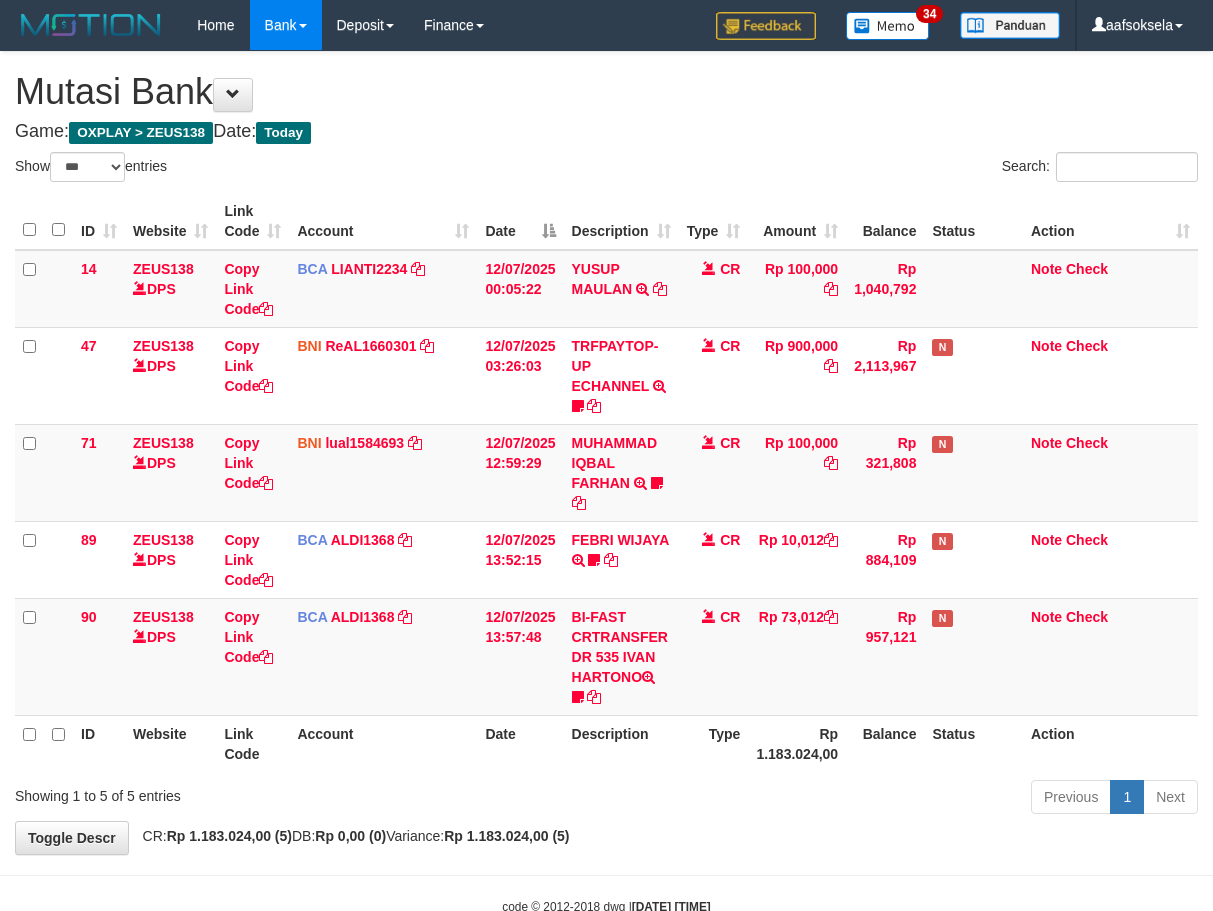 select on "***" 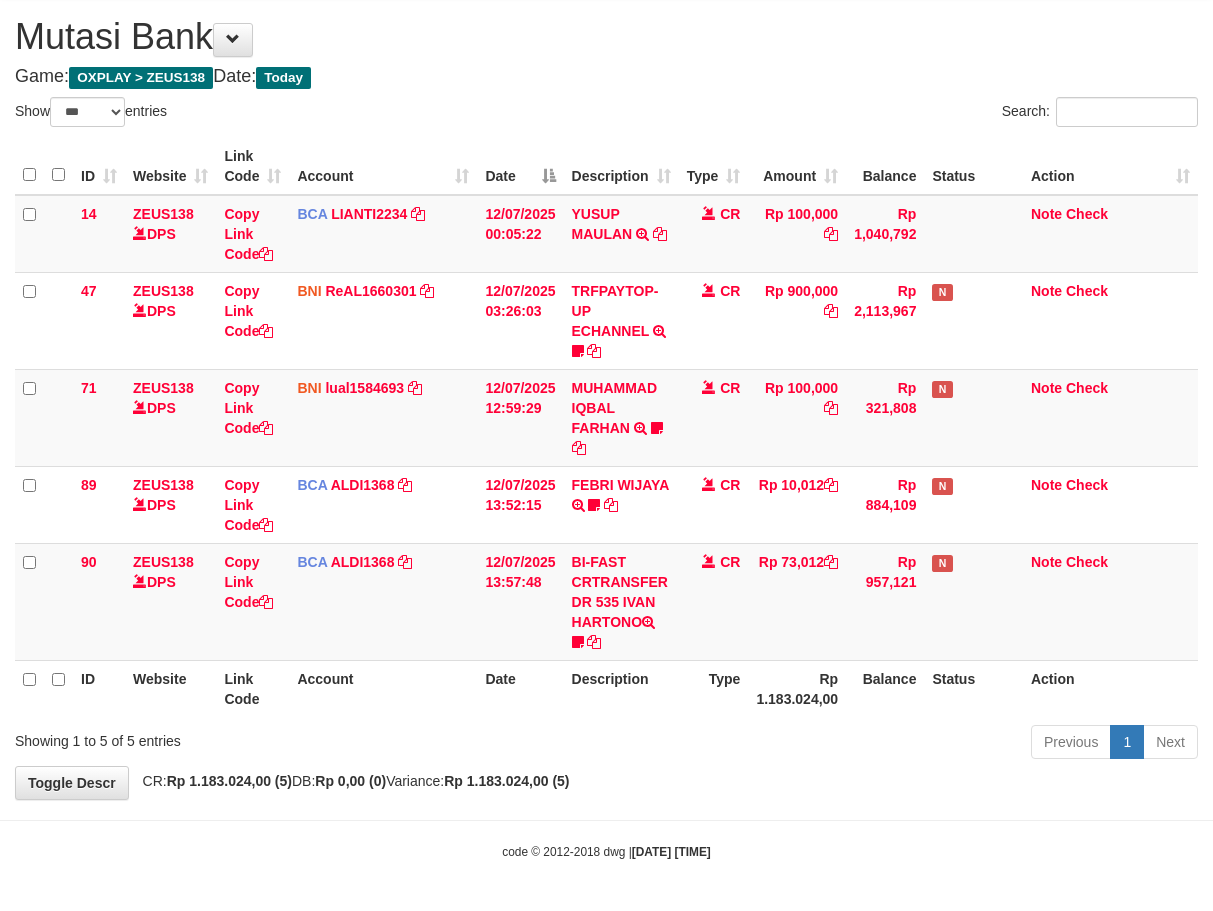 drag, startPoint x: 465, startPoint y: 713, endPoint x: 717, endPoint y: 702, distance: 252.23996 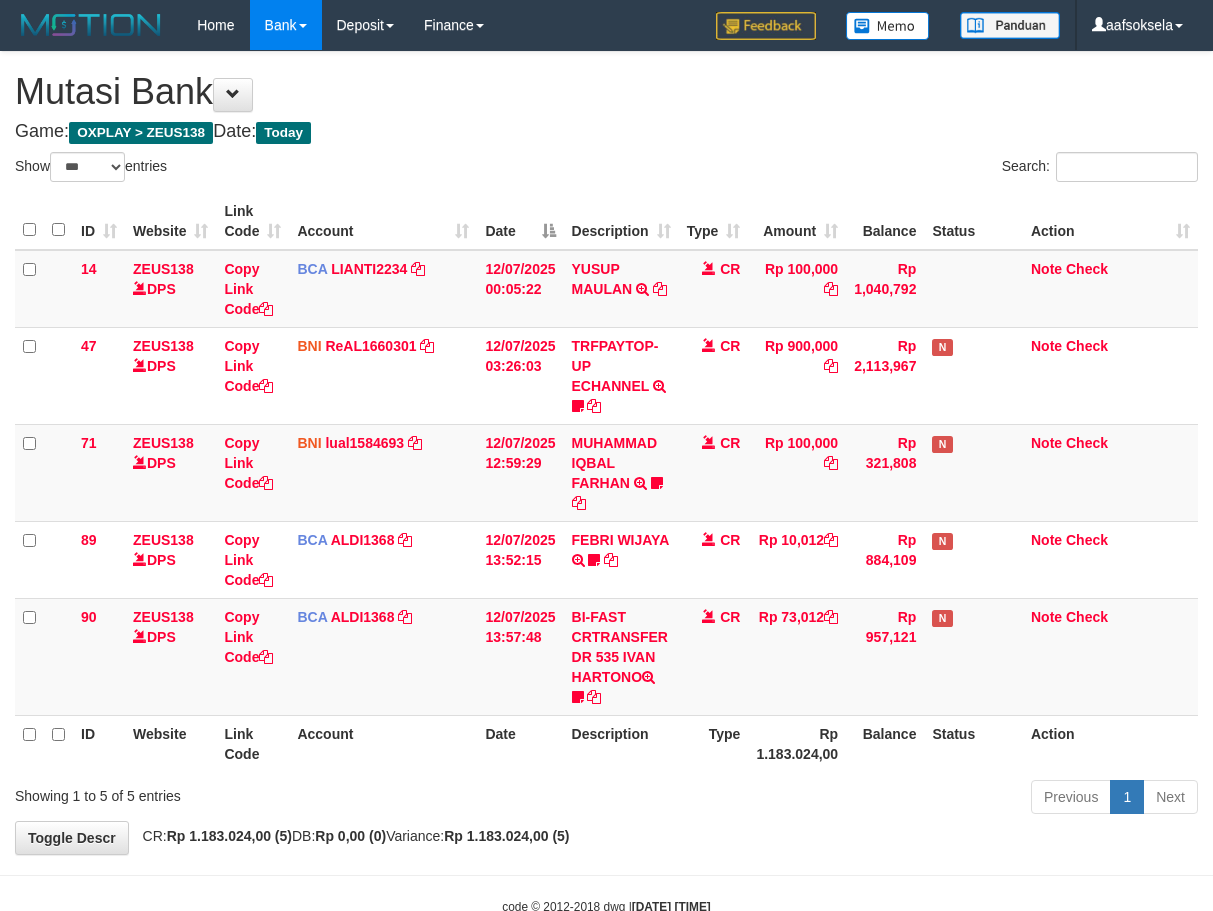 select on "***" 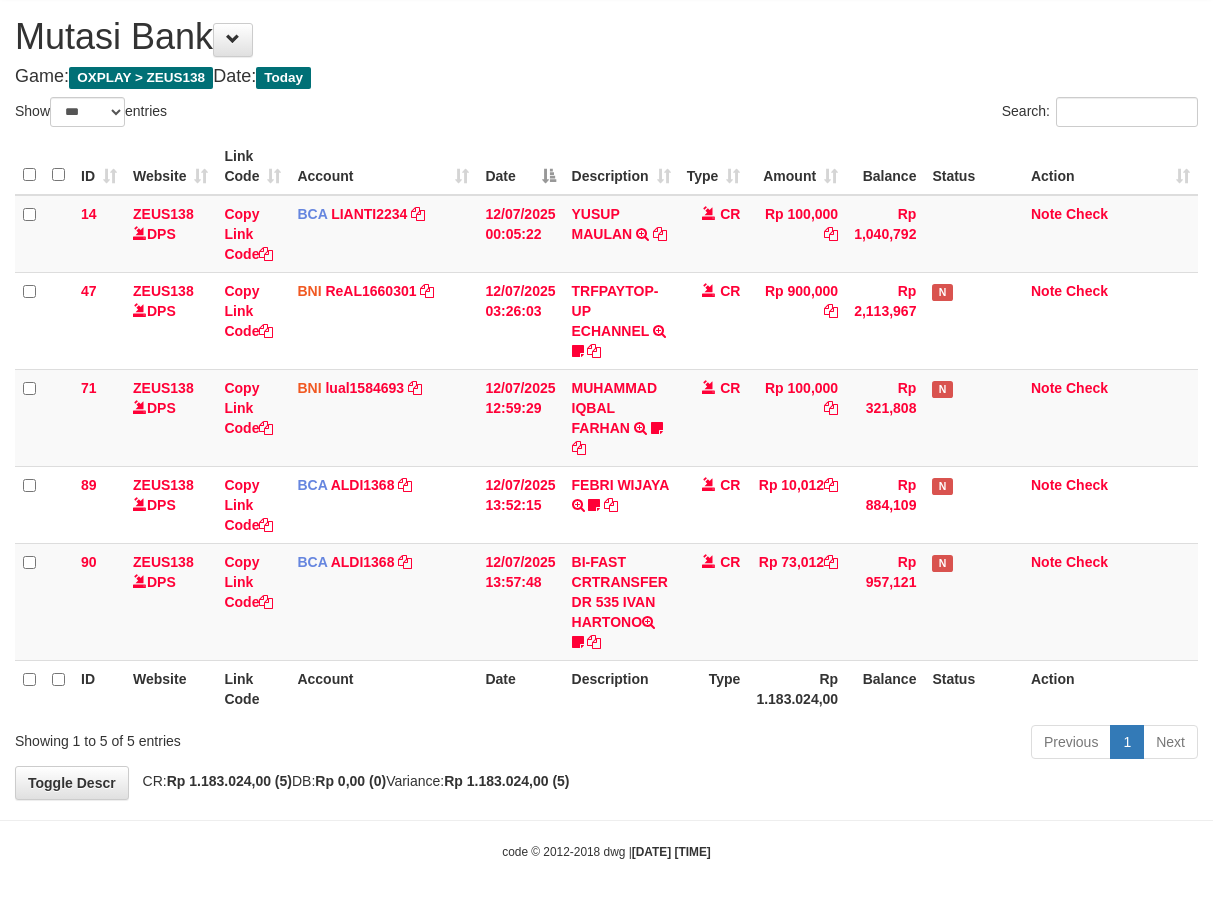 click on "ID Website Link Code Account Date Description Type Amount Balance Status Action
14
ZEUS138    DPS
Copy Link Code
BCA
LIANTI2234
DPS
YULIANTI
mutasi_20250712_4646 | 14
mutasi_20250712_4646 | 14
12/07/2025 00:05:22
YUSUP MAULAN         TRSF E-BANKING CR 1207/FTSCY/WS95051
100000.002025071262819090 TRFDN-YUSUP MAULANESPAY DEBIT INDONE
CR
Rp 100,000
Rp 1,040,792
Note
Check
47
ZEUS138    DPS
Copy Link Code
BNI
ReAL1660301" at bounding box center (606, 427) 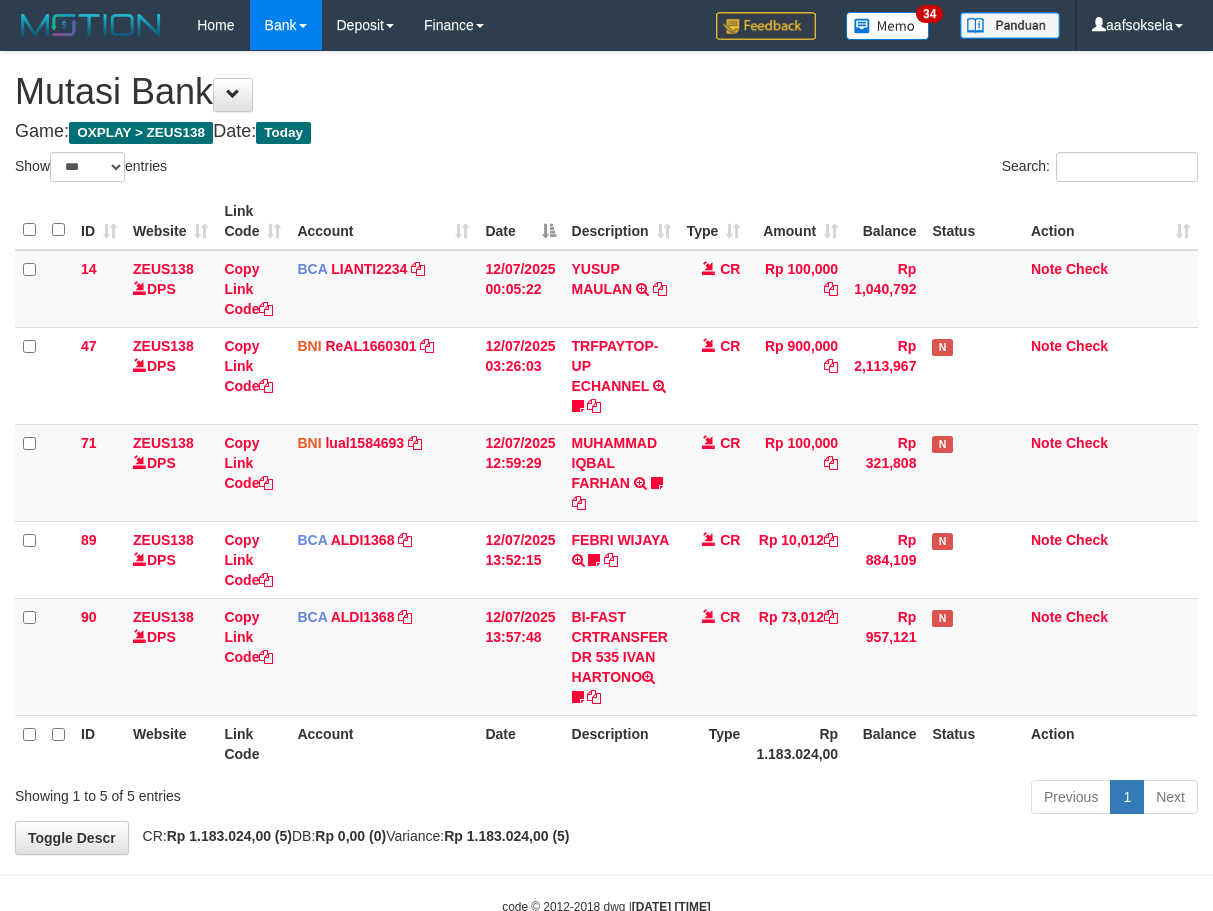 select on "***" 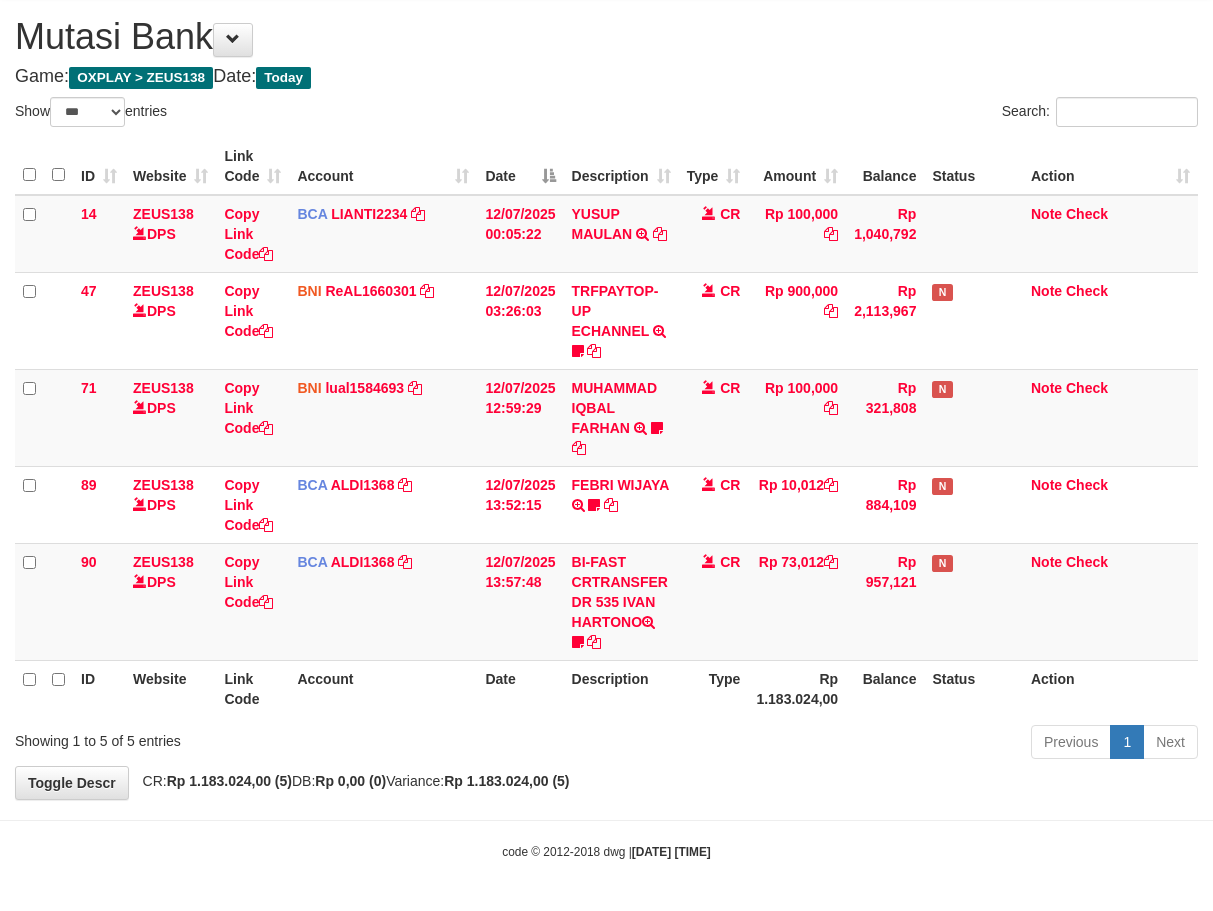 click on "Account" at bounding box center (383, 688) 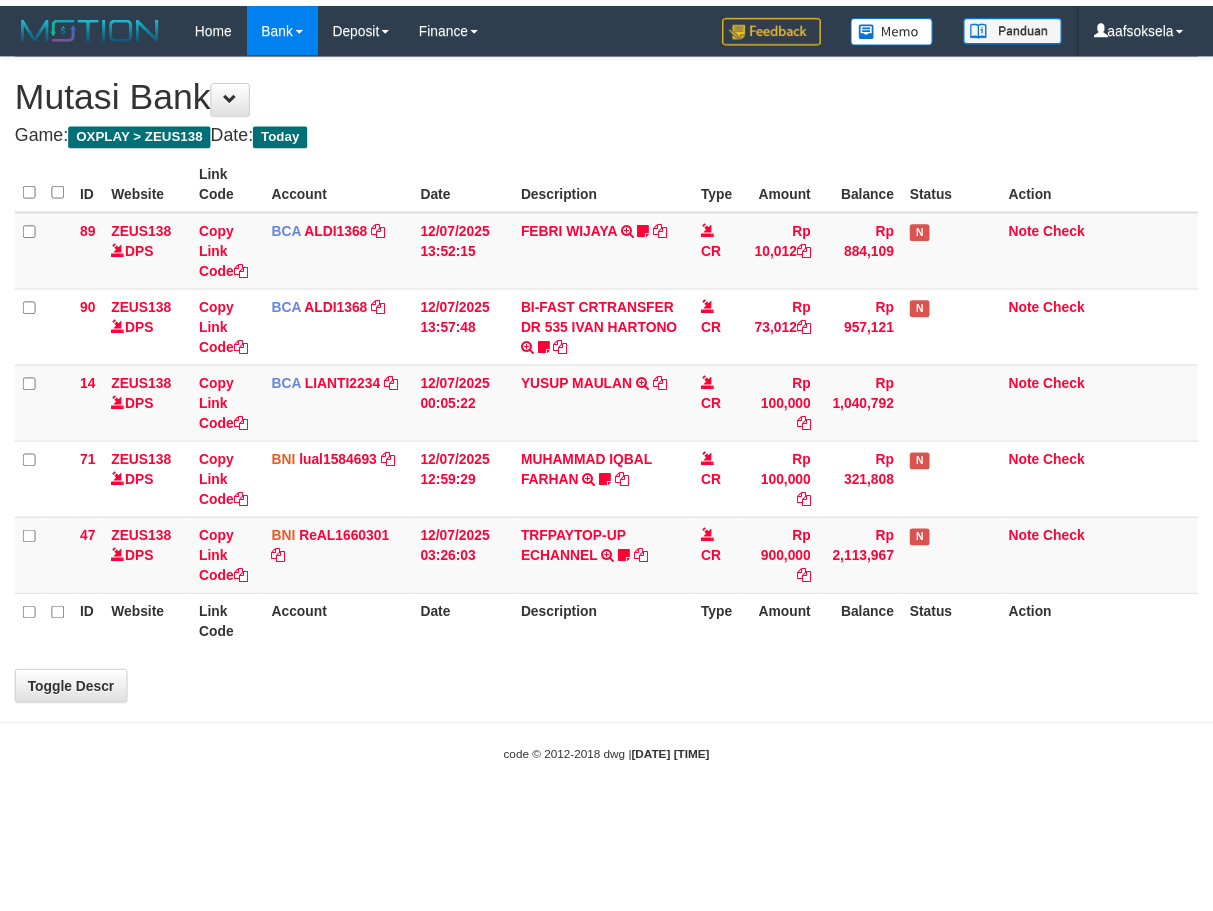 scroll, scrollTop: 55, scrollLeft: 0, axis: vertical 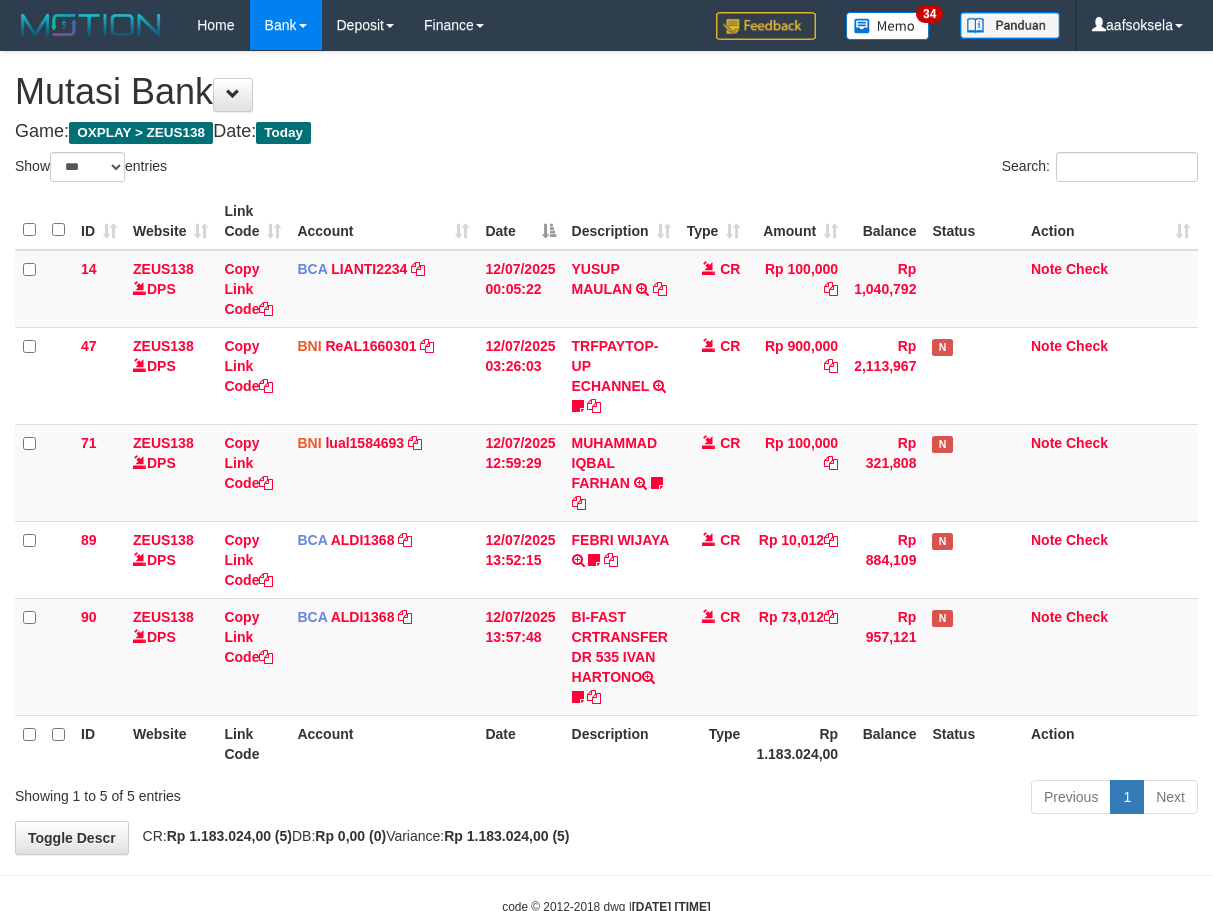 select on "***" 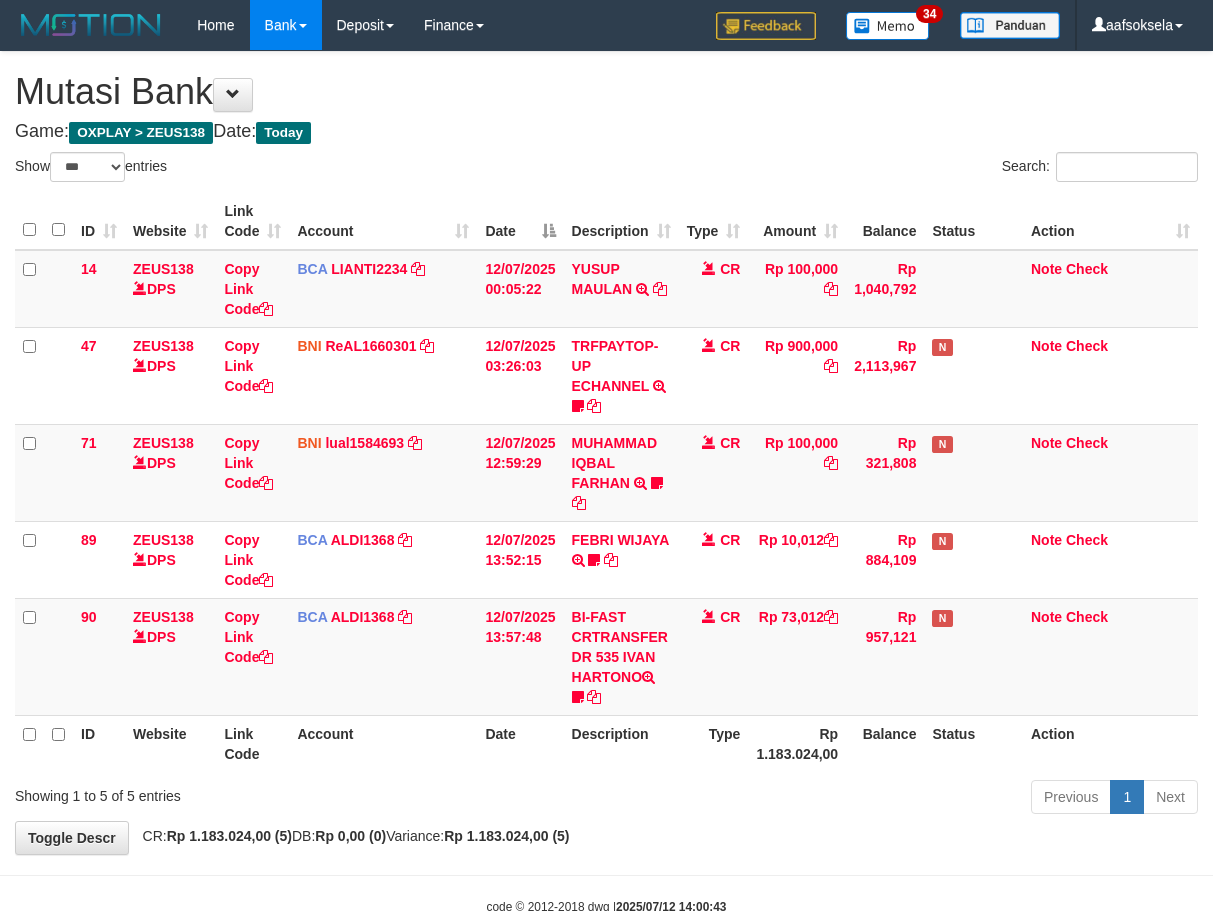 select on "***" 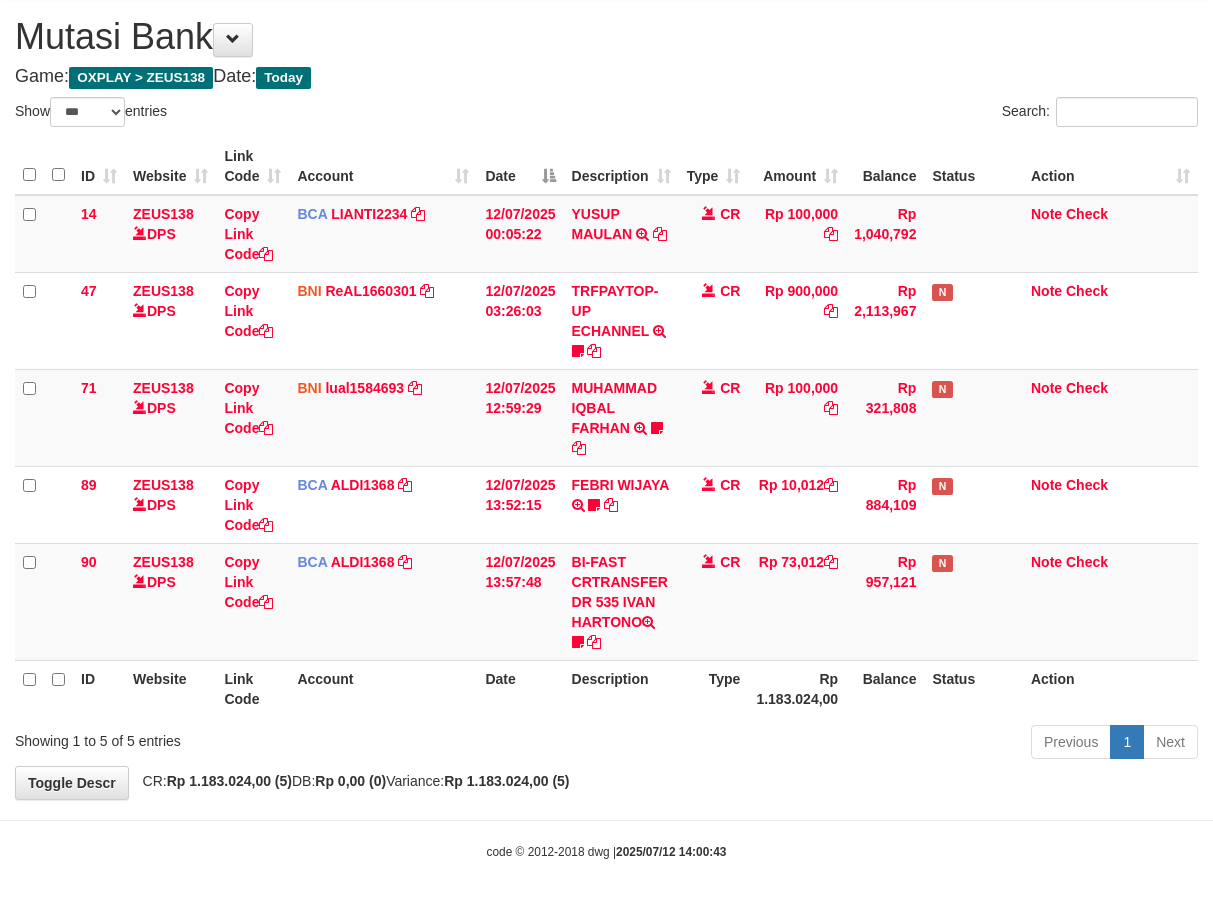 drag, startPoint x: 400, startPoint y: 727, endPoint x: 420, endPoint y: 720, distance: 21.189621 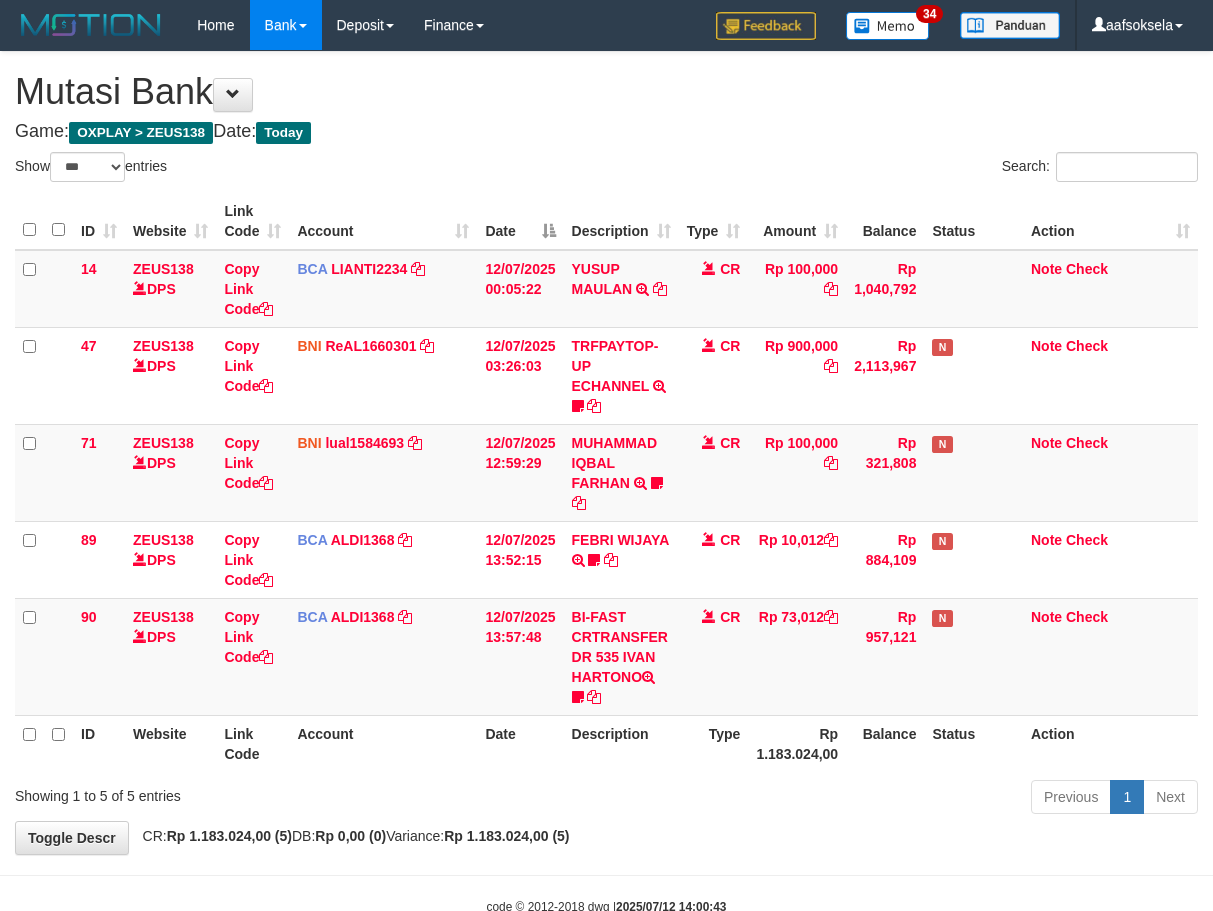 select on "***" 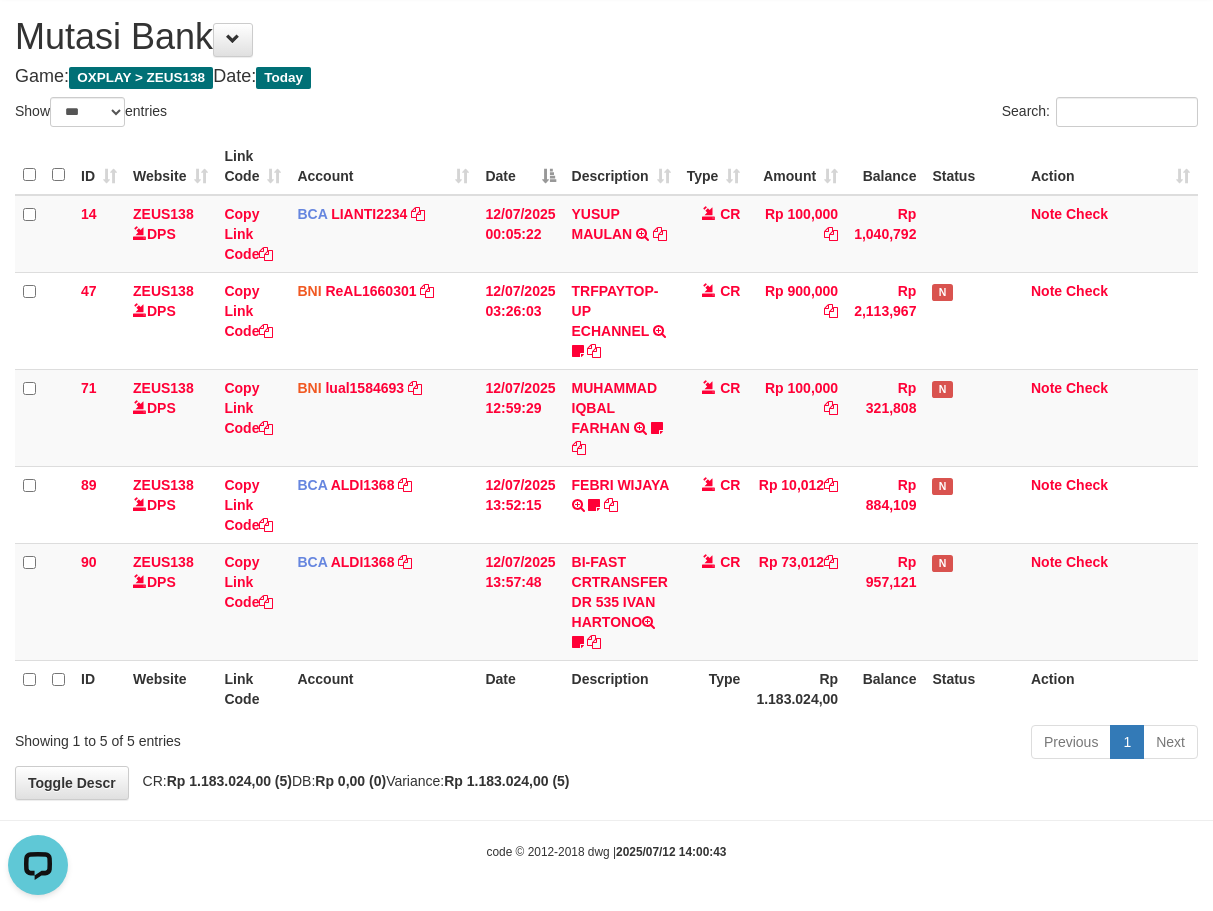 scroll, scrollTop: 0, scrollLeft: 0, axis: both 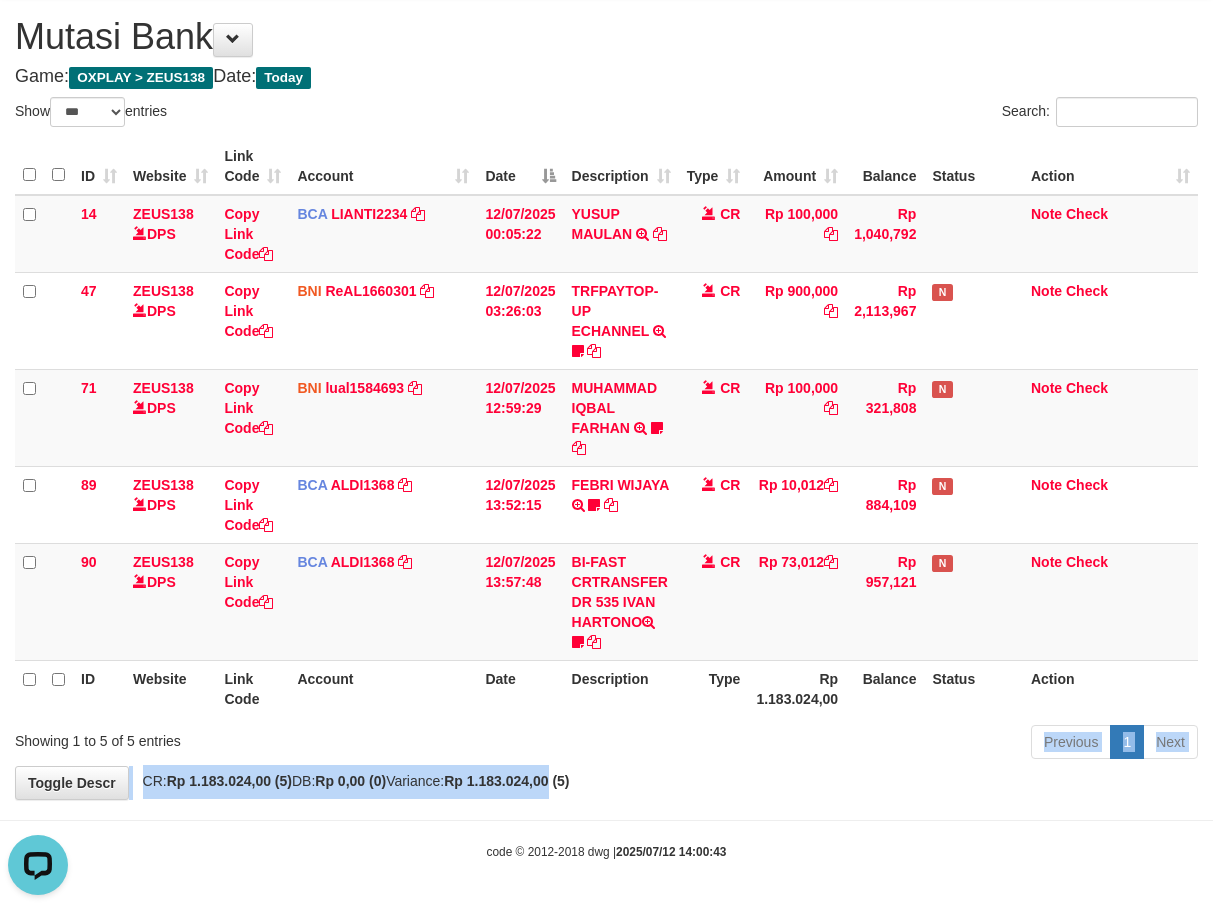 click on "**********" at bounding box center [606, 398] 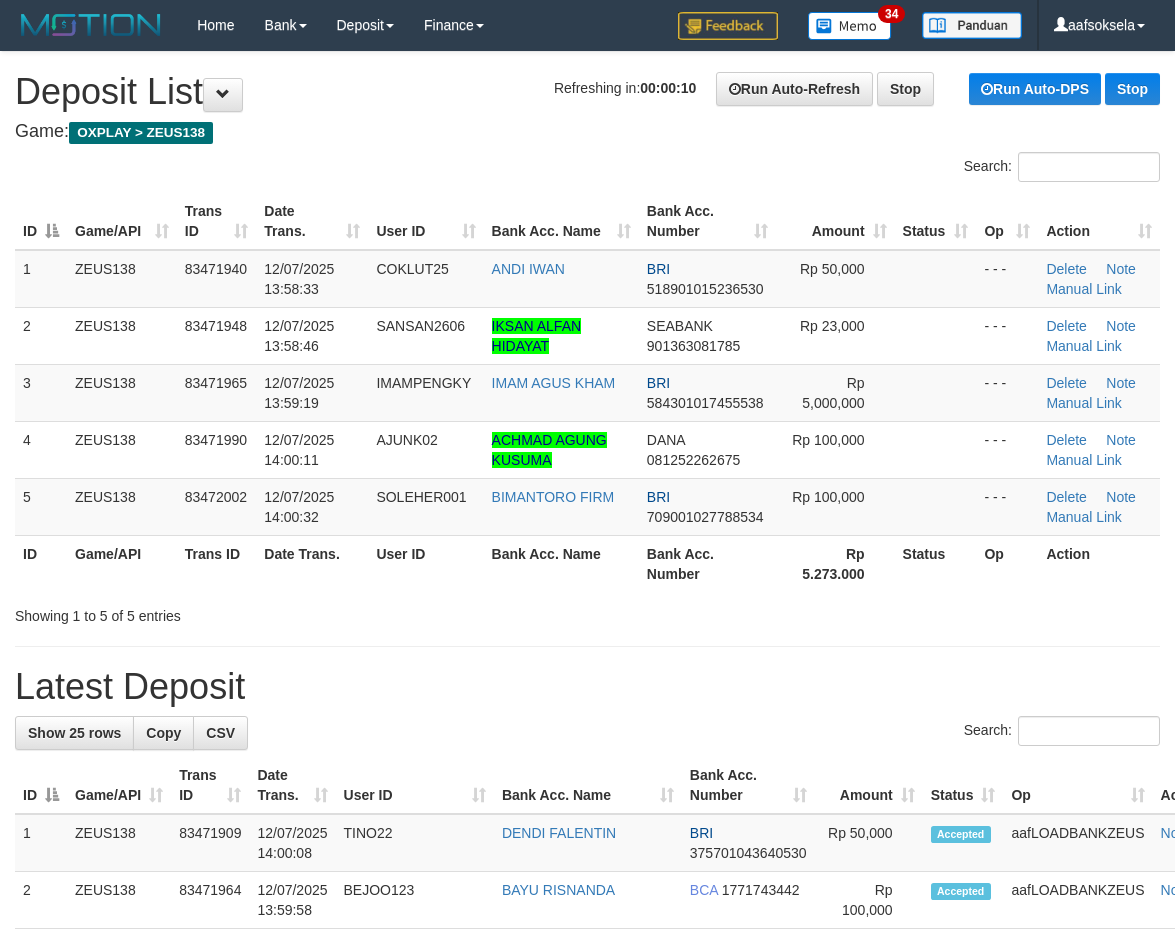 scroll, scrollTop: 0, scrollLeft: 0, axis: both 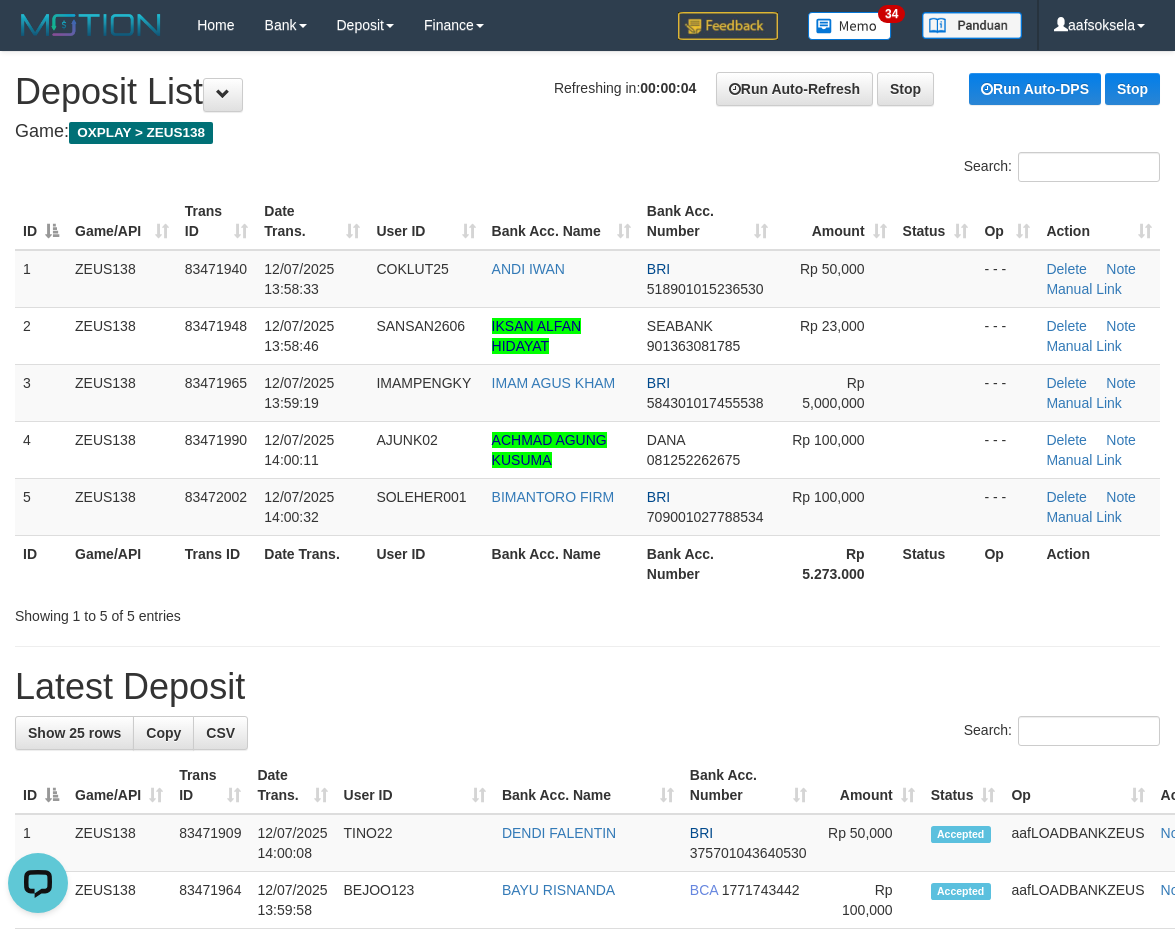 click on "**********" at bounding box center [587, 1212] 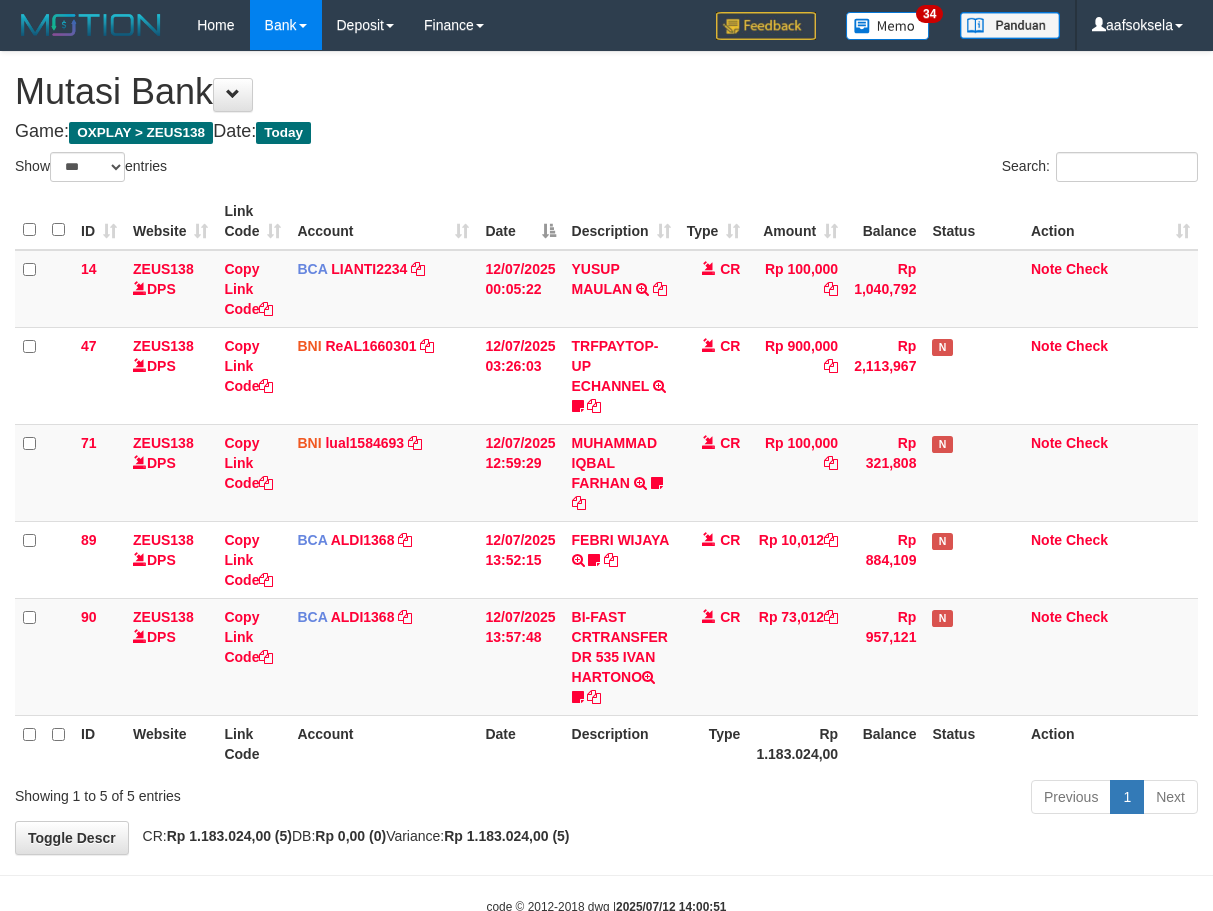select on "***" 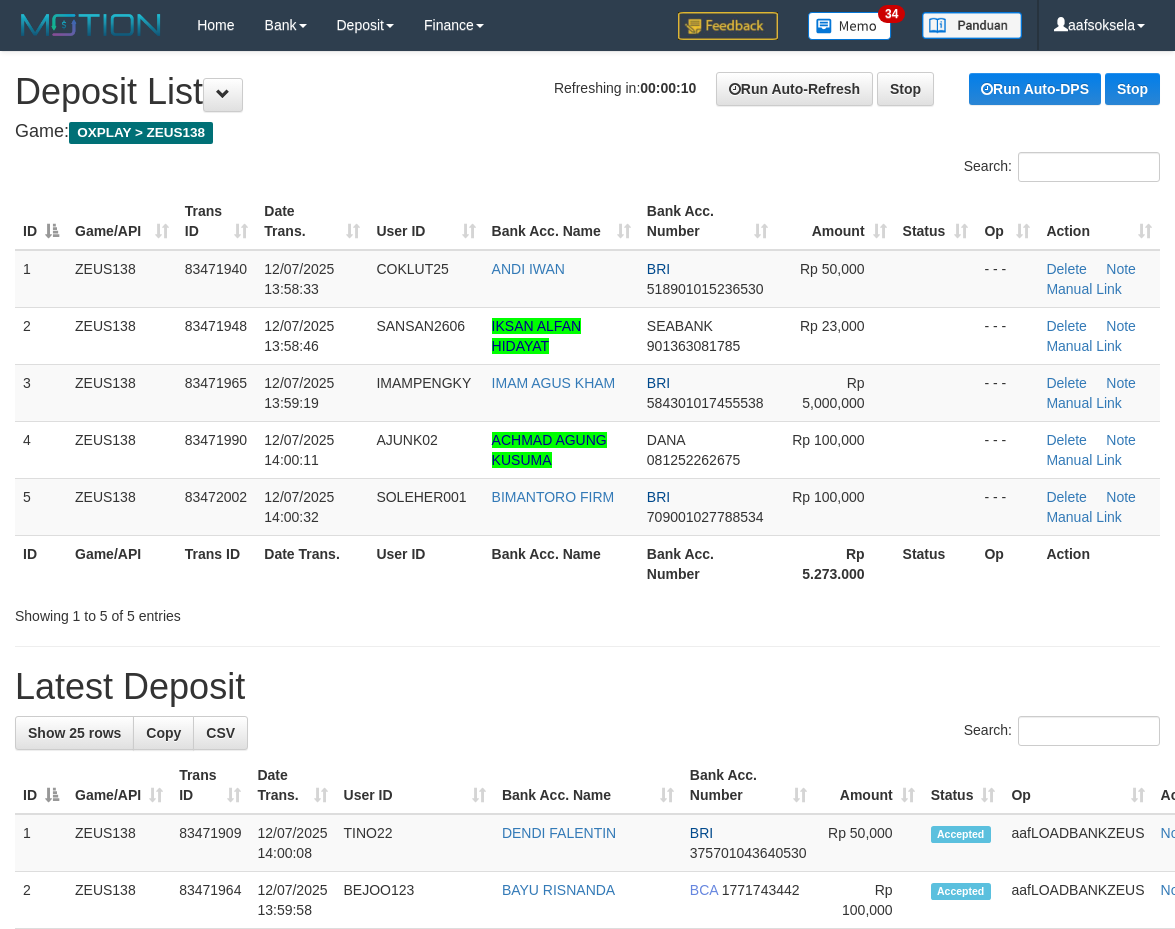 scroll, scrollTop: 0, scrollLeft: 0, axis: both 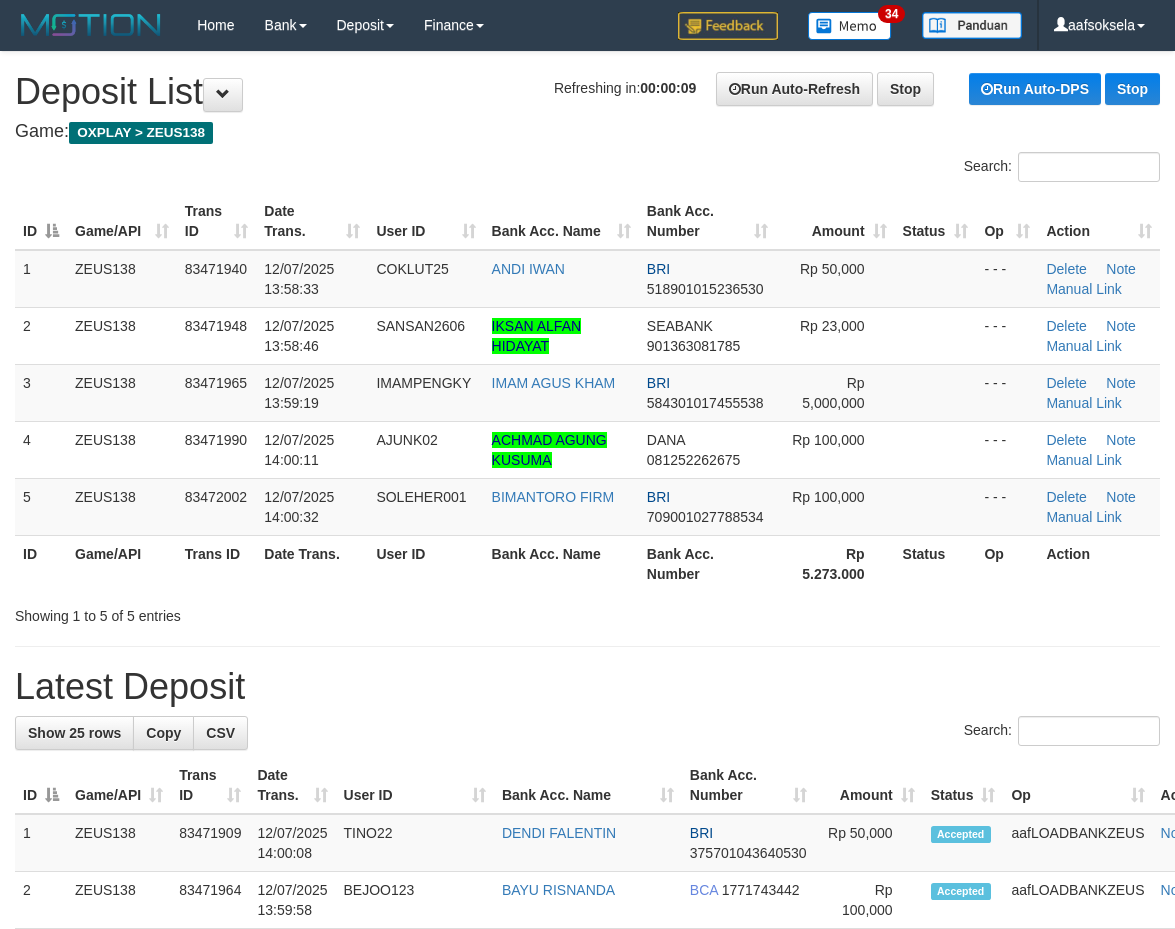 drag, startPoint x: 144, startPoint y: 582, endPoint x: 115, endPoint y: 588, distance: 29.614185 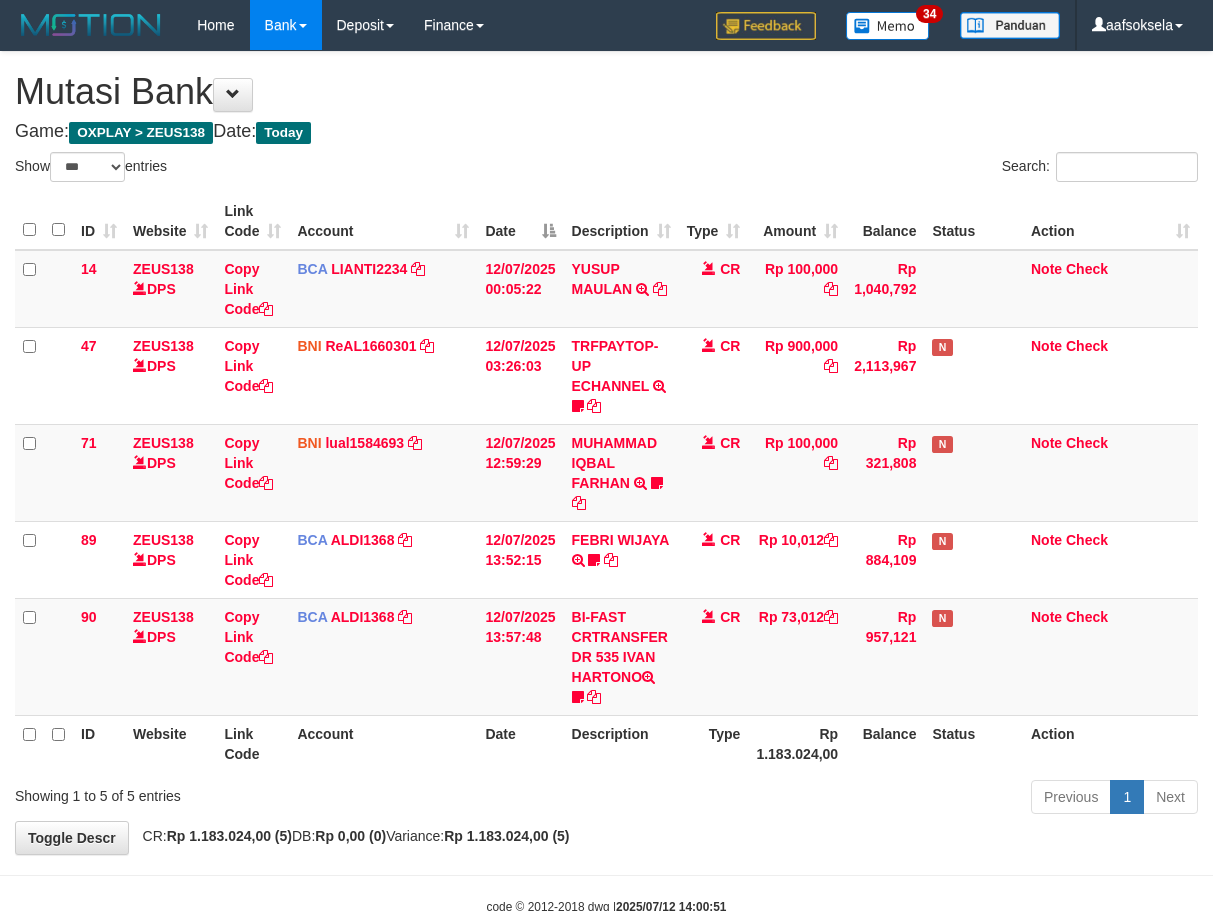 select on "***" 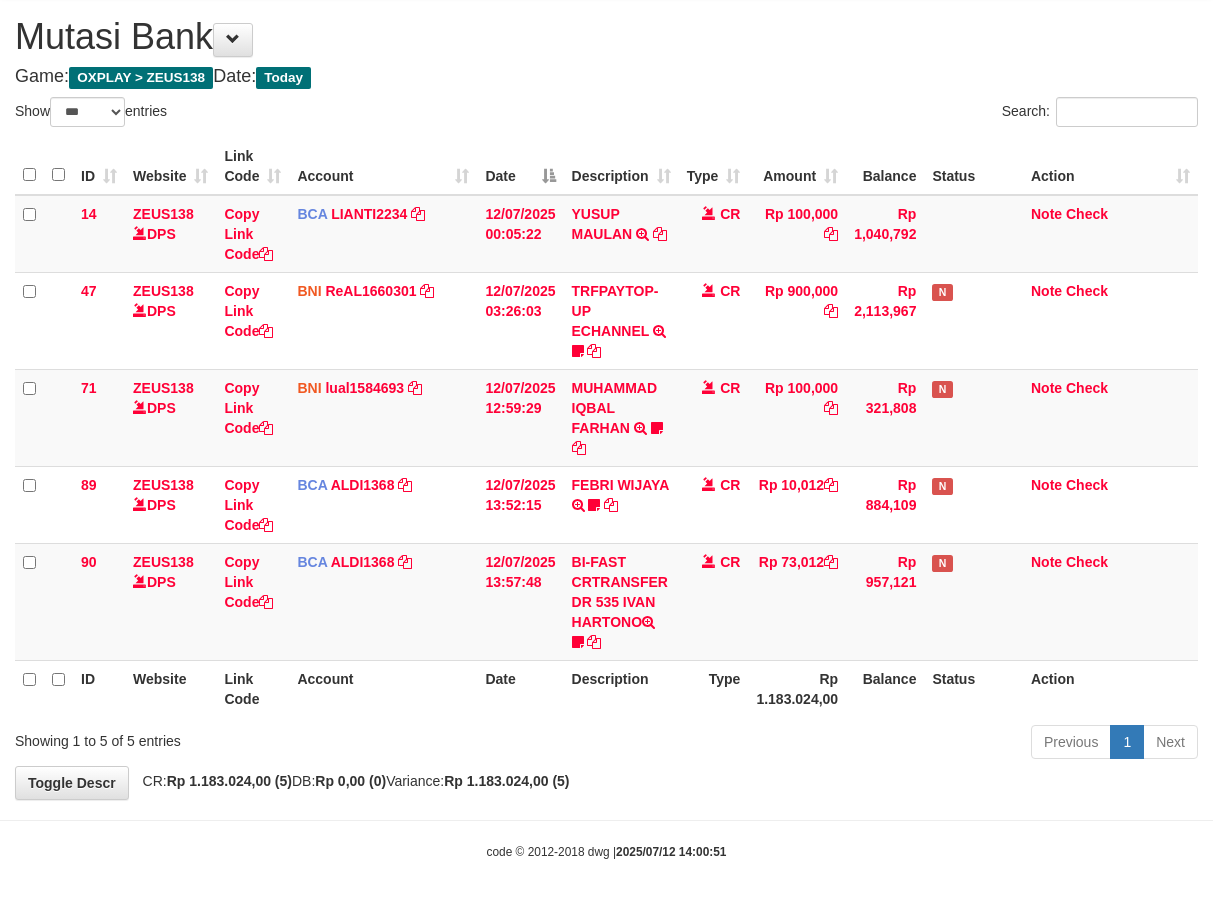 drag, startPoint x: 409, startPoint y: 687, endPoint x: 430, endPoint y: 690, distance: 21.213203 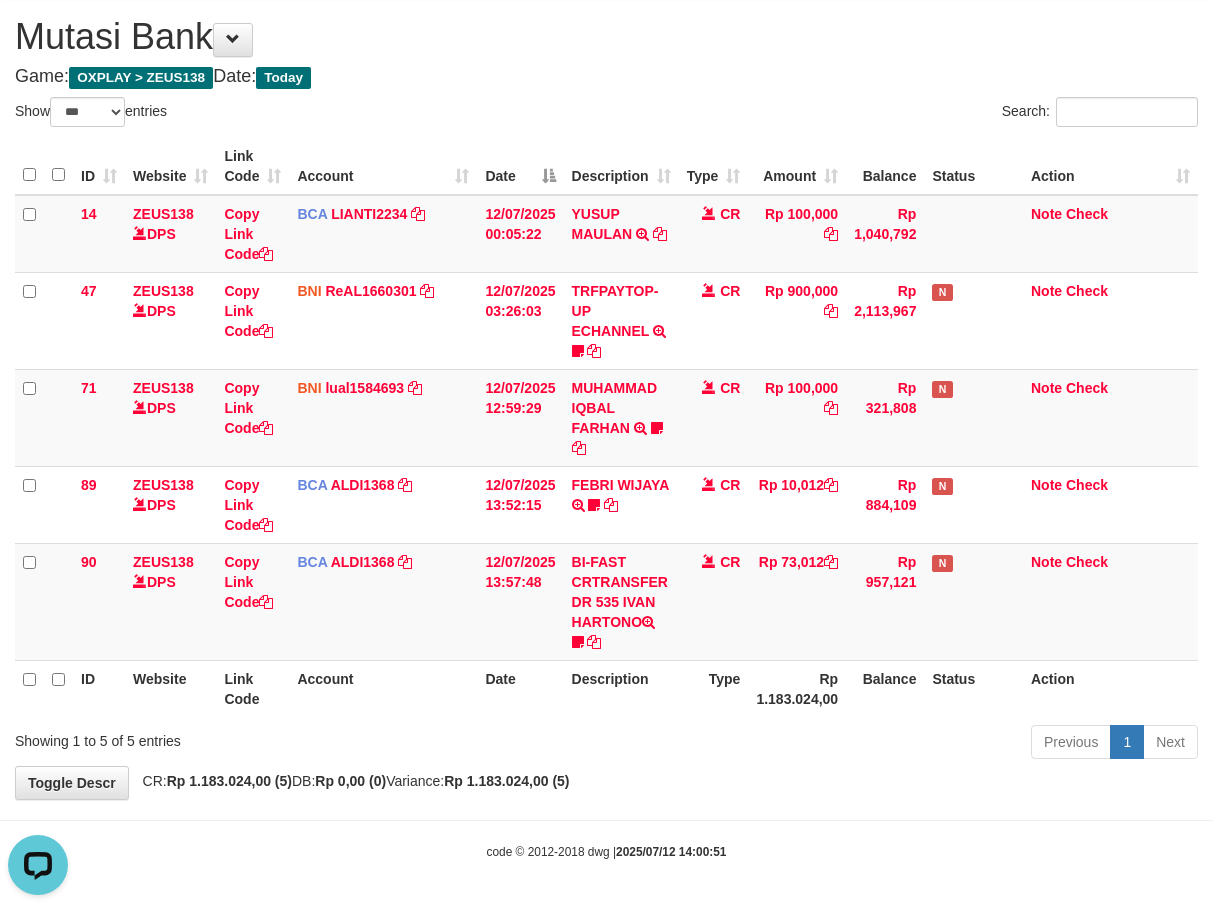 scroll, scrollTop: 0, scrollLeft: 0, axis: both 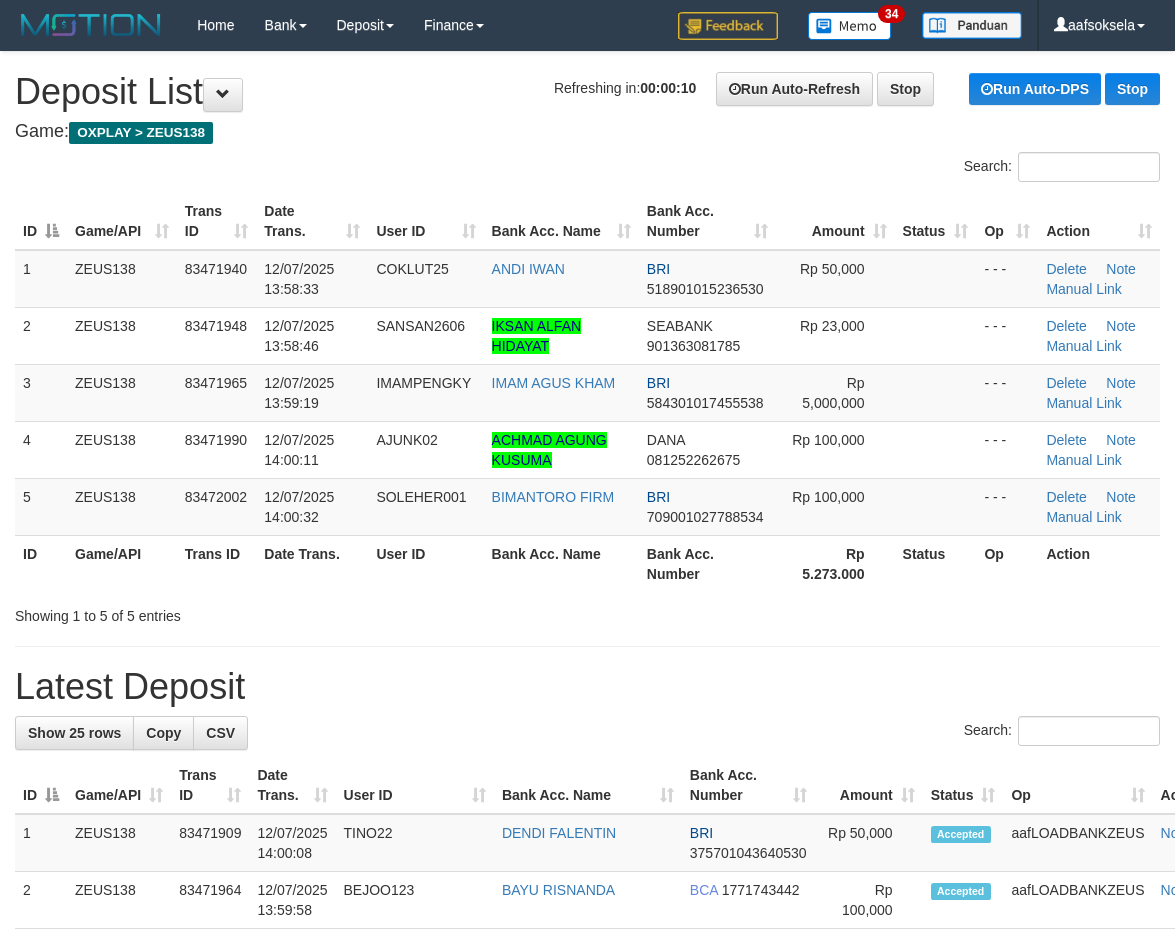 click on "Game/API" at bounding box center [122, 563] 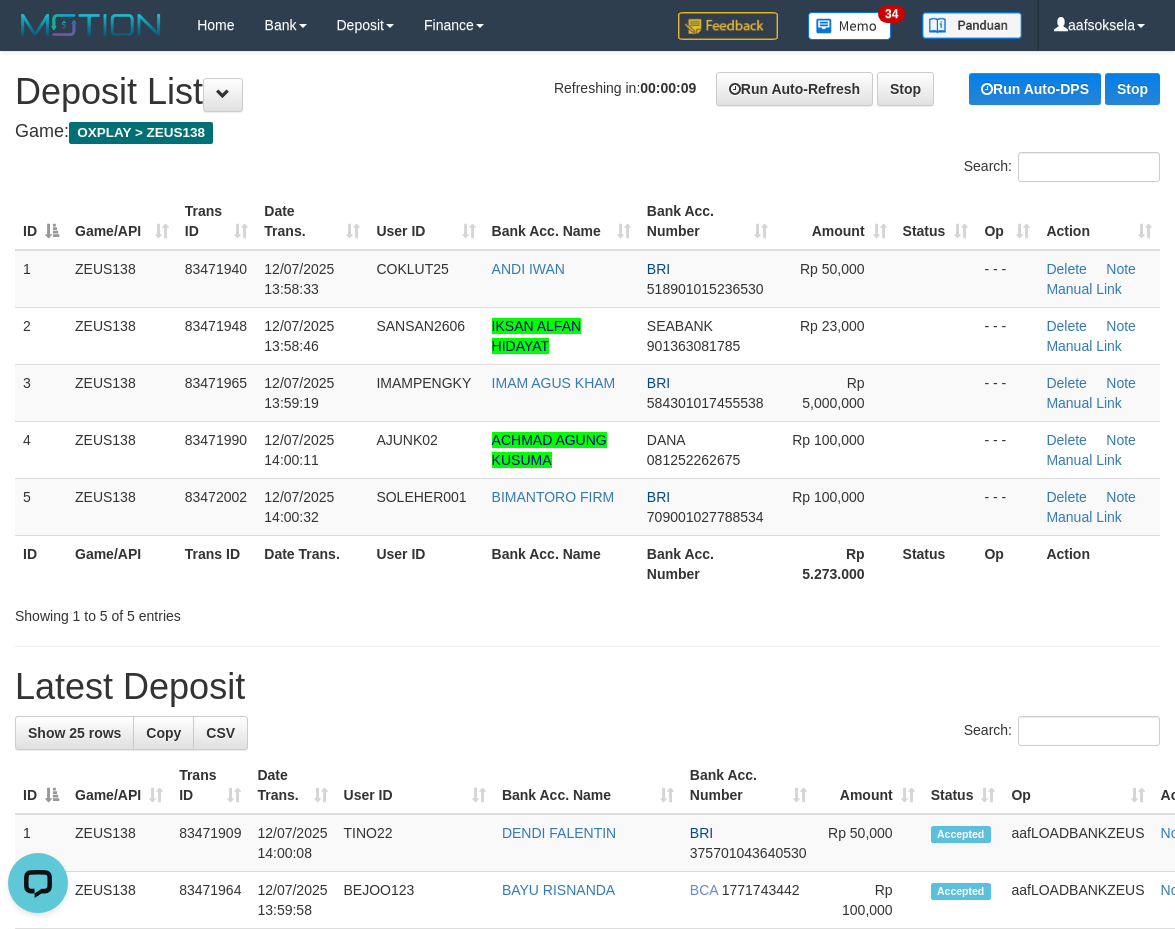 scroll, scrollTop: 0, scrollLeft: 0, axis: both 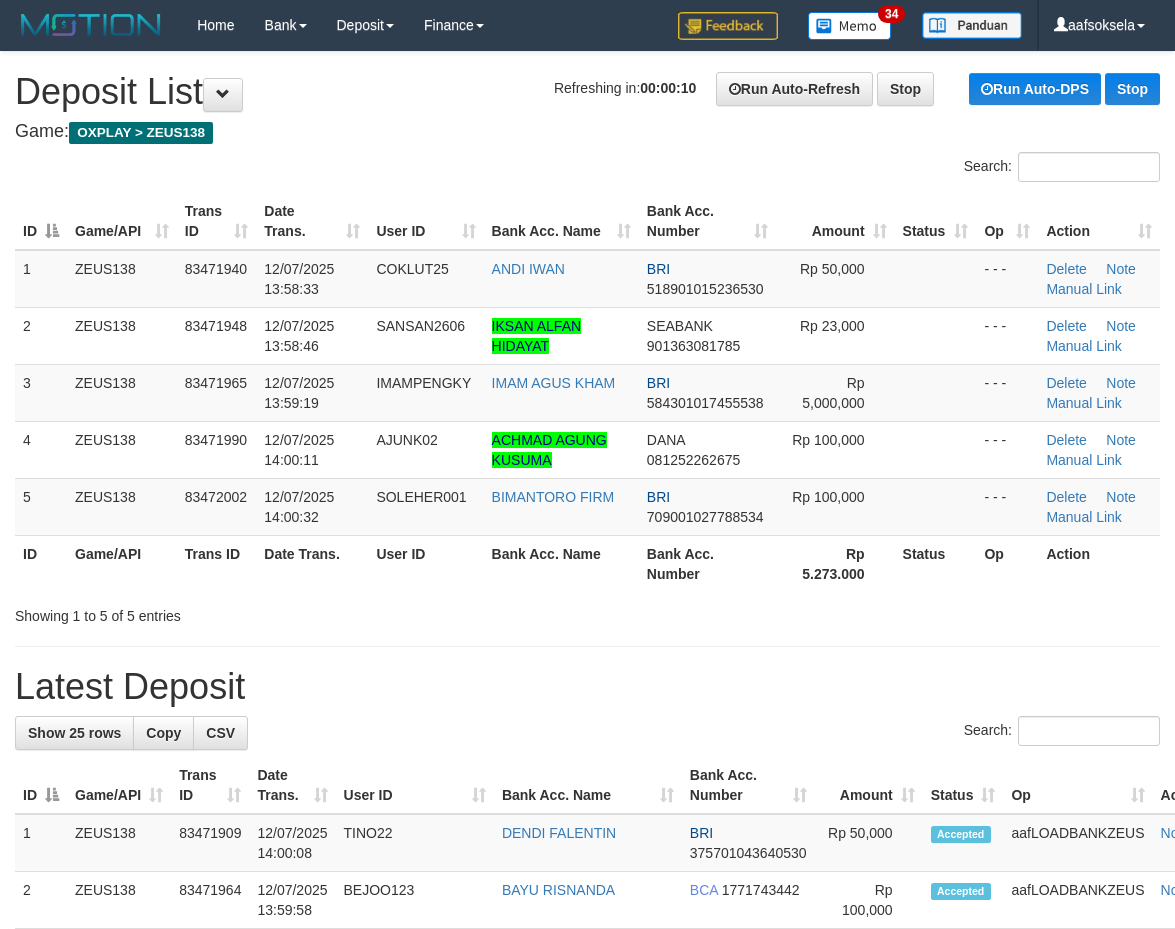 click on "Game/API" at bounding box center [122, 563] 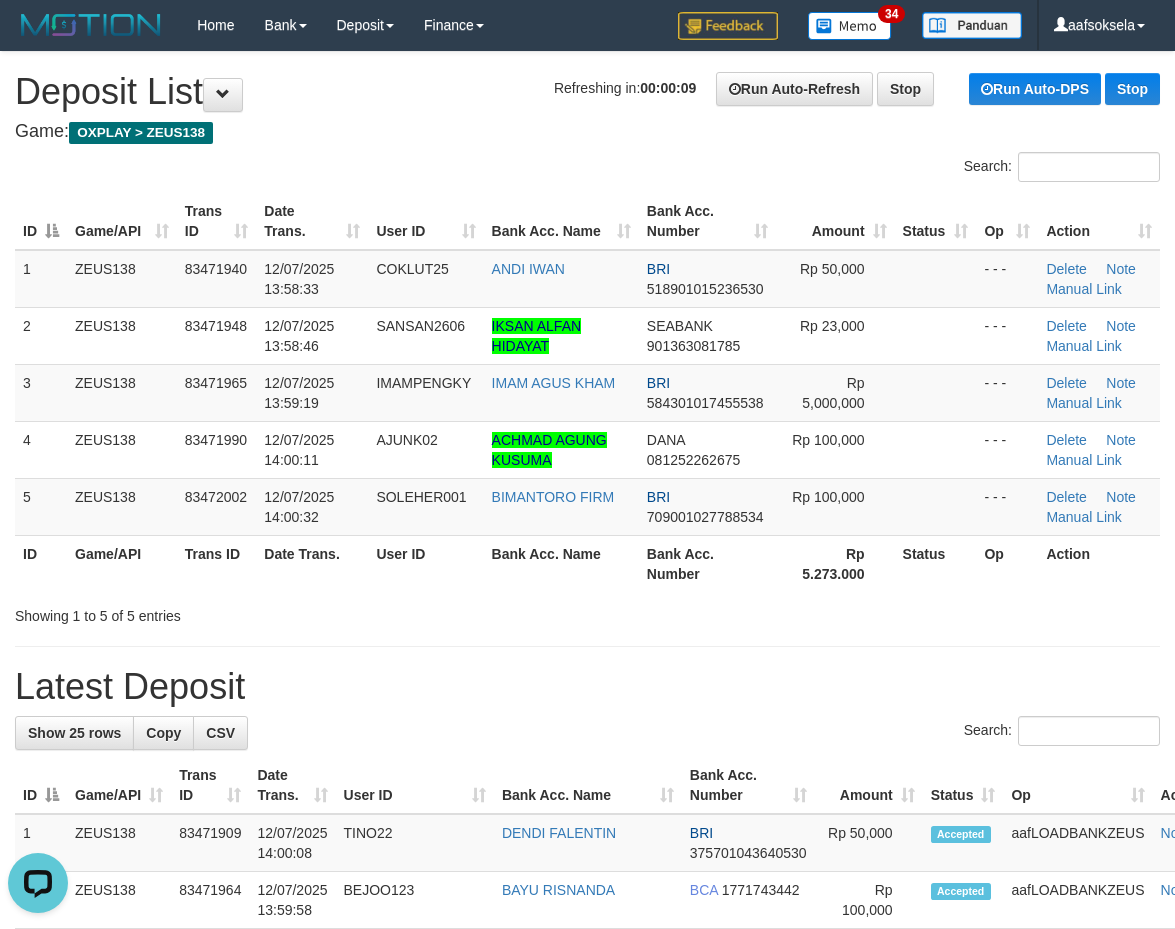 scroll, scrollTop: 0, scrollLeft: 0, axis: both 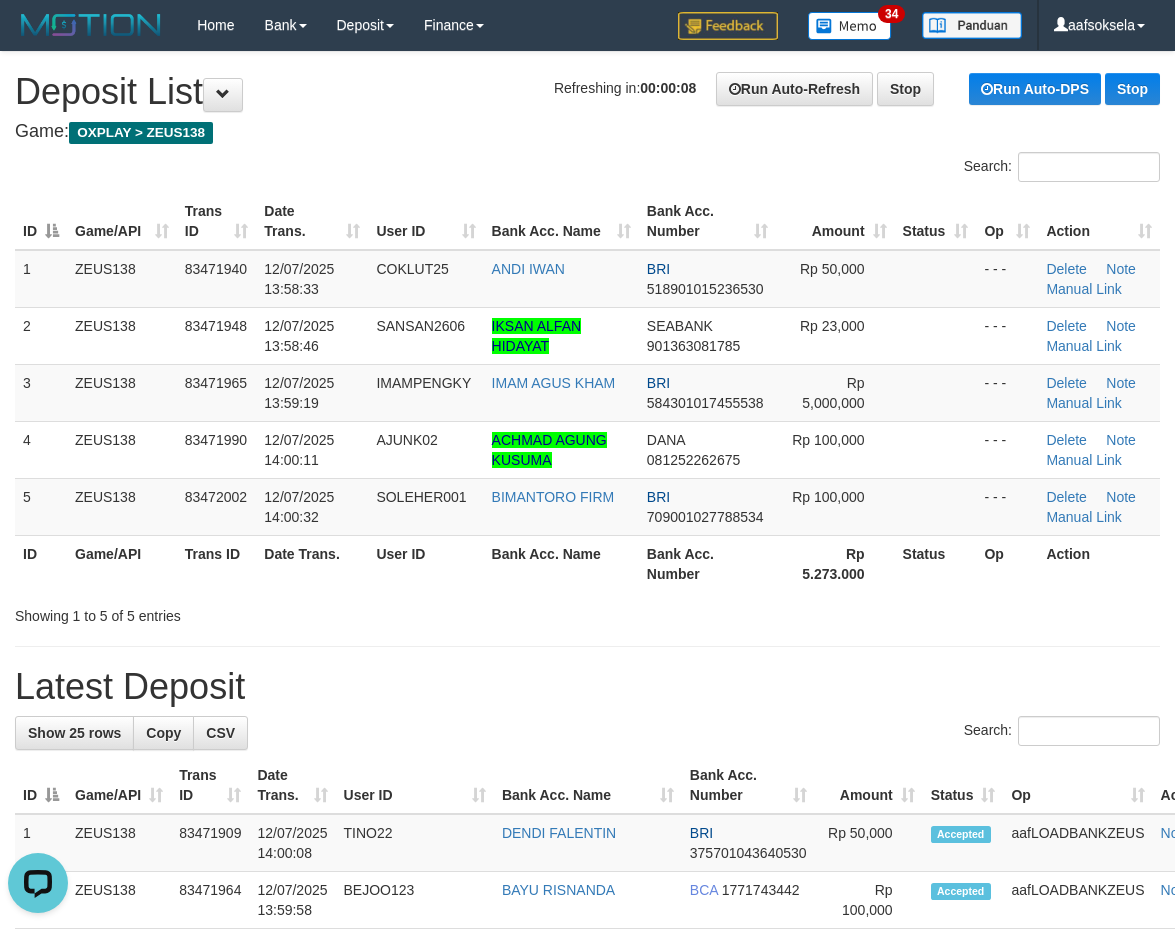 click on "Game/API" at bounding box center (122, 563) 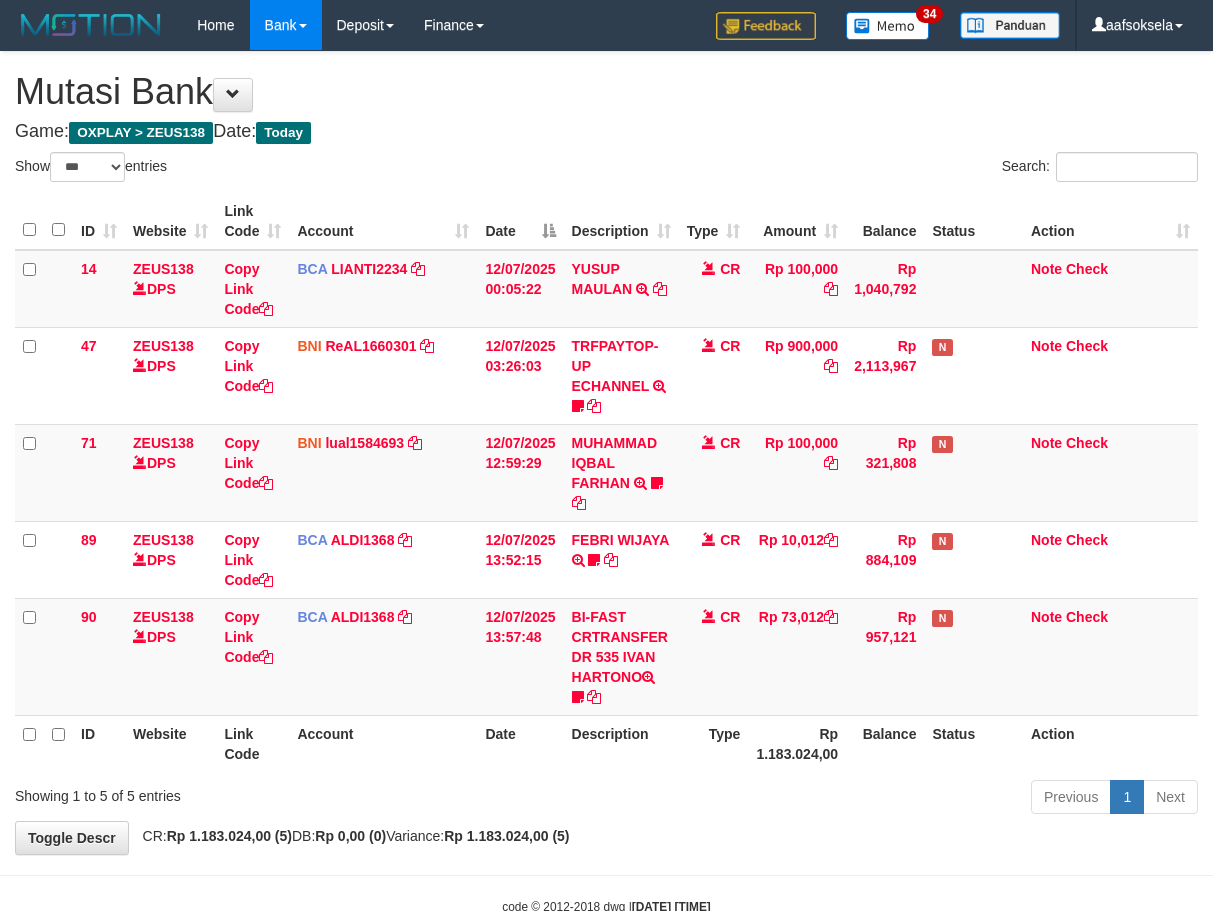 select on "***" 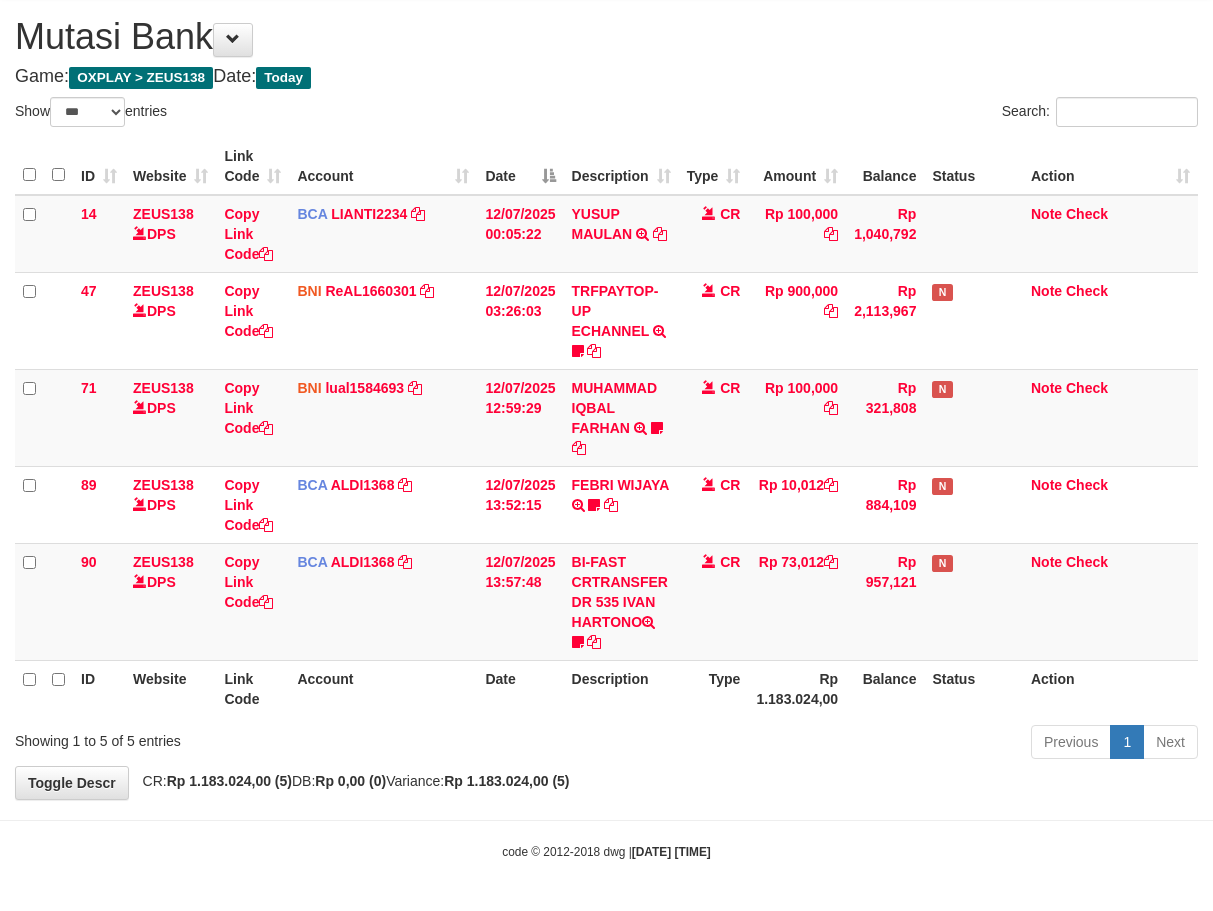 click on "Account" at bounding box center [383, 688] 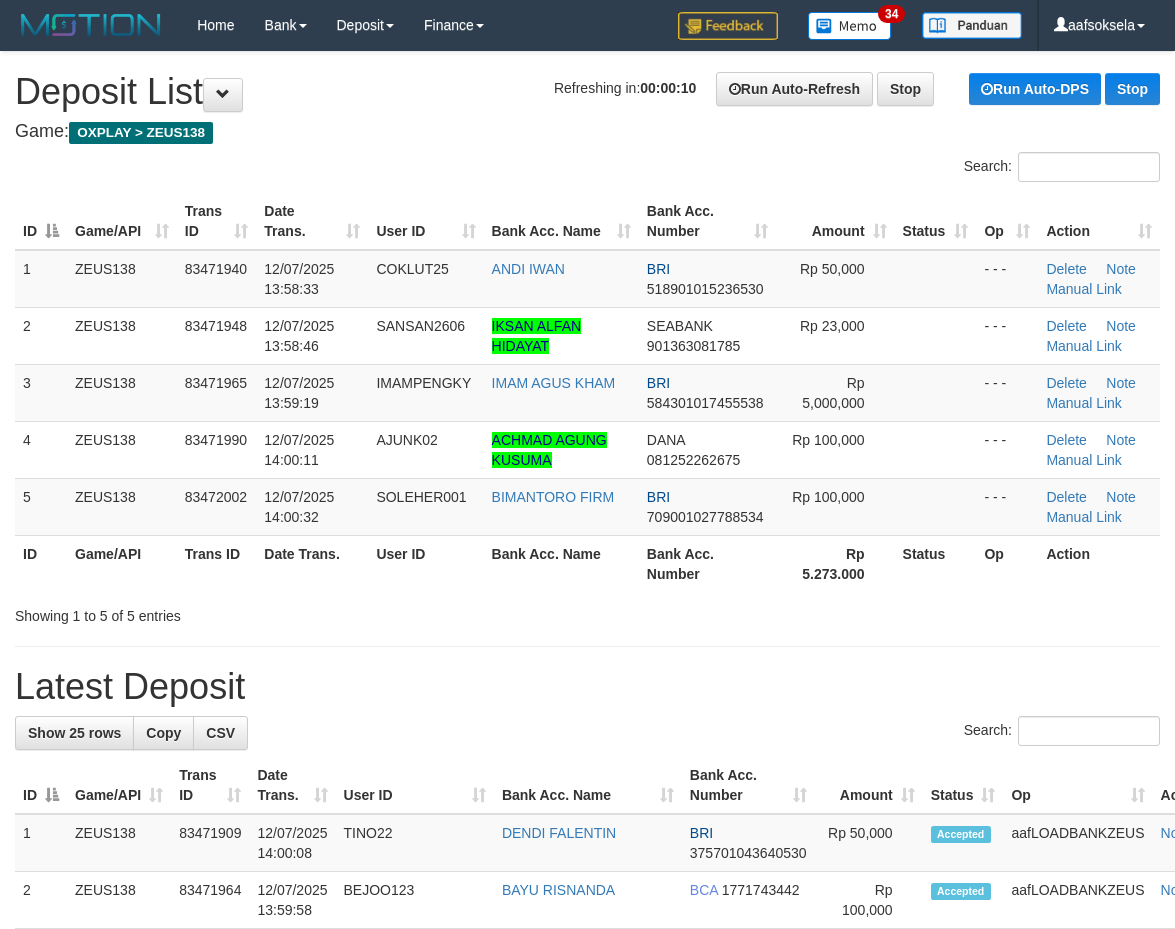 scroll, scrollTop: 0, scrollLeft: 0, axis: both 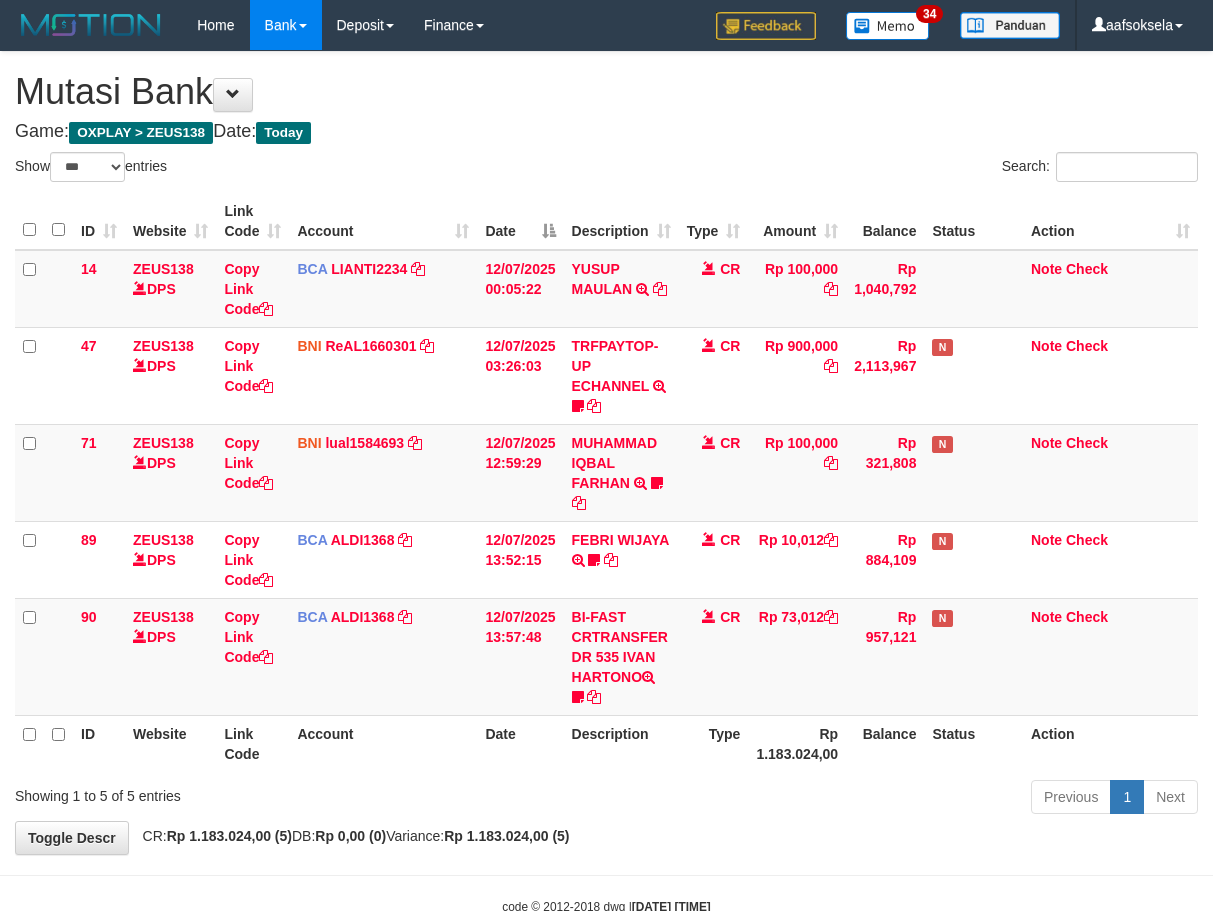 select on "***" 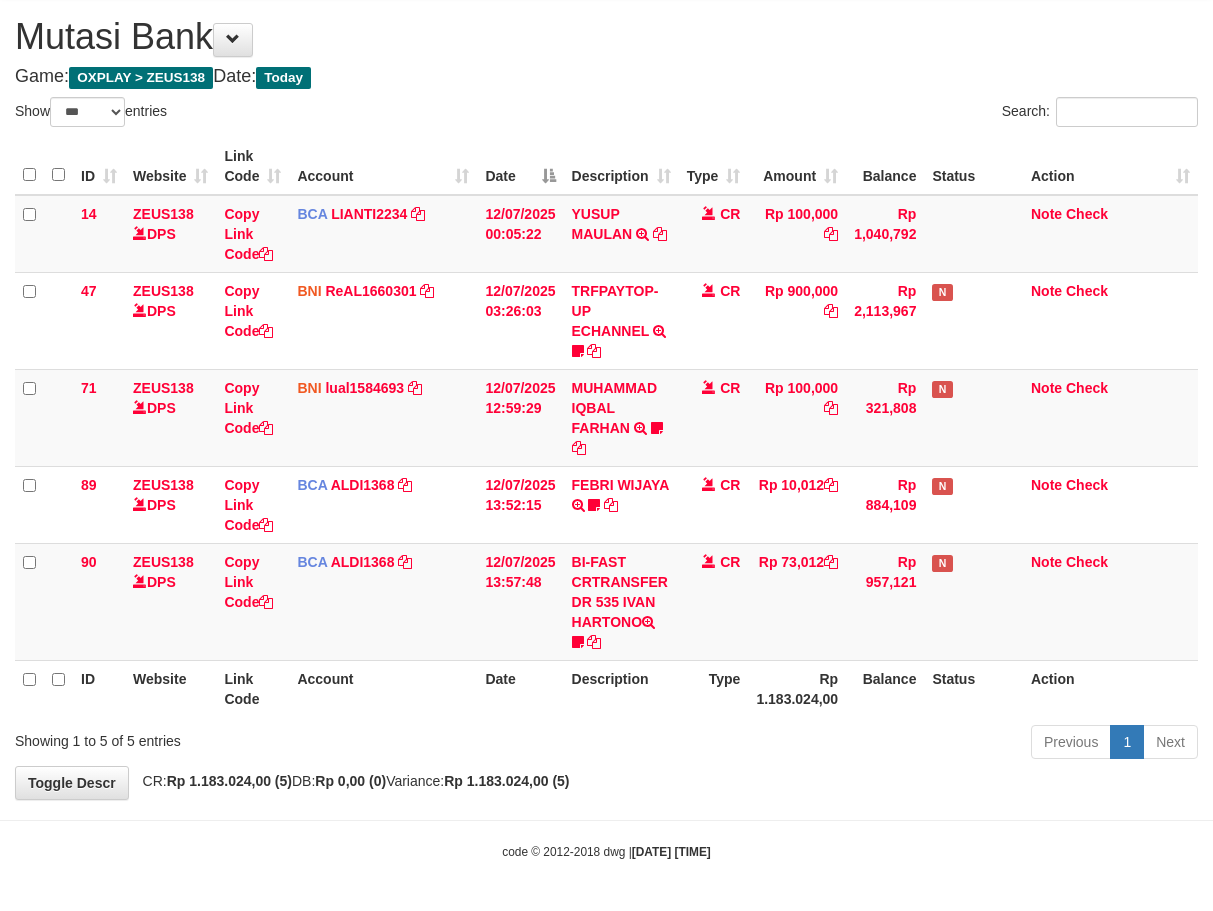 click on "Account" at bounding box center (383, 688) 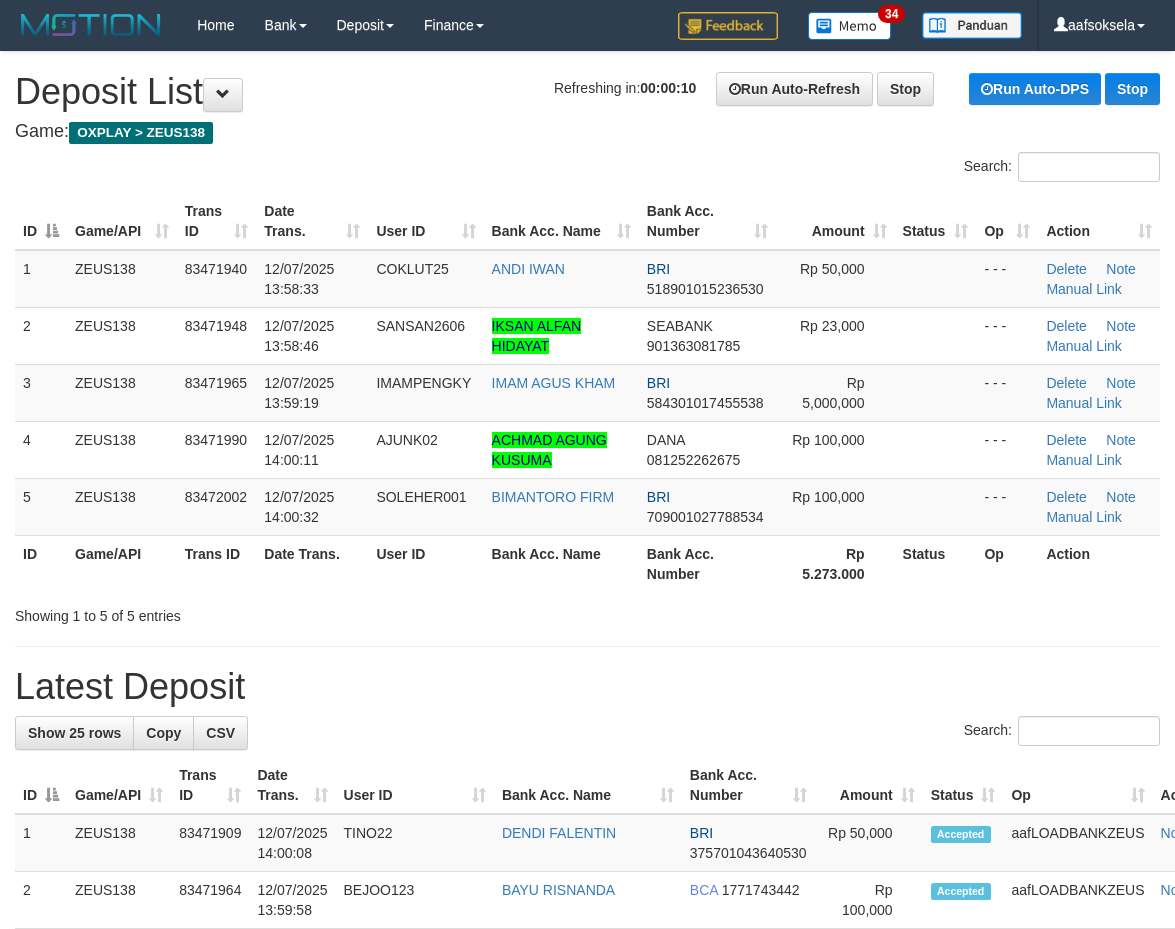 scroll, scrollTop: 0, scrollLeft: 0, axis: both 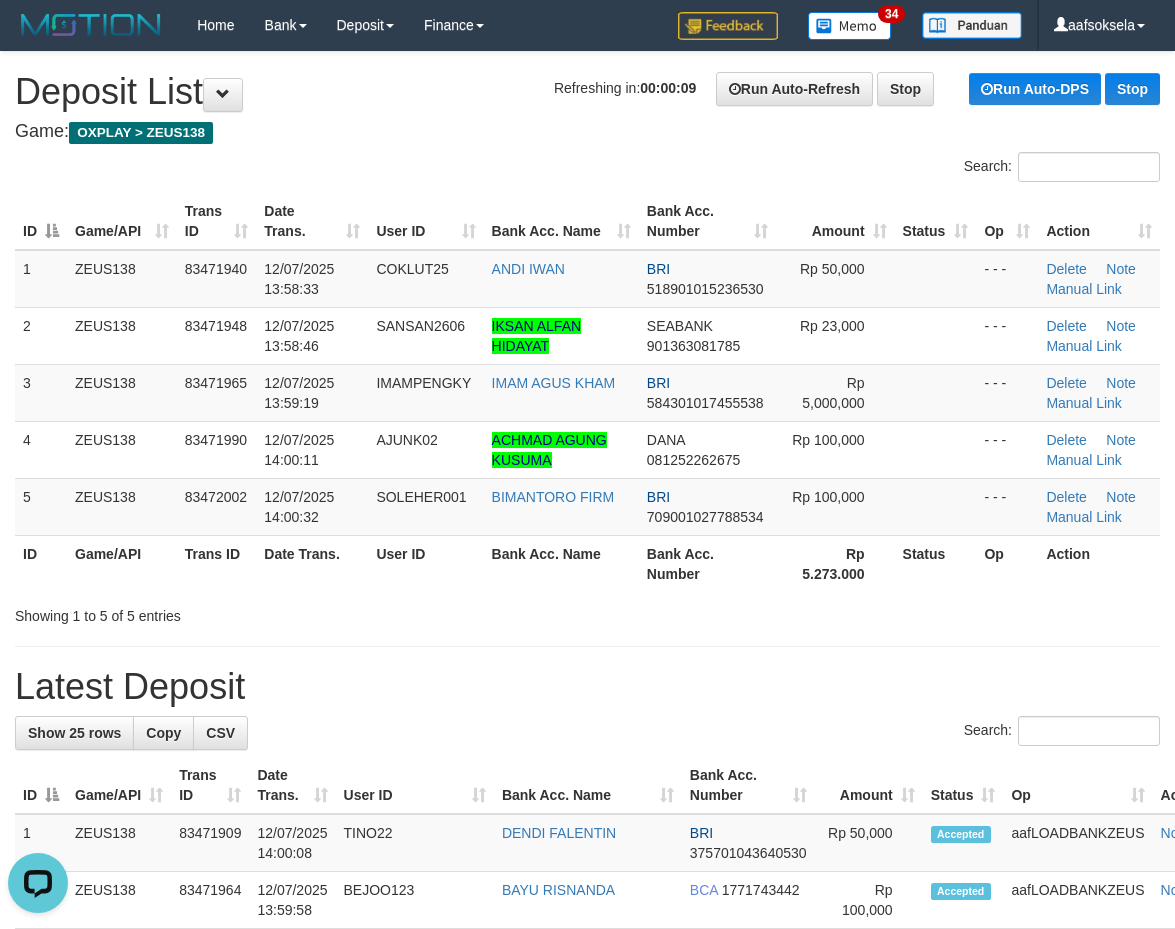 drag, startPoint x: 178, startPoint y: 565, endPoint x: 3, endPoint y: 631, distance: 187.03209 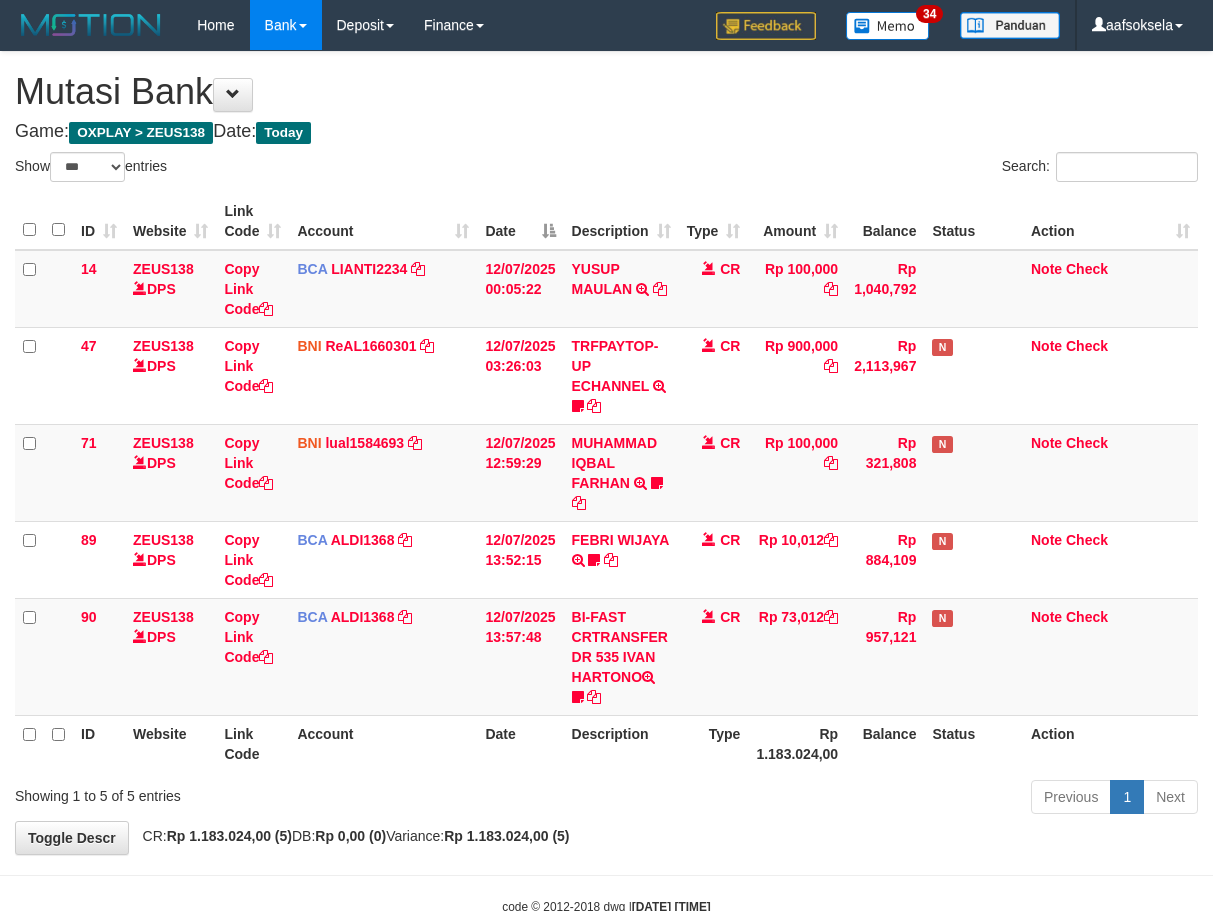 select on "***" 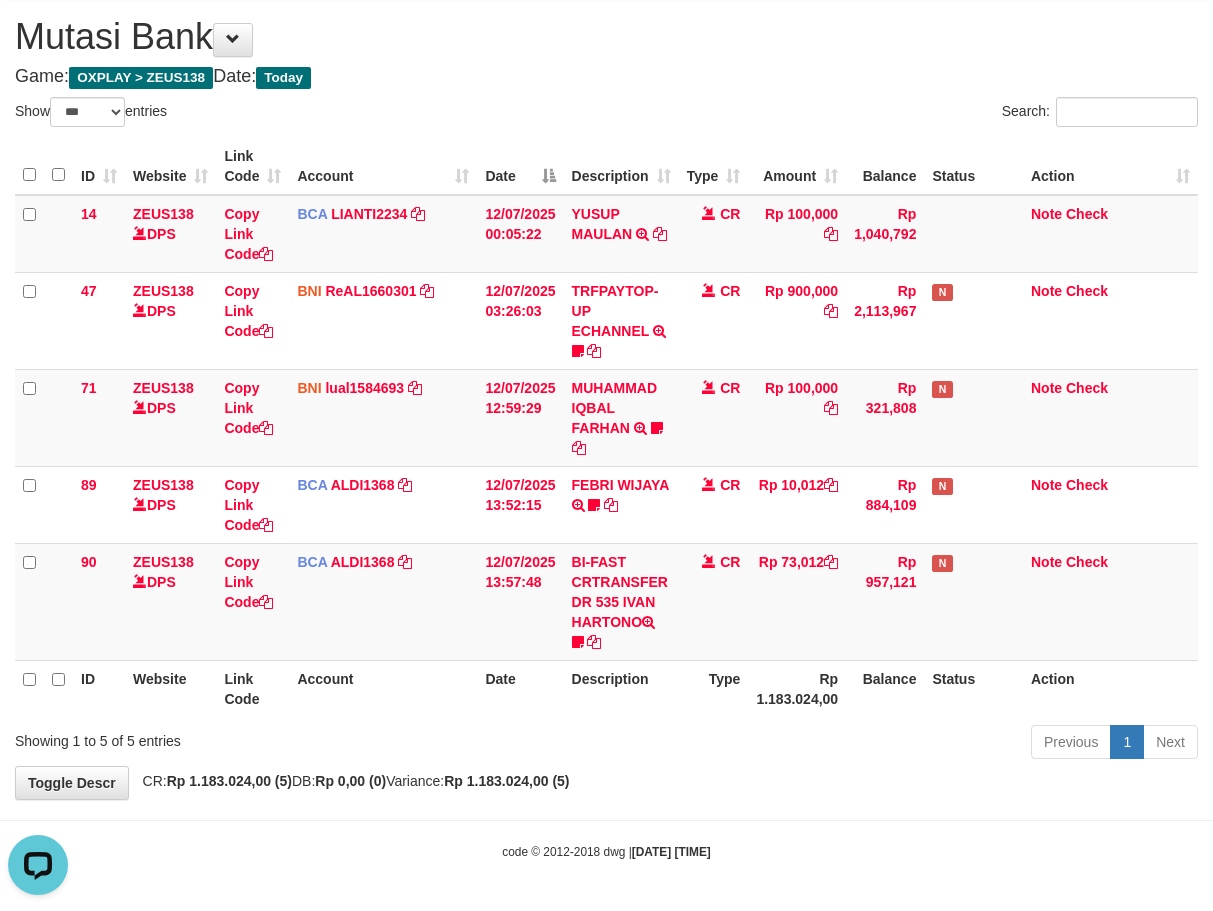 scroll, scrollTop: 0, scrollLeft: 0, axis: both 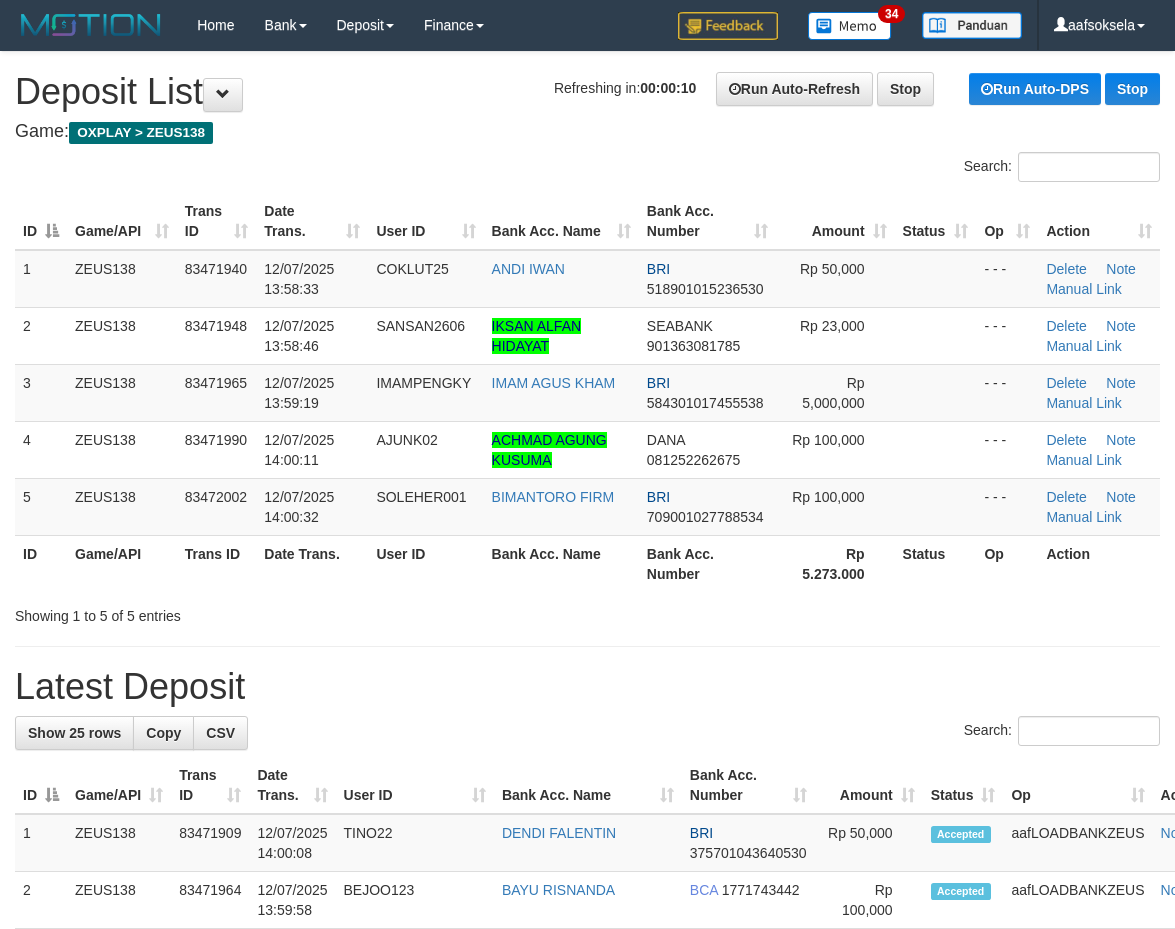 click on "Trans ID" at bounding box center (217, 563) 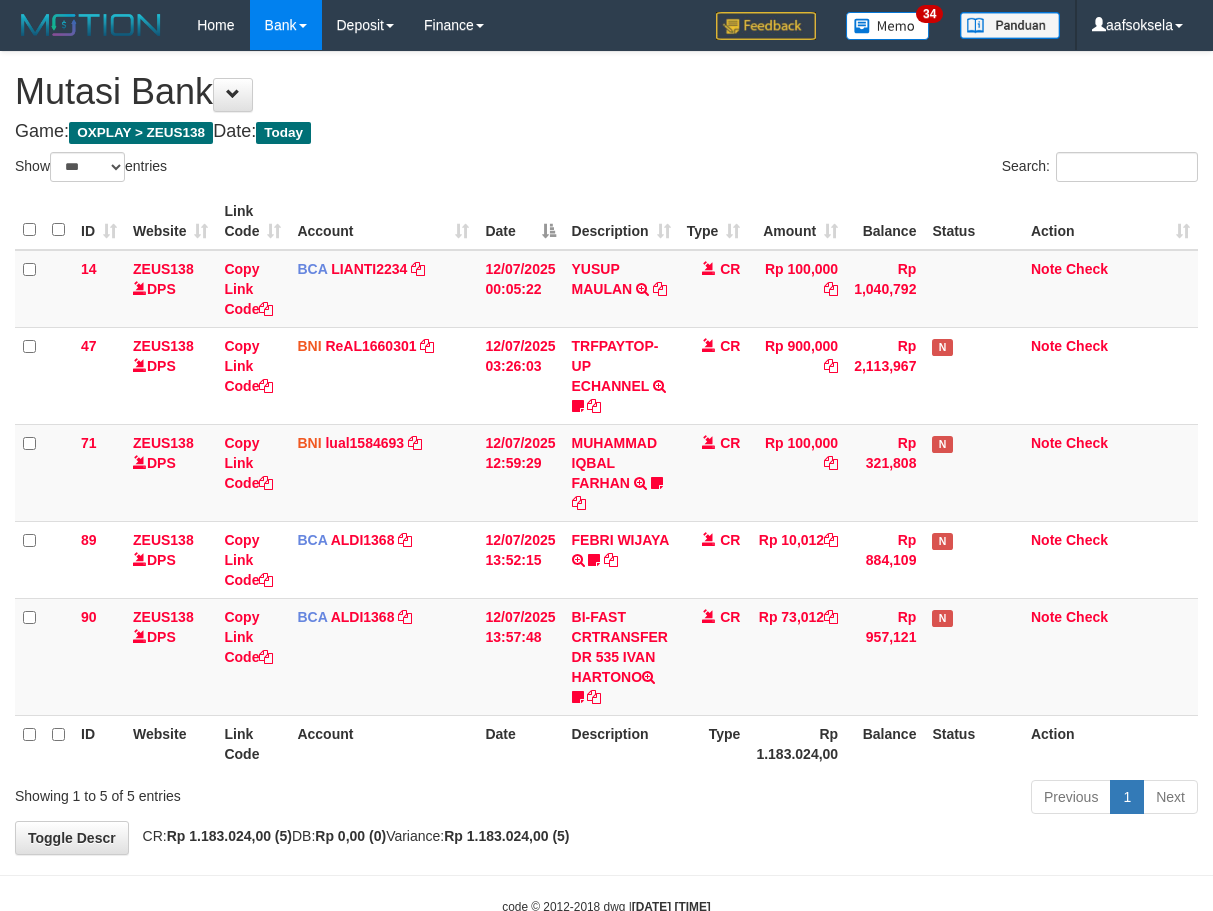 select on "***" 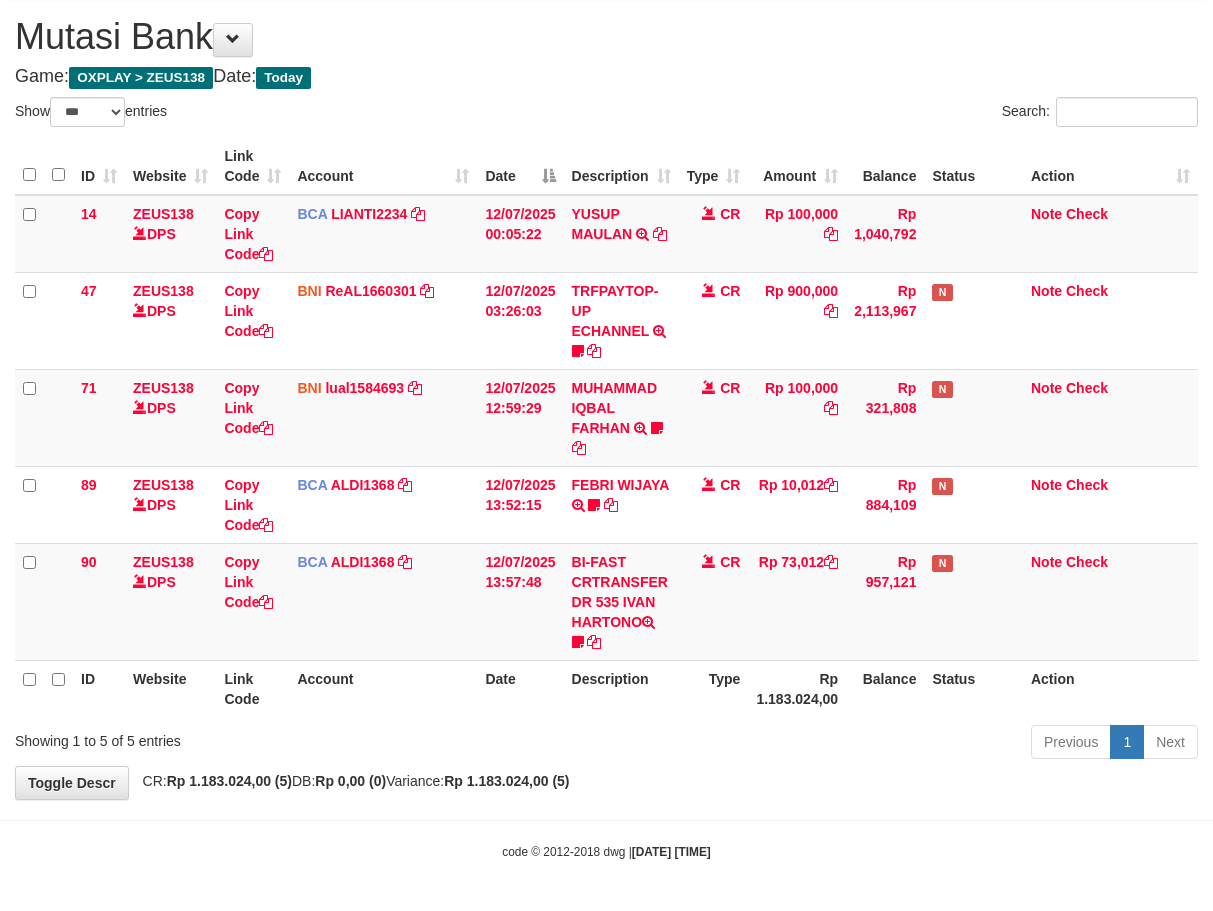 click on "Account" at bounding box center [383, 688] 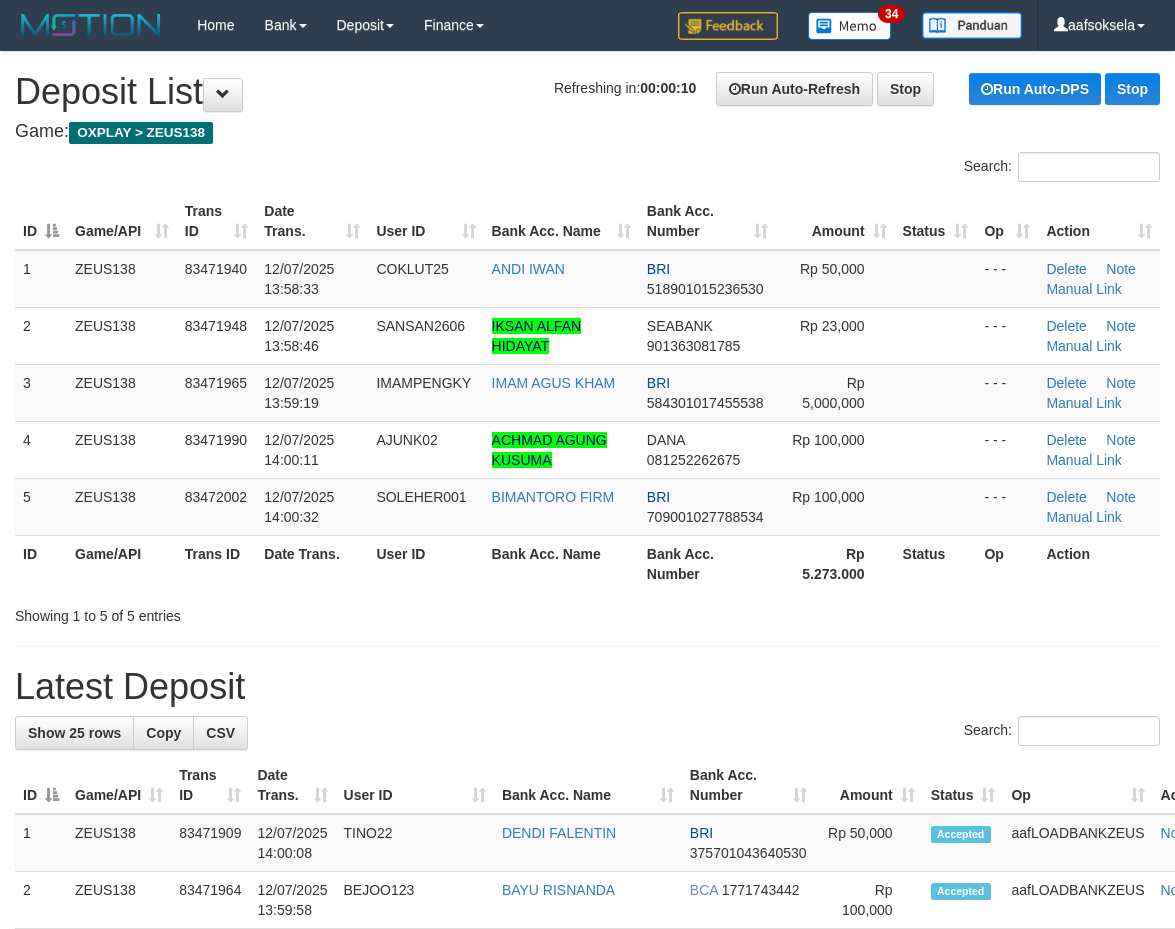 scroll, scrollTop: 0, scrollLeft: 0, axis: both 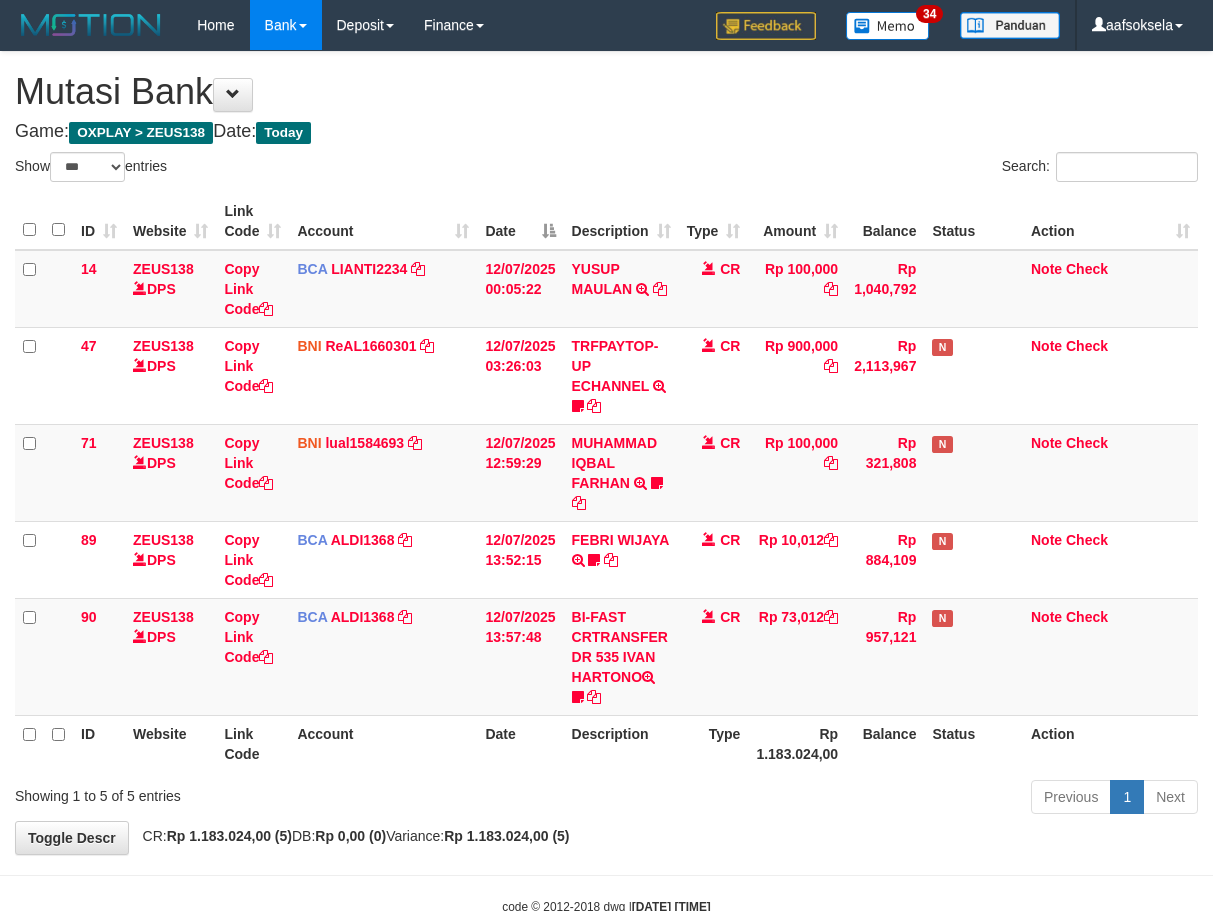 select on "***" 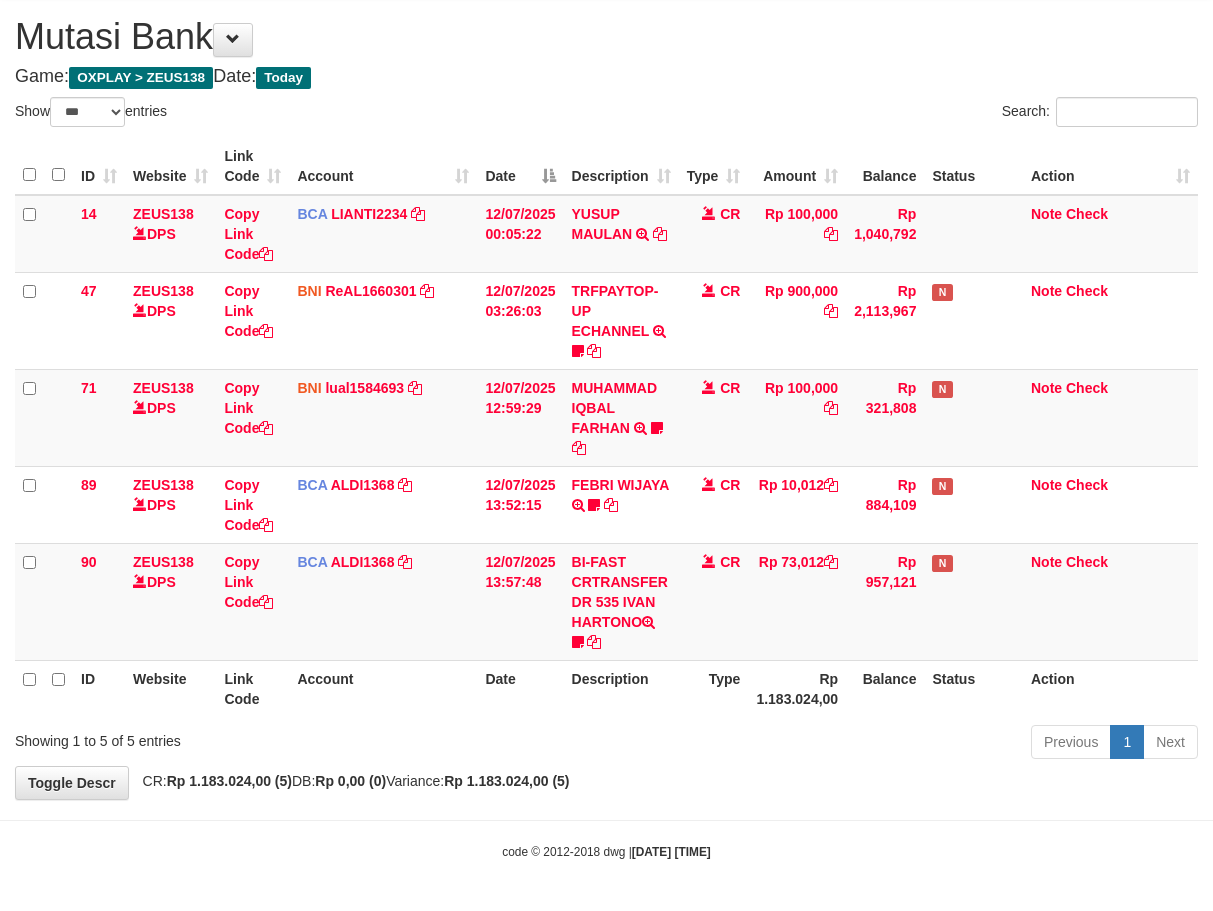 click on "Account" at bounding box center [383, 688] 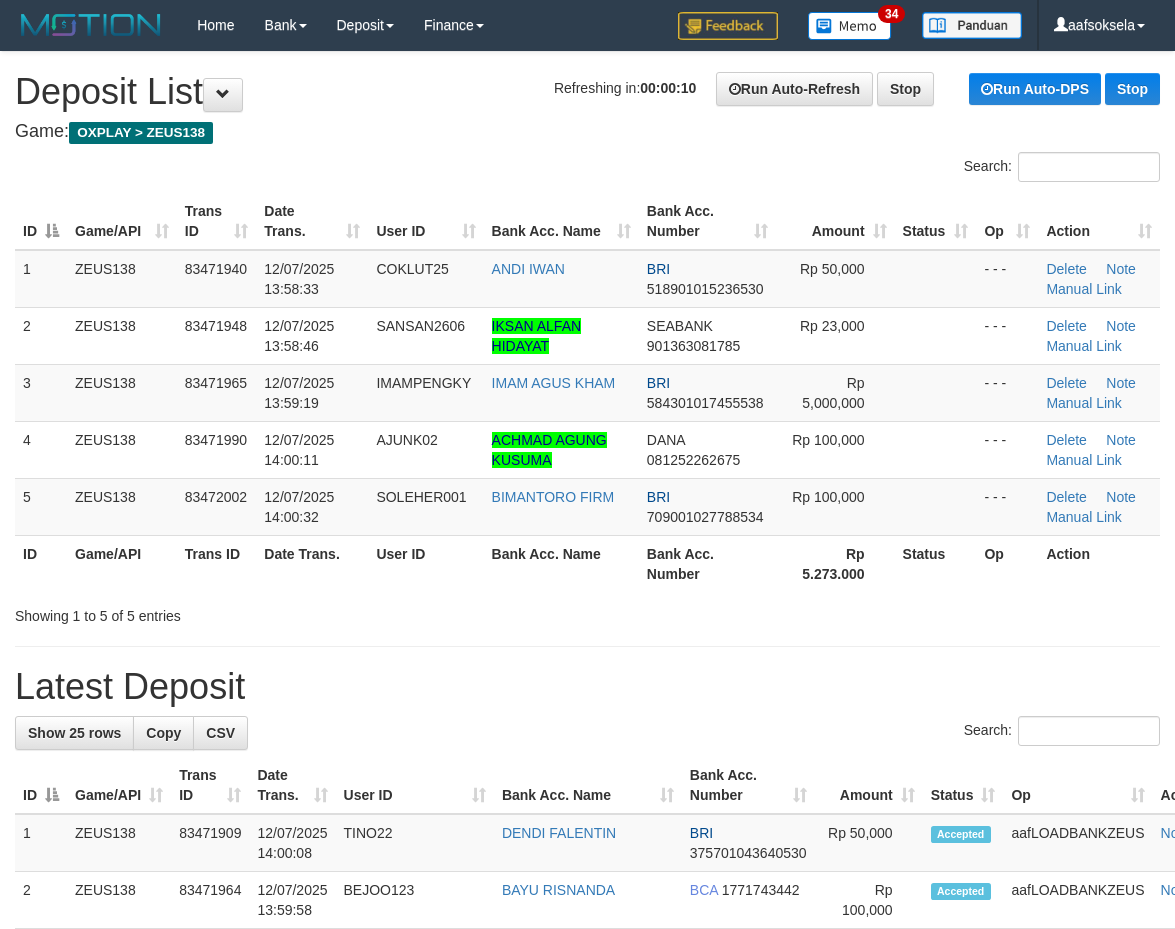 scroll, scrollTop: 0, scrollLeft: 0, axis: both 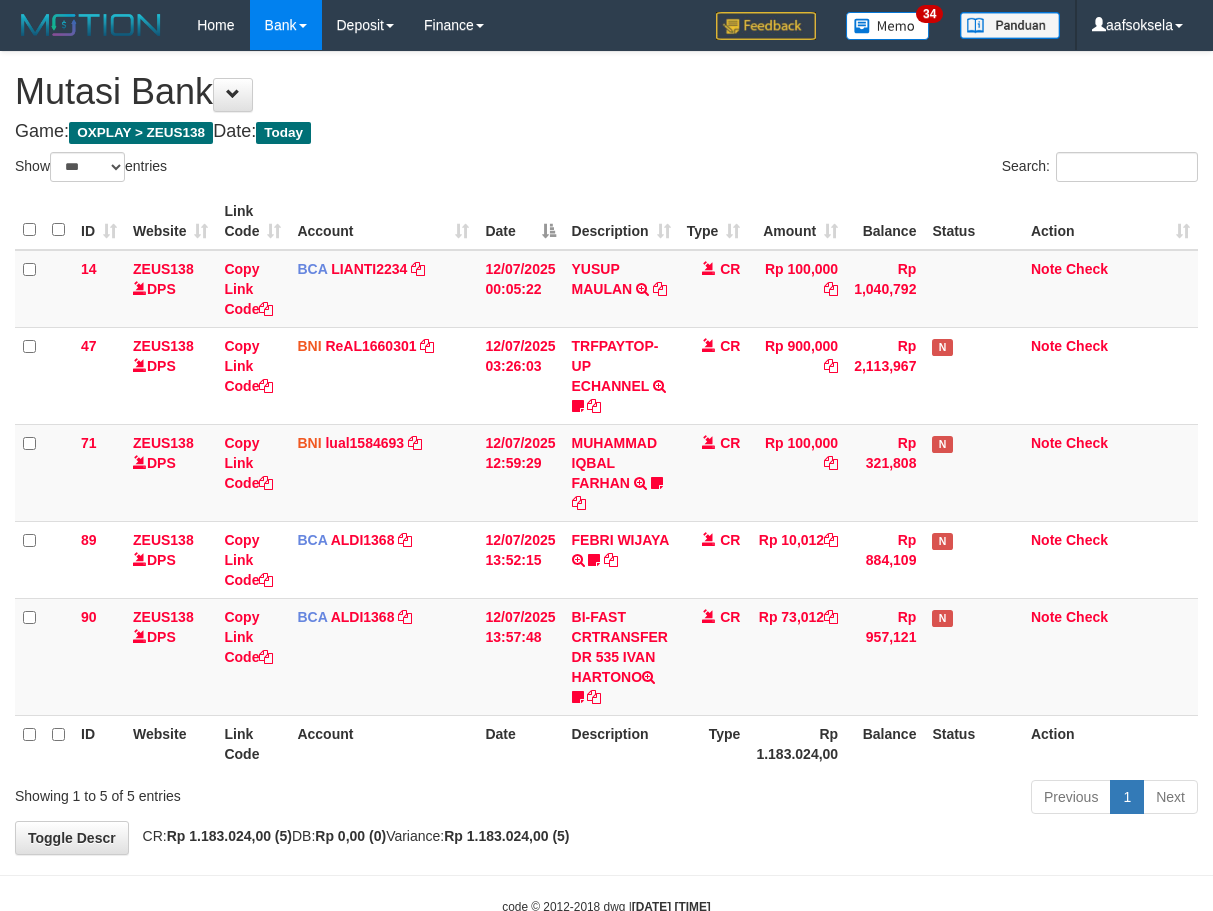 select on "***" 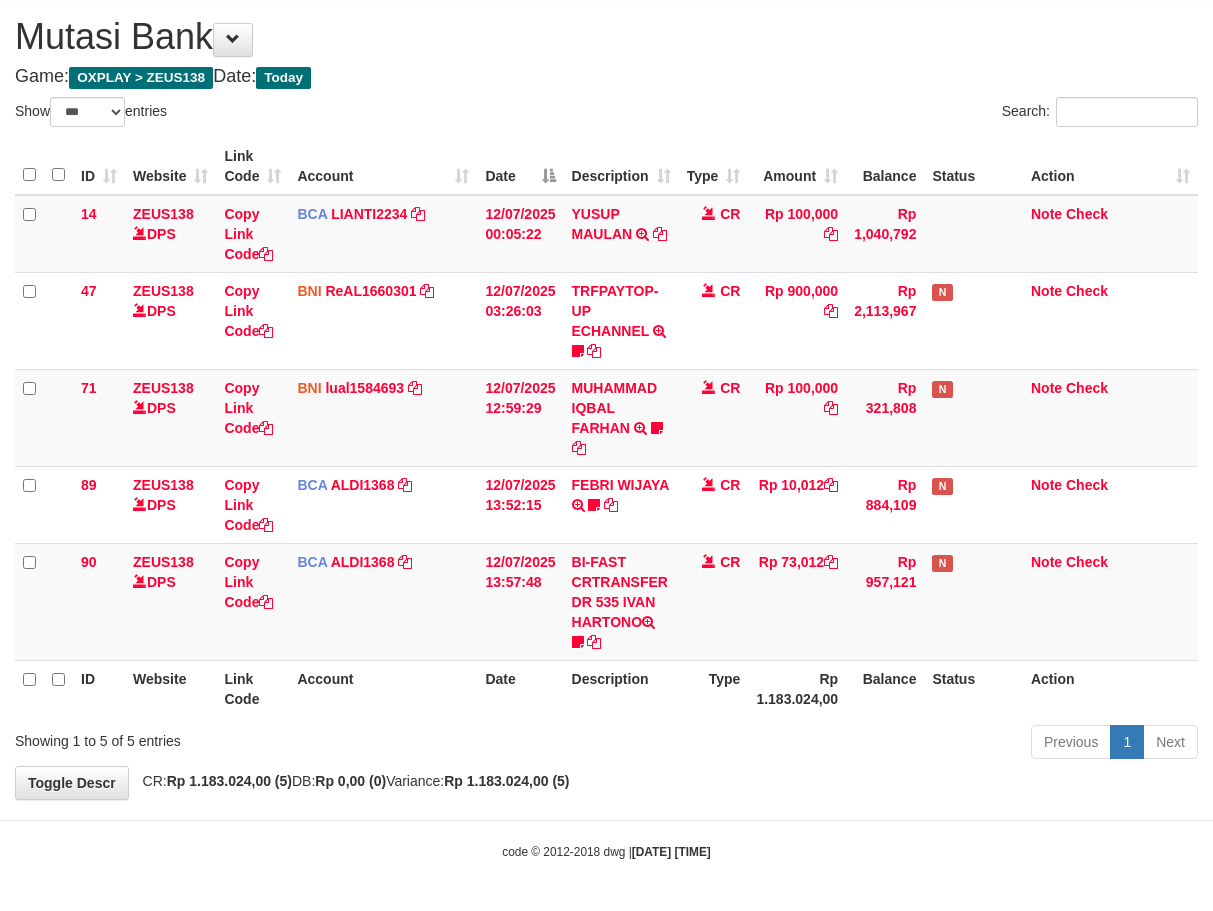 click on "Account" at bounding box center (383, 688) 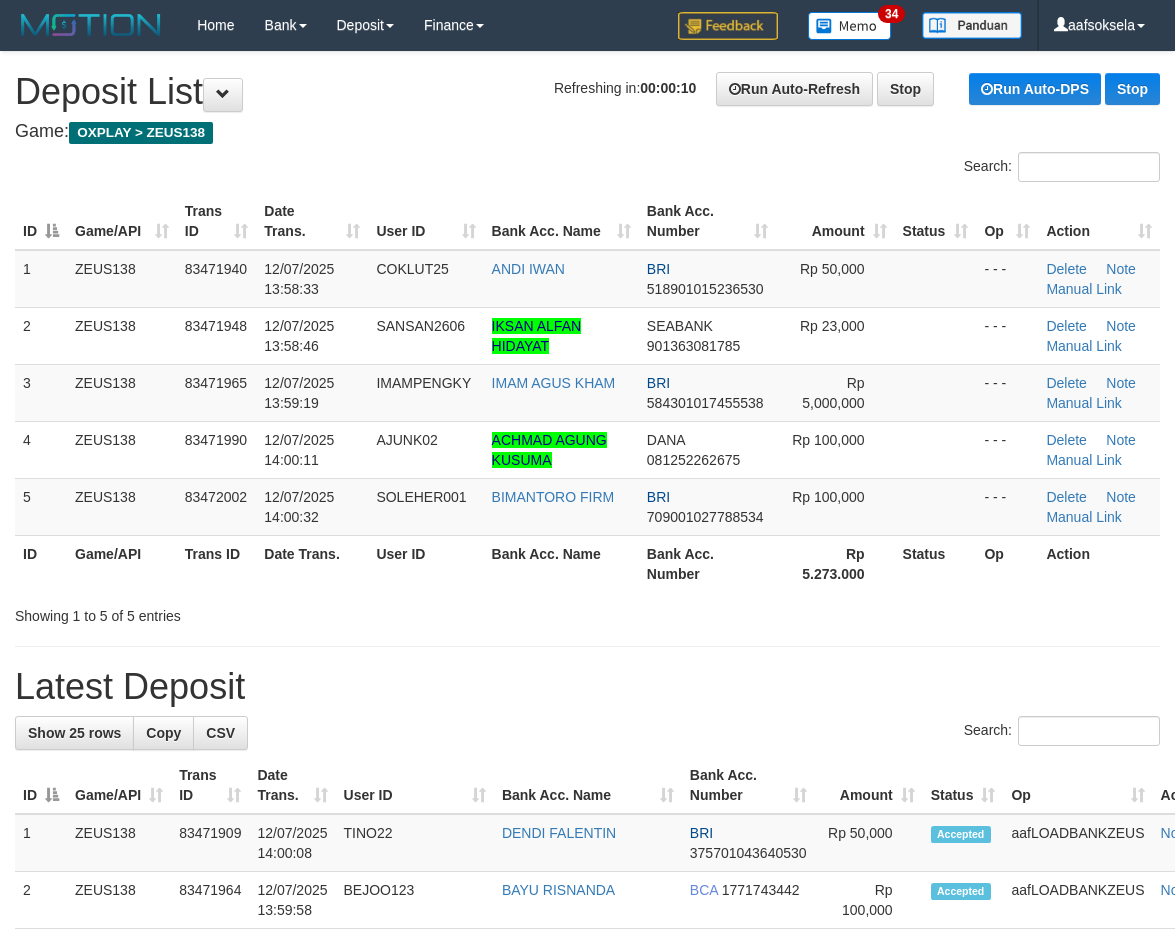 scroll, scrollTop: 0, scrollLeft: 0, axis: both 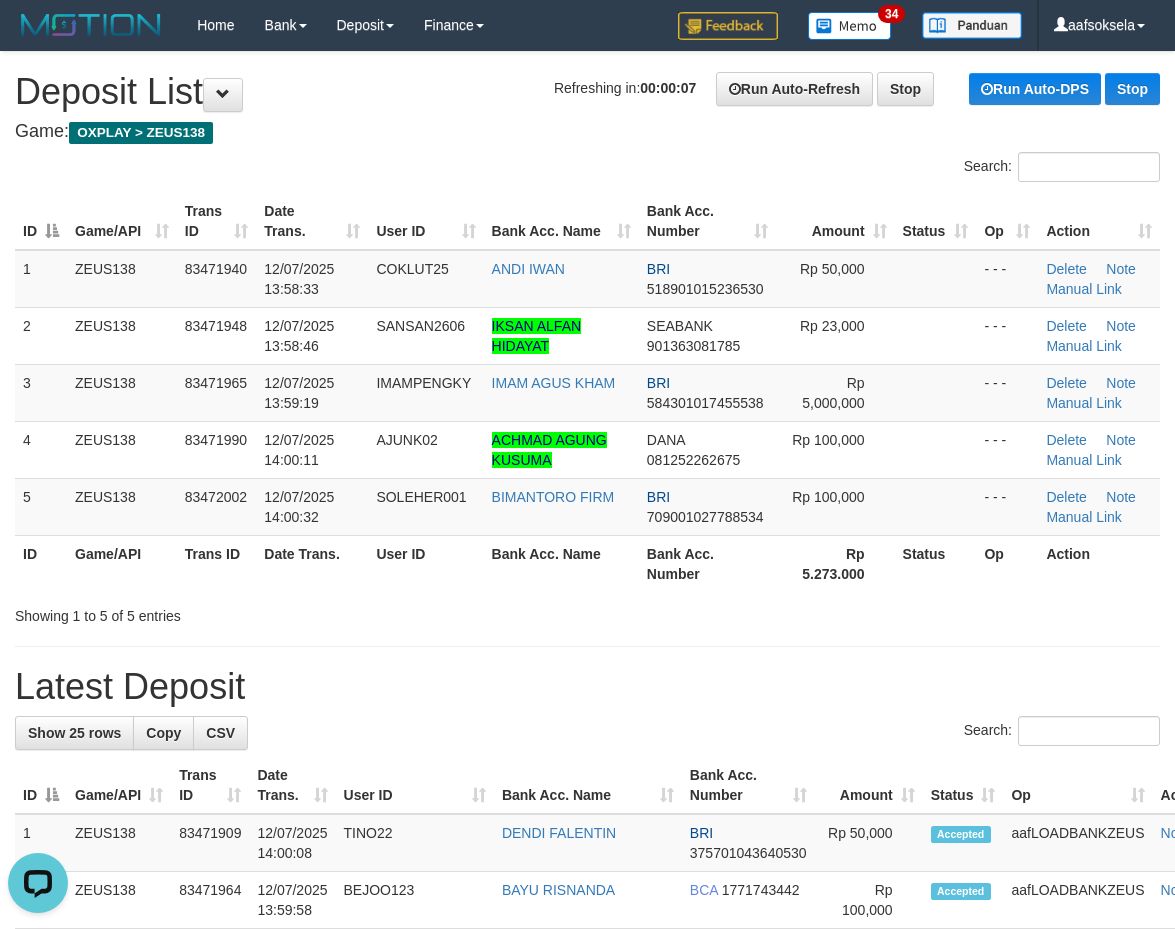 click on "Game/API" at bounding box center (122, 563) 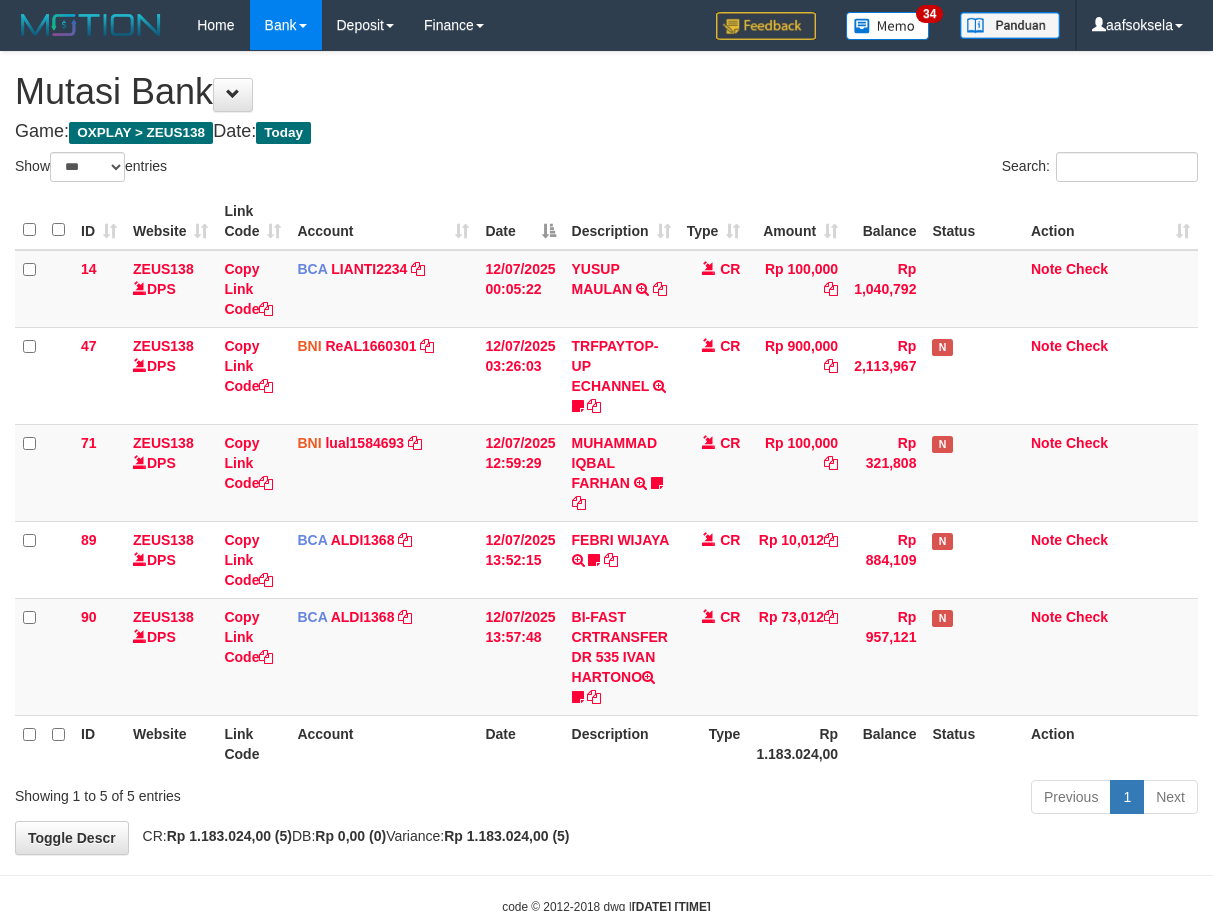 select on "***" 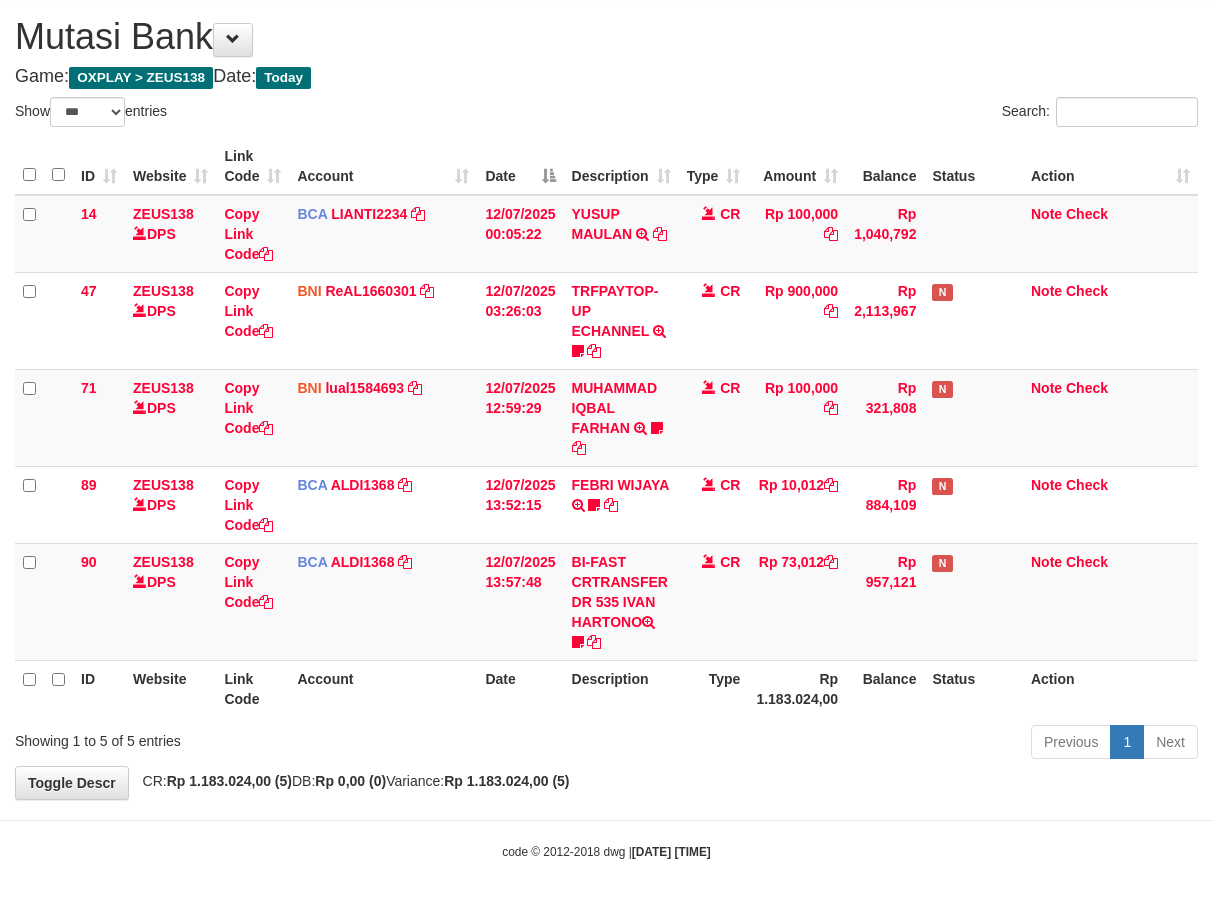 click on "Account" at bounding box center (383, 688) 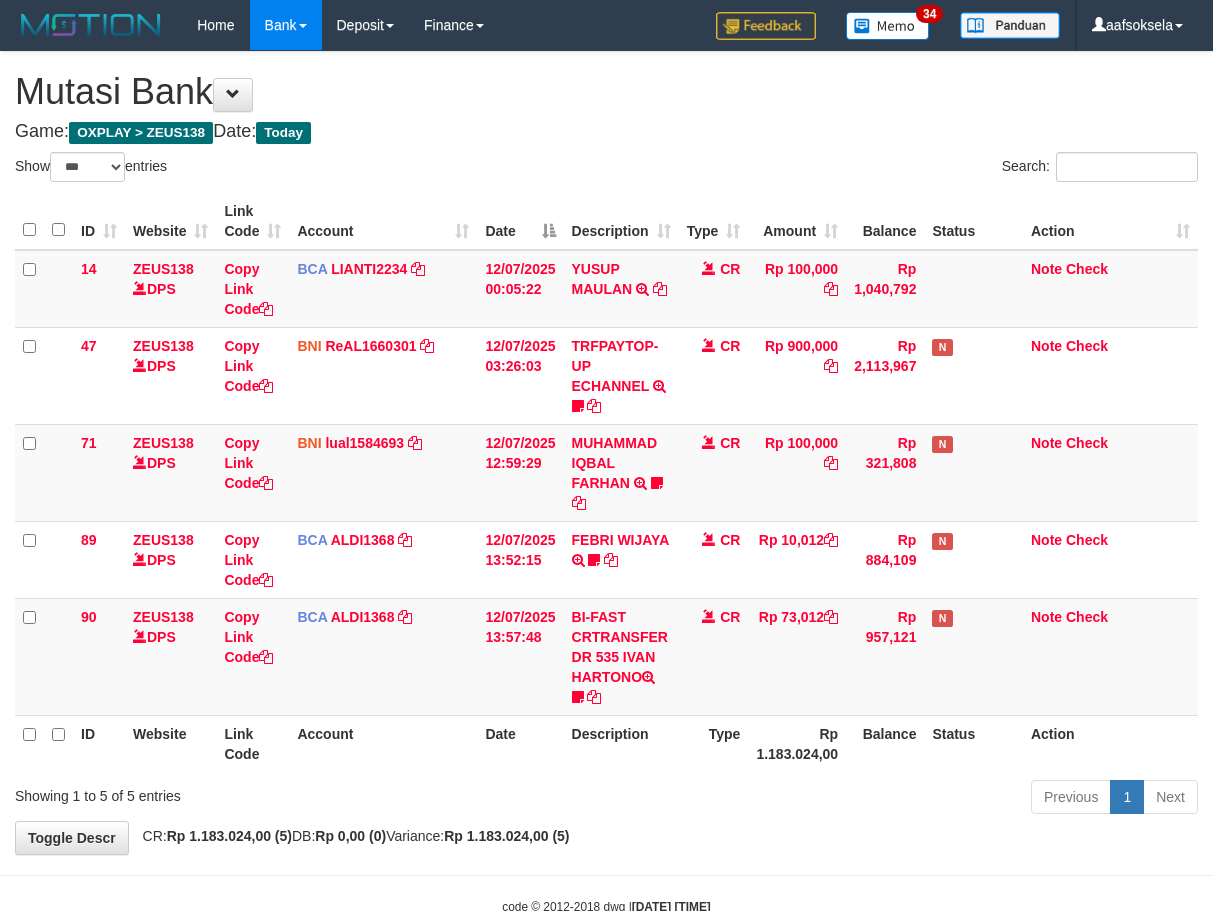 select on "***" 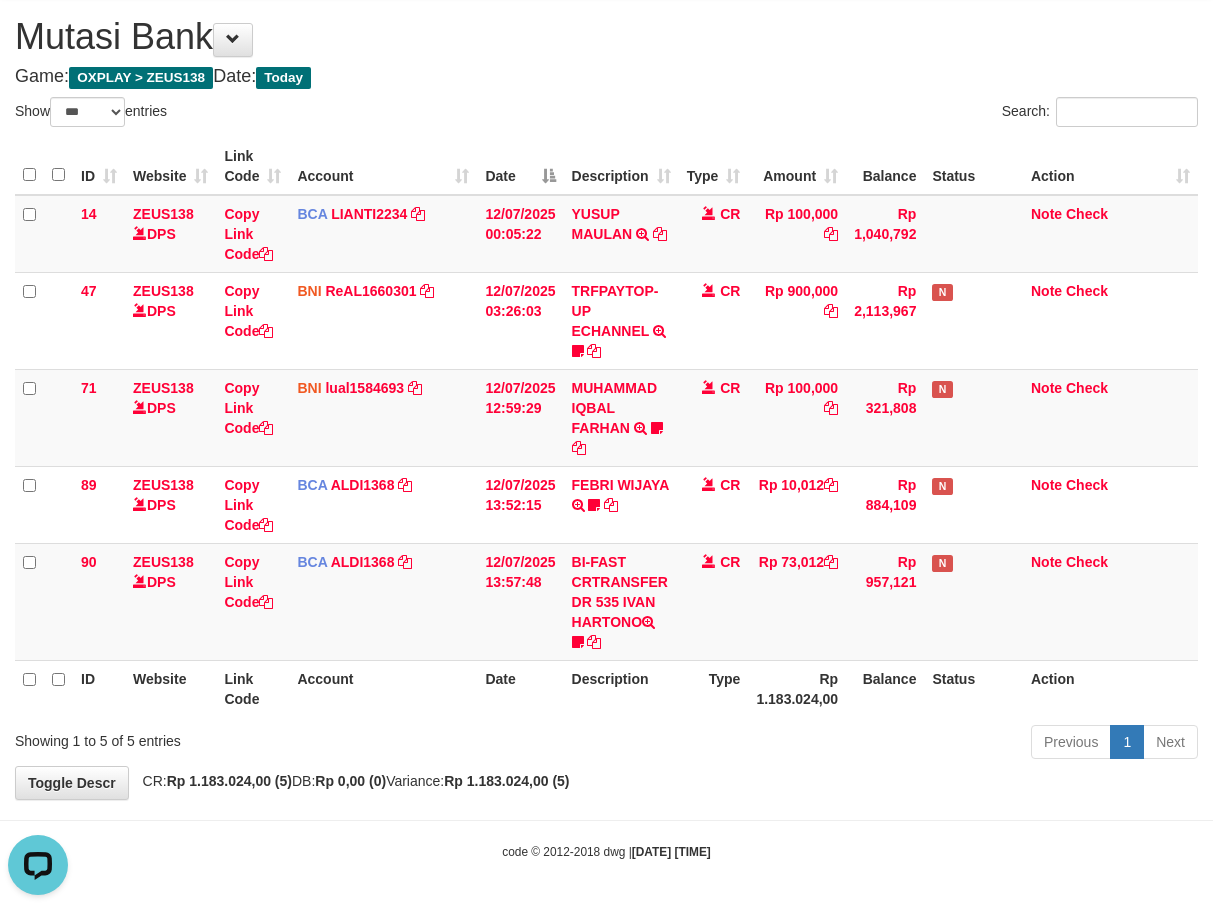 scroll, scrollTop: 0, scrollLeft: 0, axis: both 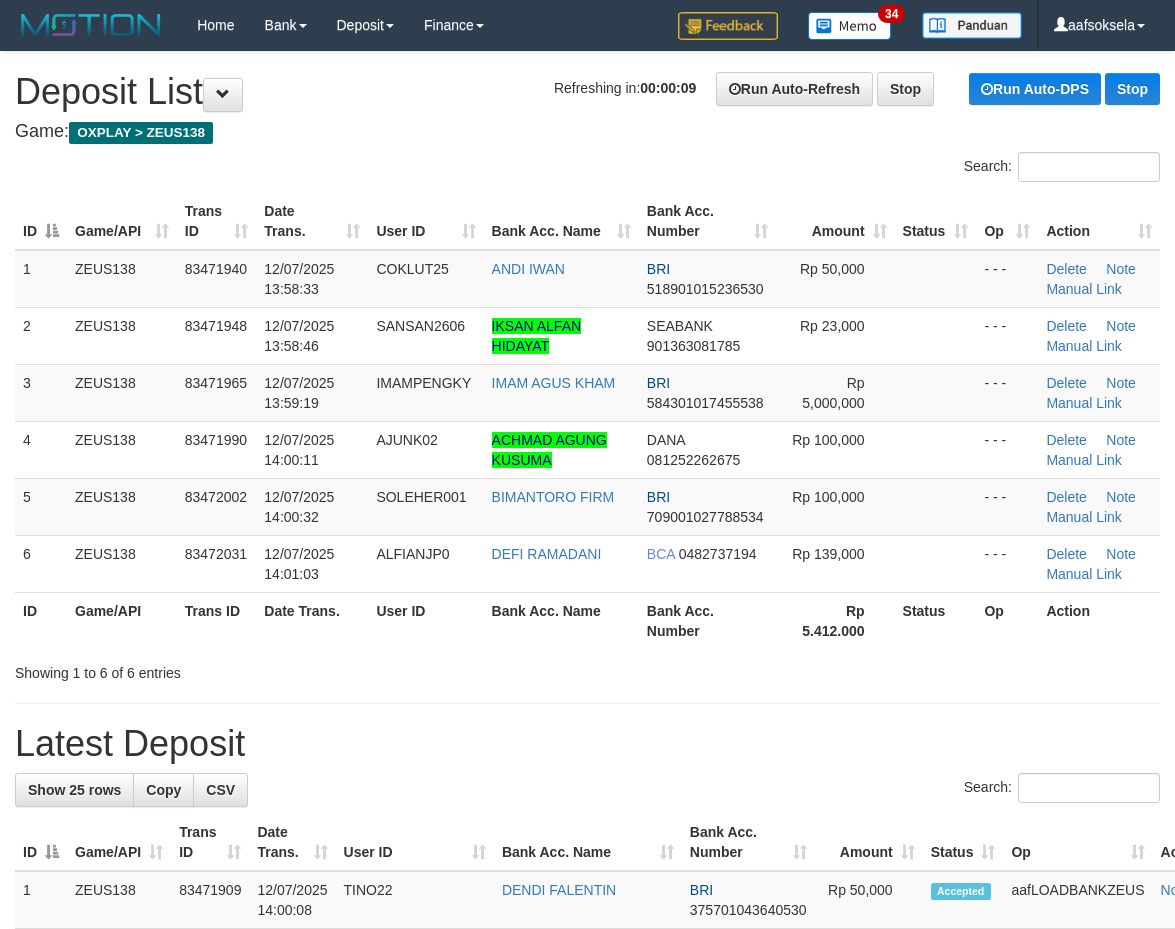 click on "Game/API" at bounding box center [122, 620] 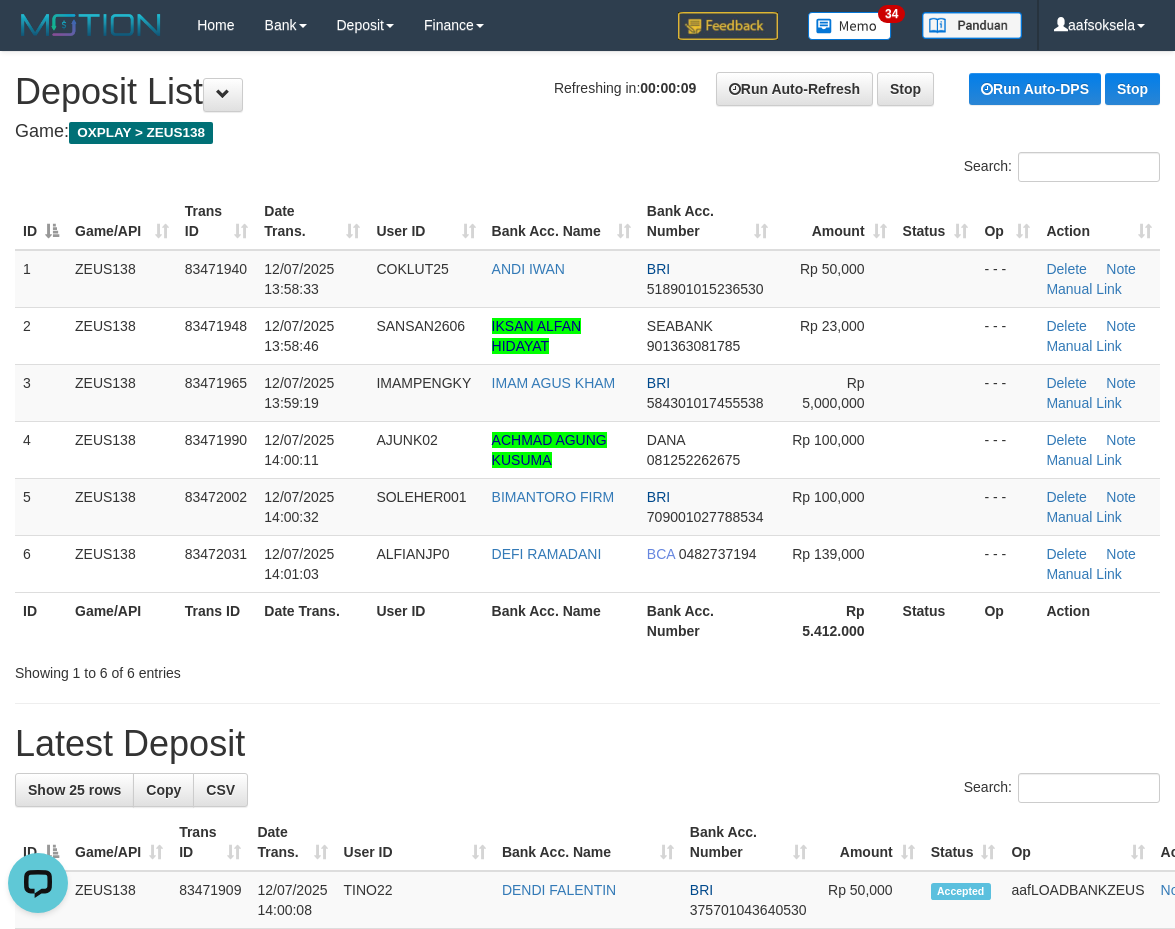 scroll, scrollTop: 0, scrollLeft: 0, axis: both 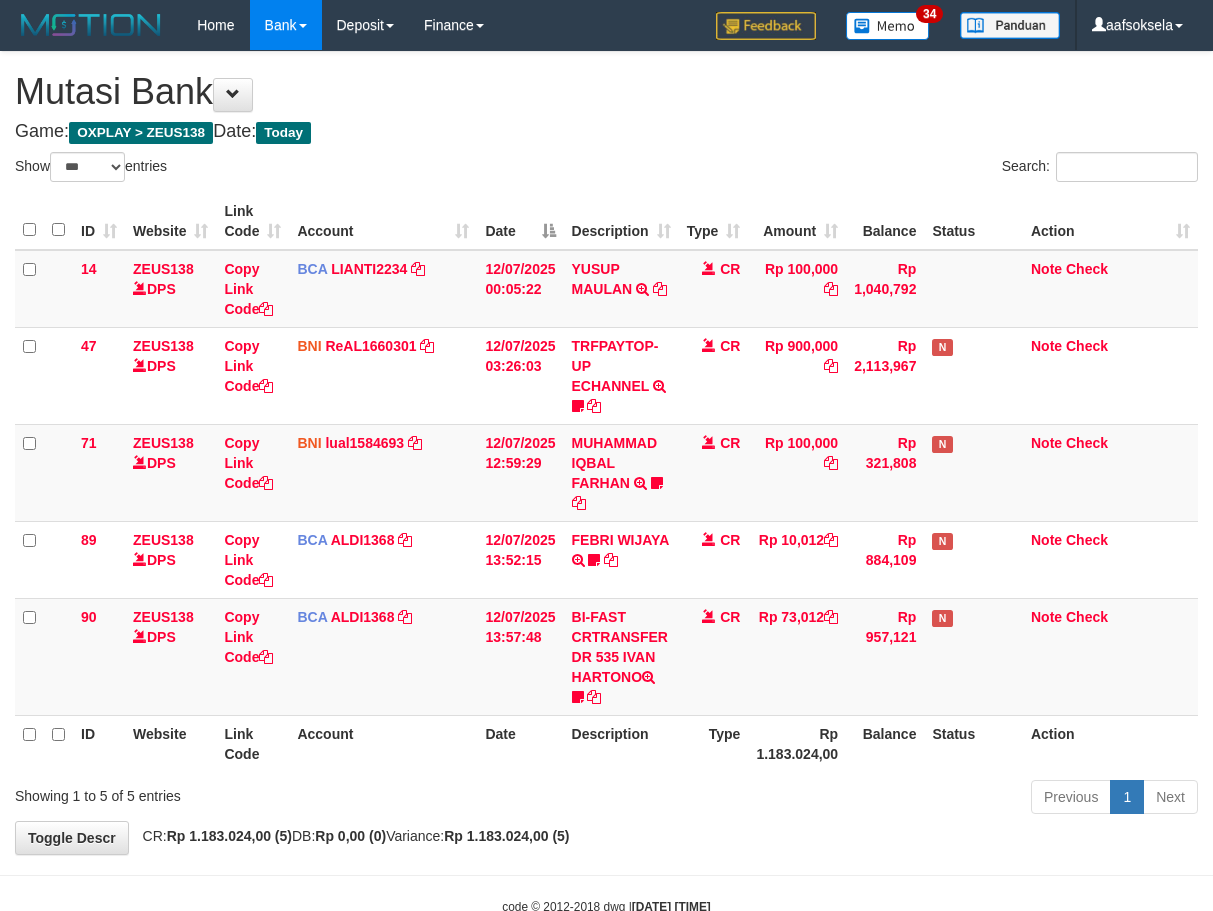 select on "***" 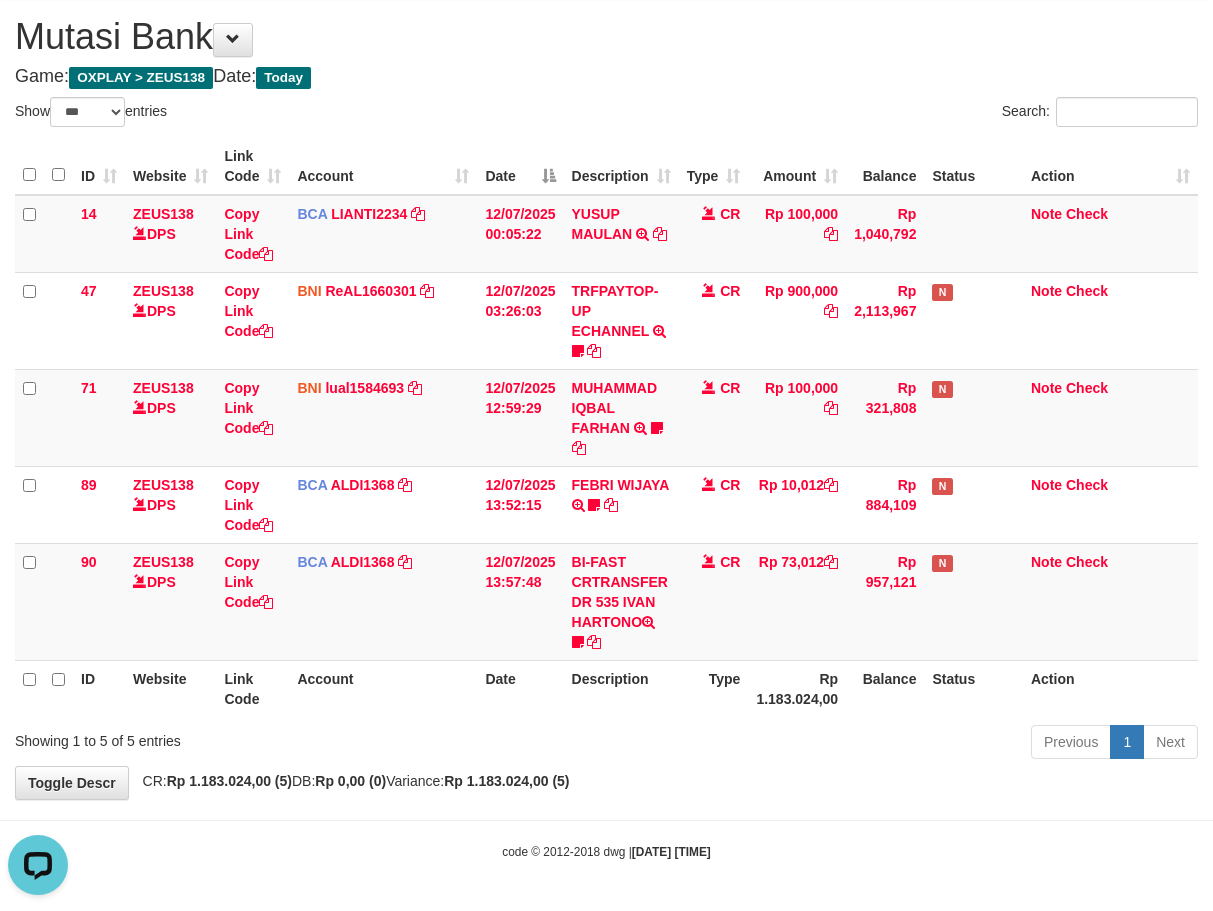scroll, scrollTop: 0, scrollLeft: 0, axis: both 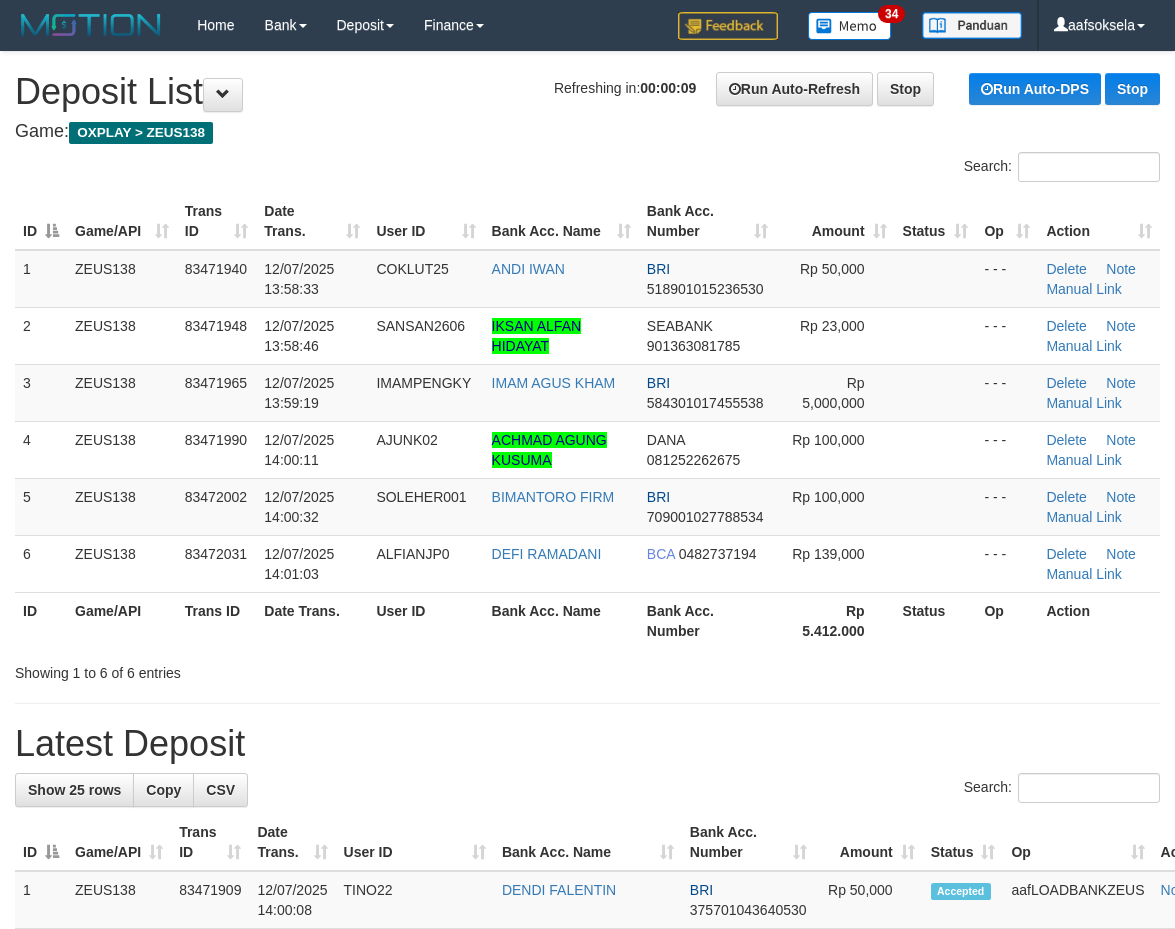 click on "Game/API" at bounding box center [122, 620] 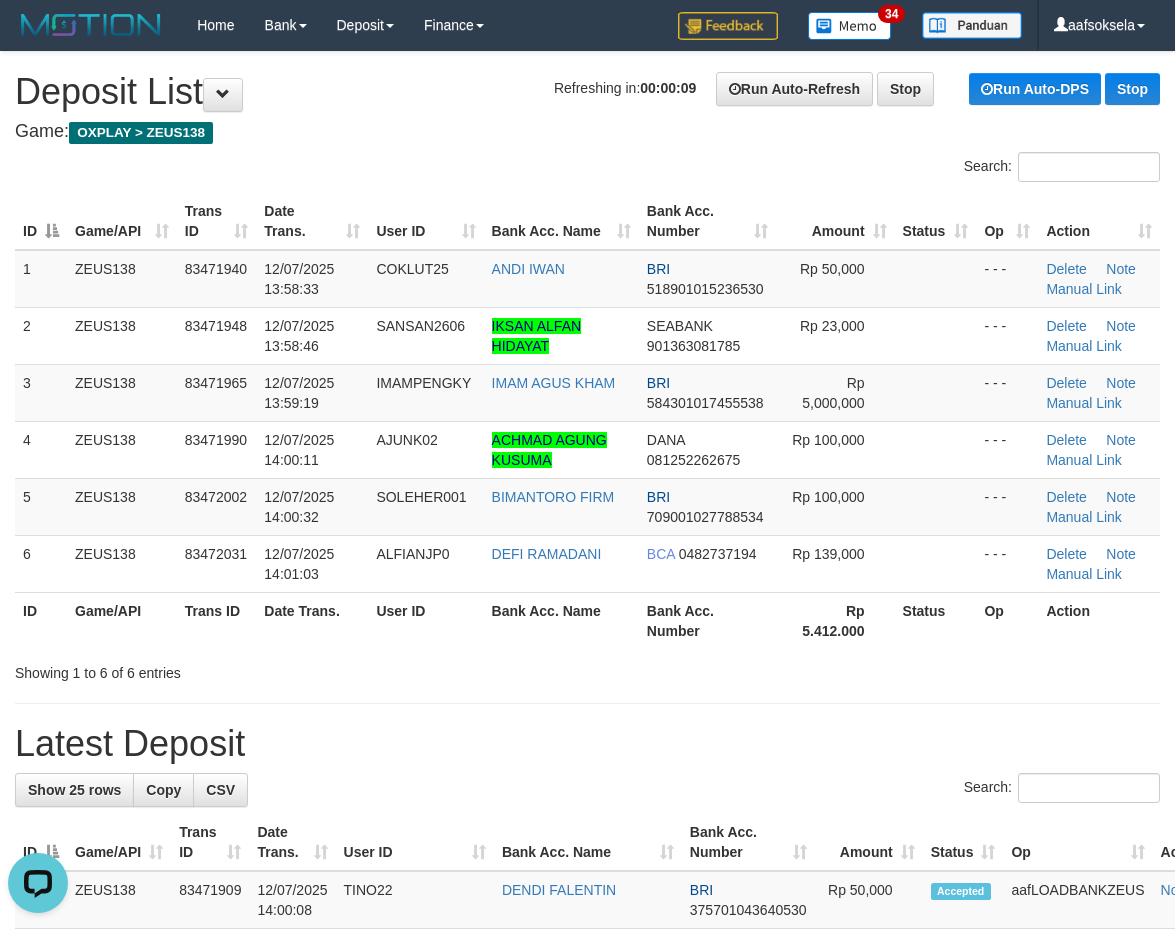 scroll, scrollTop: 0, scrollLeft: 0, axis: both 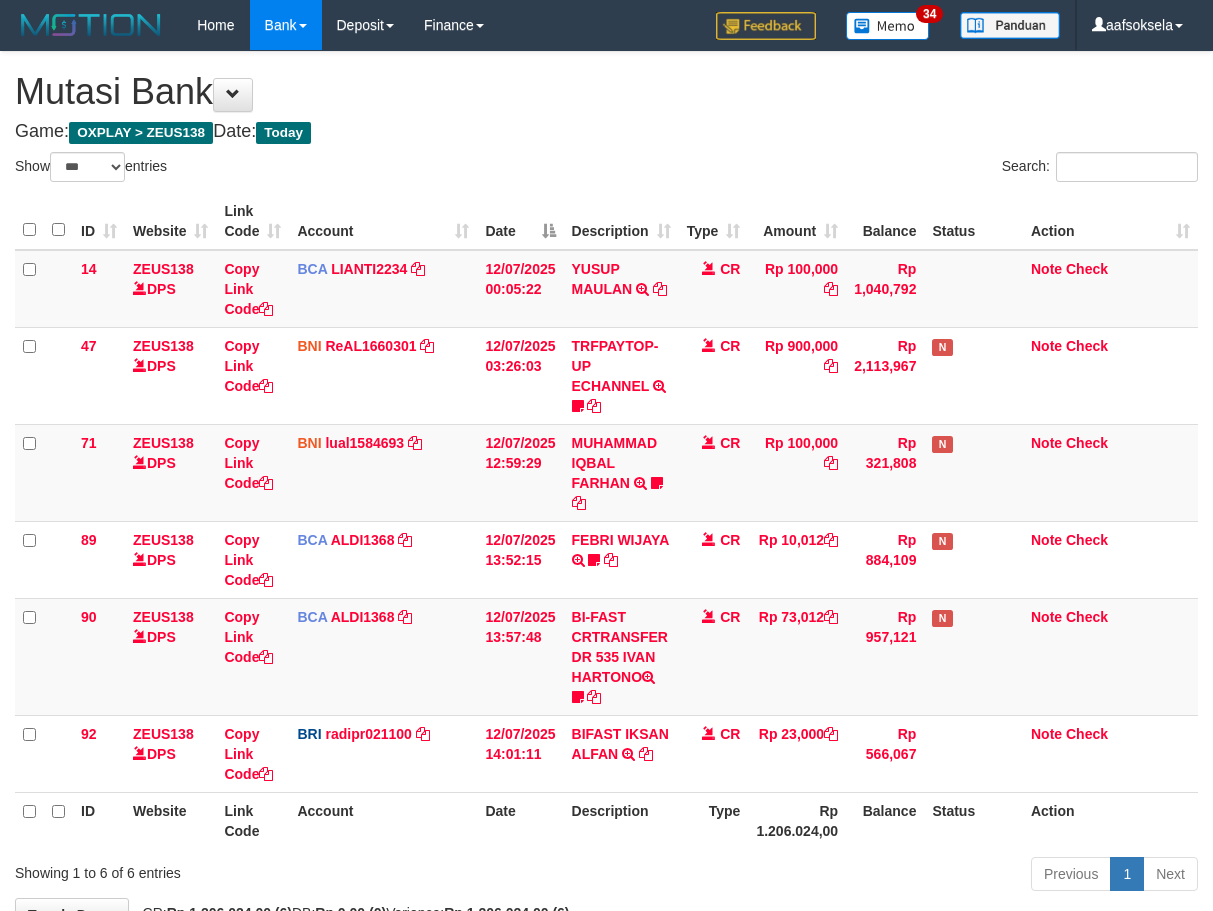 select on "***" 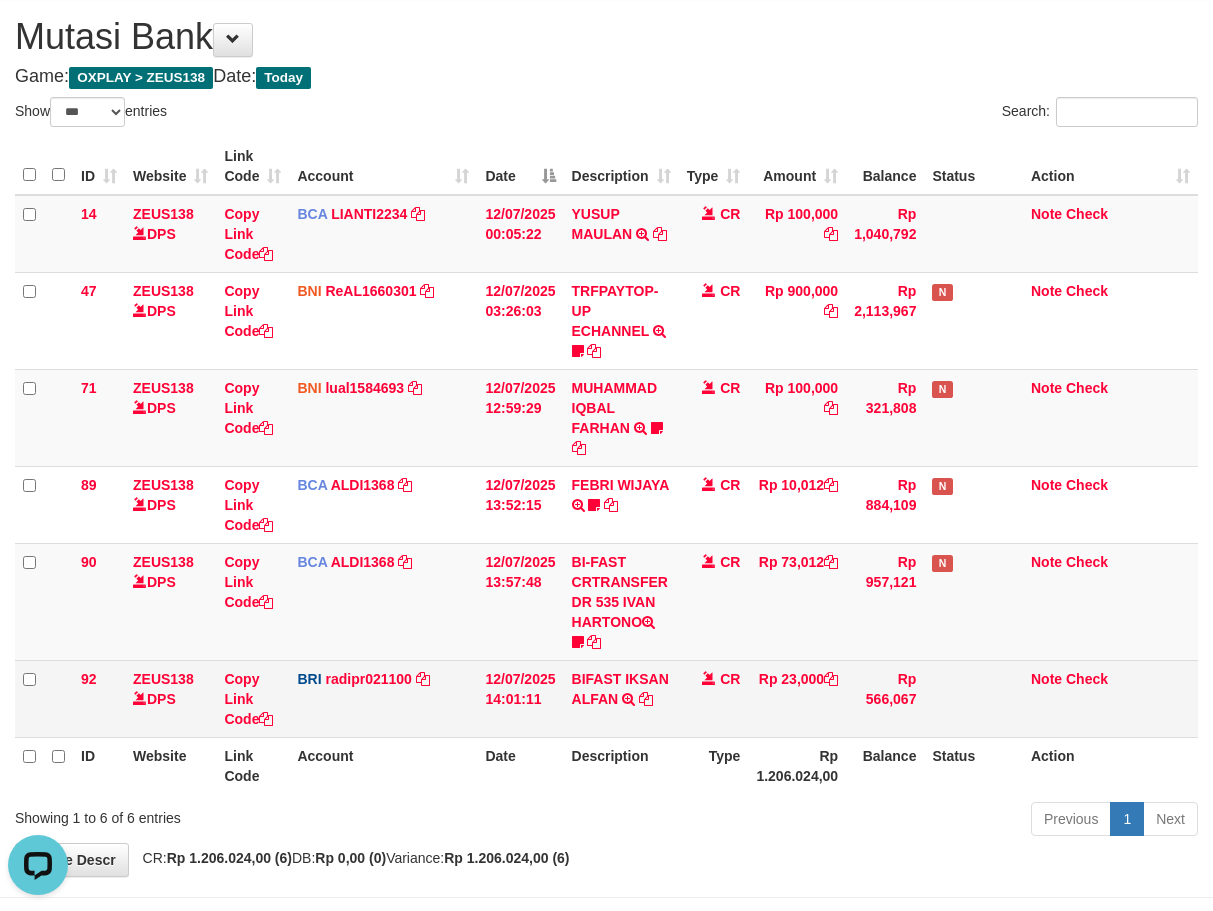 scroll, scrollTop: 0, scrollLeft: 0, axis: both 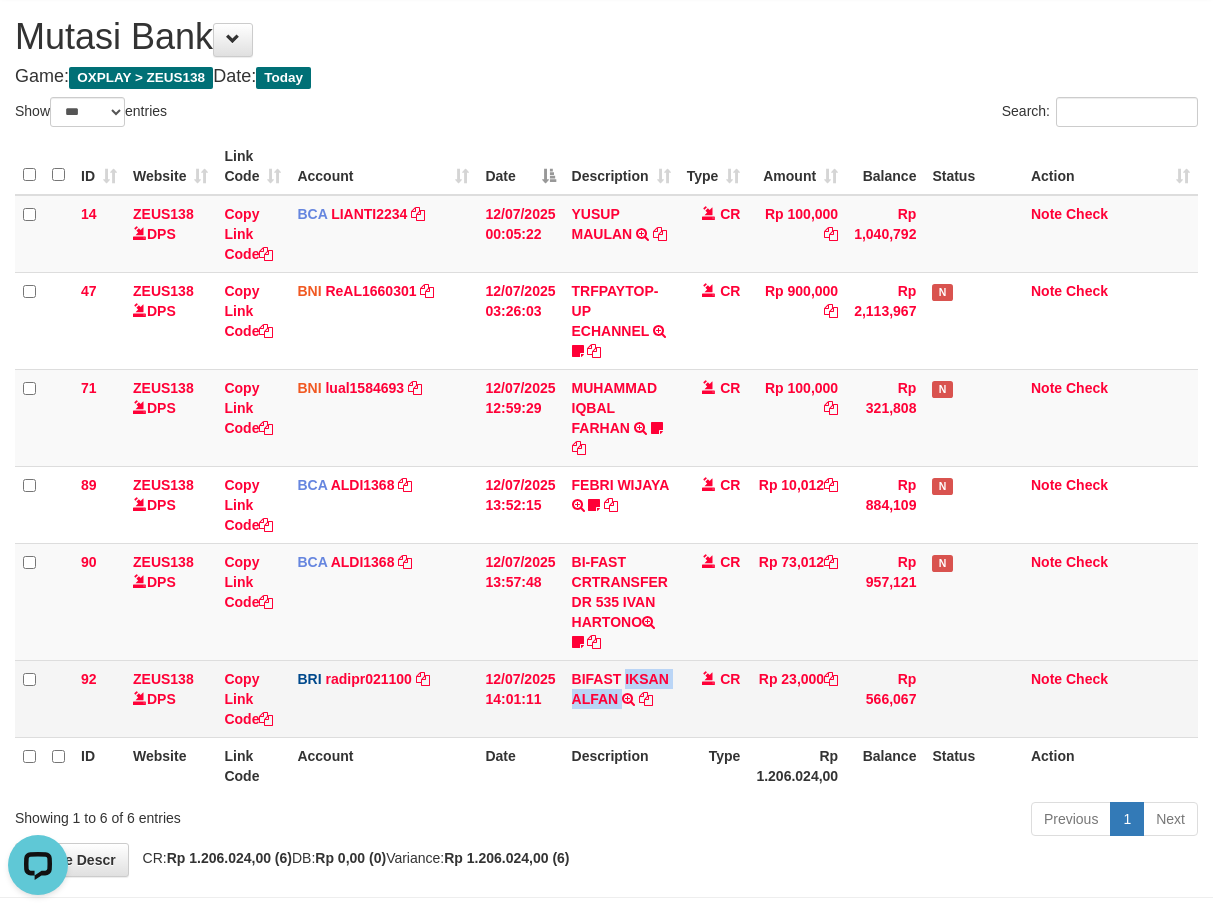 copy on "IKSAN ALFAN" 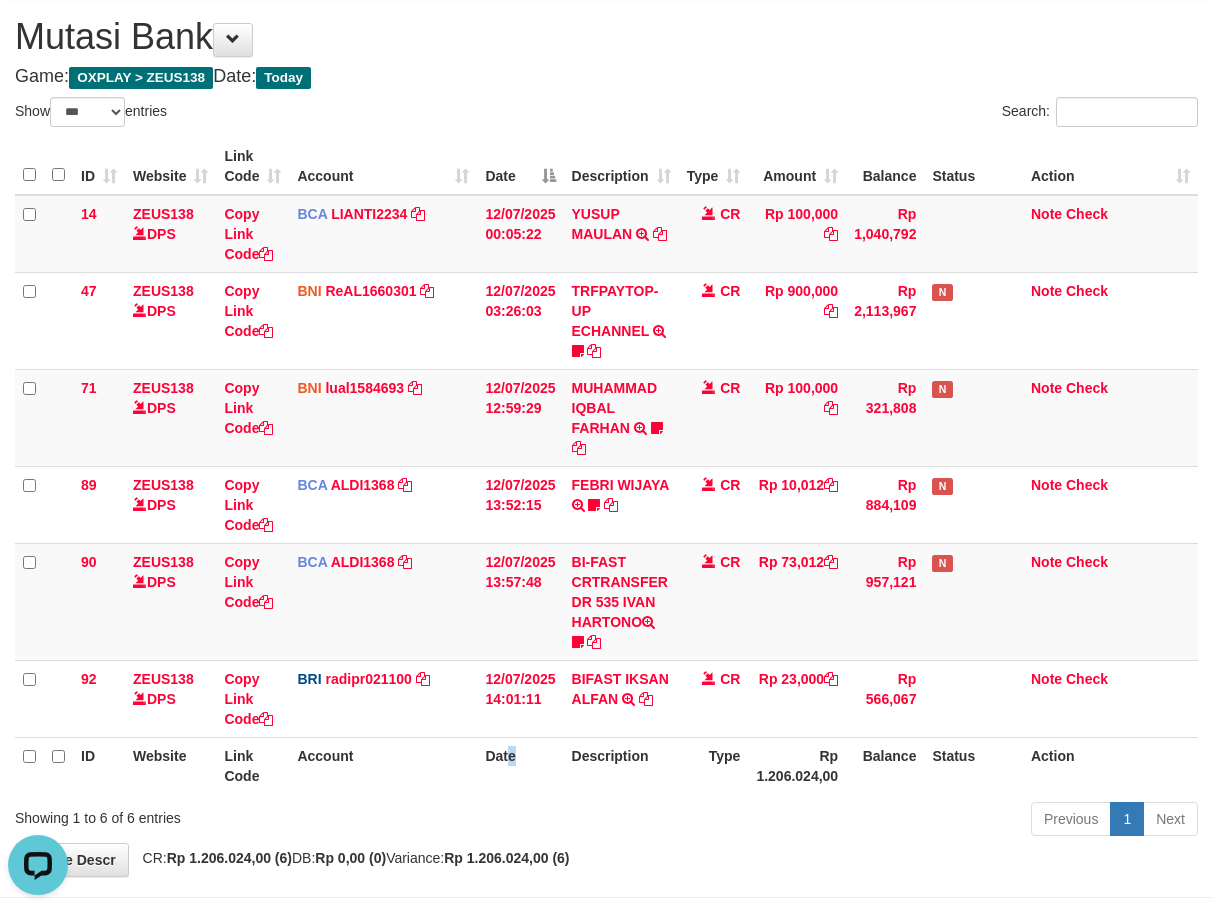 drag, startPoint x: 515, startPoint y: 766, endPoint x: 503, endPoint y: 764, distance: 12.165525 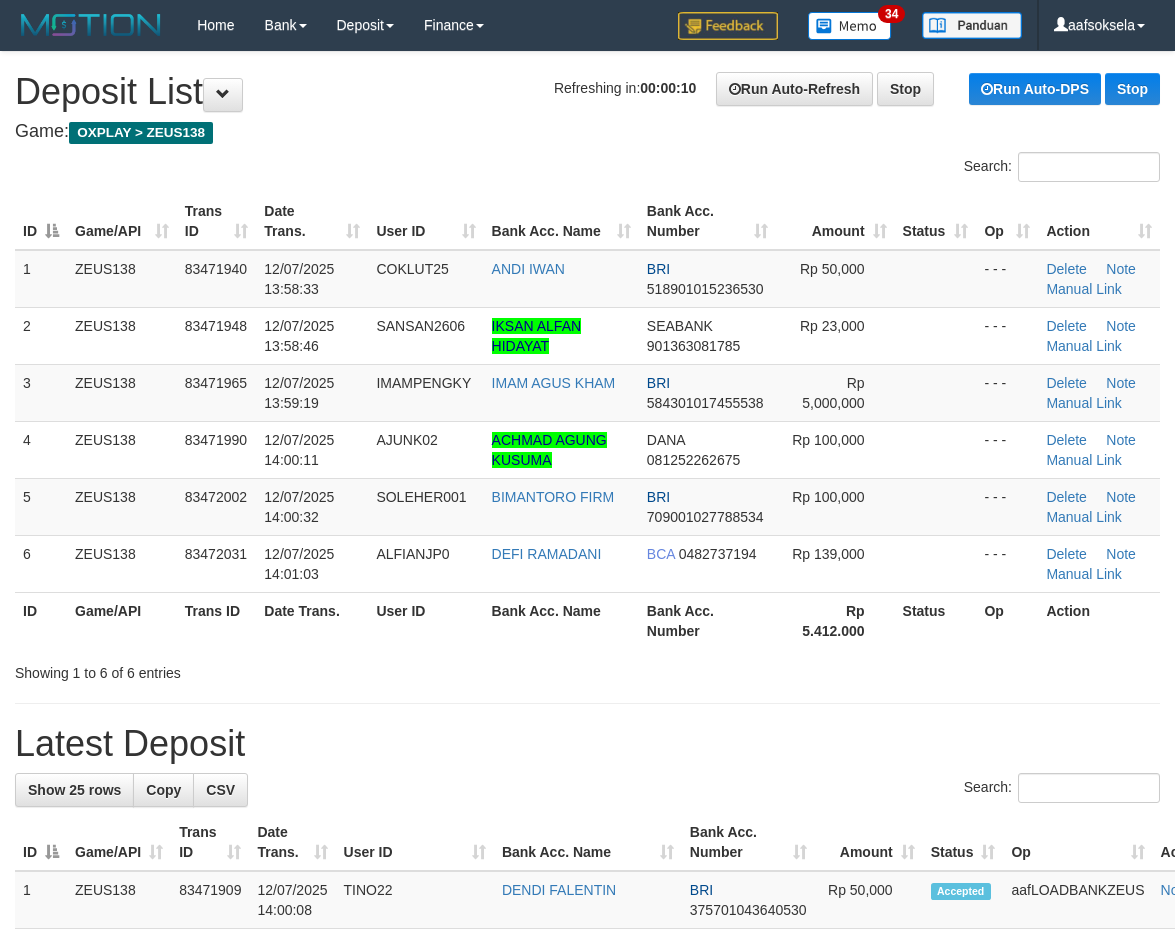 scroll, scrollTop: 0, scrollLeft: 0, axis: both 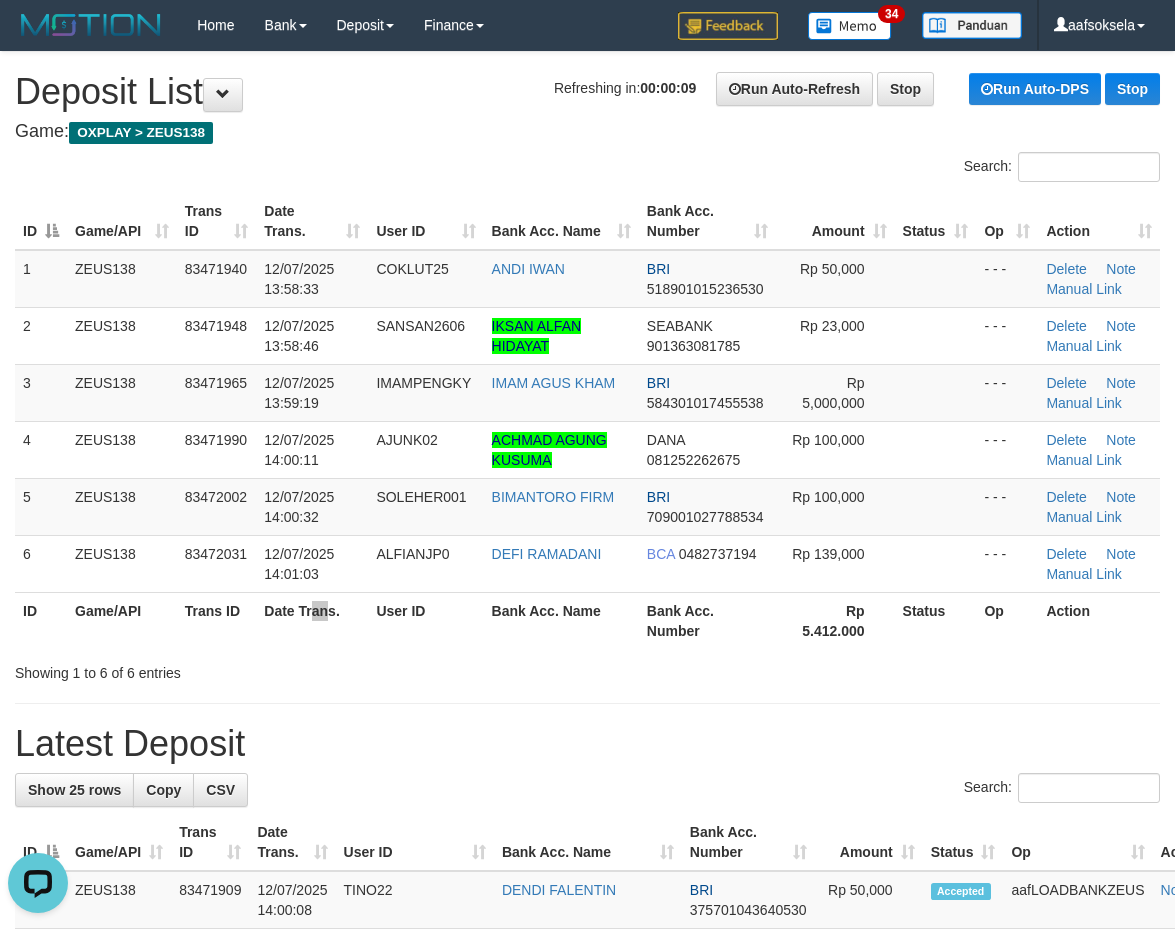 drag, startPoint x: 314, startPoint y: 614, endPoint x: 294, endPoint y: 616, distance: 20.09975 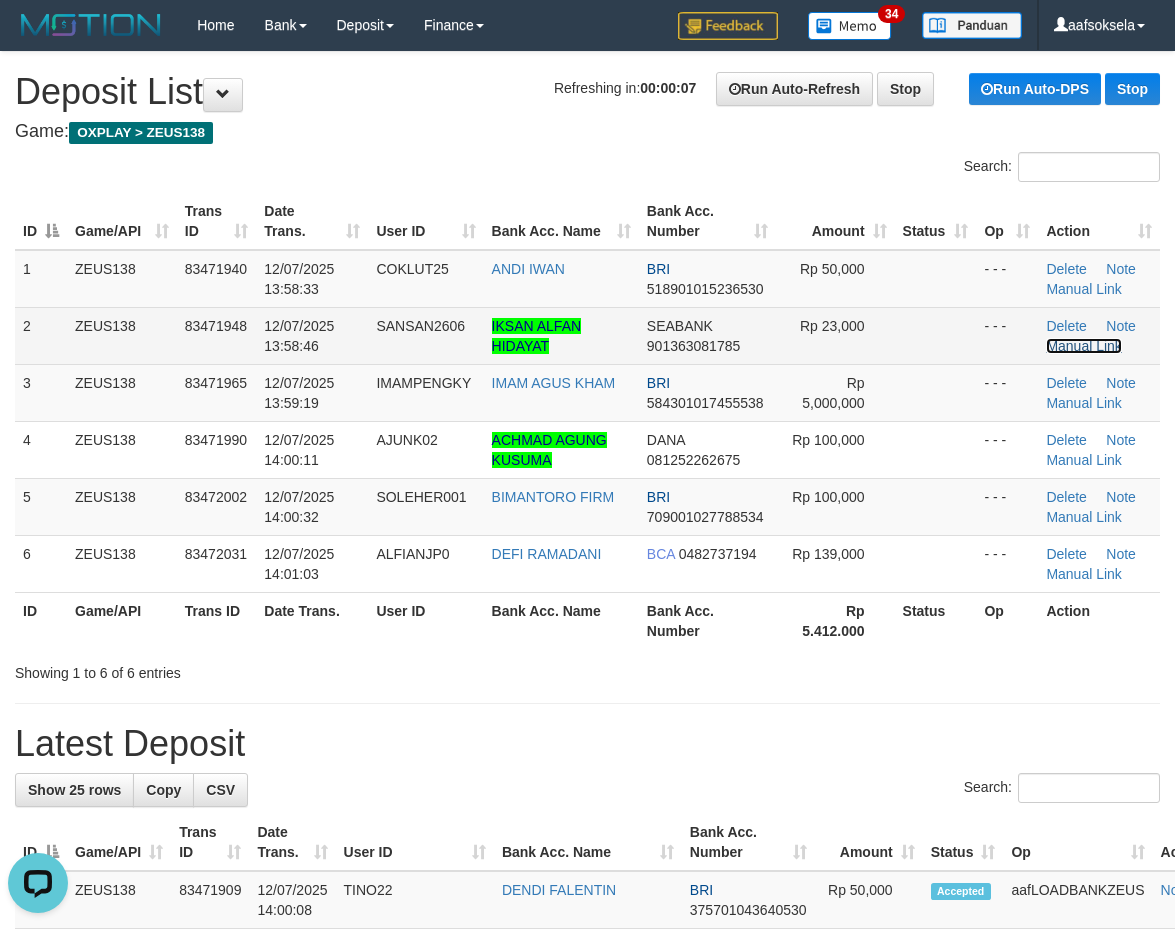 click on "Manual Link" at bounding box center (1084, 346) 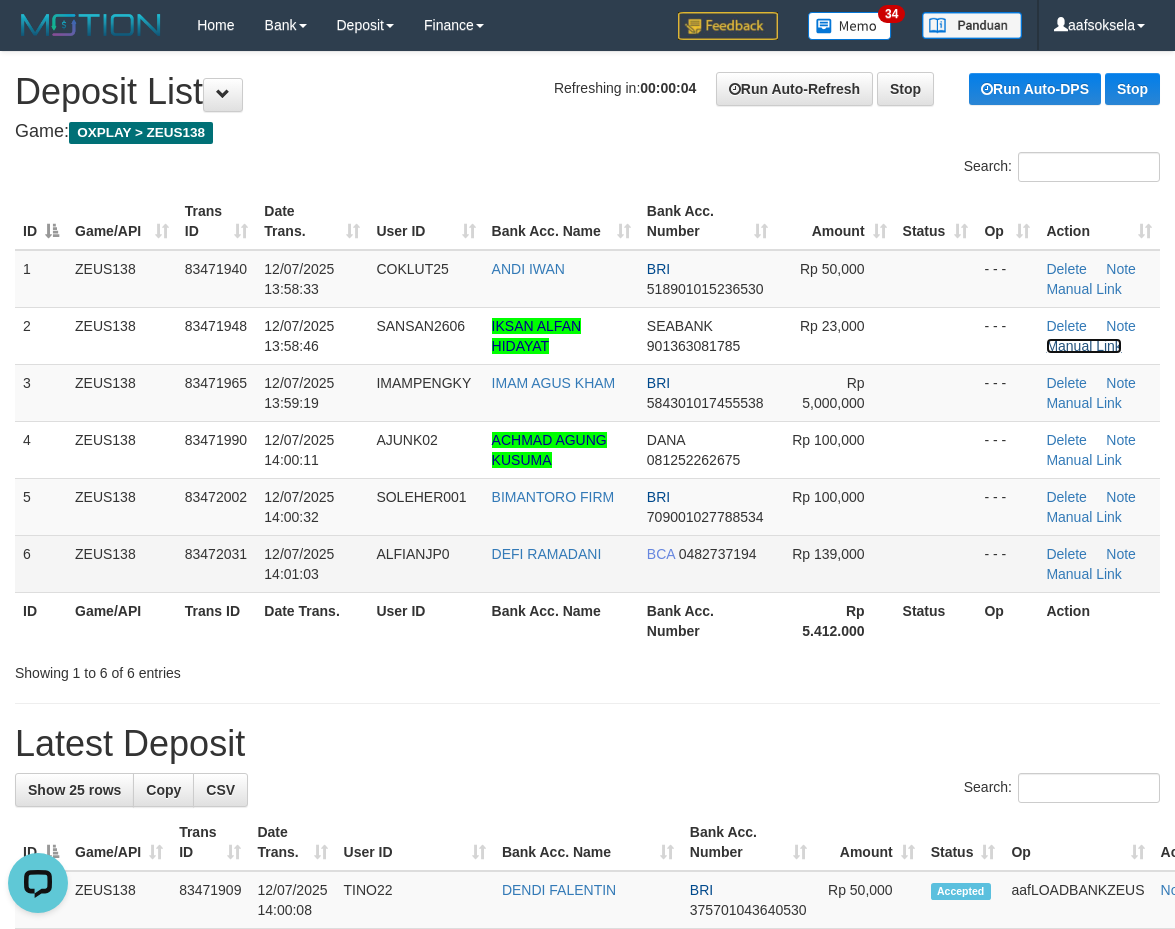 click on "Manual Link" at bounding box center (1084, 346) 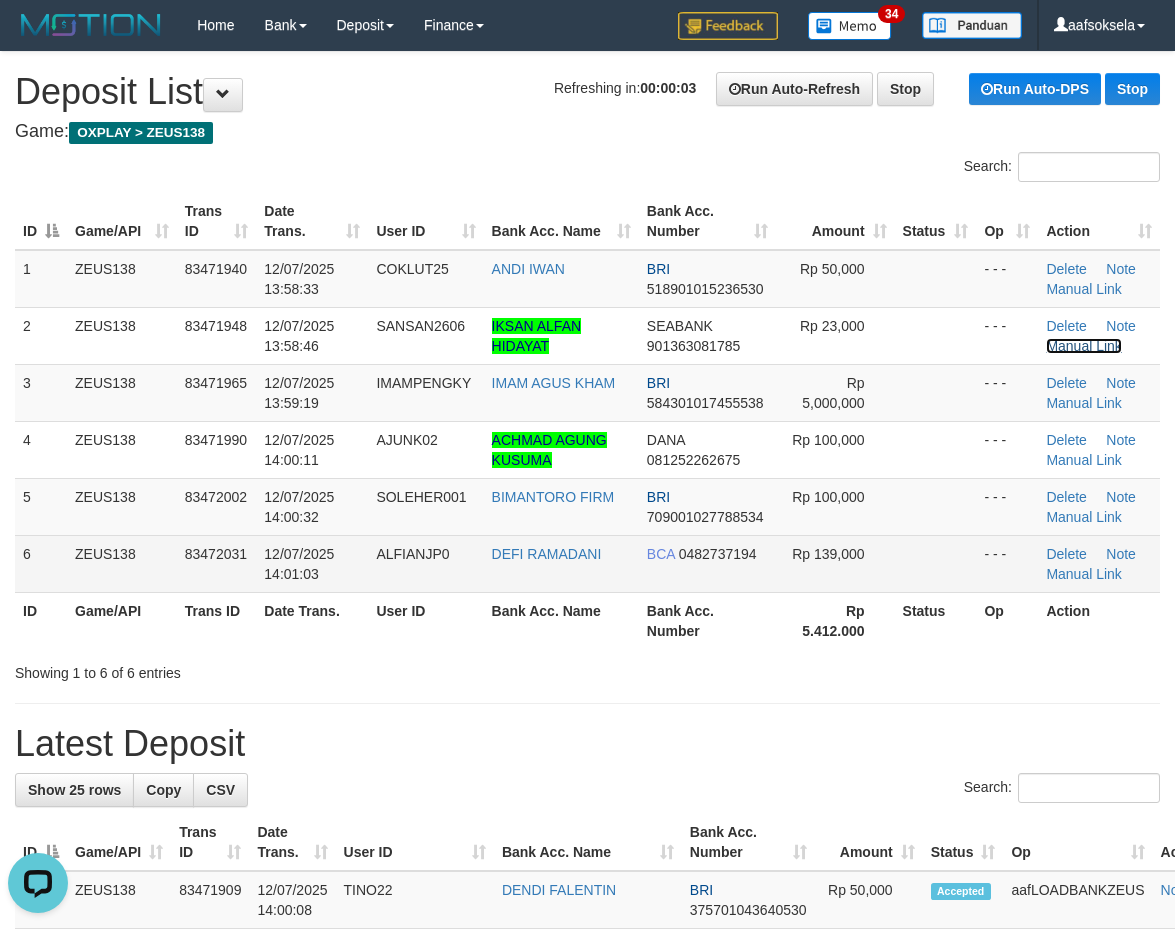 click on "Manual Link" at bounding box center (1084, 346) 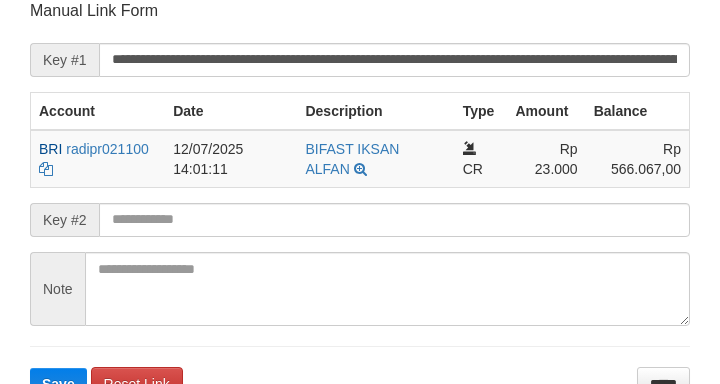 scroll, scrollTop: 412, scrollLeft: 0, axis: vertical 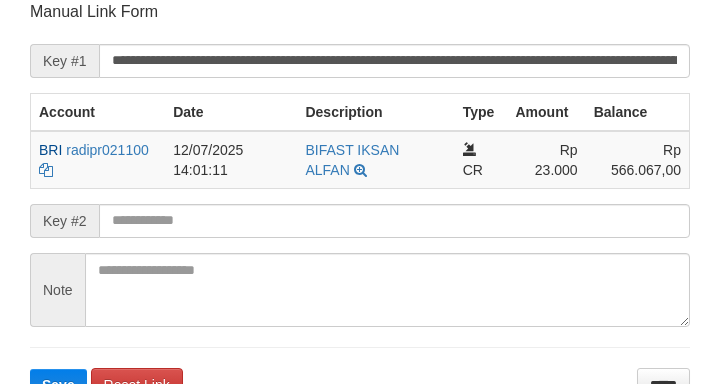 click on "**********" at bounding box center [360, 201] 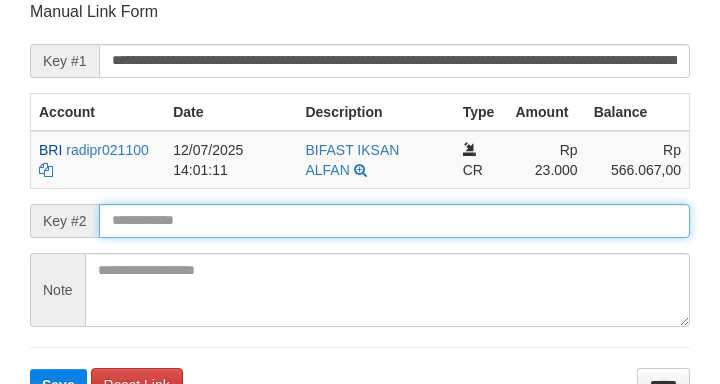 click at bounding box center (394, 221) 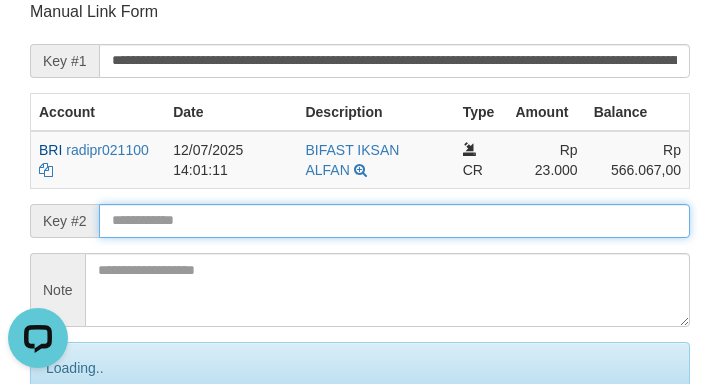 scroll, scrollTop: 0, scrollLeft: 0, axis: both 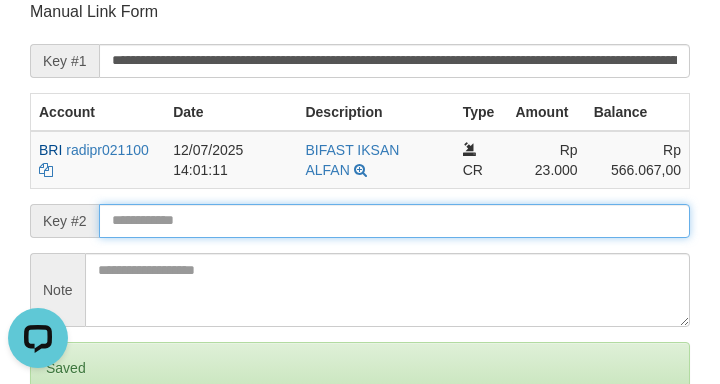 click on "Save" at bounding box center (58, 452) 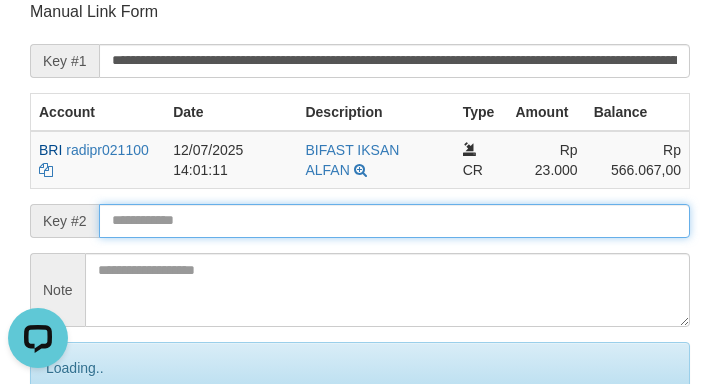 click on "Save" at bounding box center [80, 452] 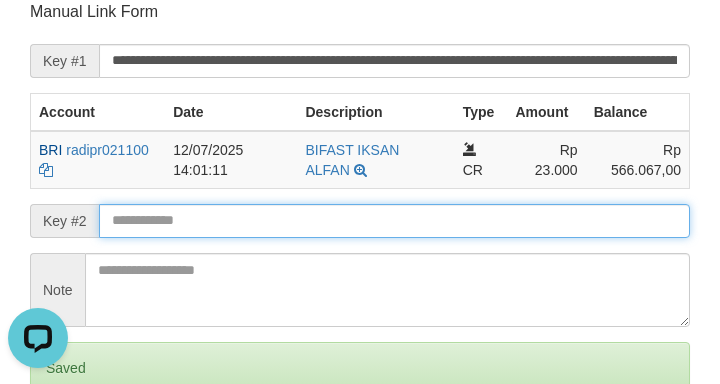 click on "Save" at bounding box center (58, 452) 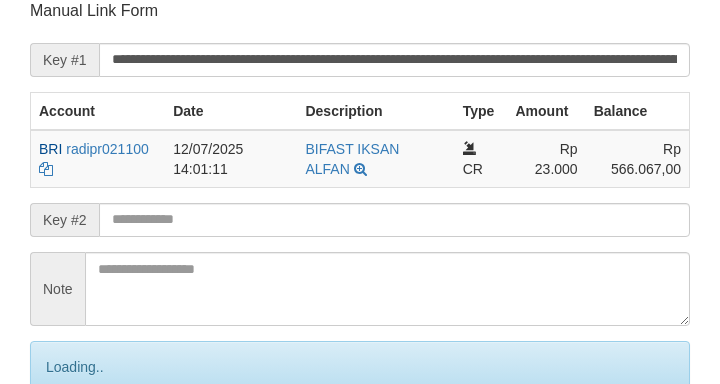click on "Save" at bounding box center [80, 451] 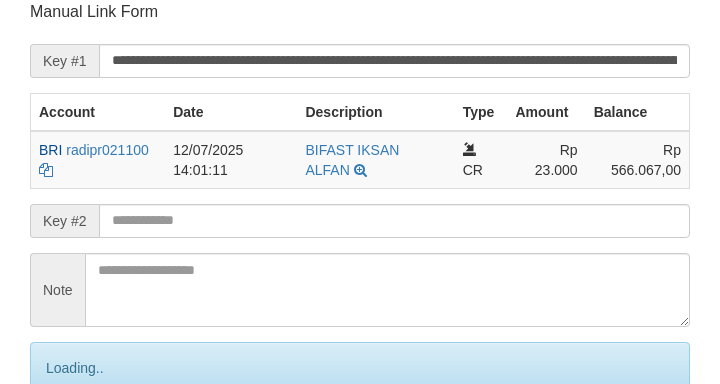 click on "Save" at bounding box center (80, 452) 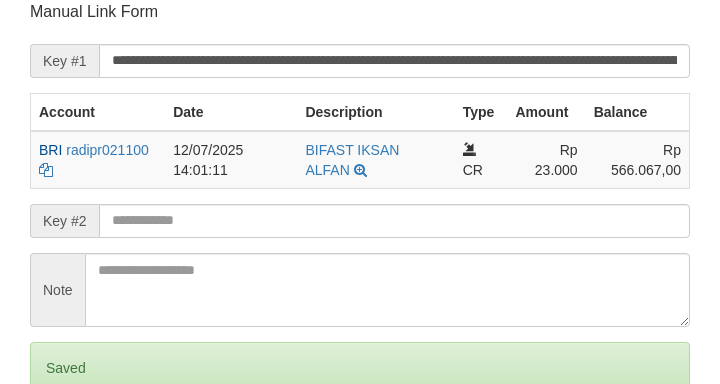 click on "Save" at bounding box center (58, 452) 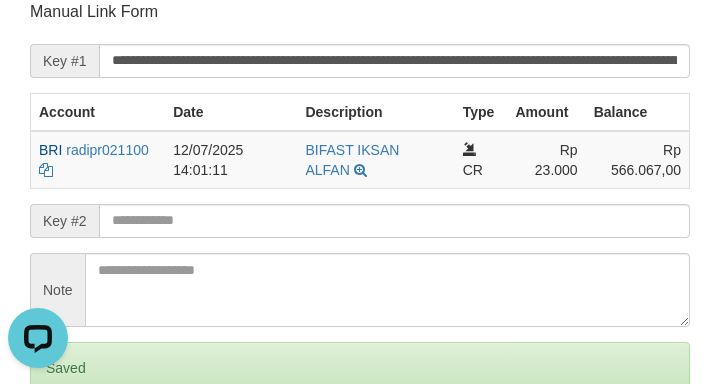 scroll, scrollTop: 0, scrollLeft: 0, axis: both 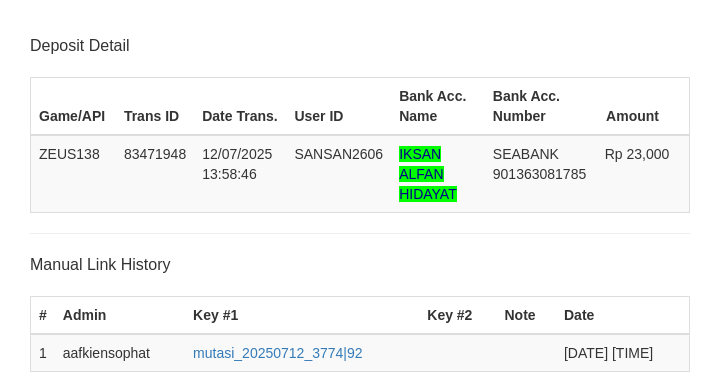 click on "Save" at bounding box center (58, 797) 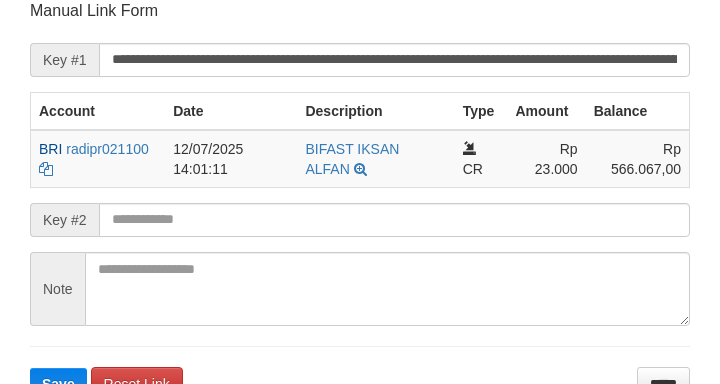 click on "Save" at bounding box center (58, 384) 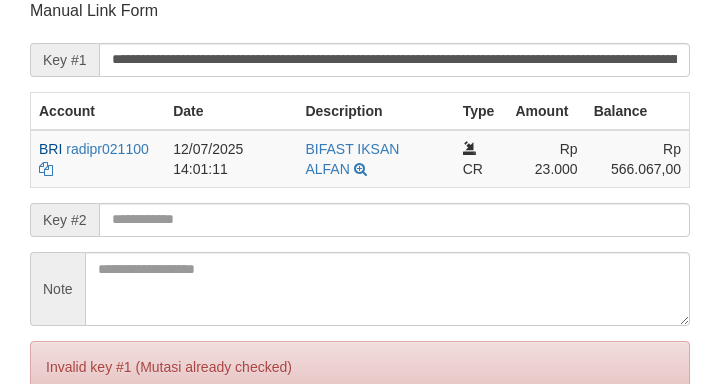 click on "Save" at bounding box center [58, 451] 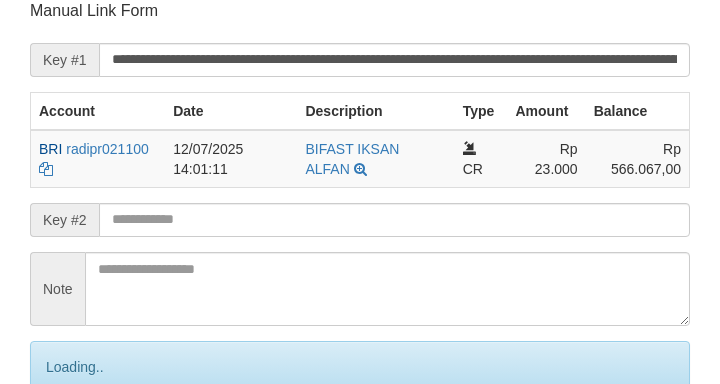 click on "Save" at bounding box center (80, 451) 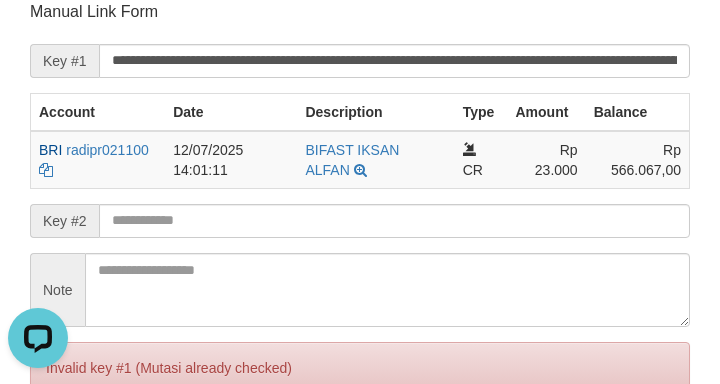 scroll, scrollTop: 0, scrollLeft: 0, axis: both 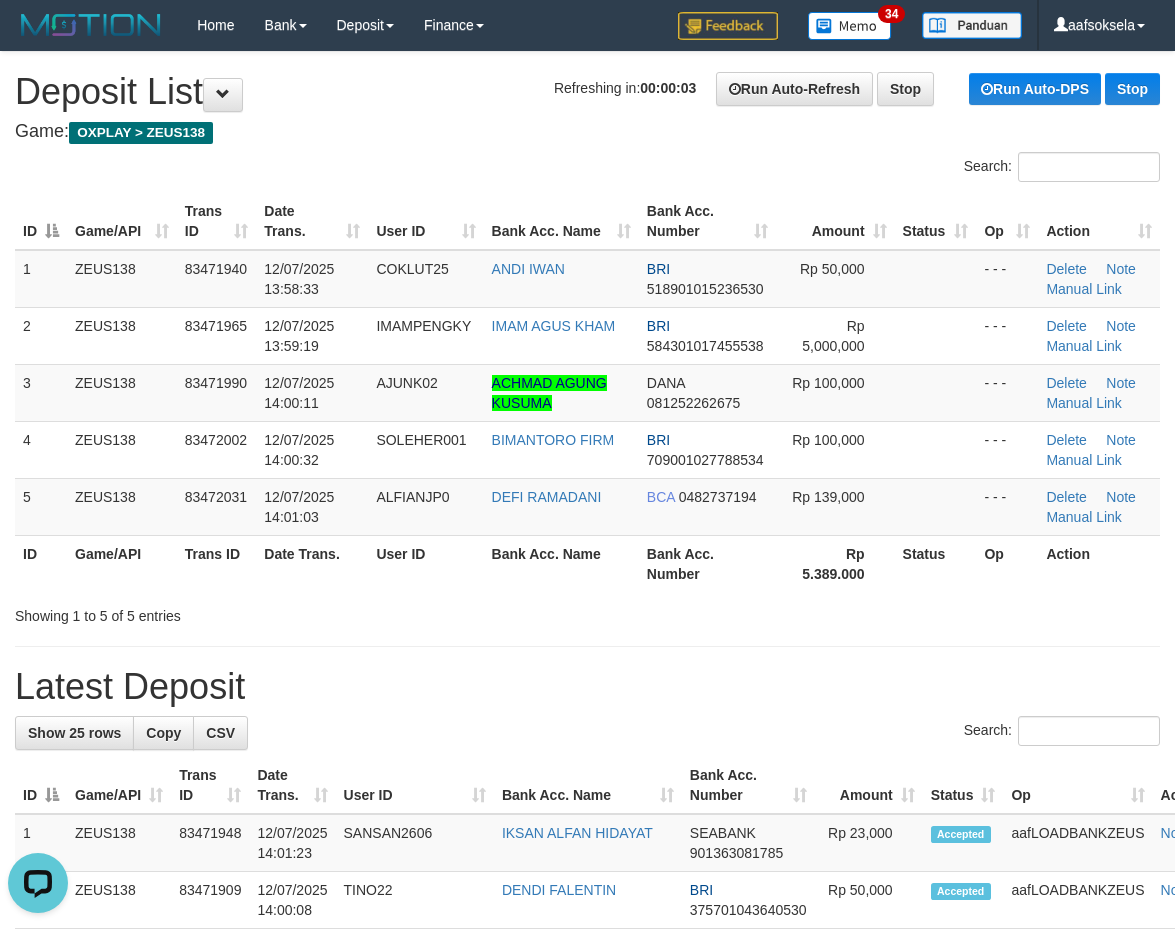 click on "**********" at bounding box center [587, 1212] 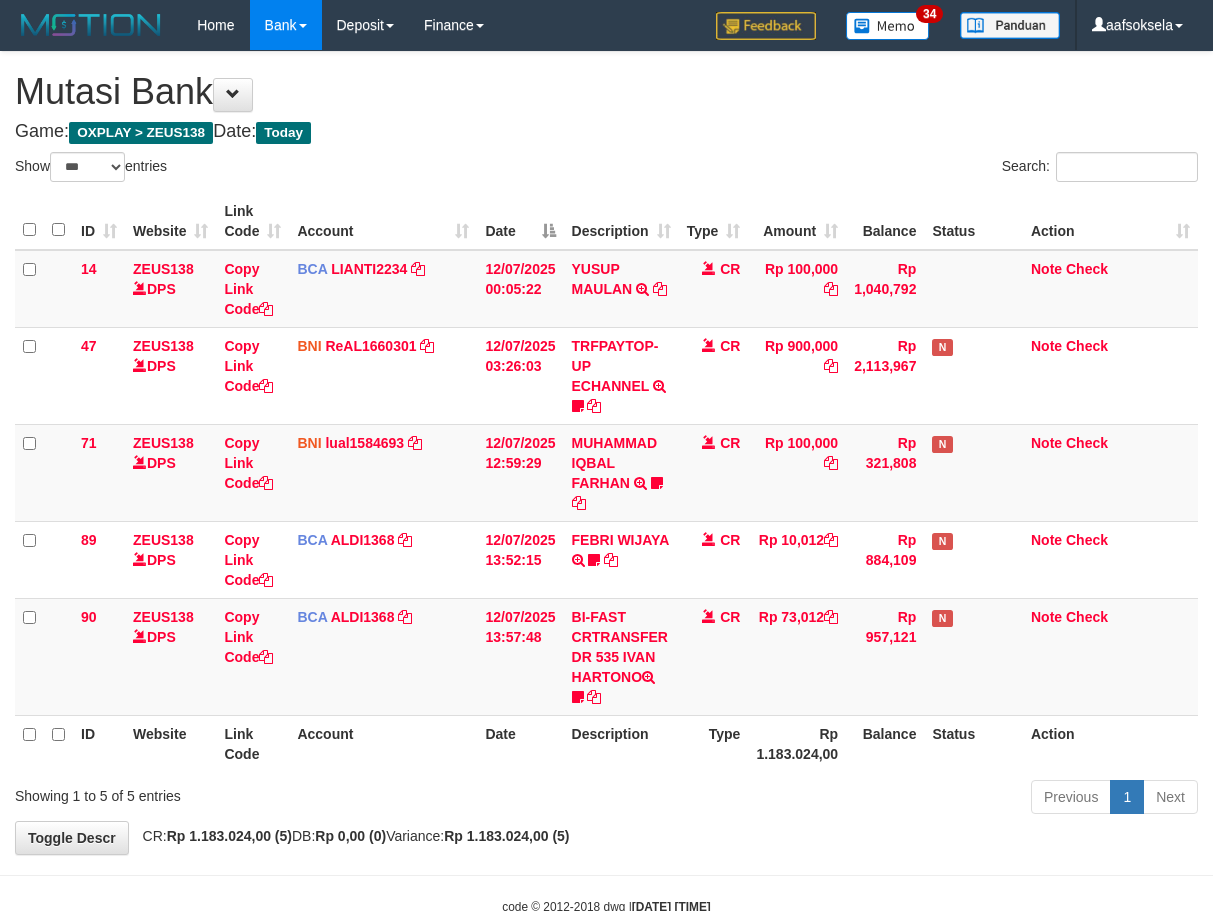 select on "***" 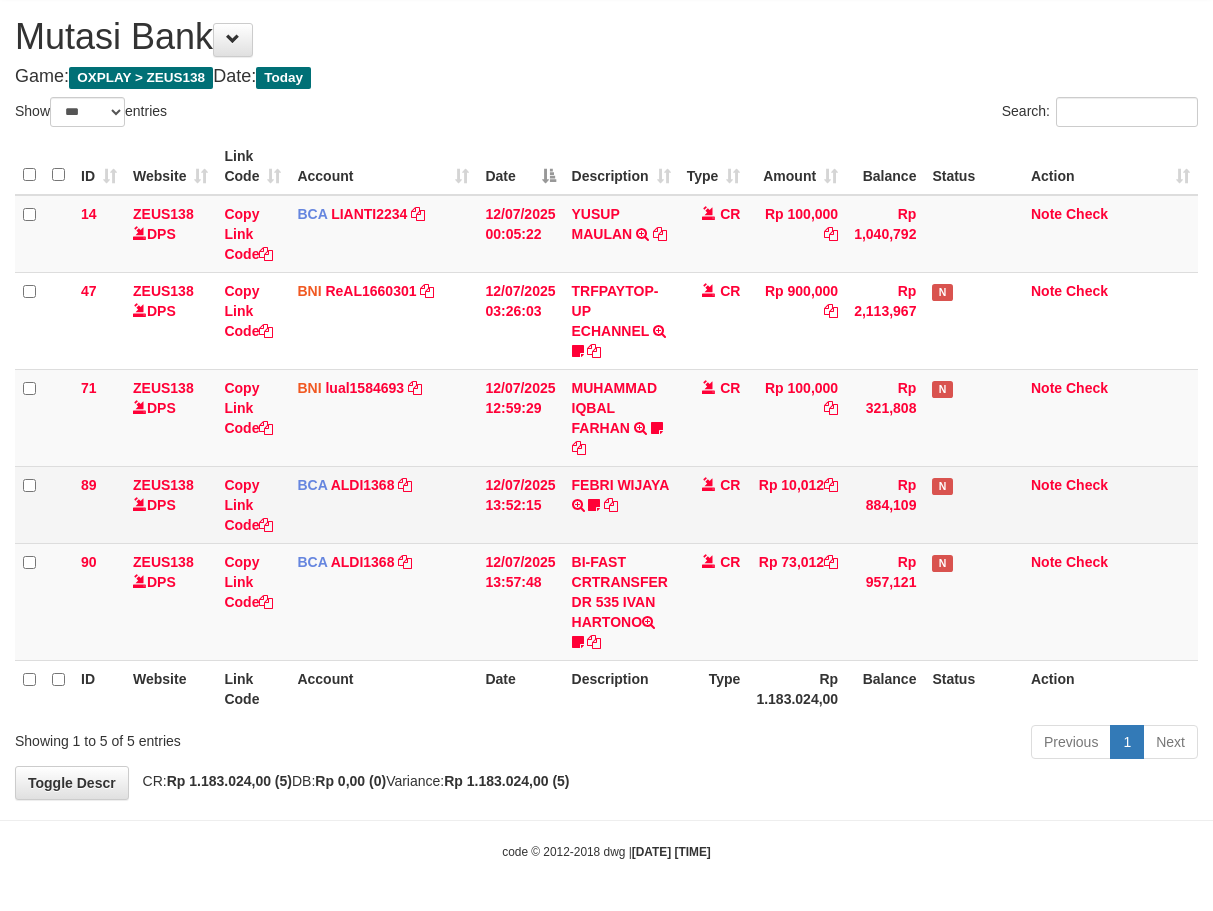 drag, startPoint x: 512, startPoint y: 737, endPoint x: 295, endPoint y: 466, distance: 347.17432 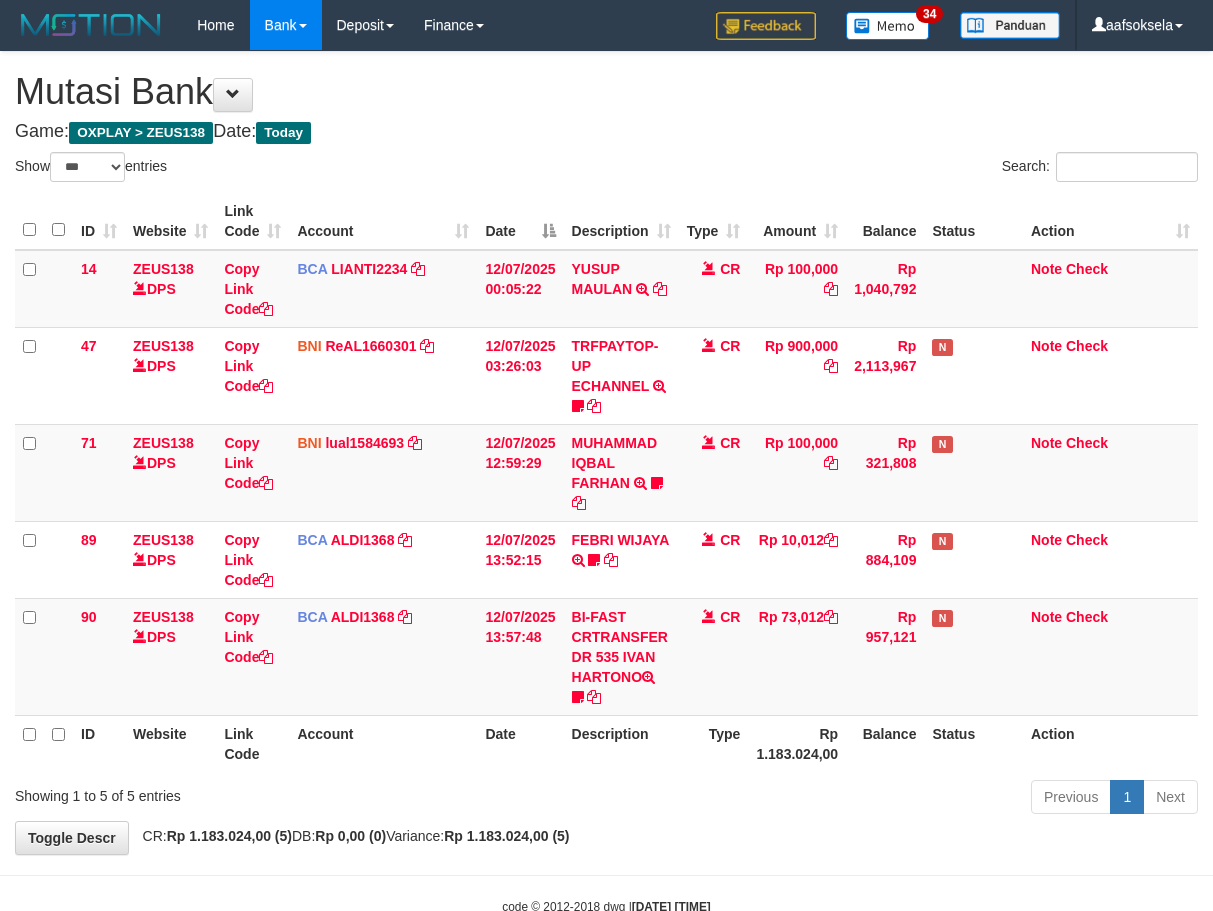 select on "***" 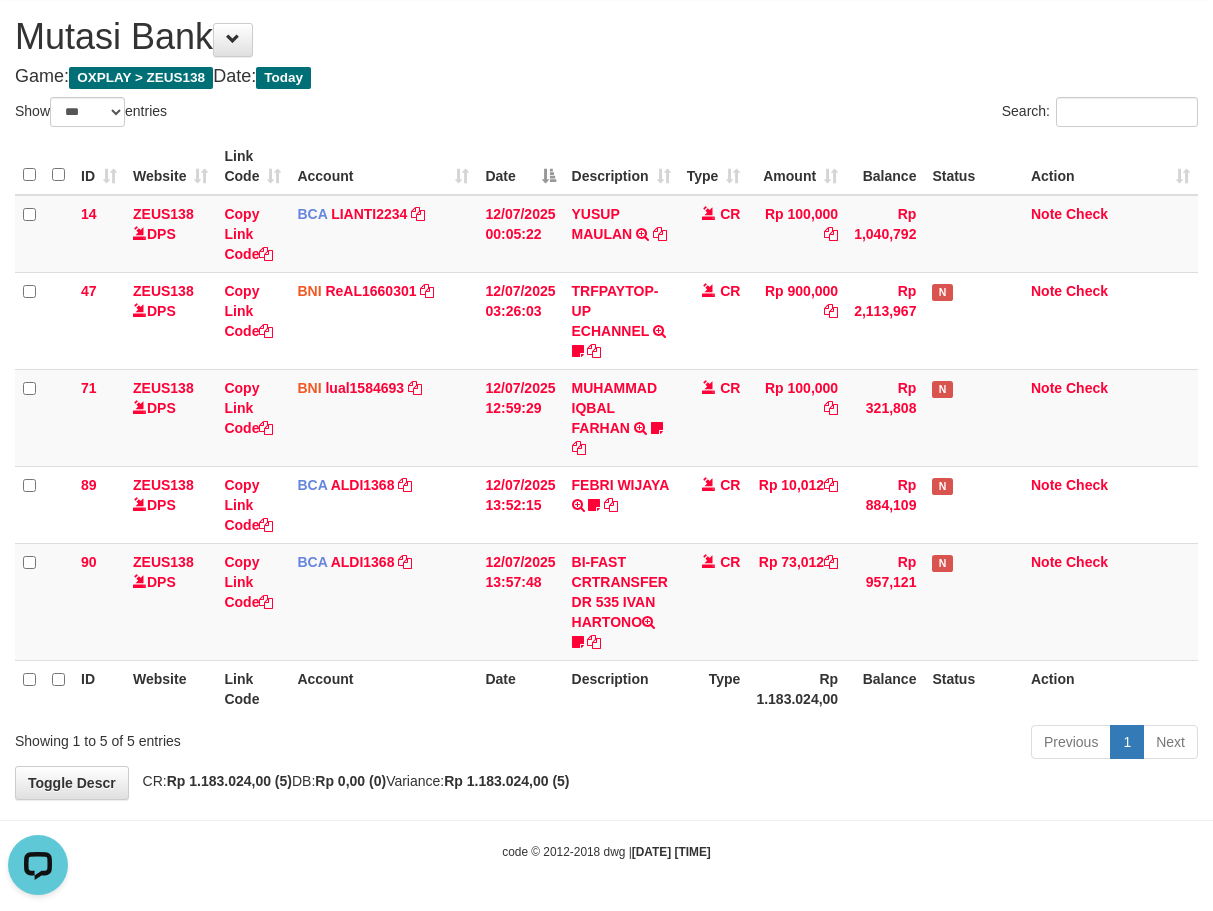 scroll, scrollTop: 0, scrollLeft: 0, axis: both 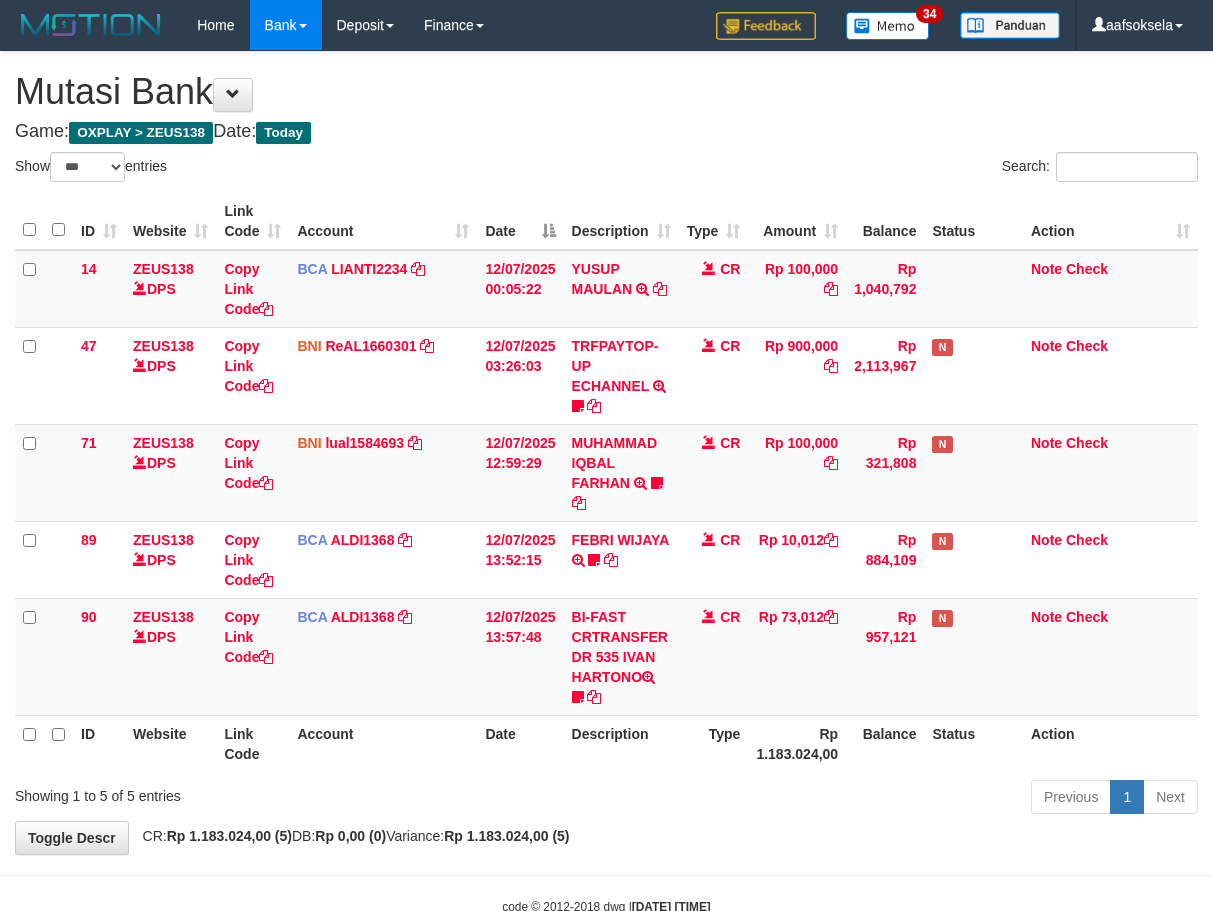 select on "***" 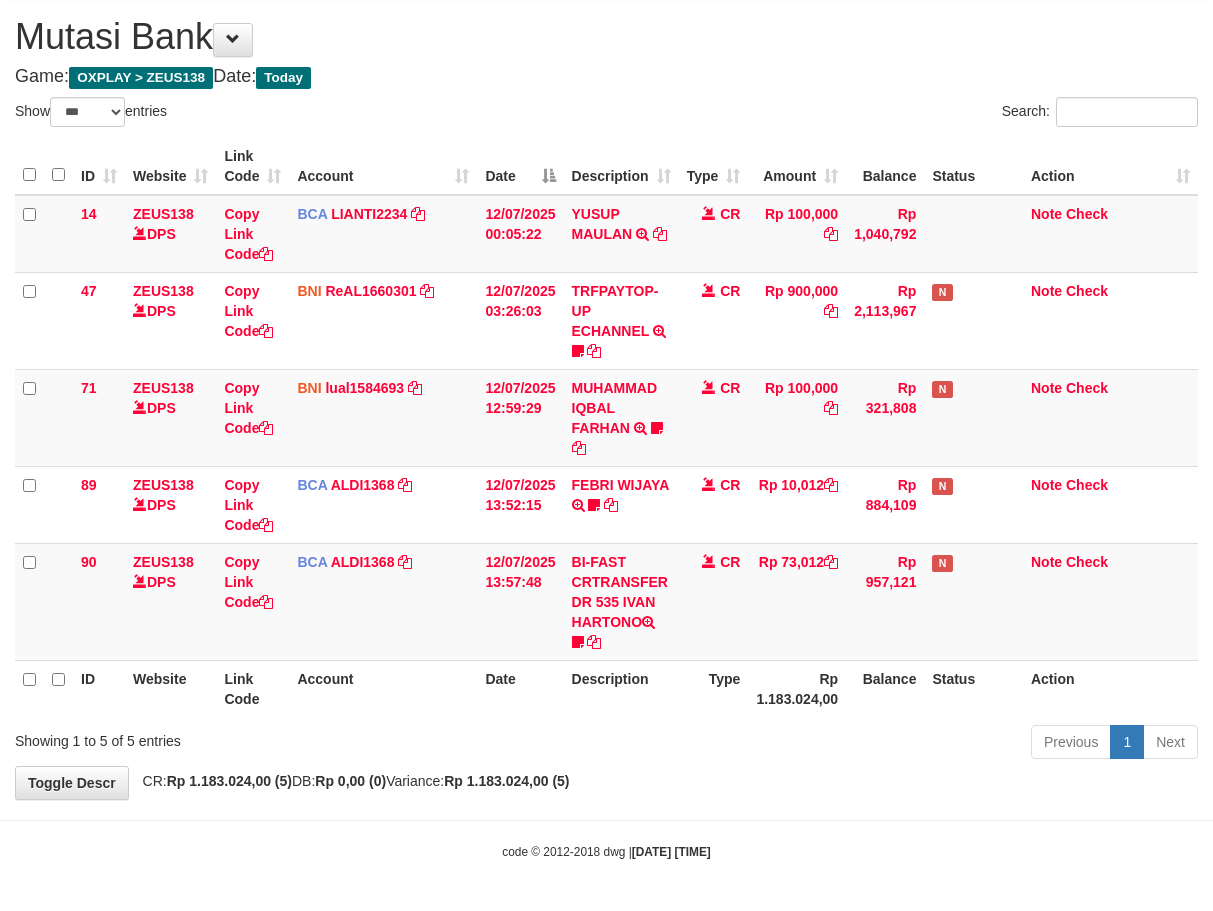 click on "Description" at bounding box center [621, 688] 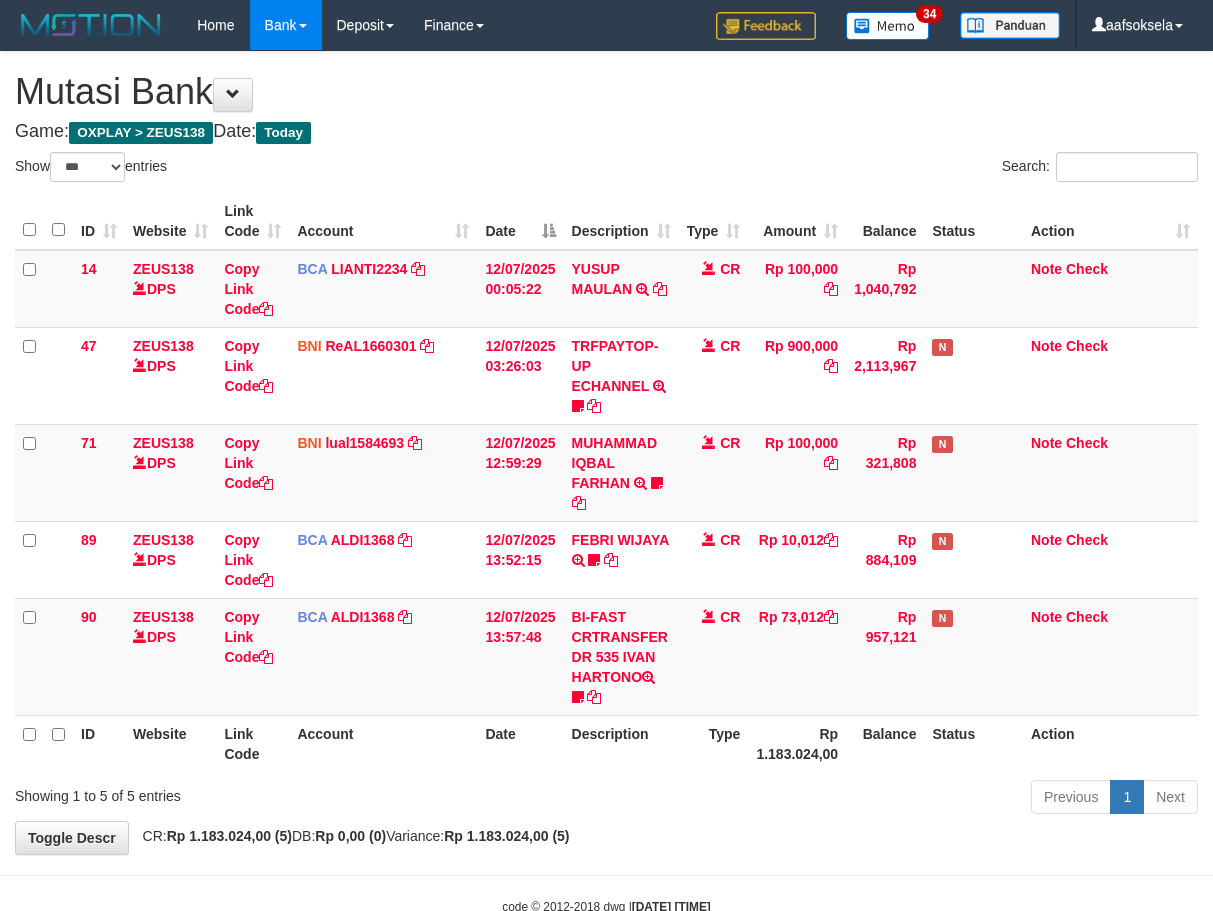 select on "***" 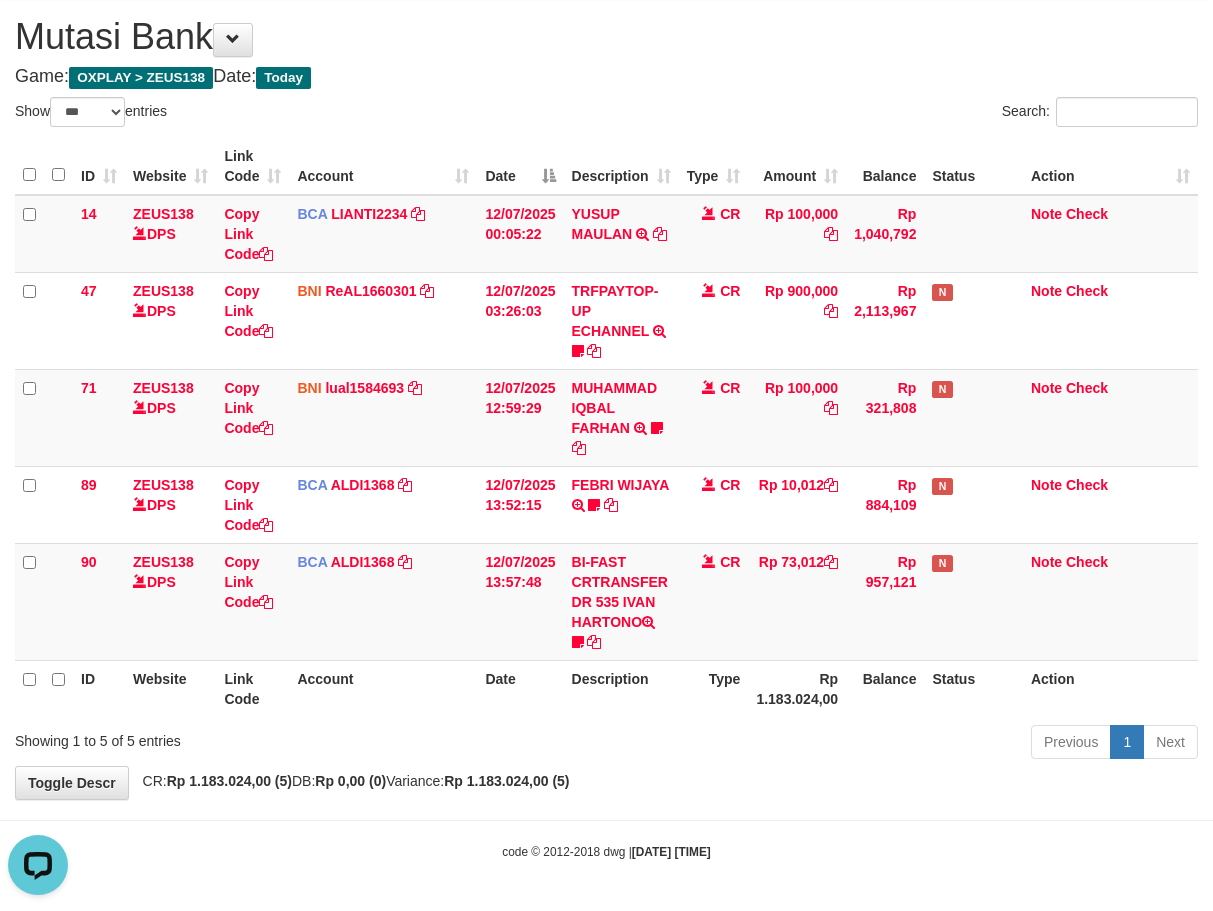 scroll, scrollTop: 0, scrollLeft: 0, axis: both 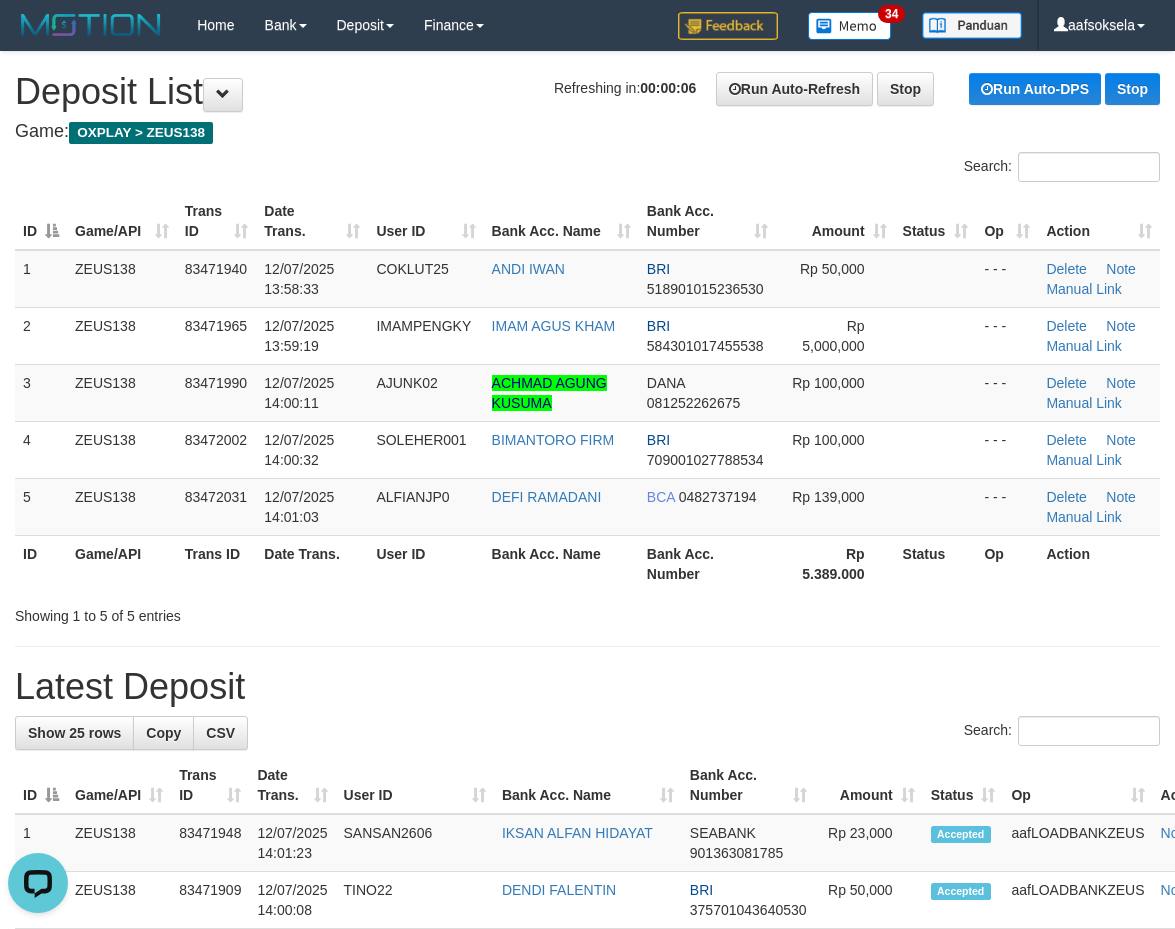 click on "**********" at bounding box center [587, 1212] 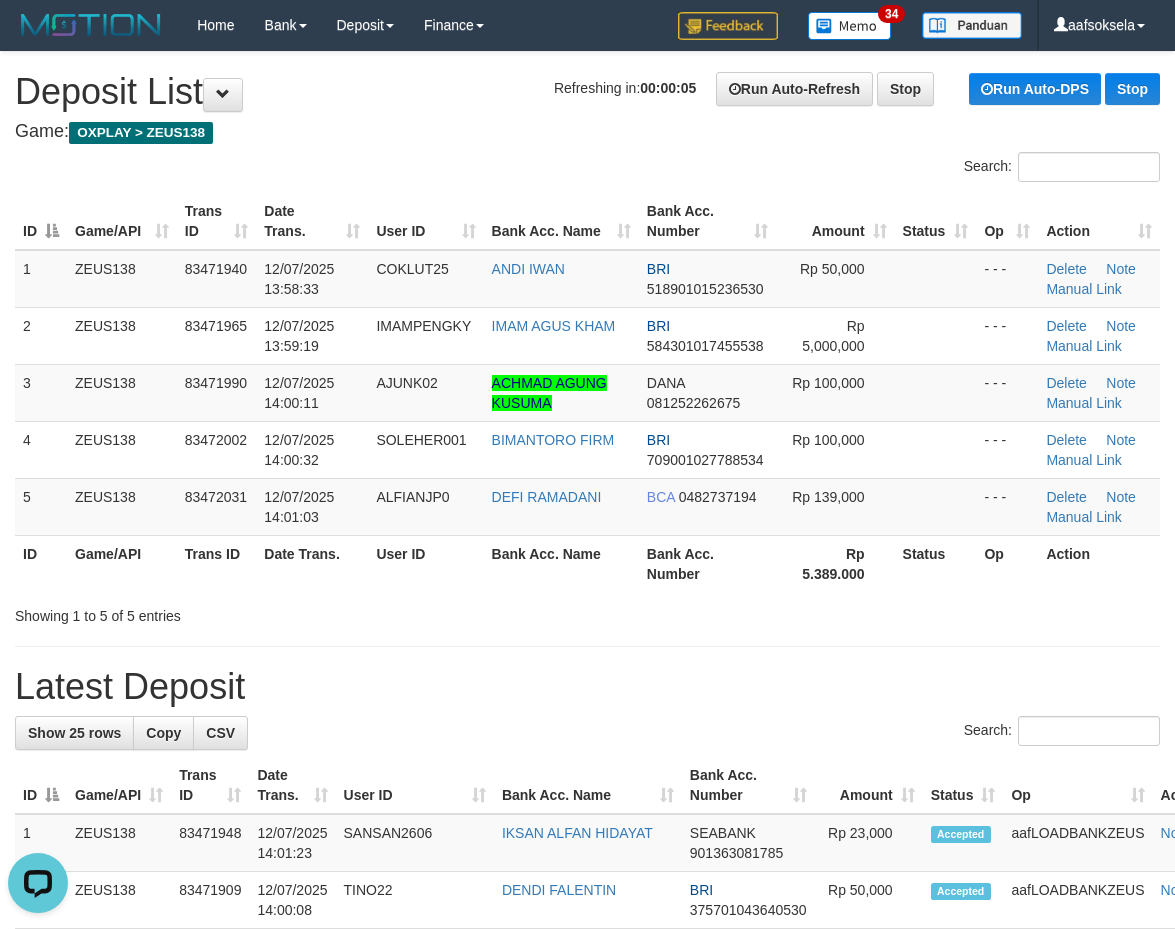 click on "**********" at bounding box center (587, 1212) 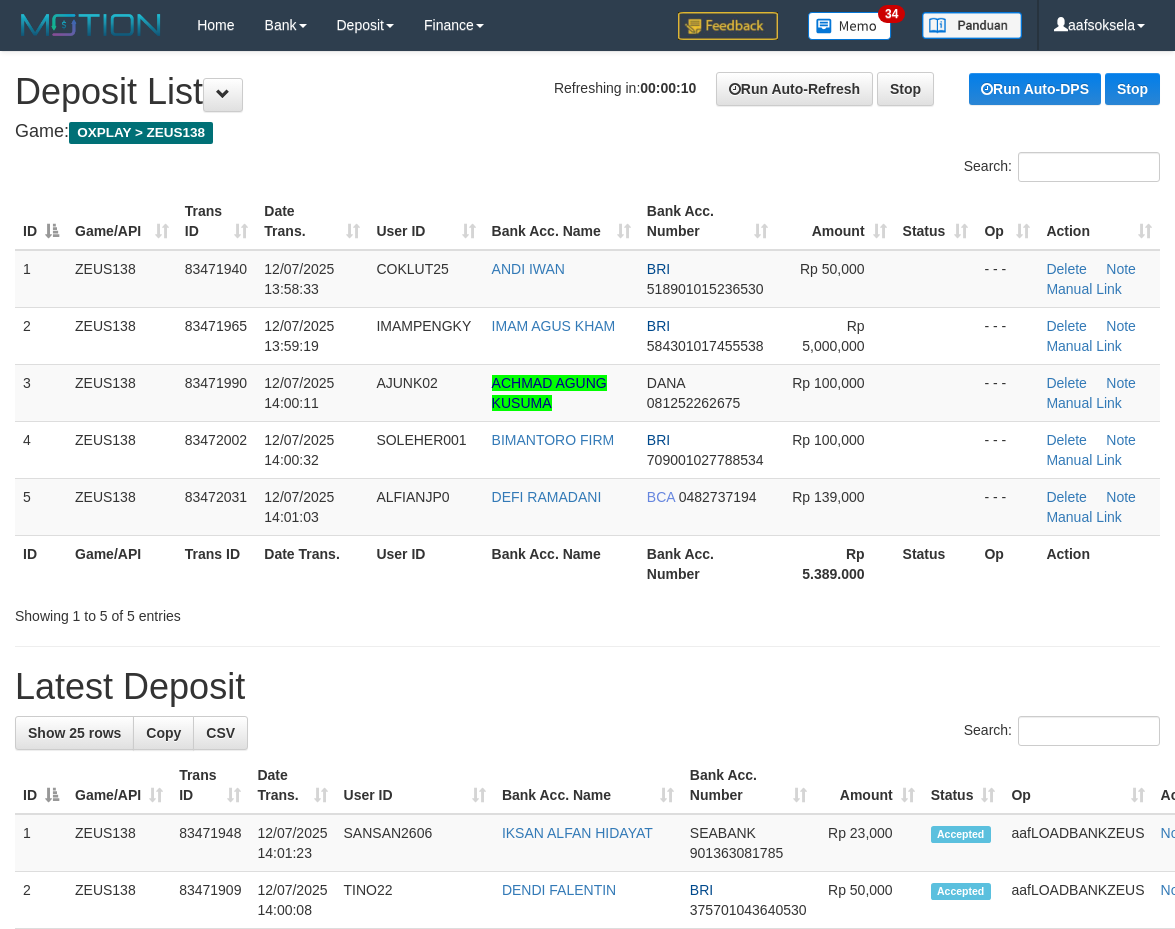 scroll, scrollTop: 0, scrollLeft: 0, axis: both 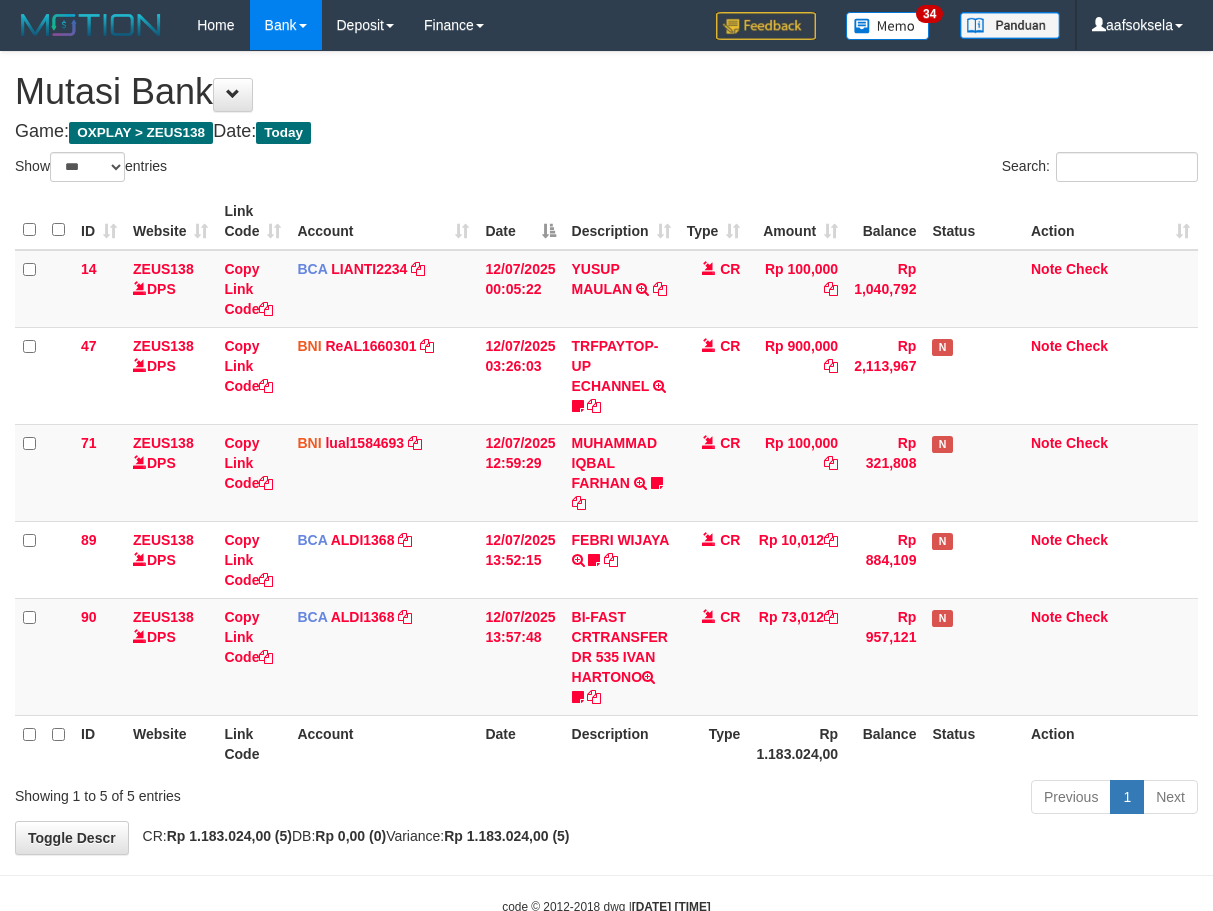 select on "***" 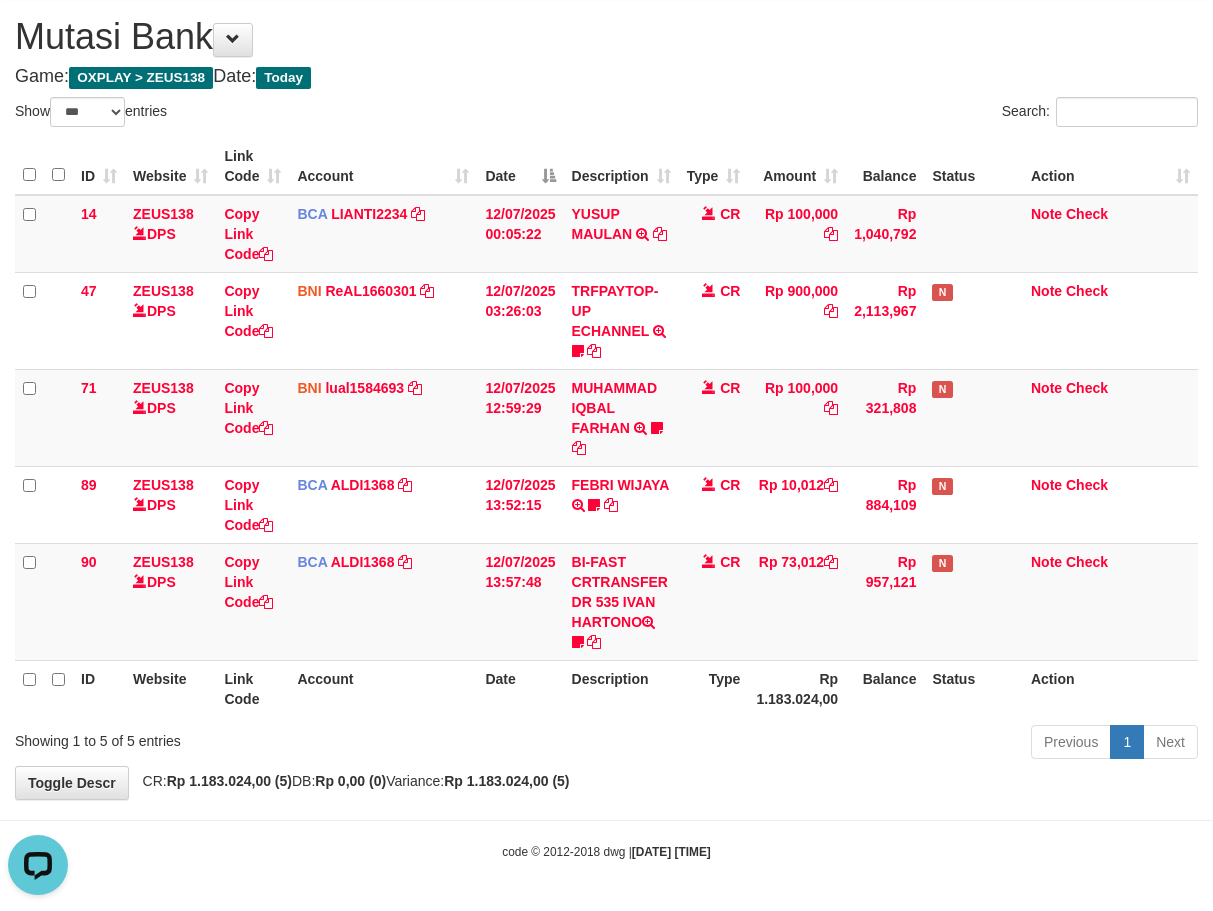 scroll, scrollTop: 0, scrollLeft: 0, axis: both 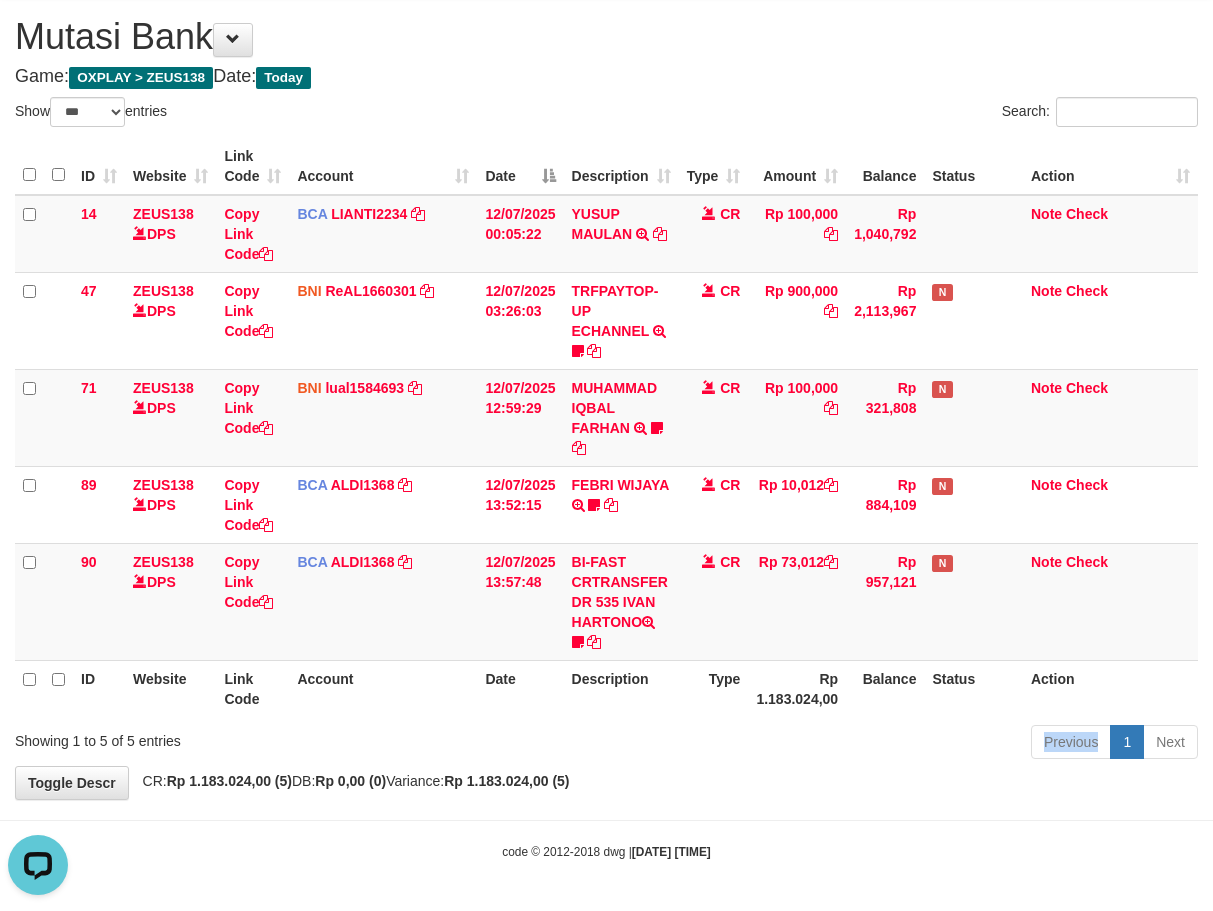 click on "Previous 1 Next" at bounding box center (859, 744) 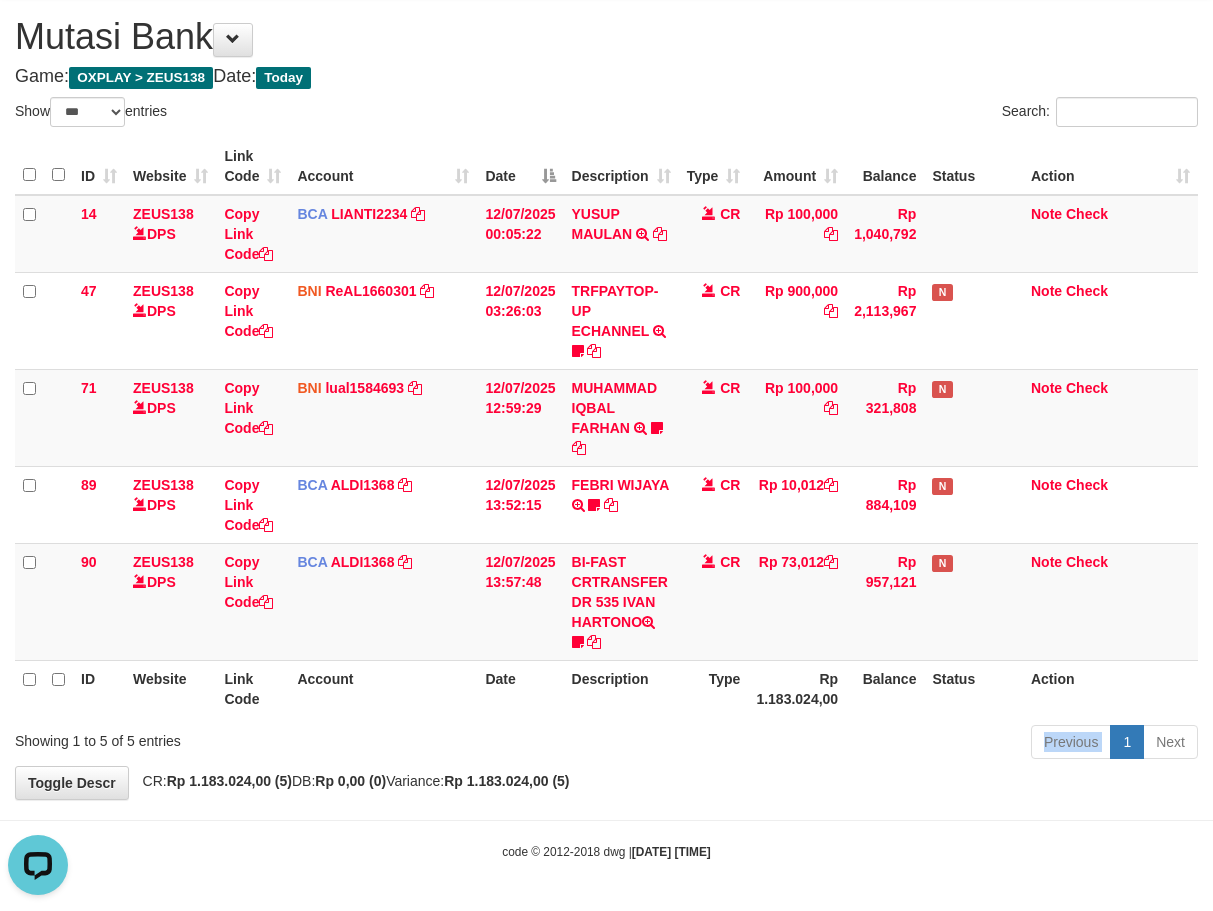 click on "Previous 1 Next" at bounding box center (859, 744) 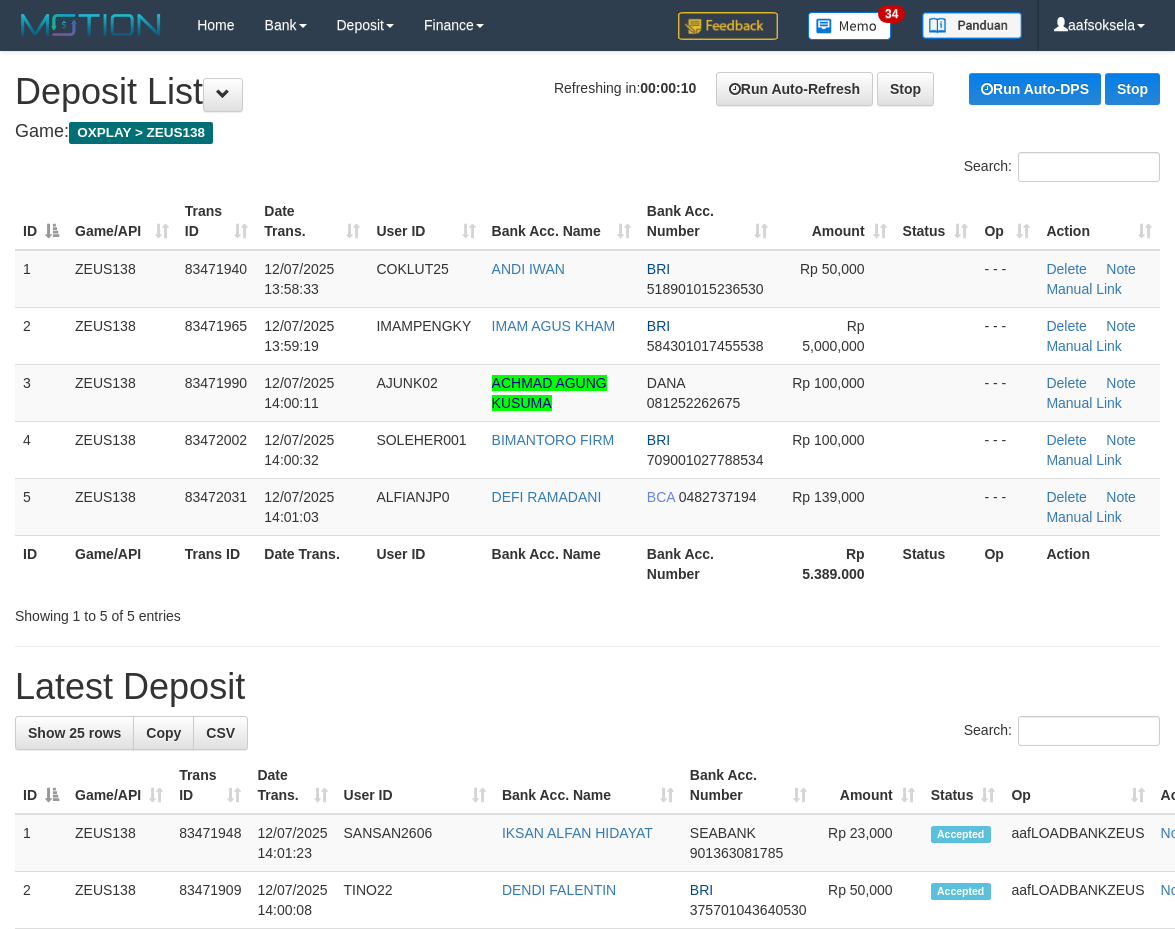 scroll, scrollTop: 0, scrollLeft: 0, axis: both 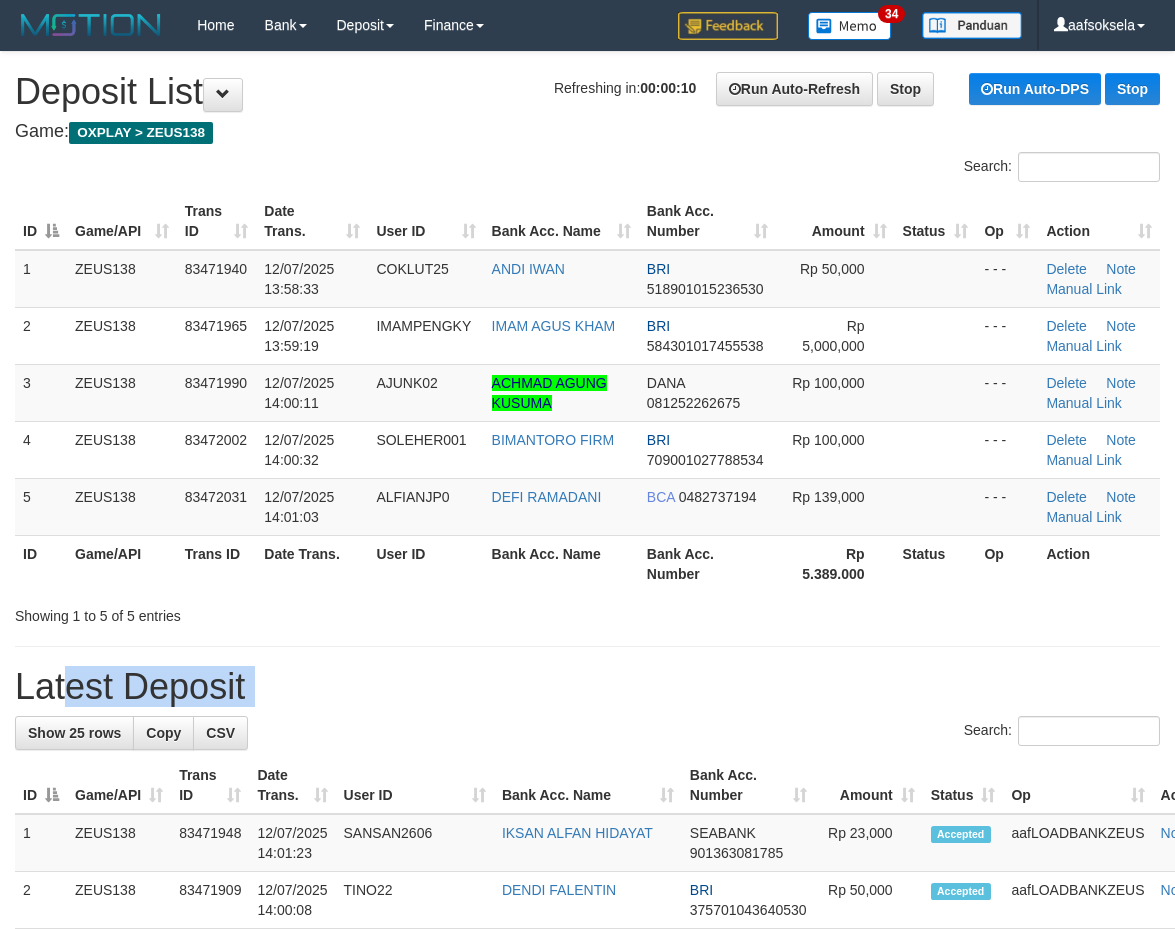click on "**********" at bounding box center (587, 1212) 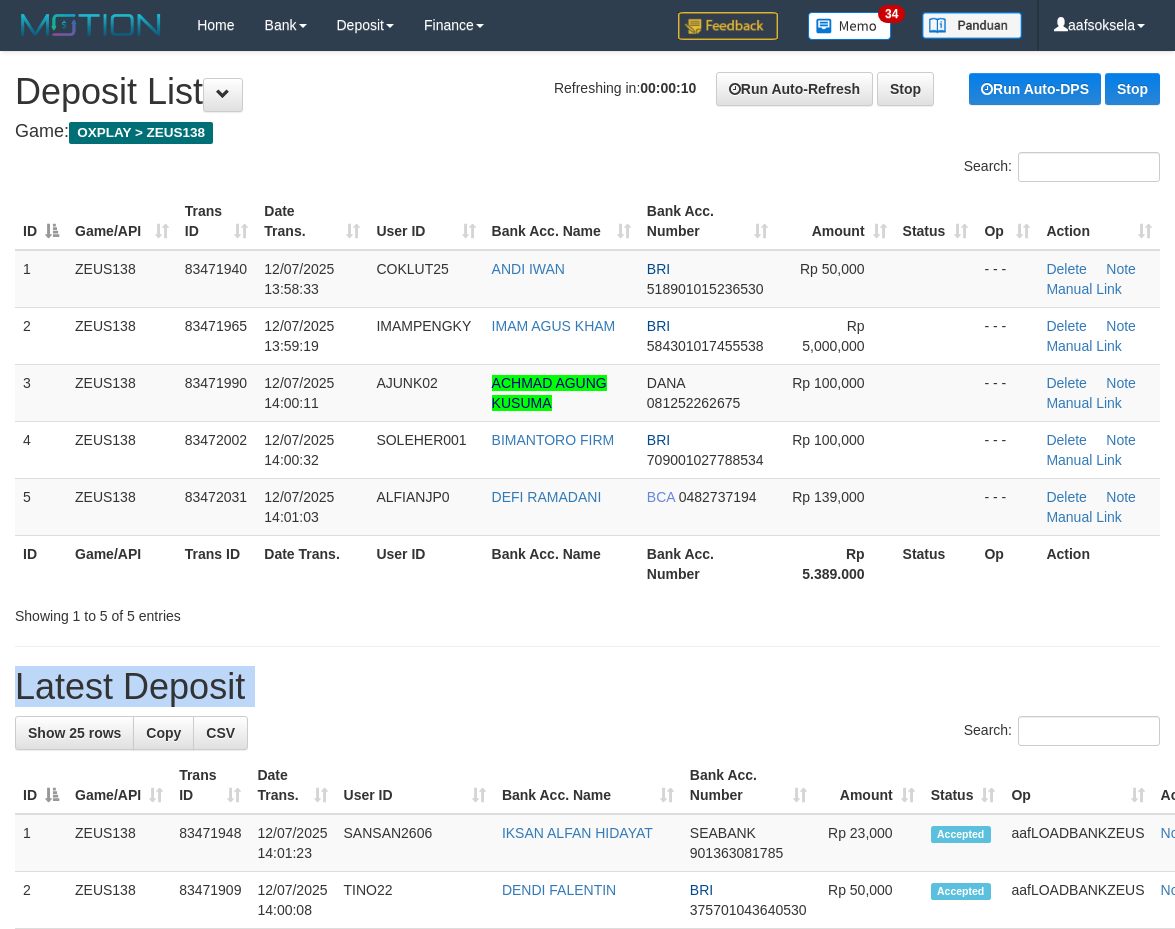 drag, startPoint x: 0, startPoint y: 0, endPoint x: 493, endPoint y: 646, distance: 812.6285 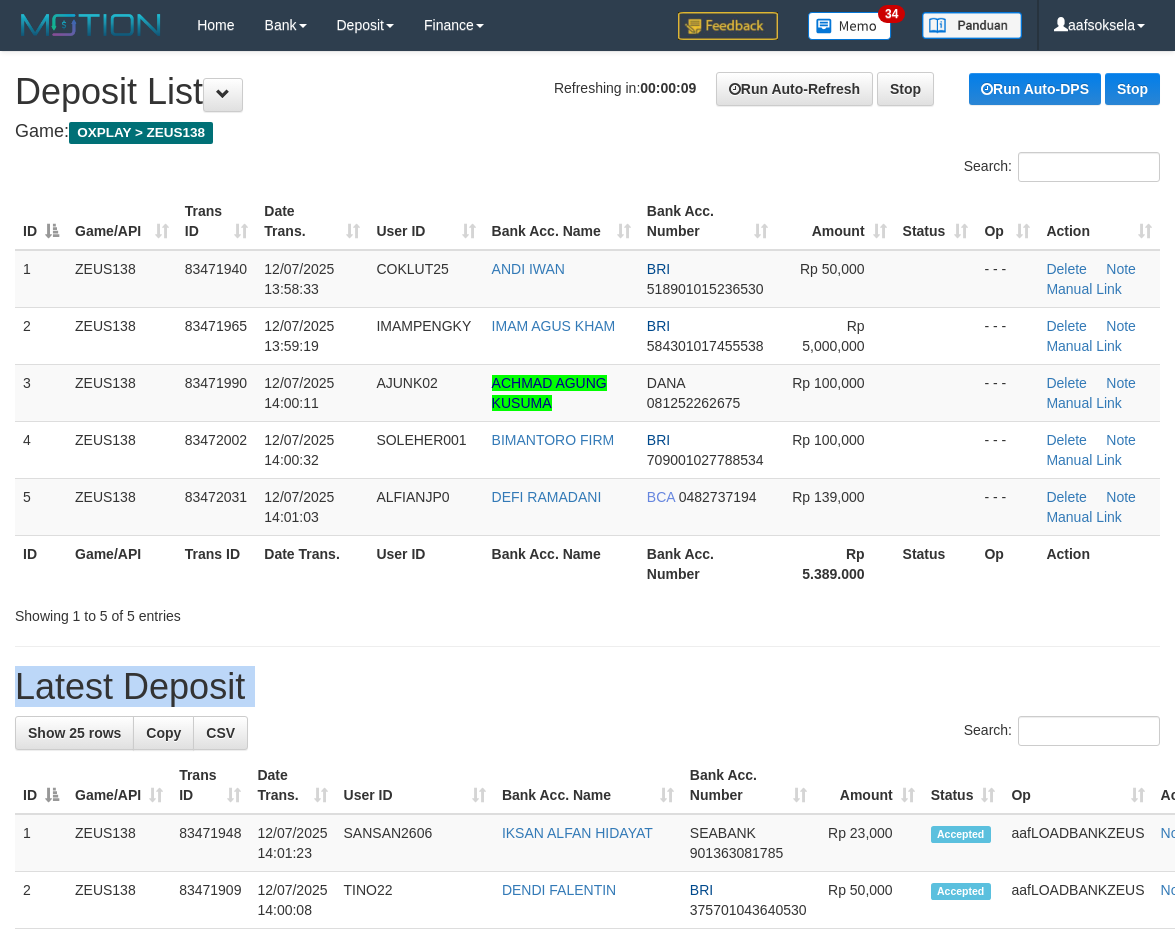click on "**********" at bounding box center [587, 1212] 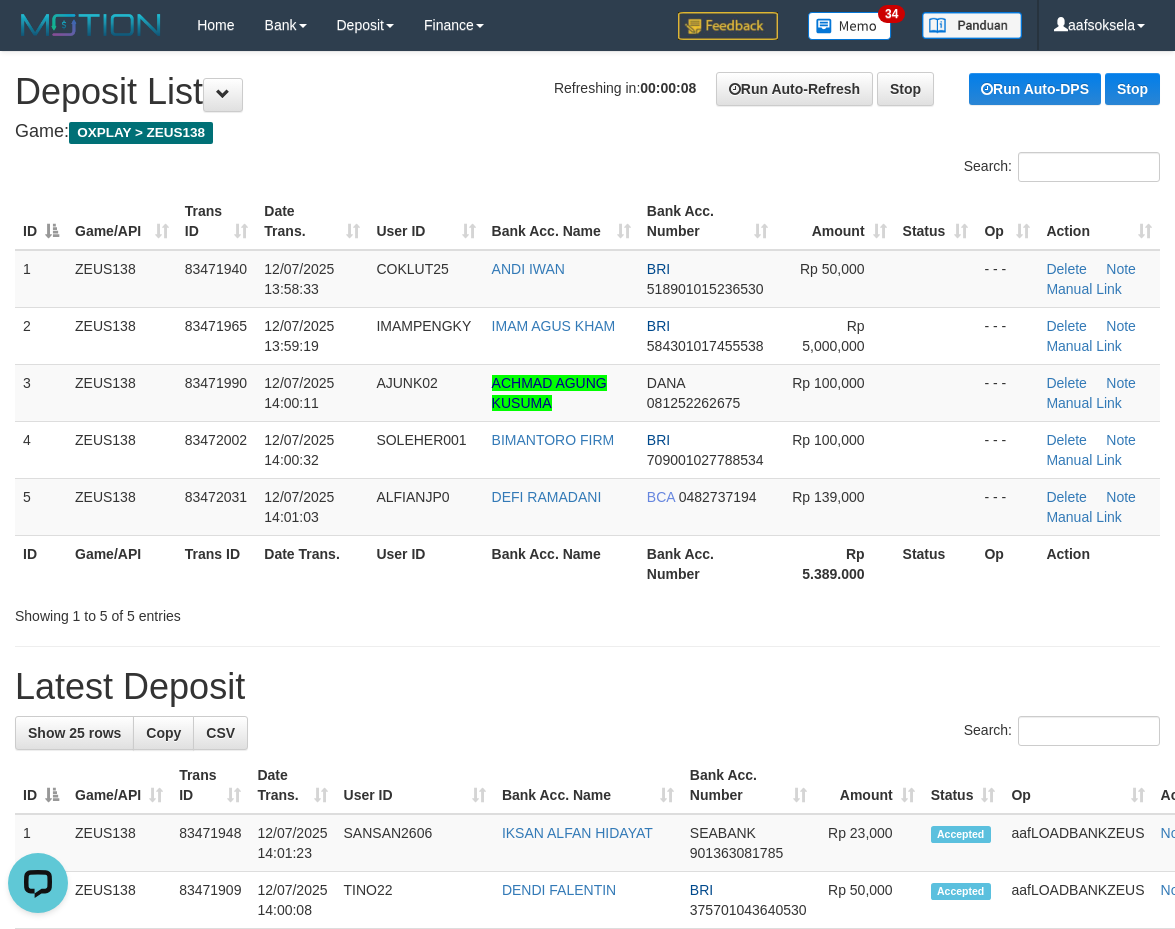 scroll, scrollTop: 0, scrollLeft: 0, axis: both 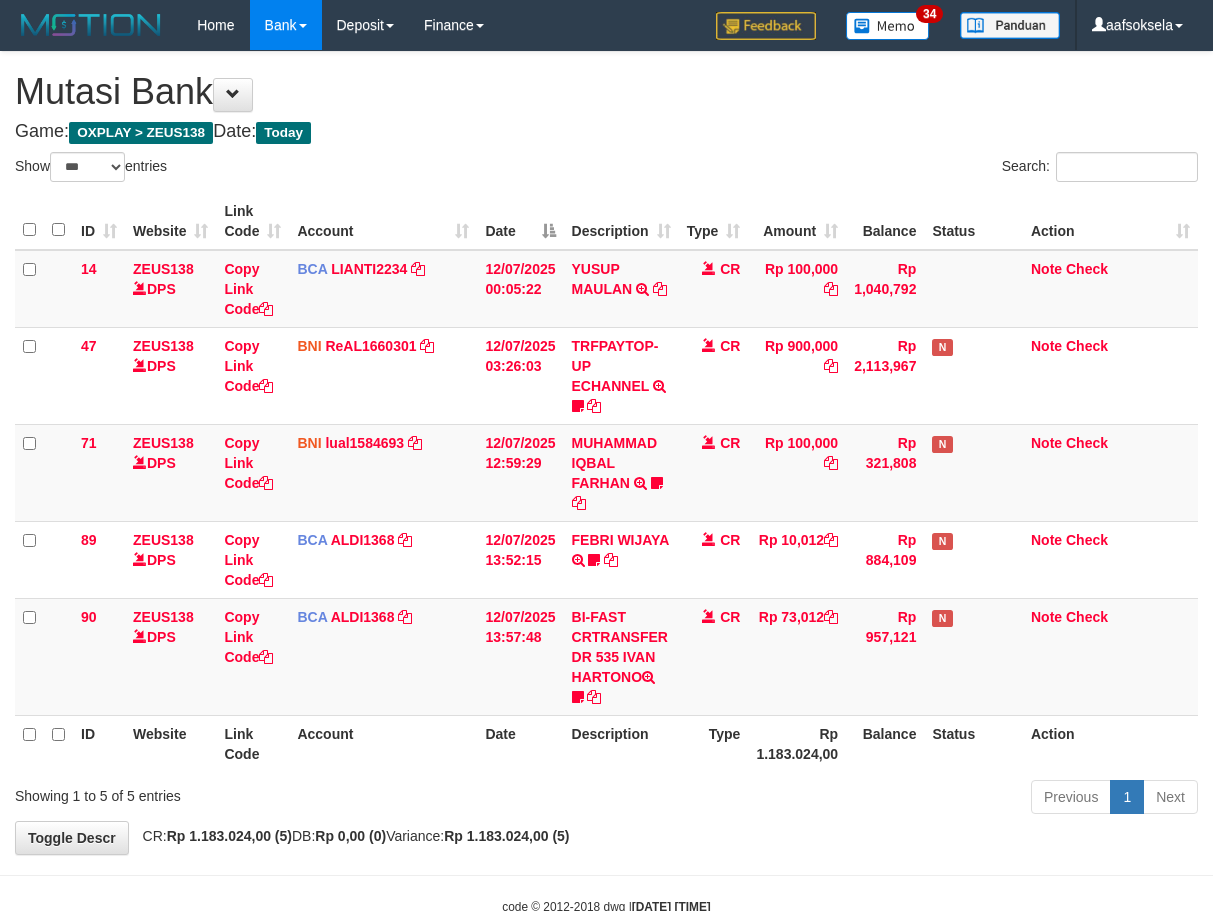 select on "***" 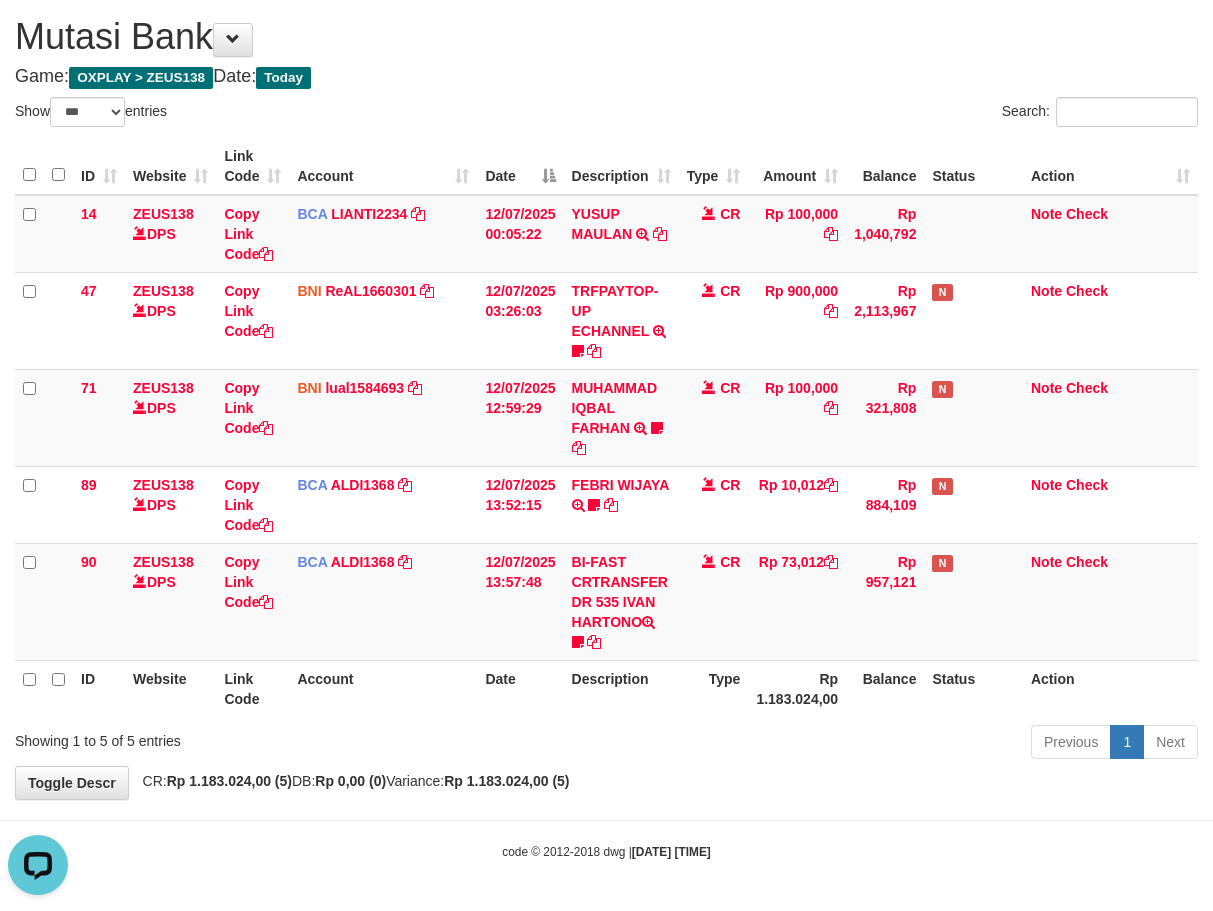 scroll, scrollTop: 0, scrollLeft: 0, axis: both 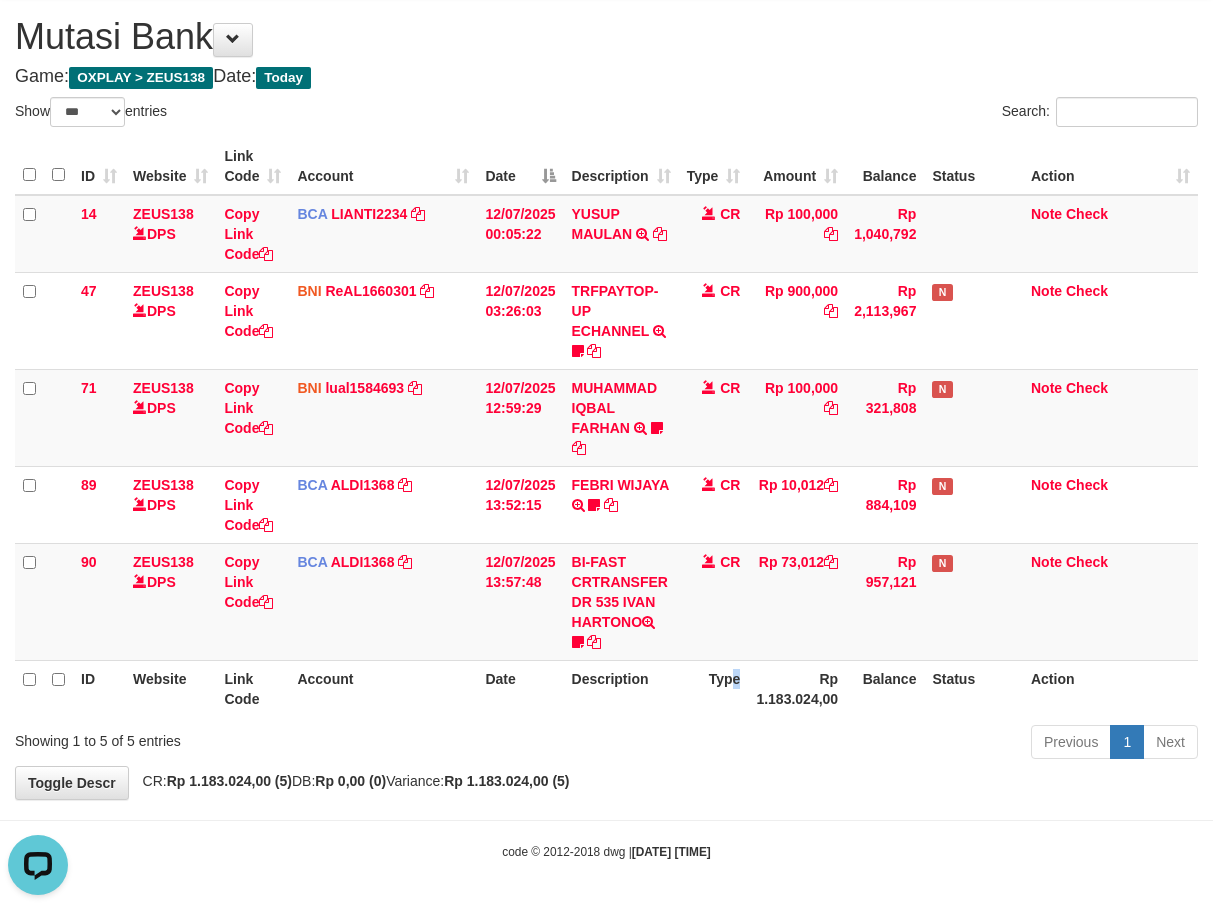 click on "Type" at bounding box center (714, 688) 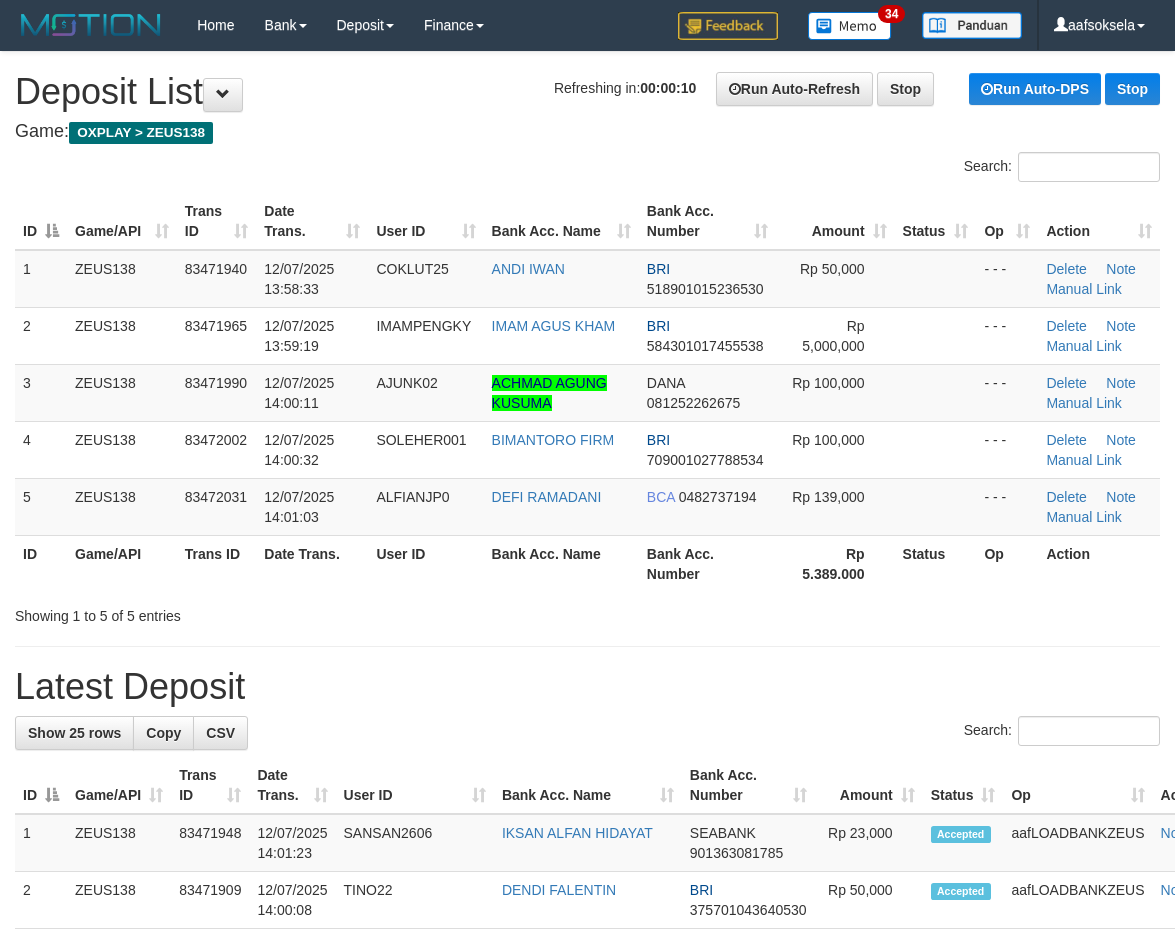 scroll, scrollTop: 0, scrollLeft: 0, axis: both 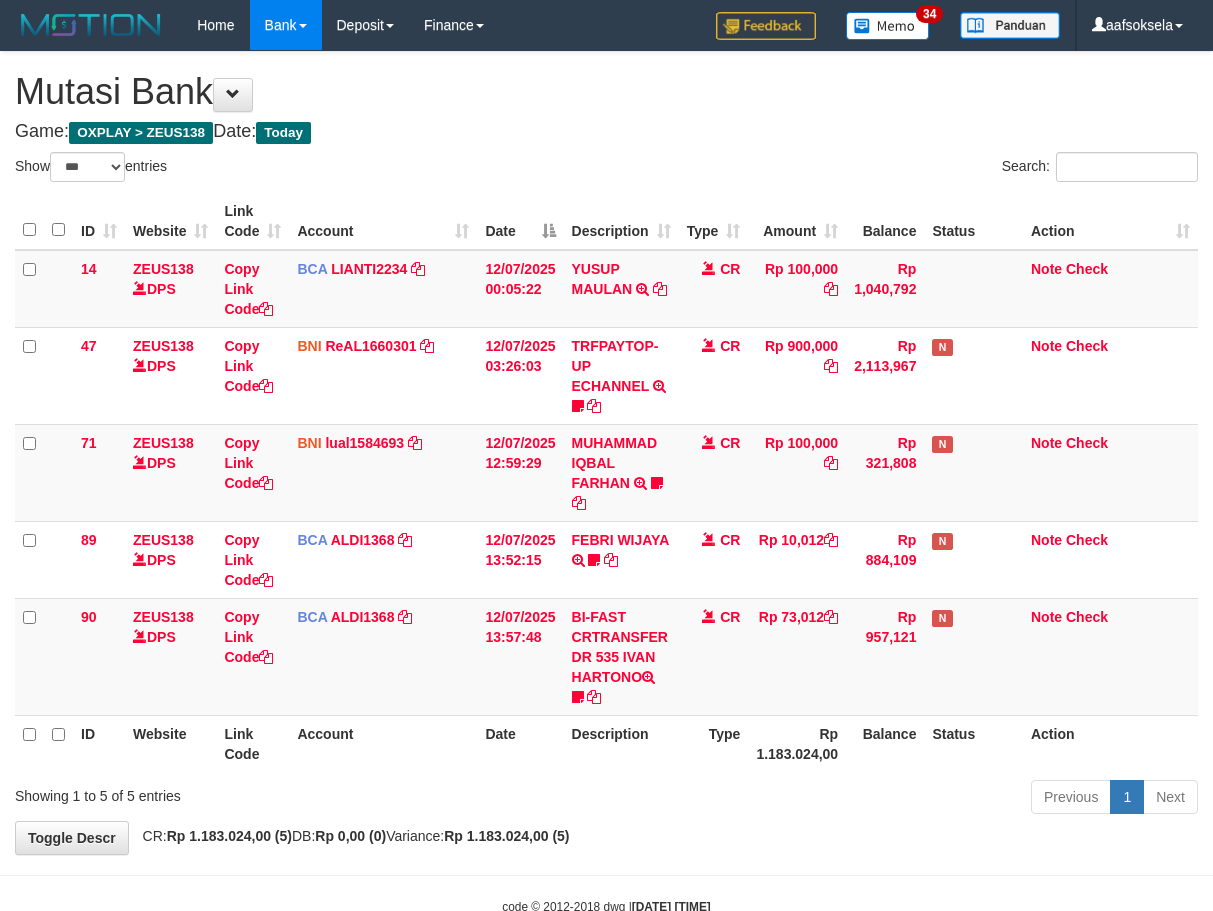 select on "***" 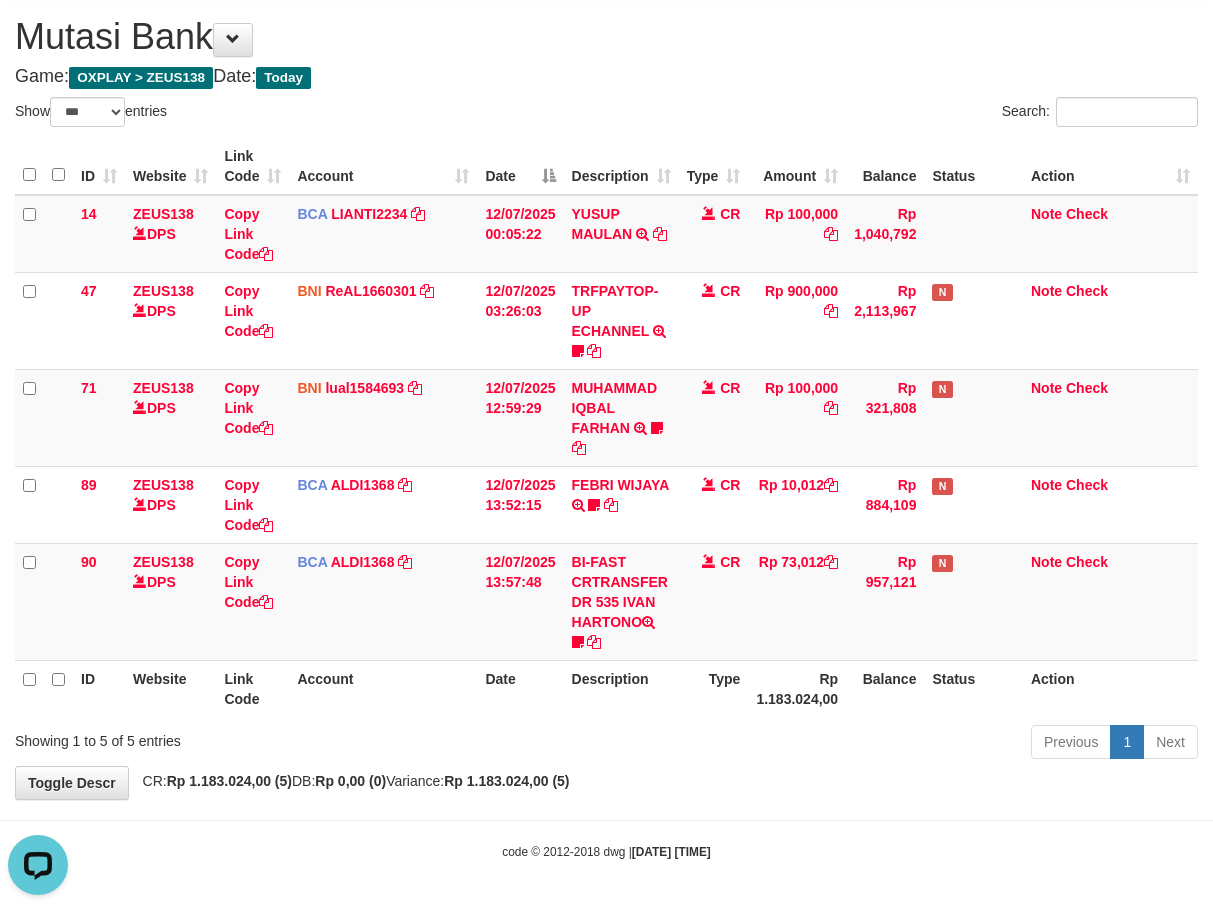 scroll, scrollTop: 0, scrollLeft: 0, axis: both 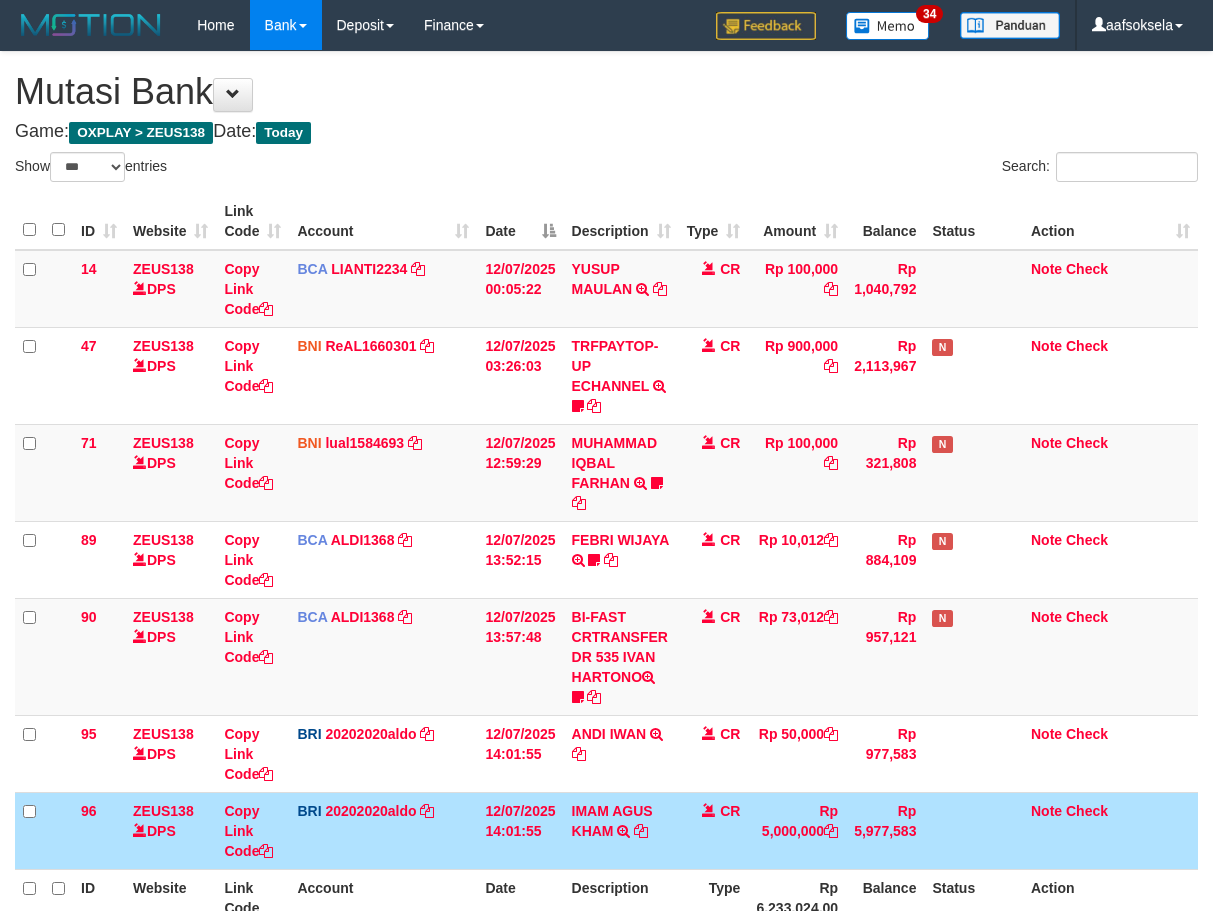 select on "***" 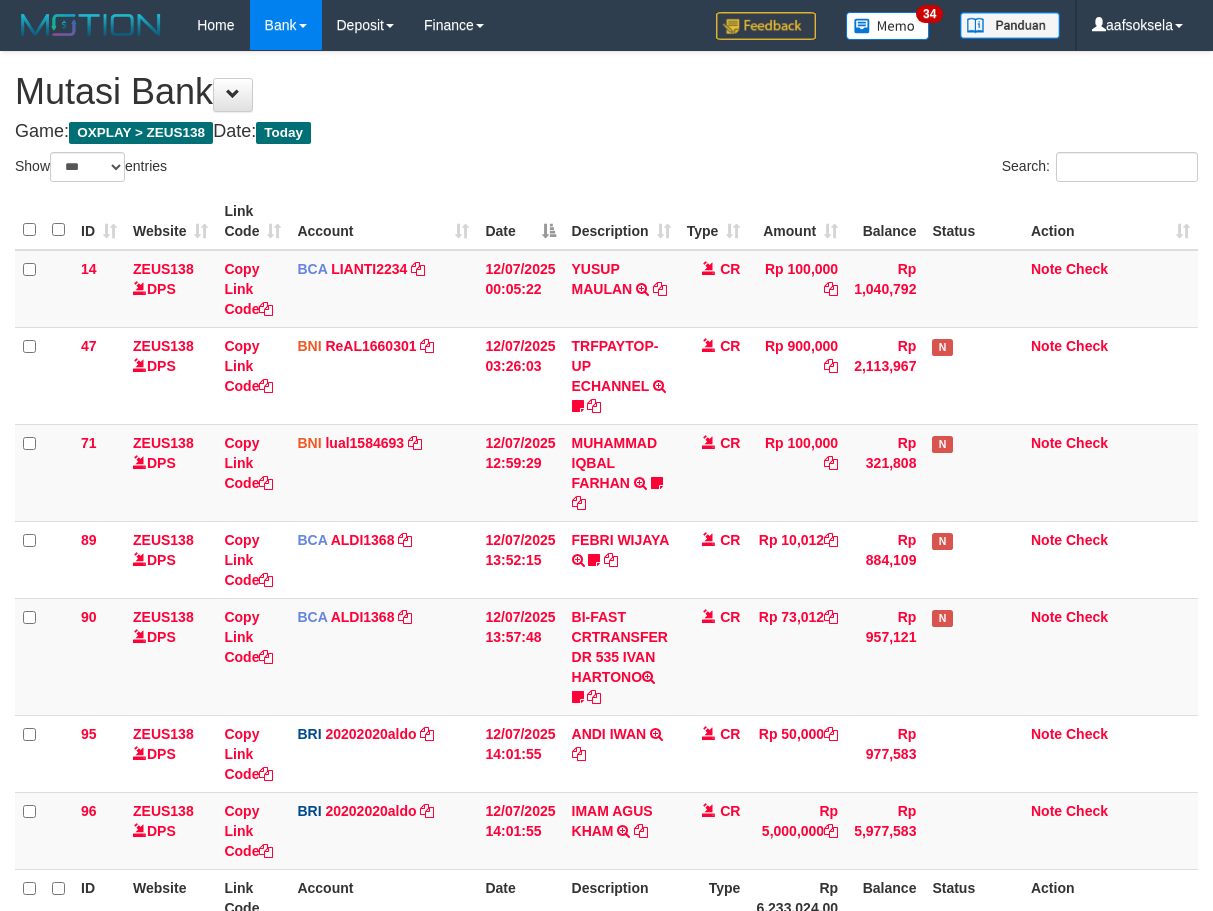 select on "***" 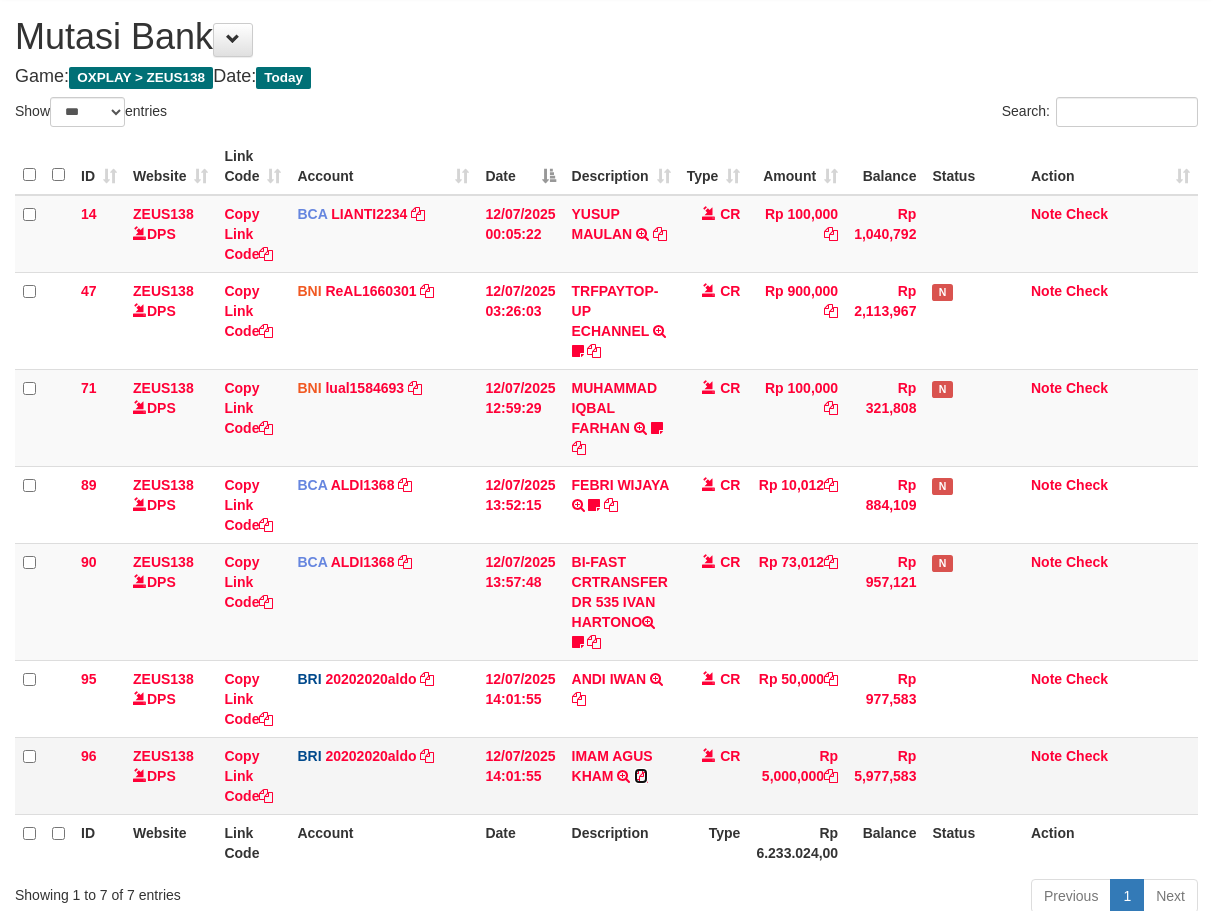 click at bounding box center [641, 776] 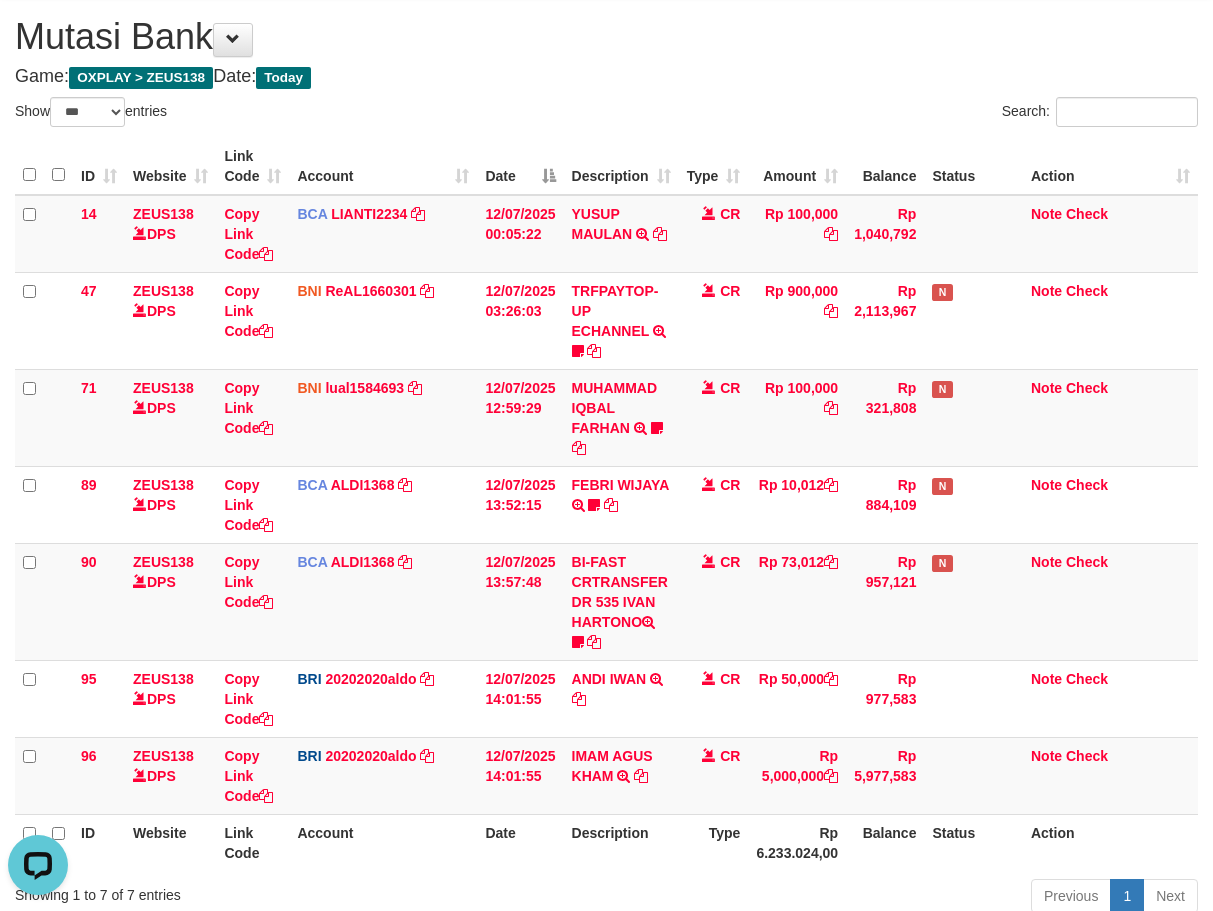 scroll, scrollTop: 0, scrollLeft: 0, axis: both 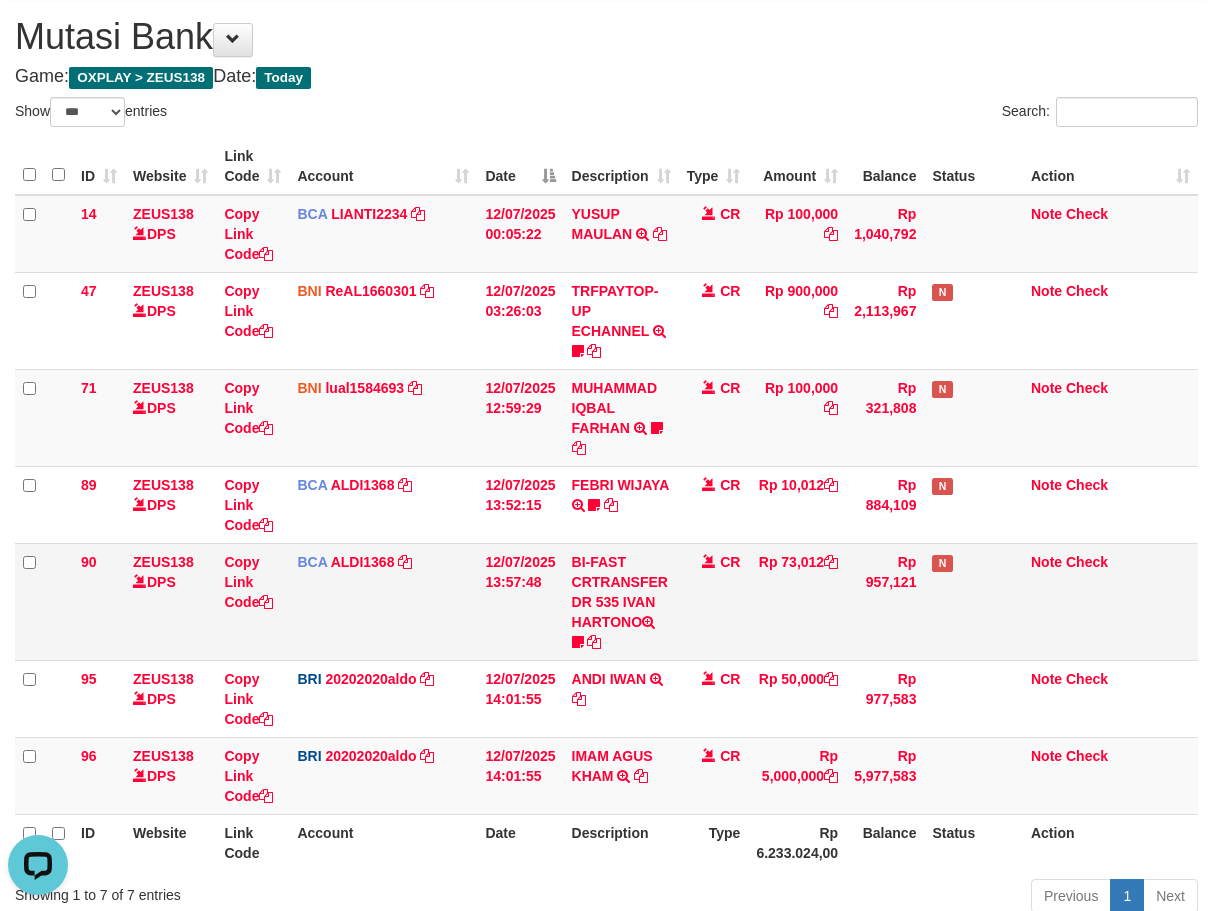 click on "Rp 73,012" at bounding box center (797, 601) 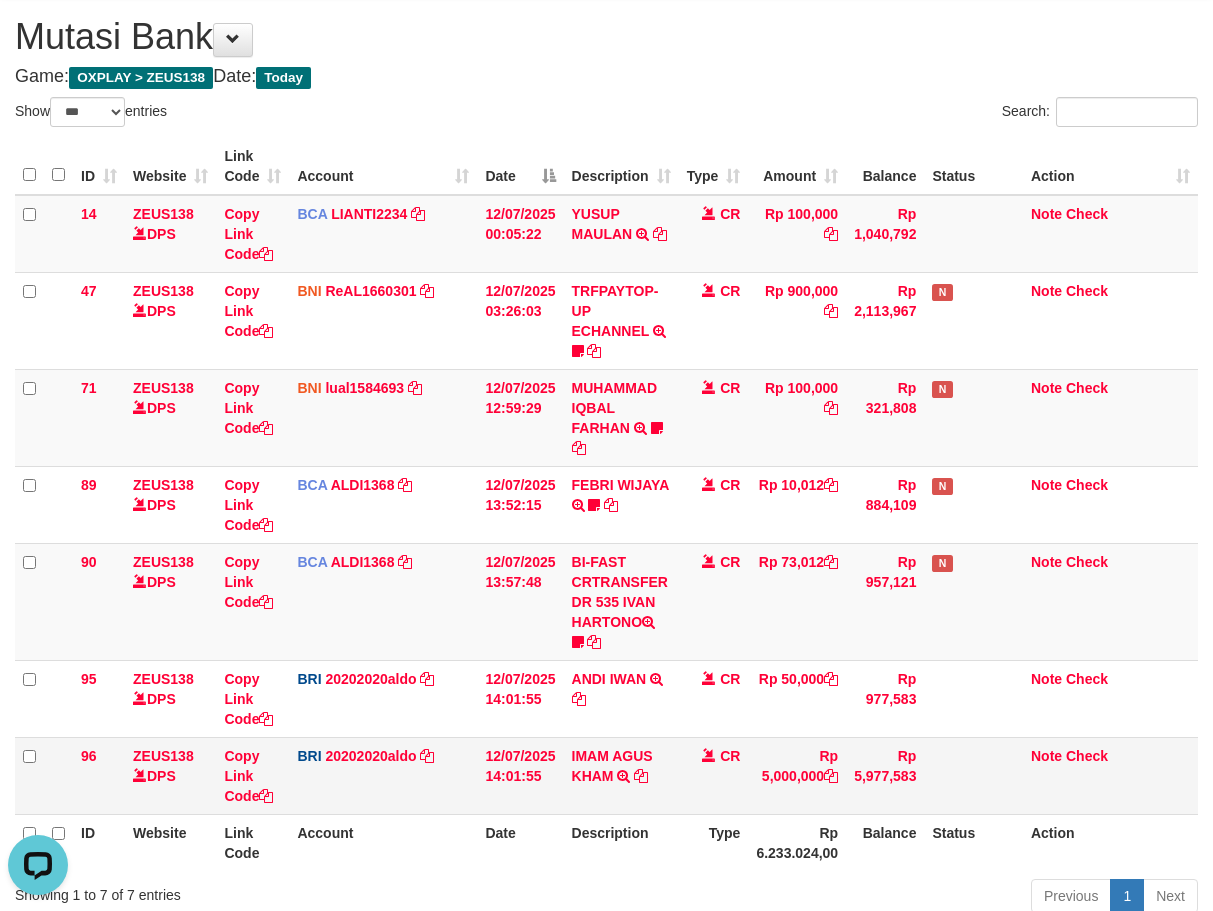 scroll, scrollTop: 209, scrollLeft: 0, axis: vertical 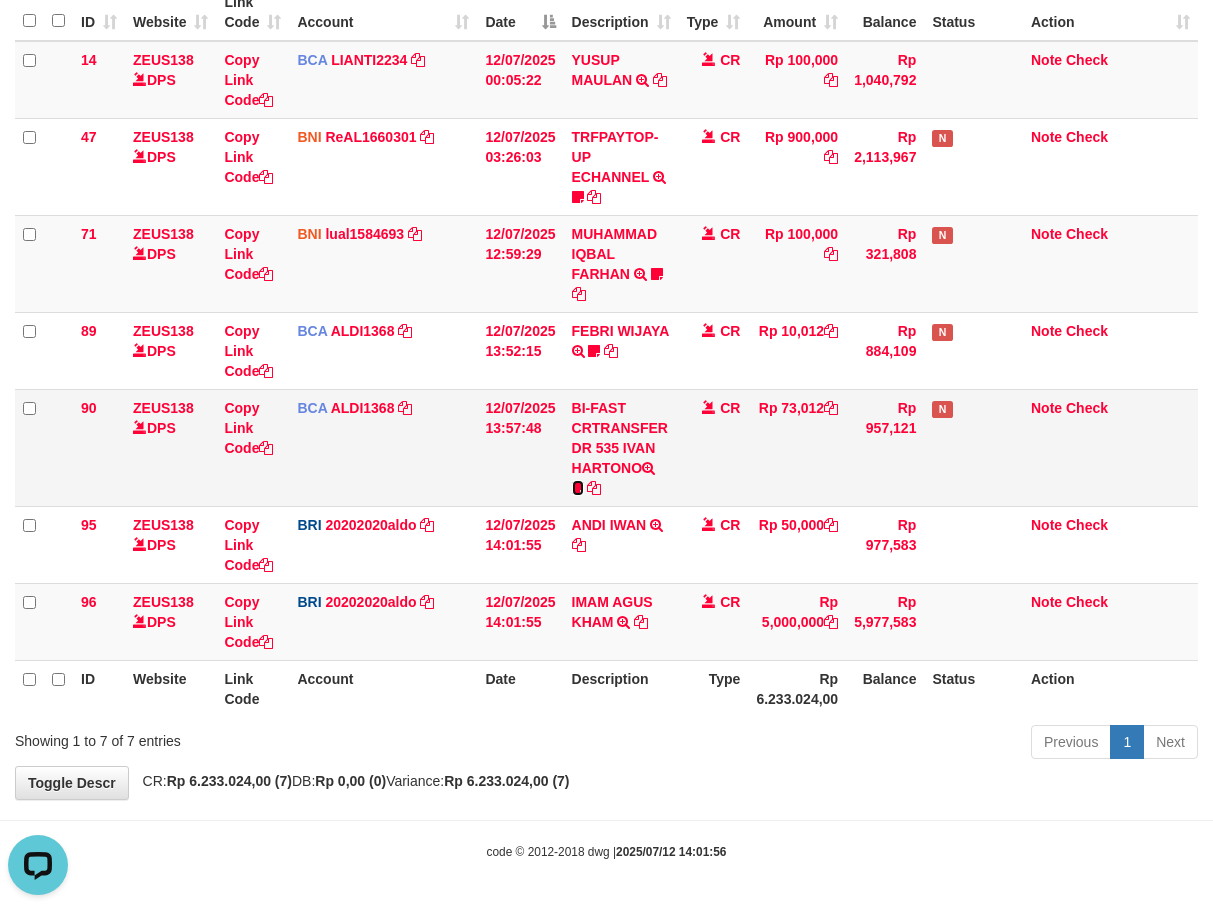 click at bounding box center (578, 488) 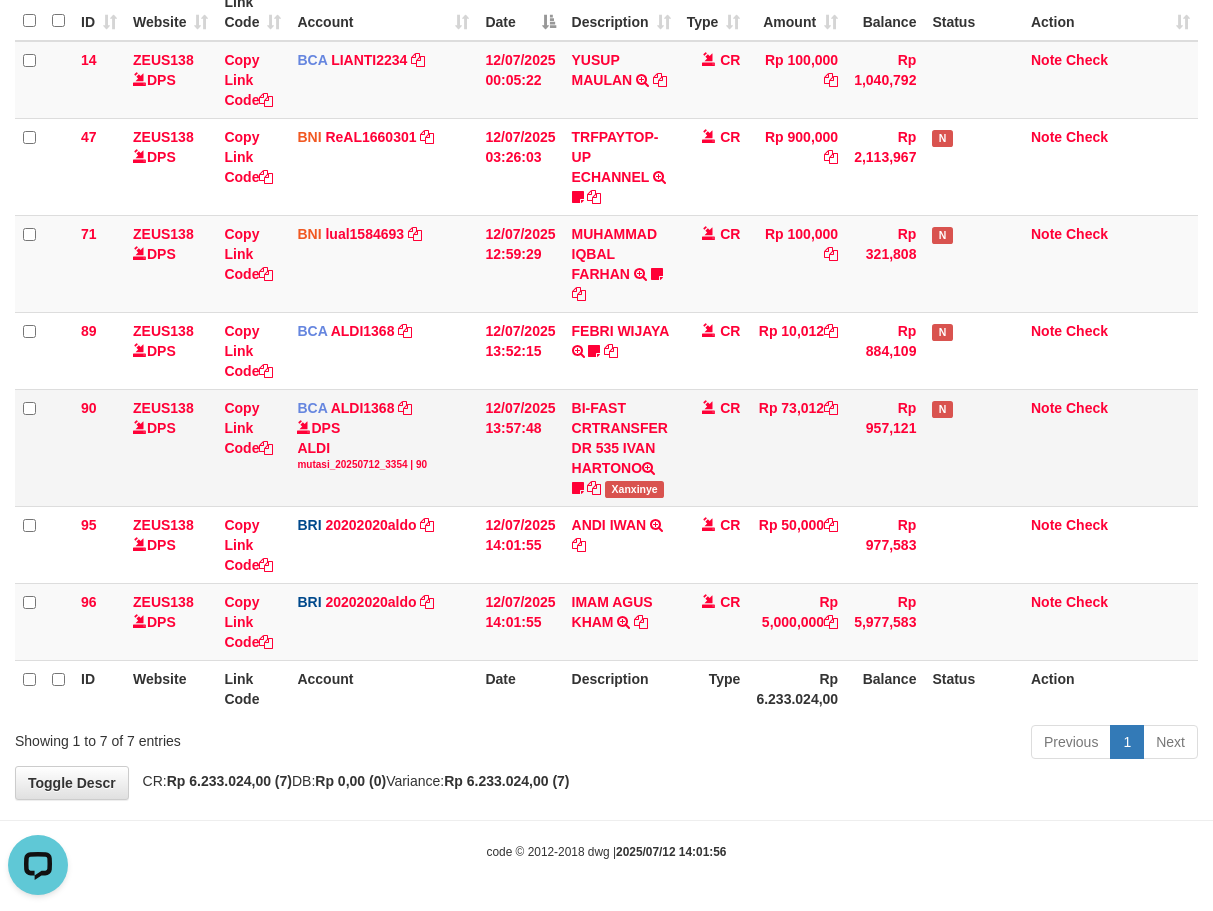 click on "Xanxinye" at bounding box center [634, 489] 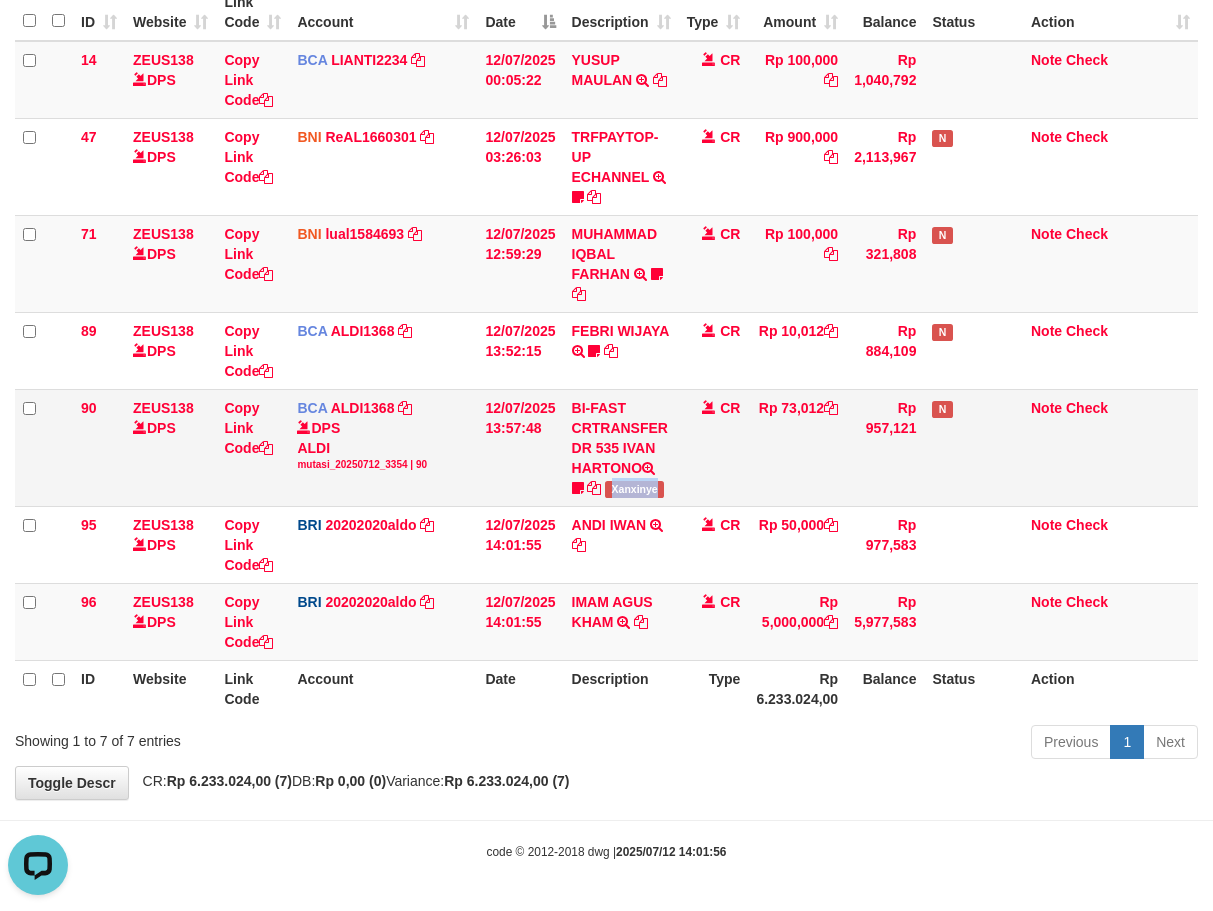 click on "Xanxinye" at bounding box center [634, 489] 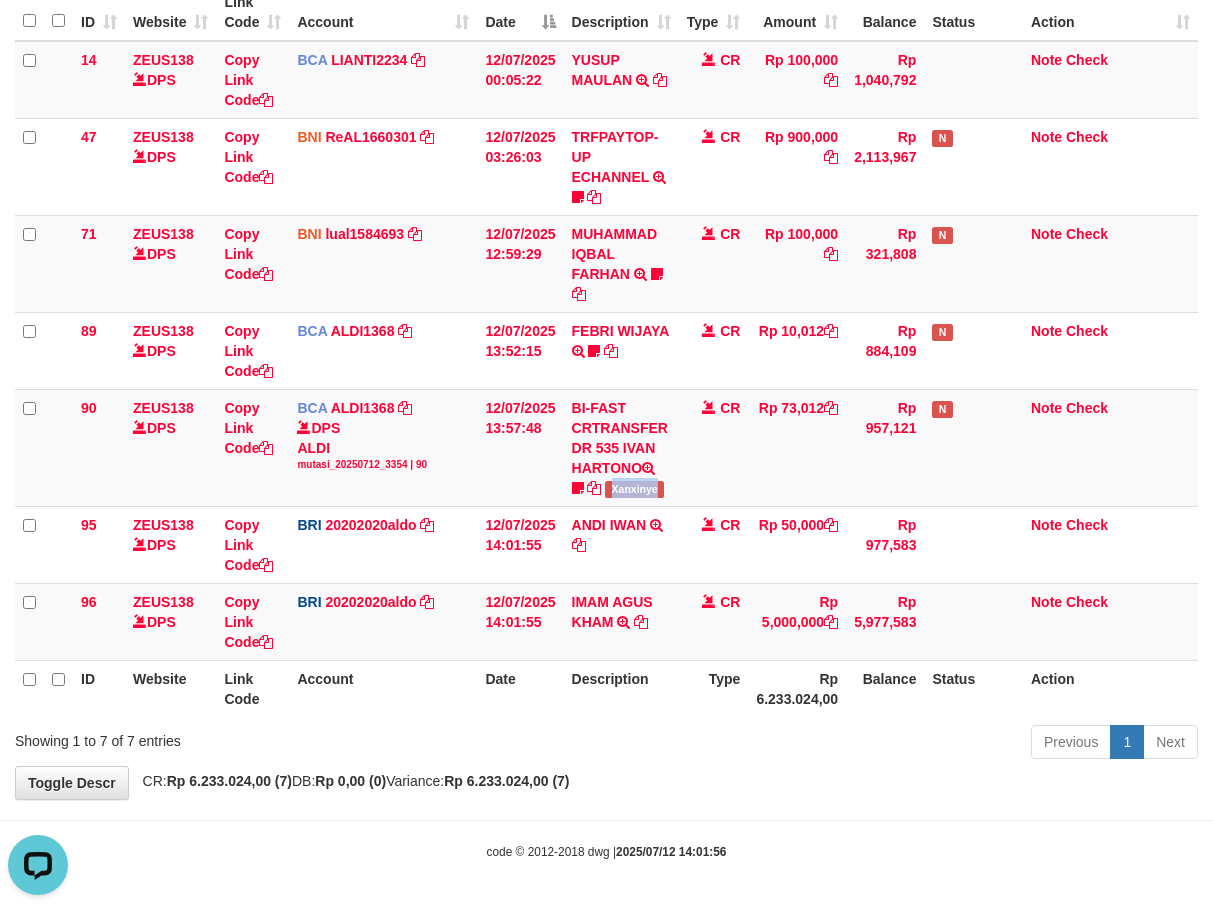 copy on "Xanxinye" 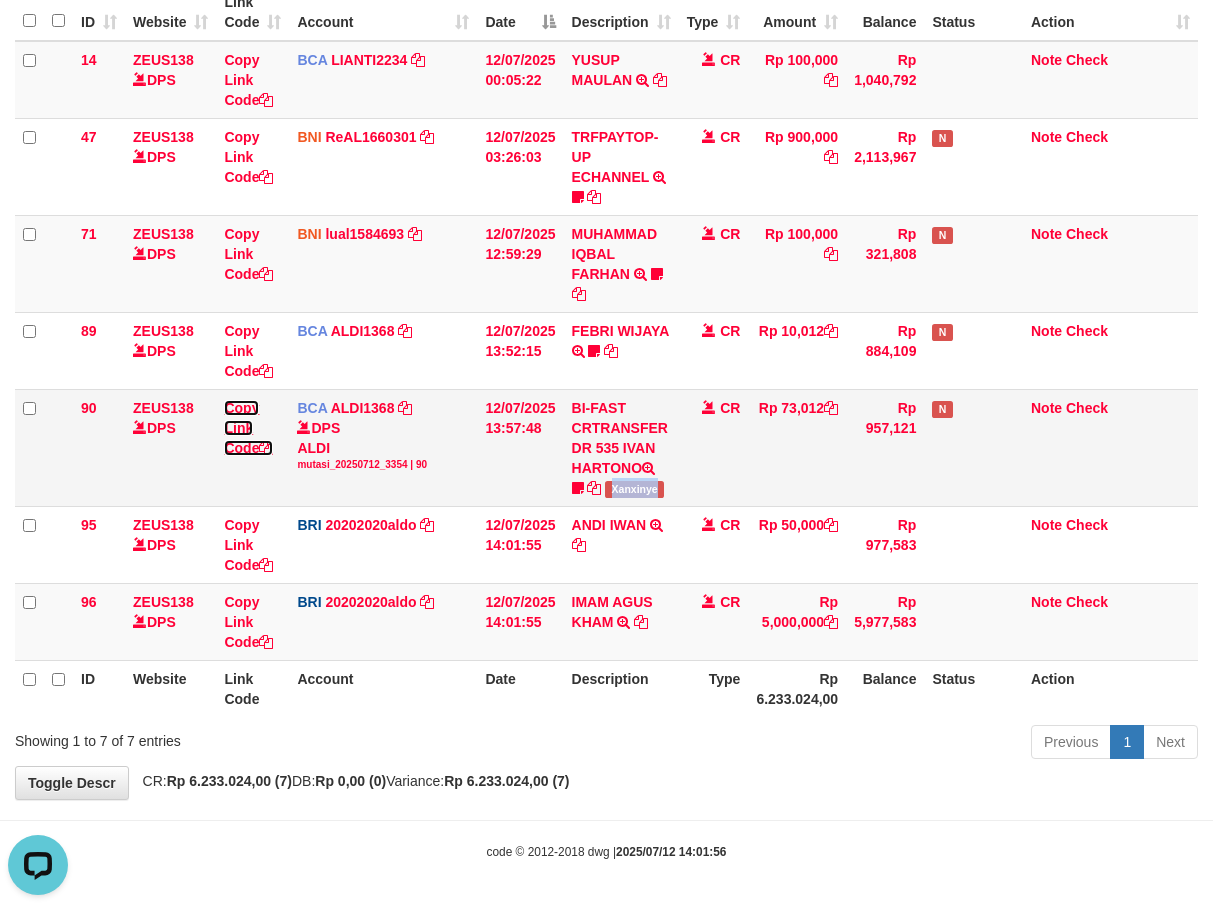 click on "Copy Link Code" at bounding box center (248, 428) 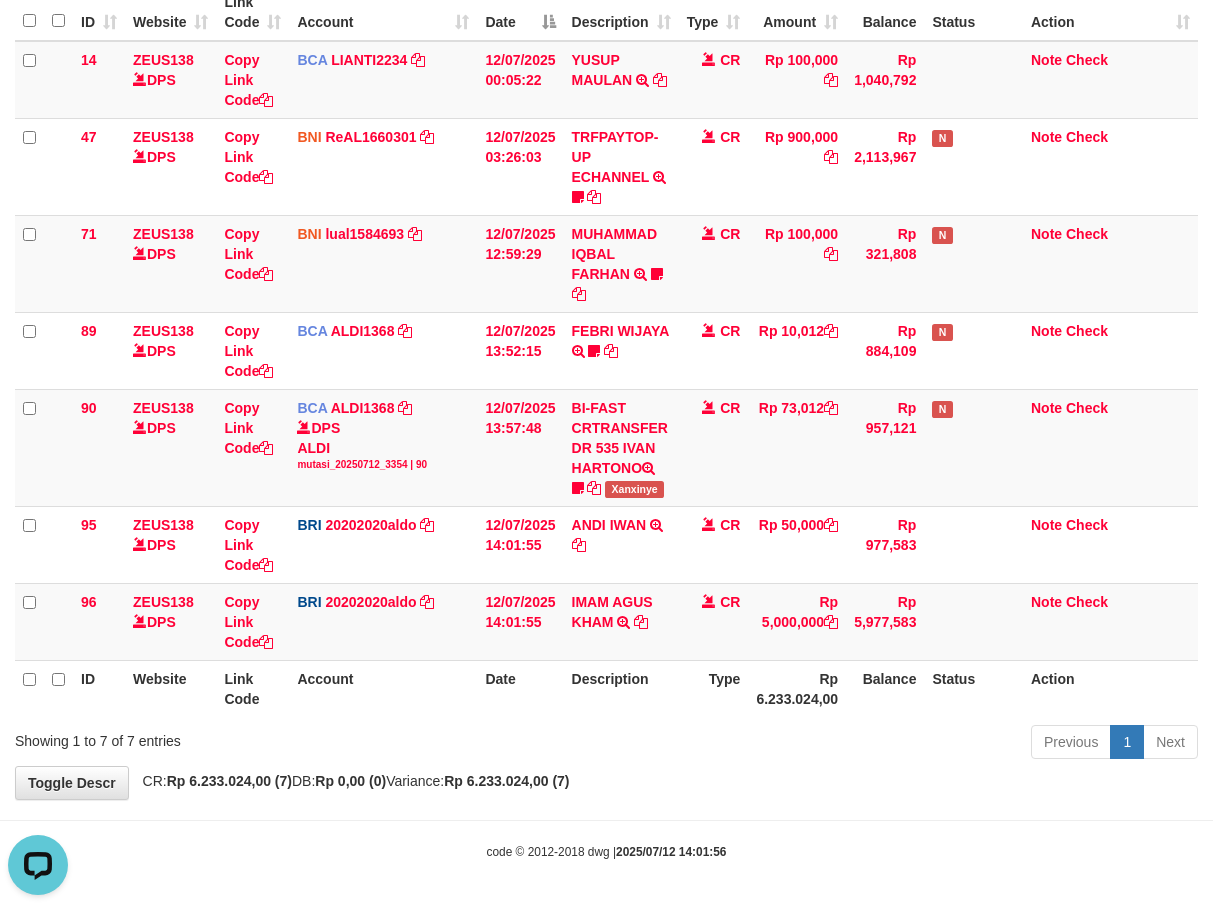 scroll, scrollTop: 274, scrollLeft: 0, axis: vertical 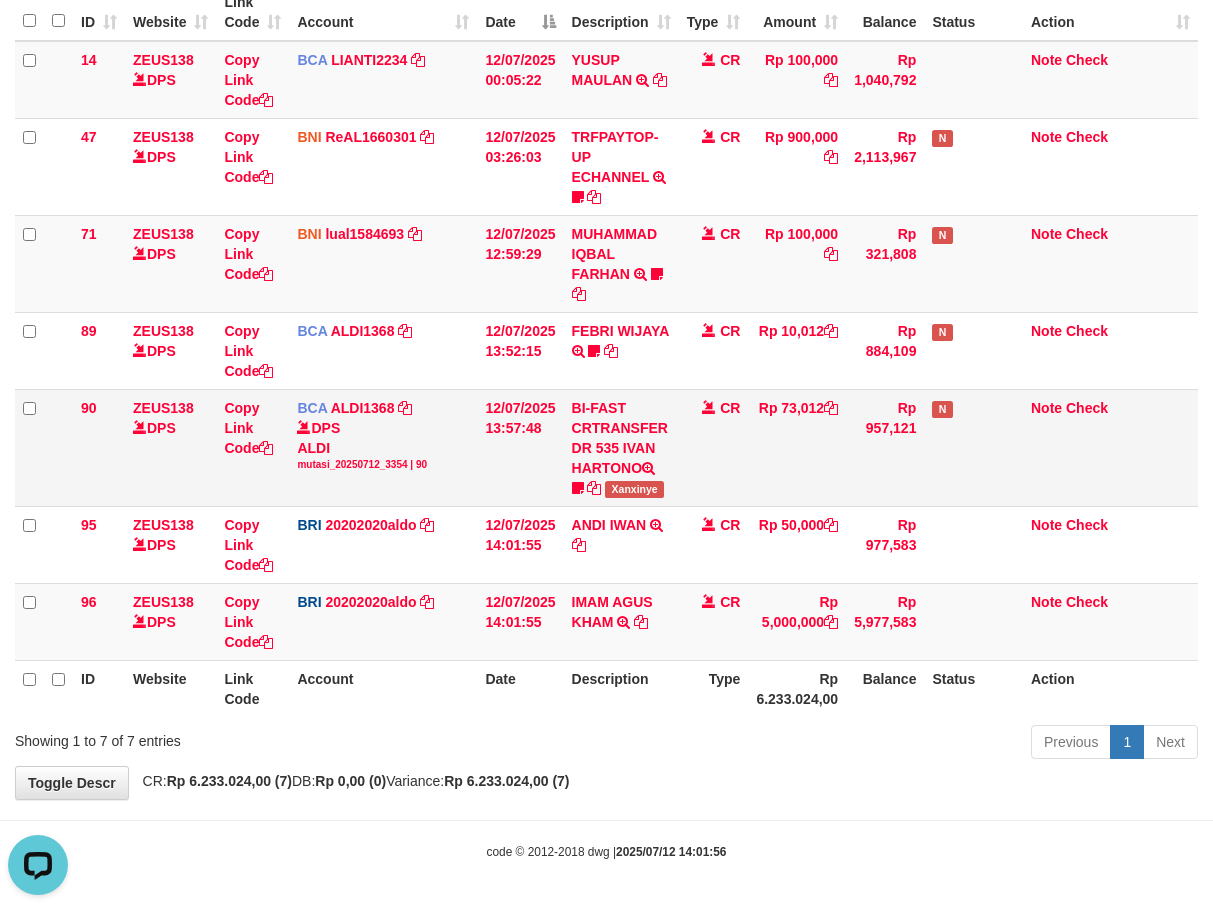 click on "Xanxinye" at bounding box center [634, 489] 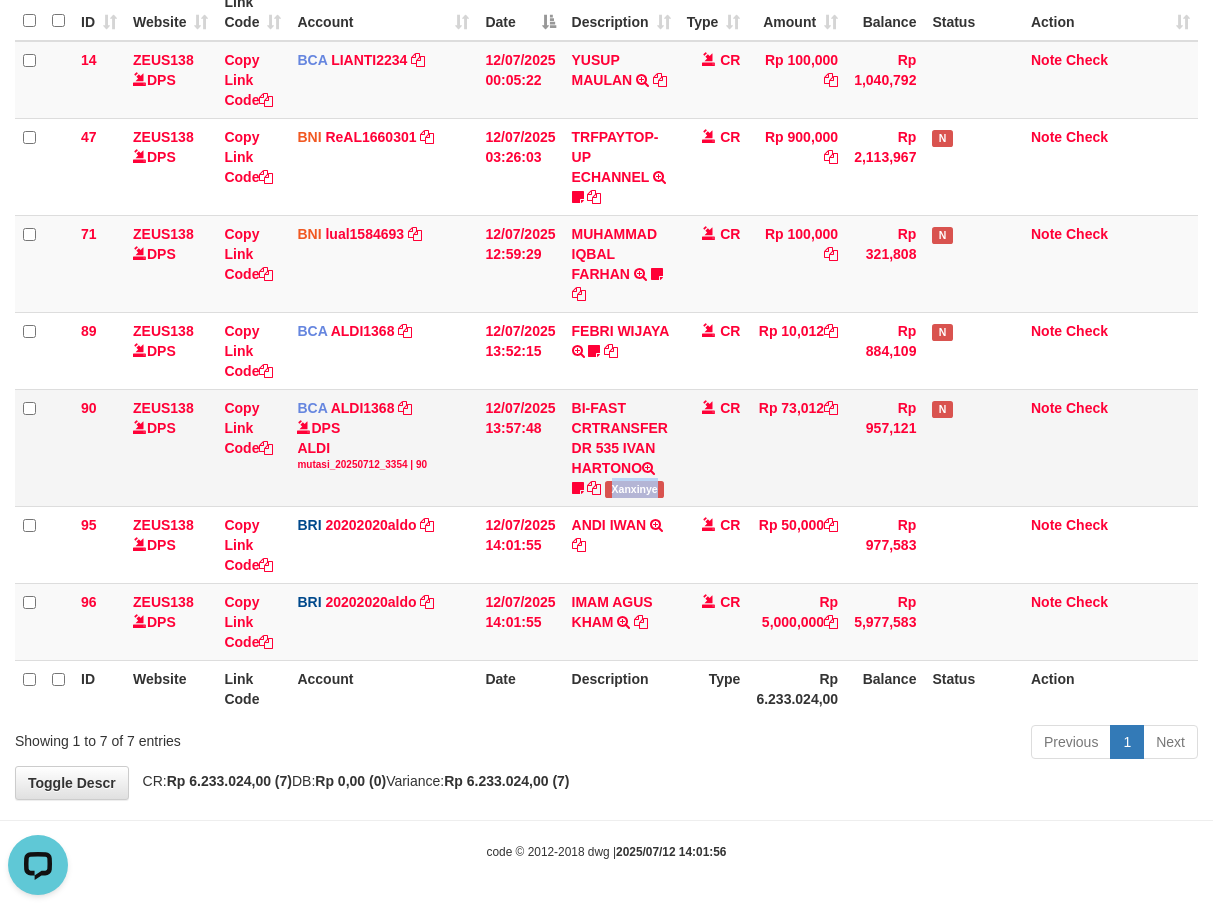 click on "Xanxinye" at bounding box center [634, 489] 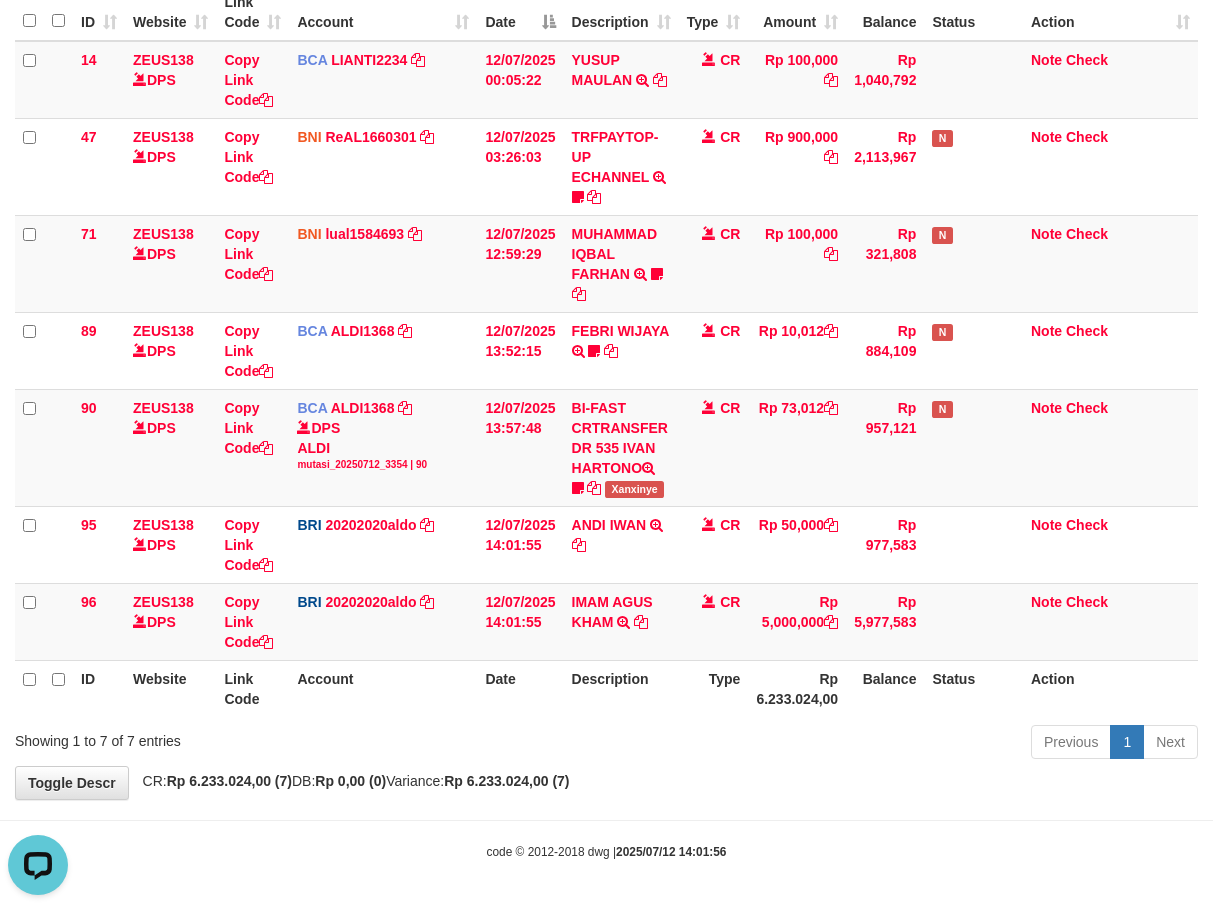 drag, startPoint x: 805, startPoint y: 773, endPoint x: 817, endPoint y: 767, distance: 13.416408 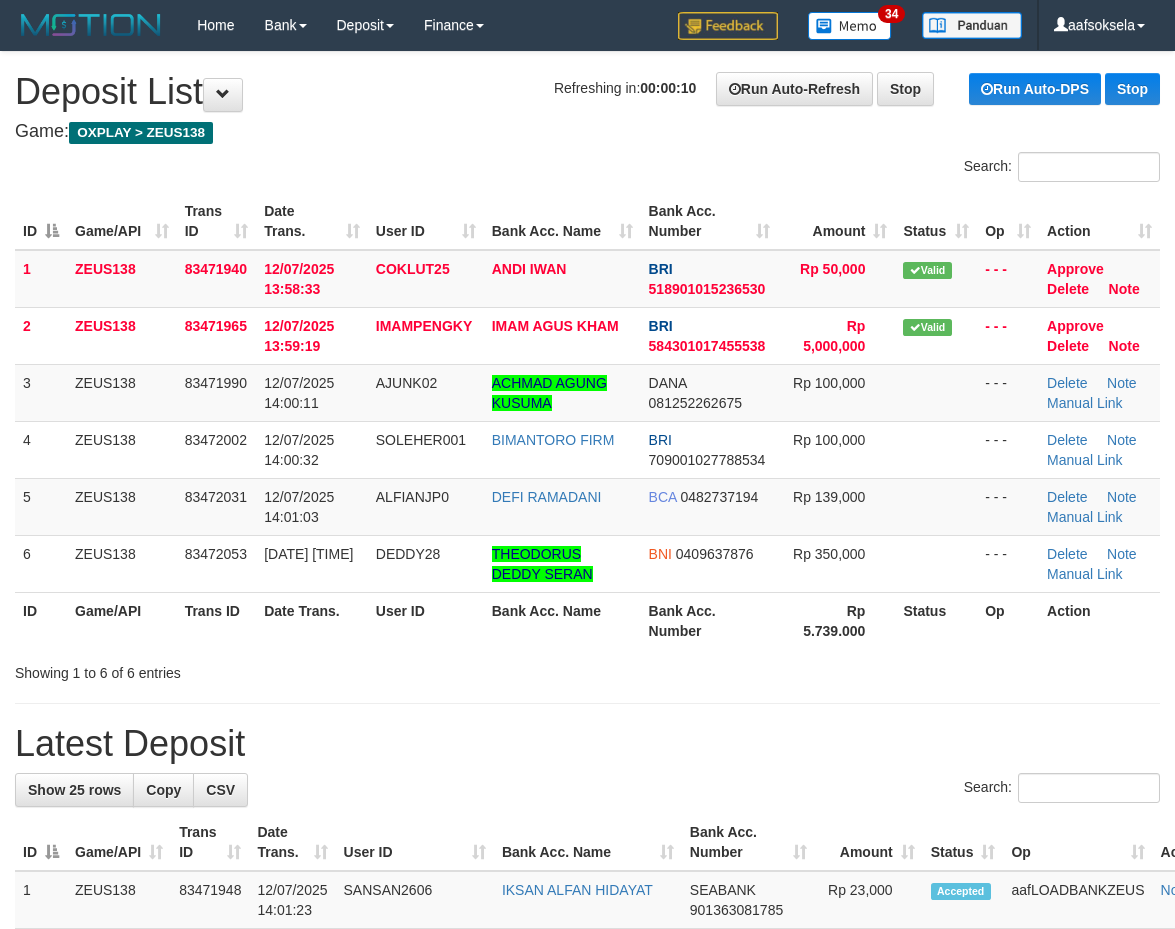 scroll, scrollTop: 0, scrollLeft: 0, axis: both 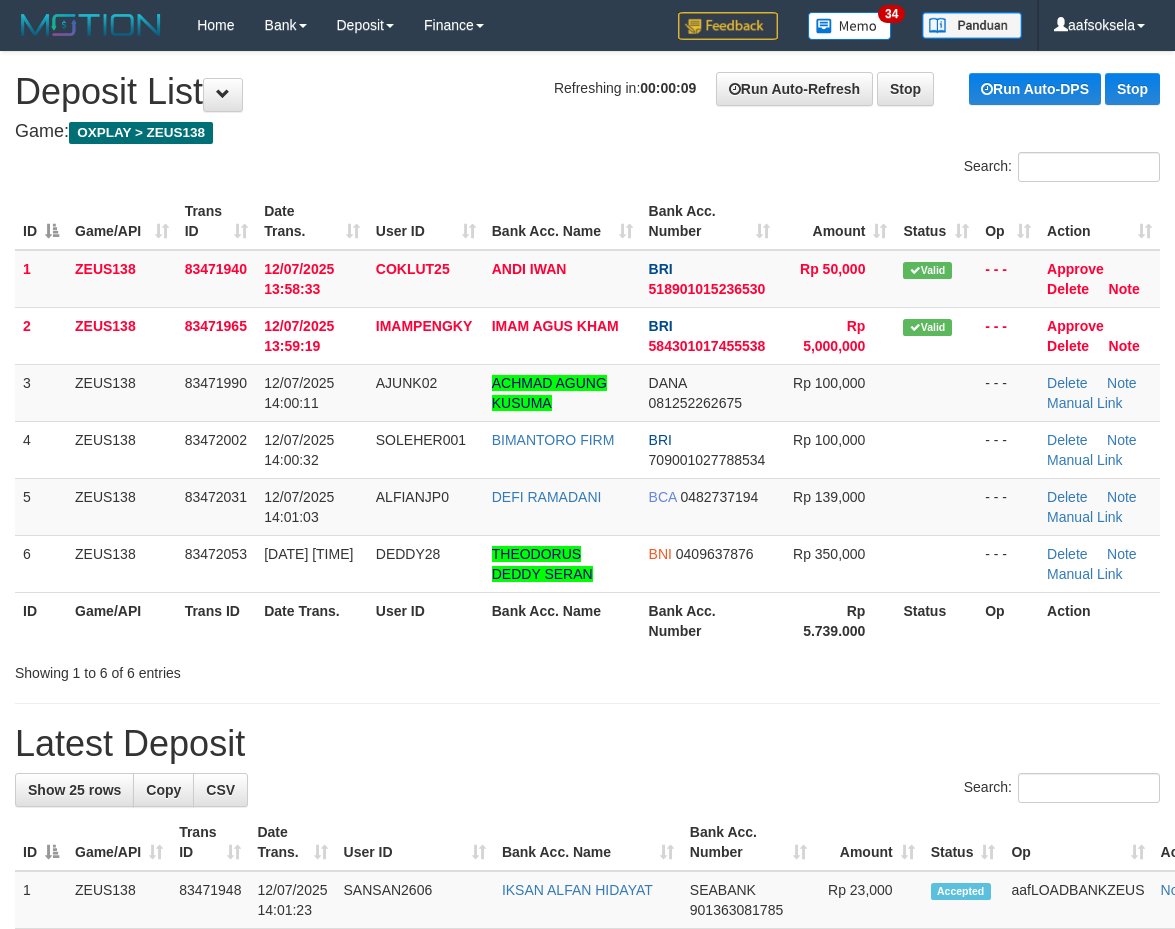 click on "**********" at bounding box center [587, 1241] 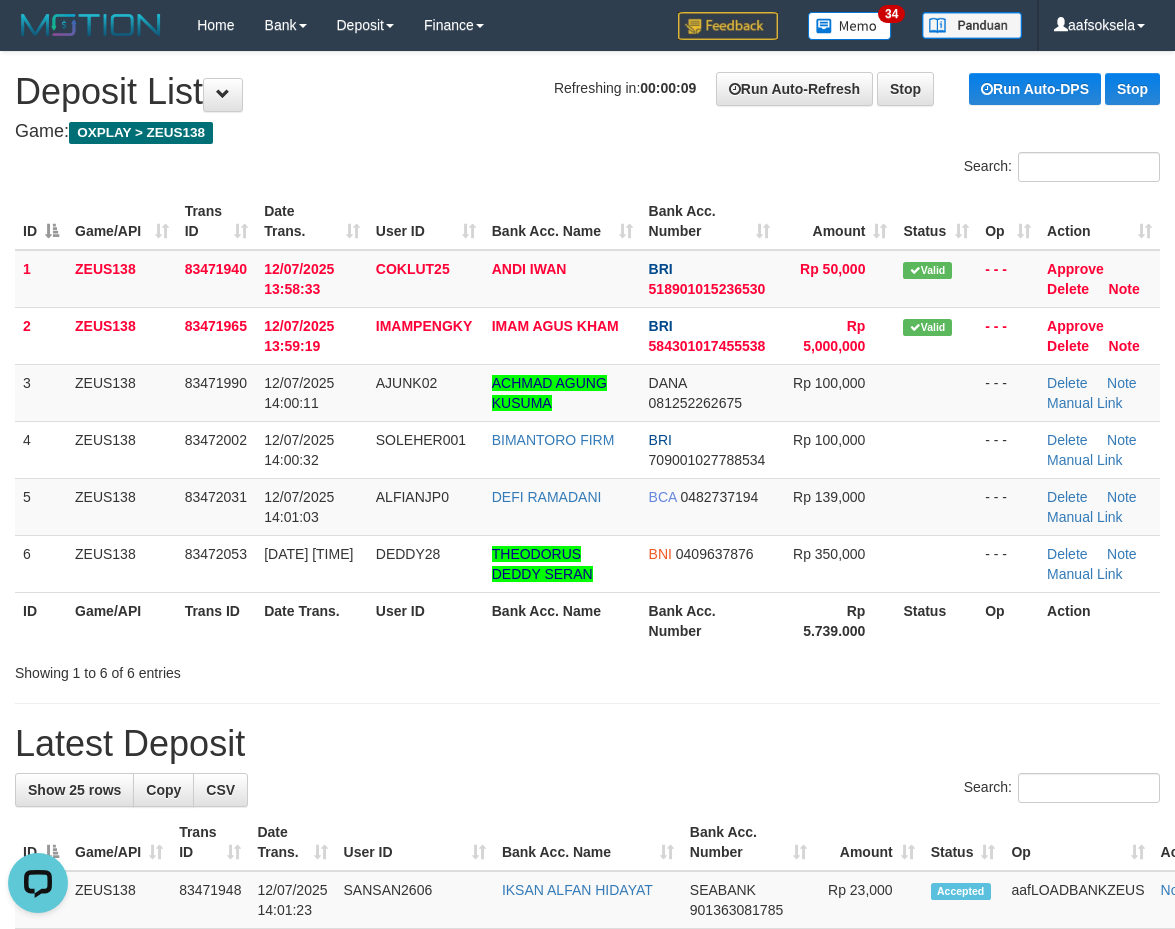scroll, scrollTop: 0, scrollLeft: 0, axis: both 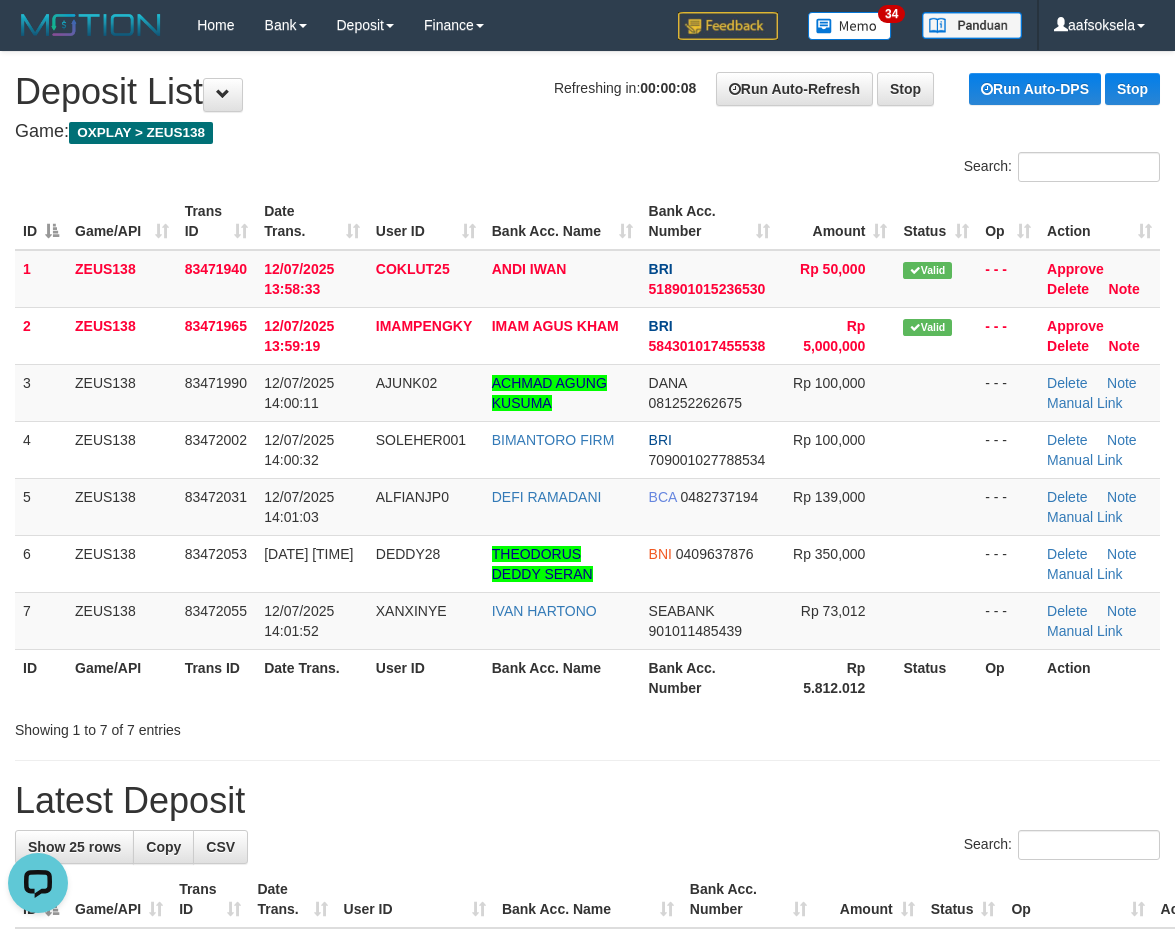drag, startPoint x: 436, startPoint y: 719, endPoint x: 387, endPoint y: 717, distance: 49.0408 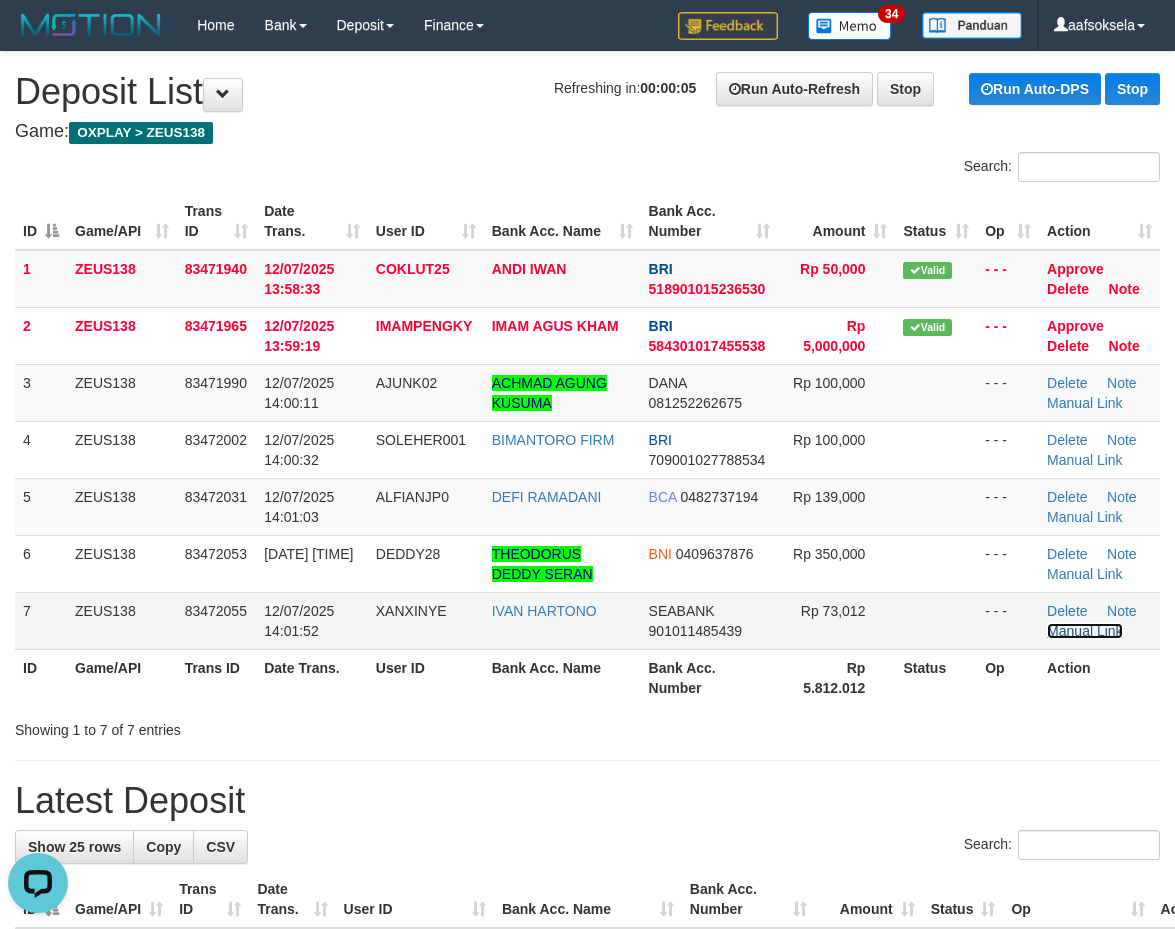 click on "Manual Link" at bounding box center (1085, 631) 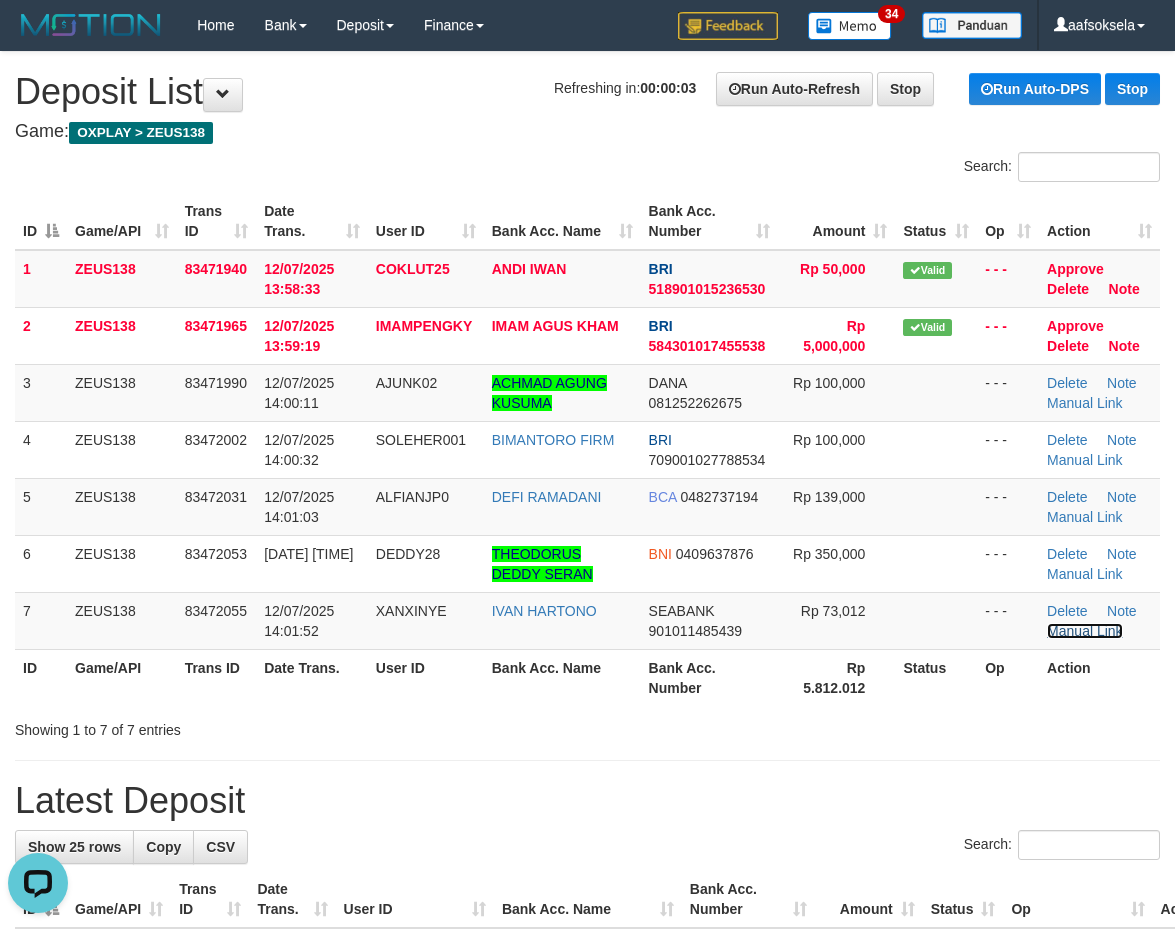 click on "Manual Link" at bounding box center [1085, 631] 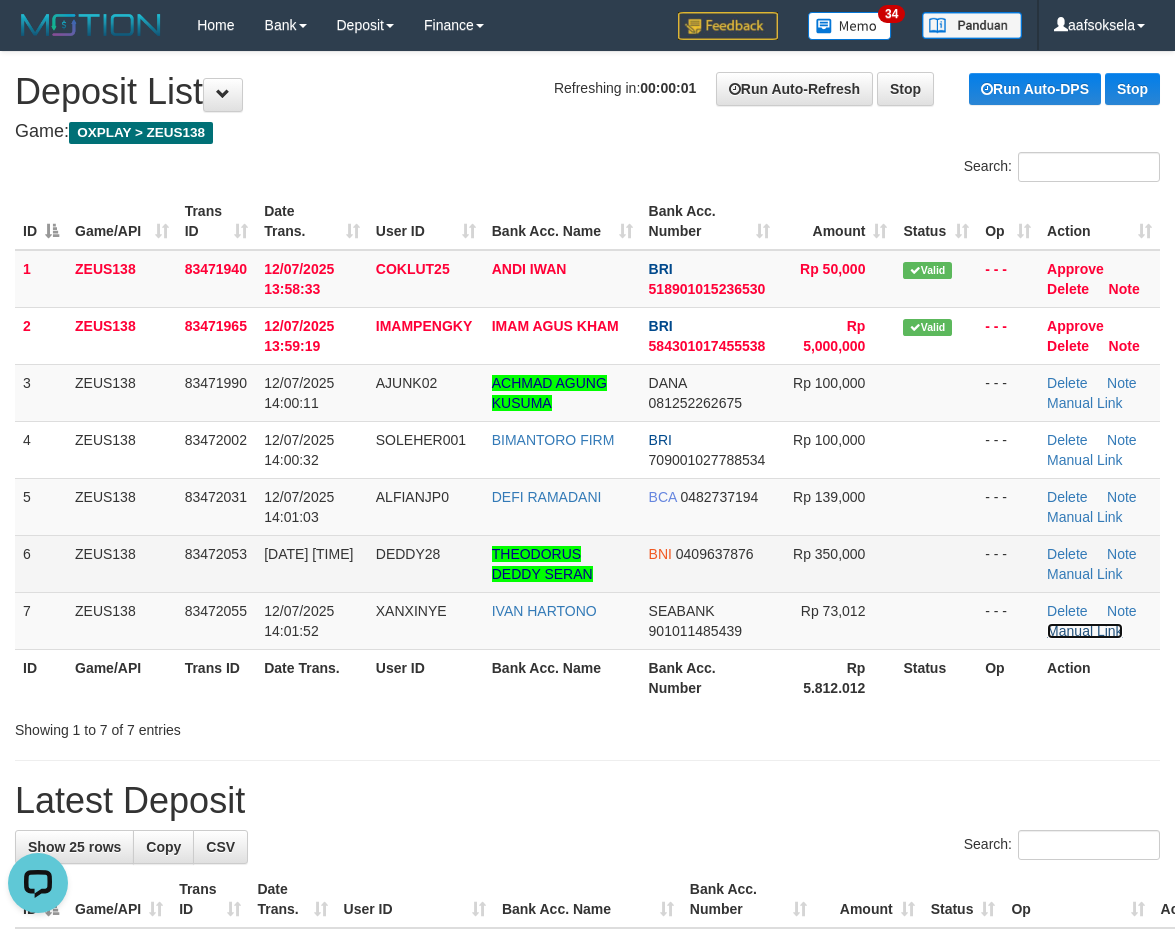 click on "Manual Link" at bounding box center [1085, 631] 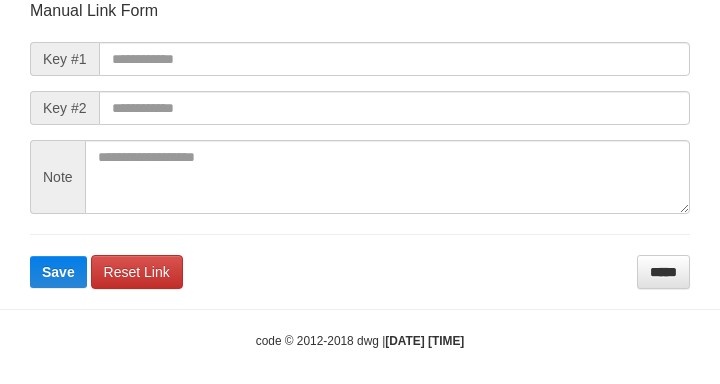 scroll, scrollTop: 233, scrollLeft: 0, axis: vertical 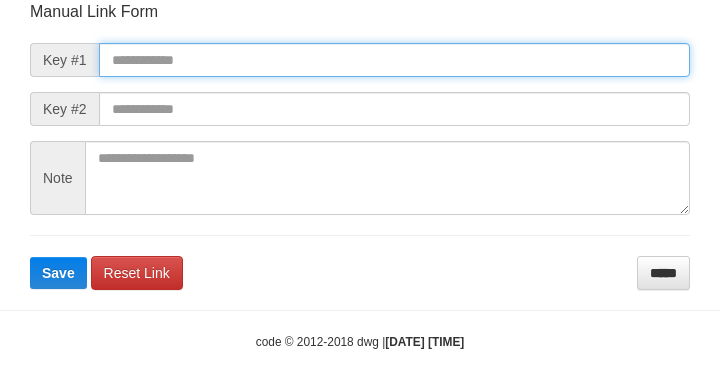 paste on "**********" 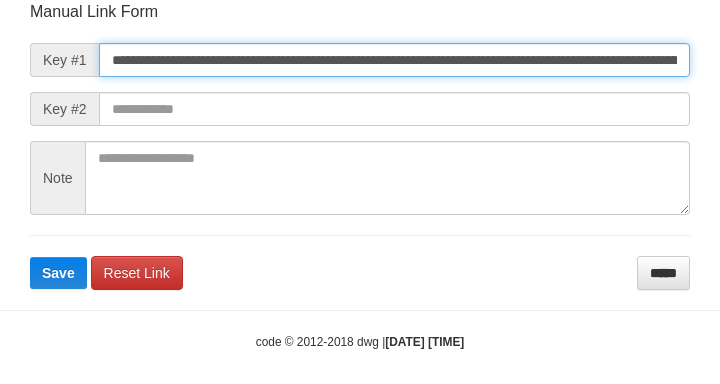 click on "**********" at bounding box center [394, 60] 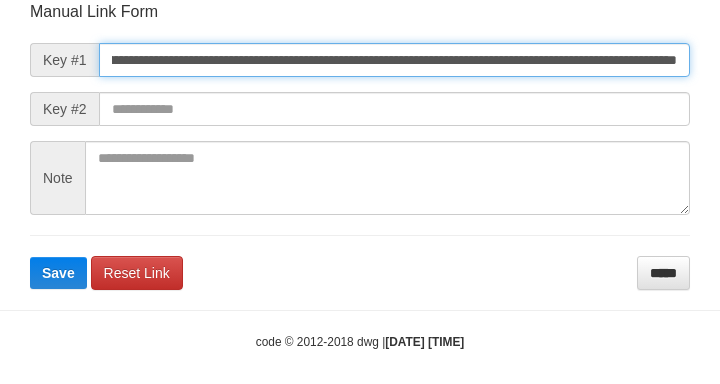 type on "**********" 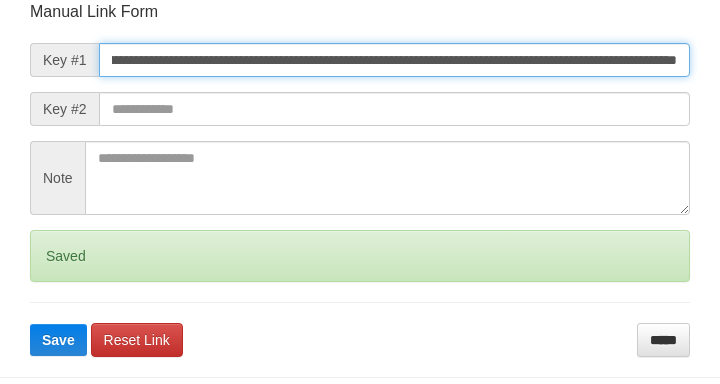 click on "Save" at bounding box center [58, 340] 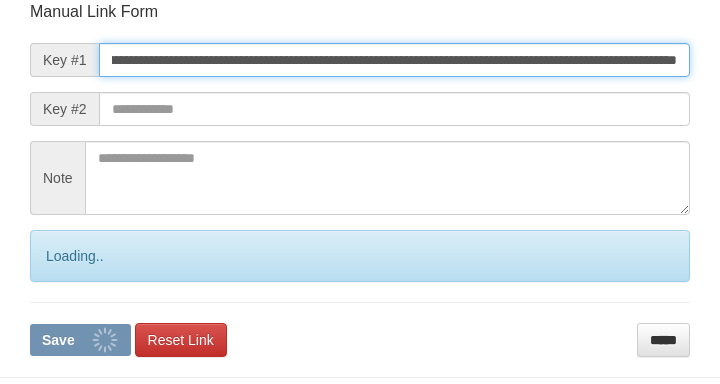 click on "Save" at bounding box center (80, 340) 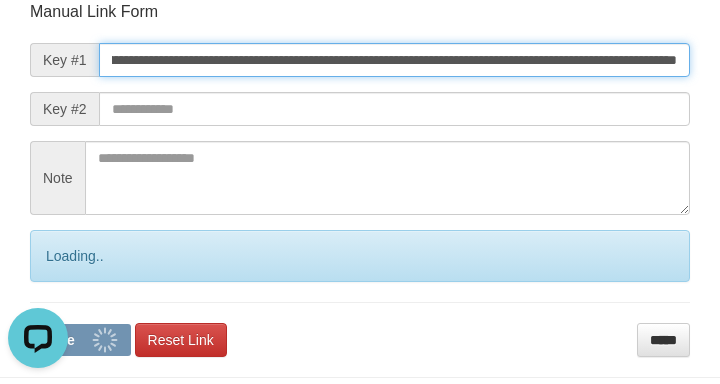 scroll, scrollTop: 0, scrollLeft: 0, axis: both 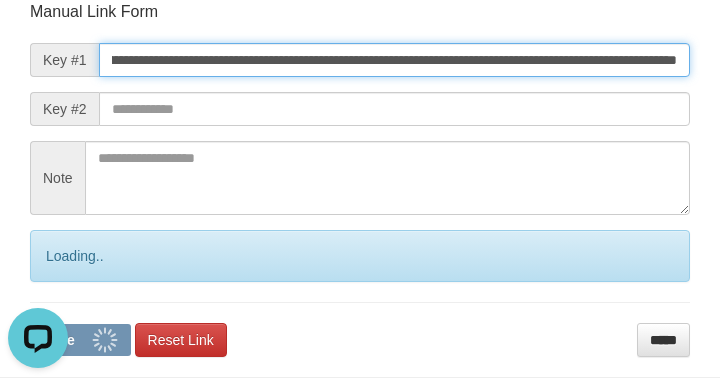 click on "Save" at bounding box center (80, 340) 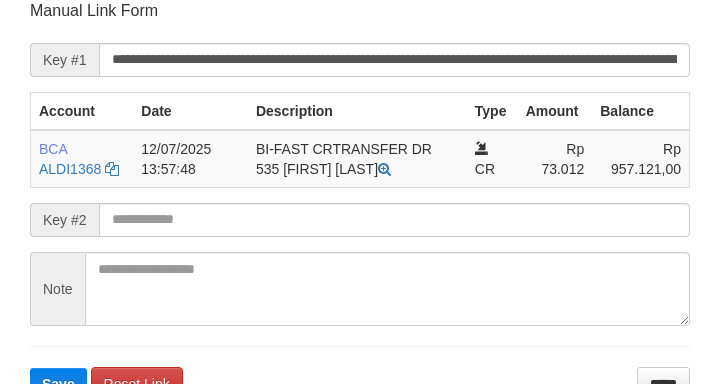 click on "**********" at bounding box center [360, 200] 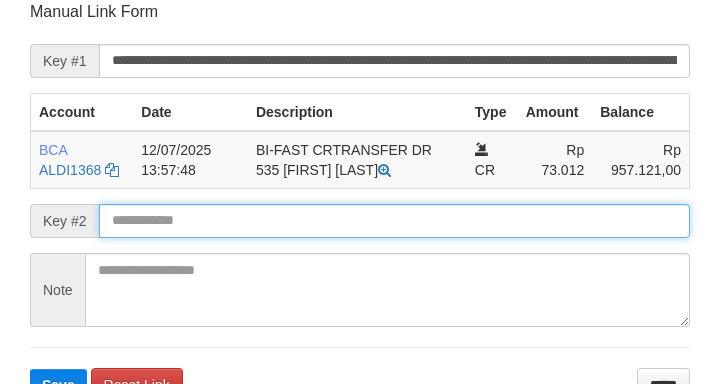 click on "Save" at bounding box center (58, 385) 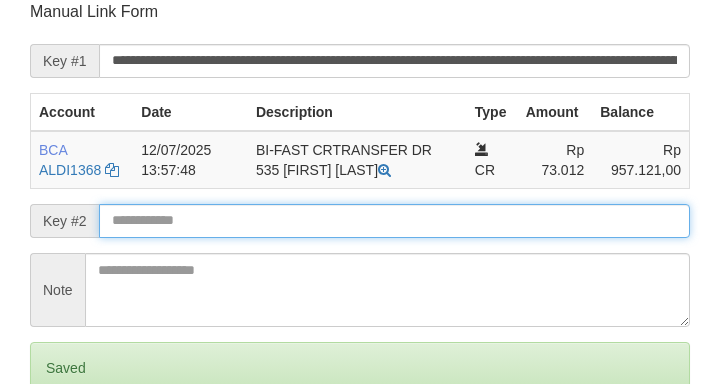 click on "Save" at bounding box center [58, 452] 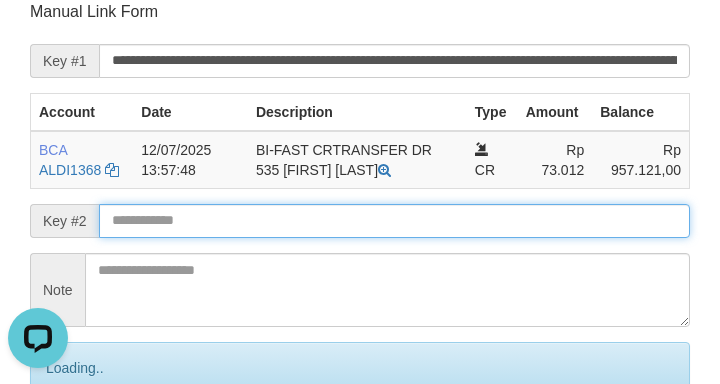 scroll, scrollTop: 0, scrollLeft: 0, axis: both 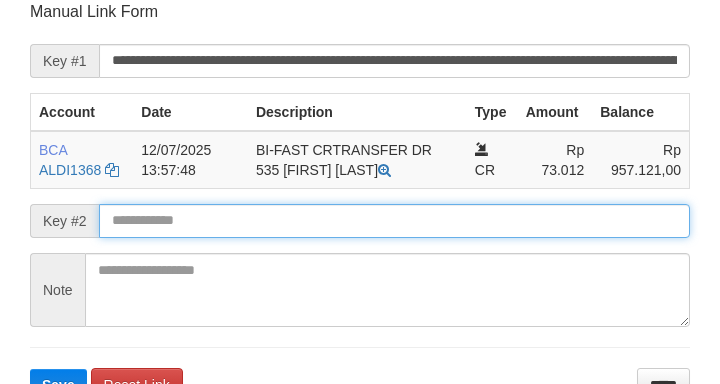 click on "Save" at bounding box center [58, 385] 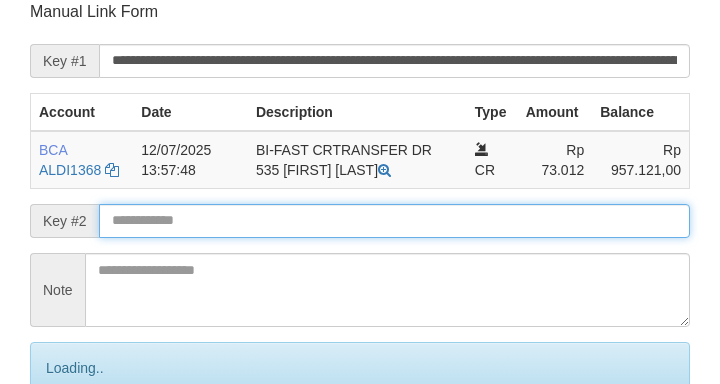click on "Save" at bounding box center [80, 452] 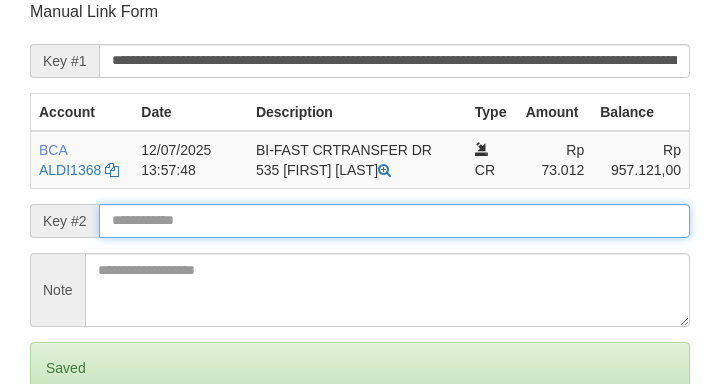 click on "Save" at bounding box center (58, 452) 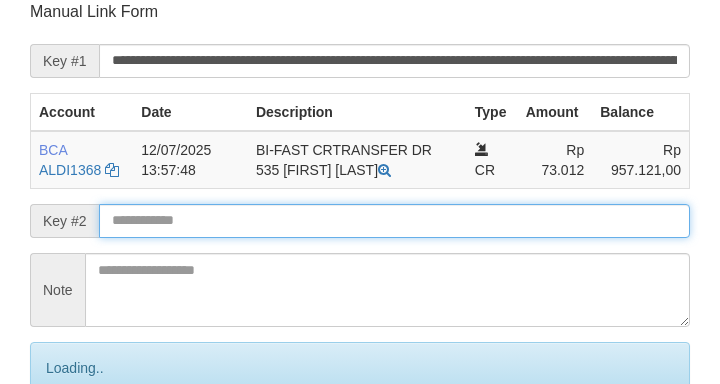 click on "Save" at bounding box center (80, 452) 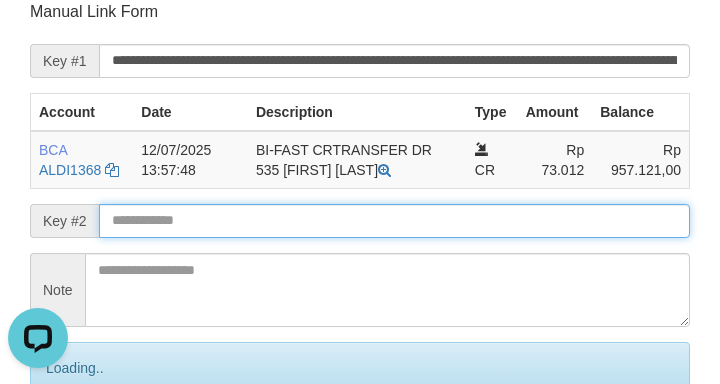 scroll, scrollTop: 0, scrollLeft: 0, axis: both 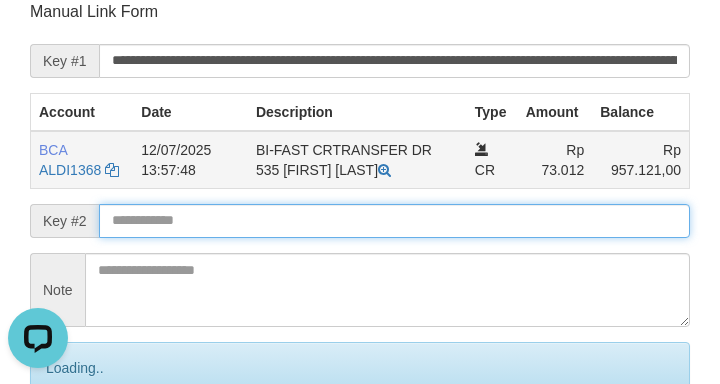 type on "**********" 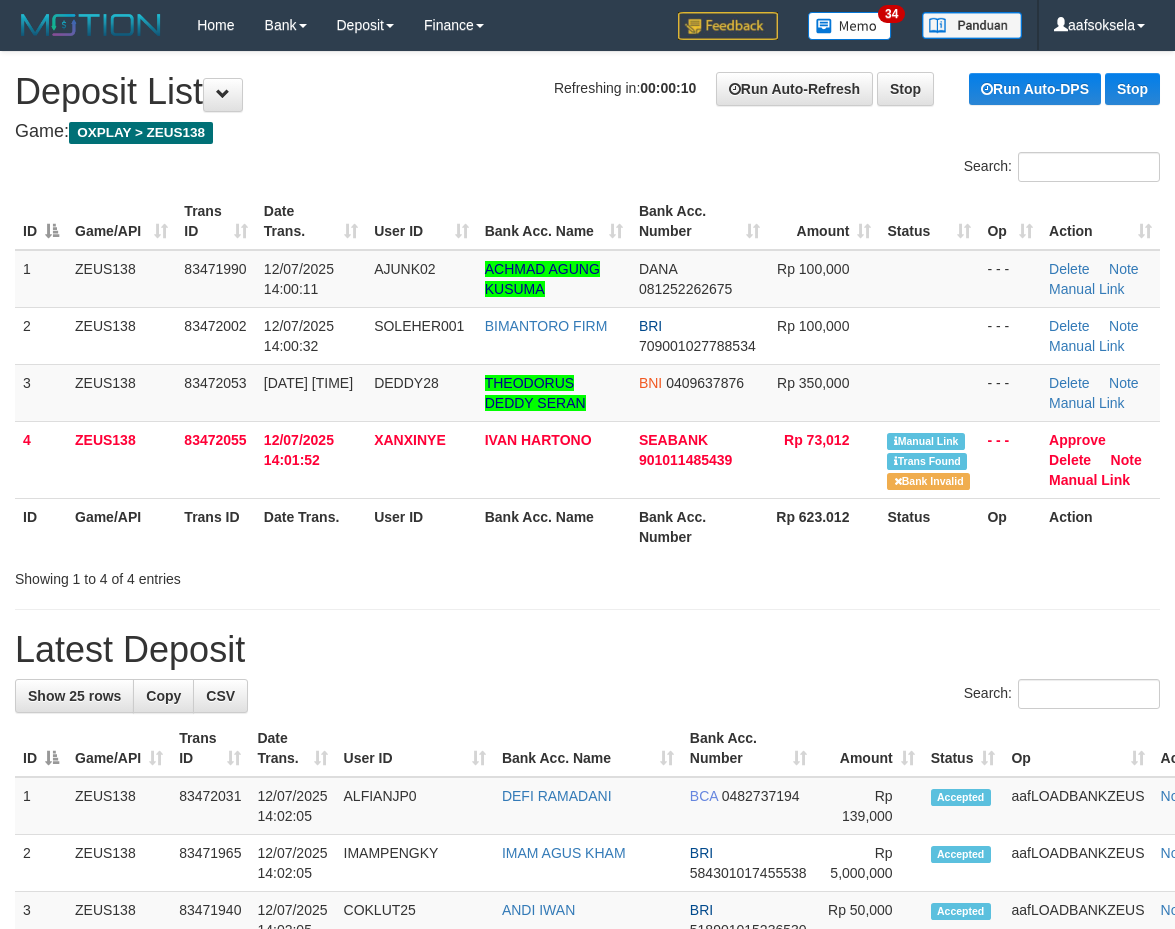 scroll, scrollTop: 0, scrollLeft: 0, axis: both 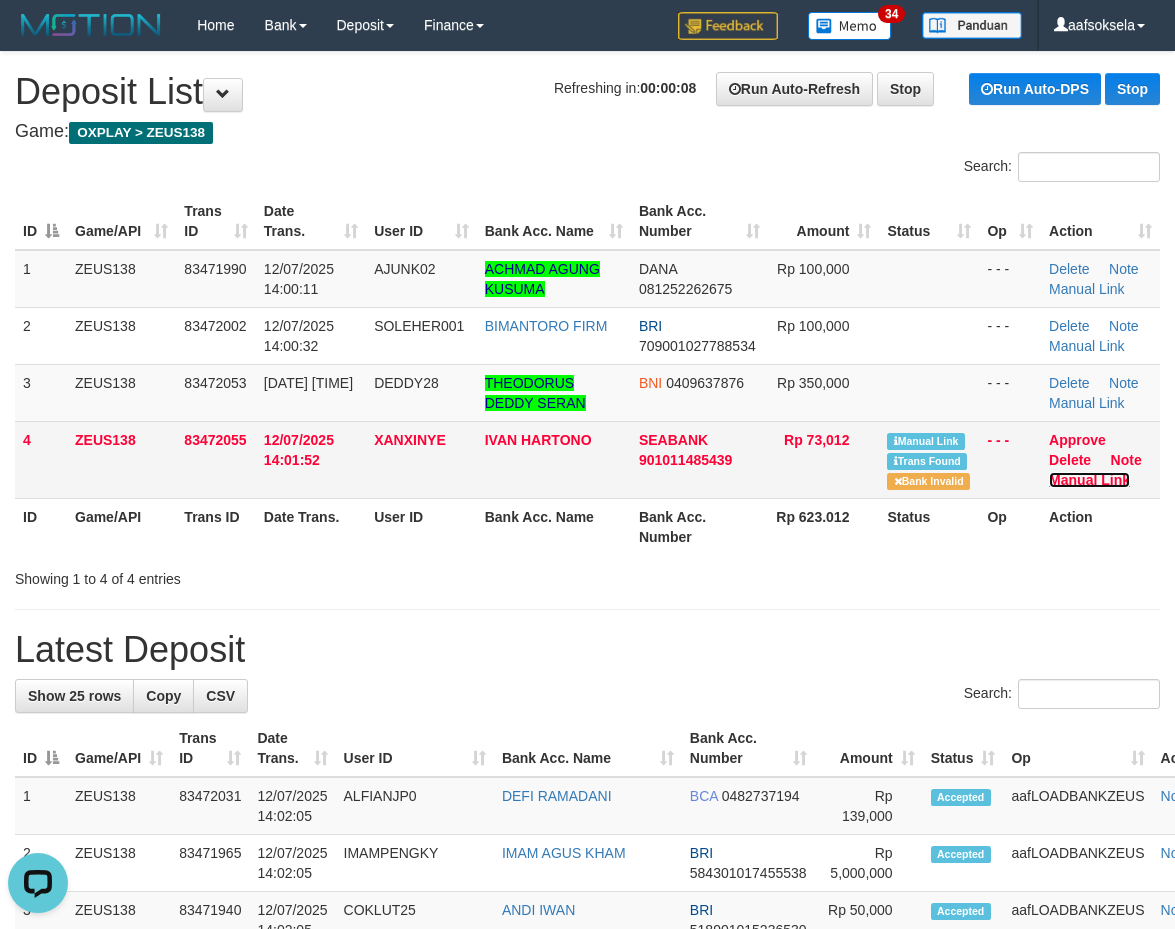click on "Manual Link" at bounding box center (1089, 480) 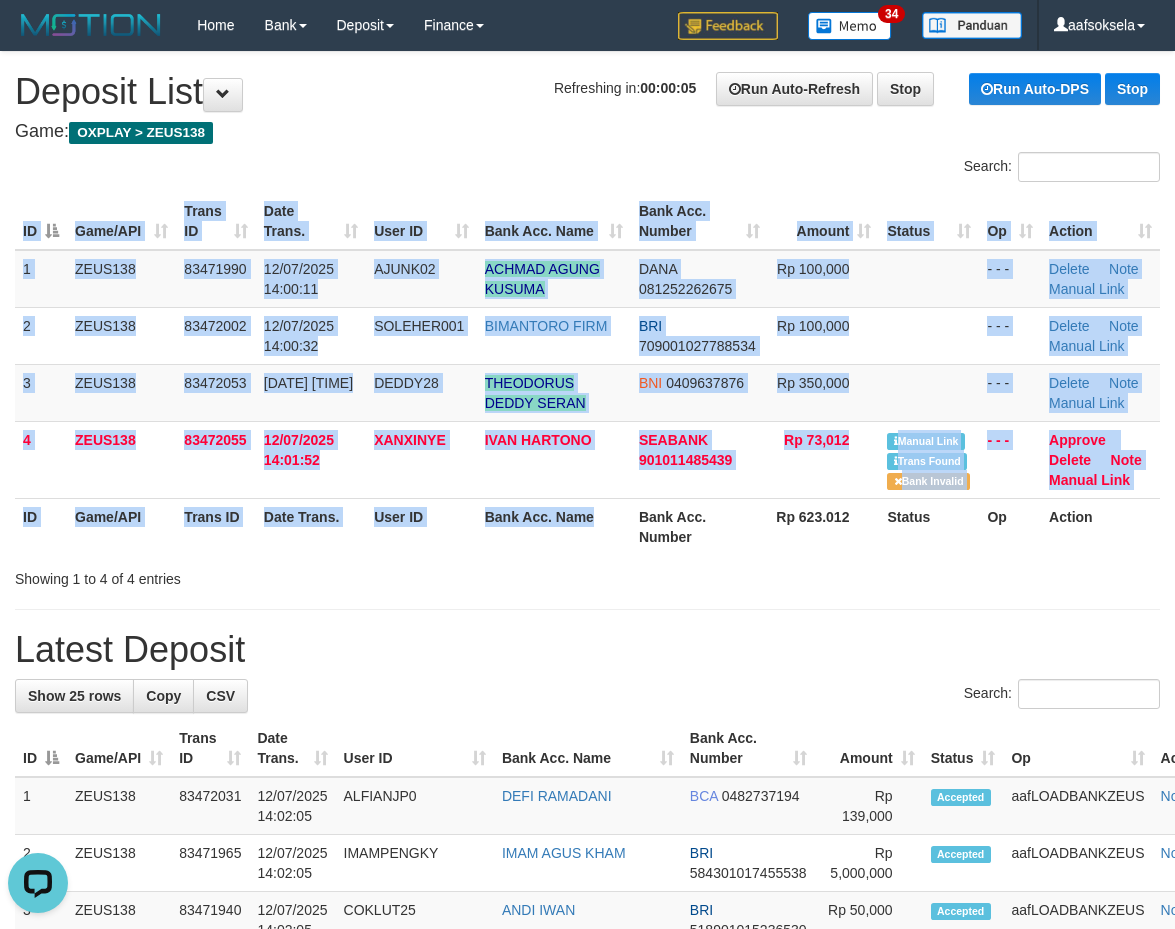 click on "ID Game/API Trans ID Date Trans. User ID Bank Acc. Name Bank Acc. Number Amount Status Op Action
1
ZEUS138
83471990
12/07/2025 14:00:11
AJUNK02
ACHMAD AGUNG KUSUMA
DANA
081252262675
Rp 100,000
- - -
Delete
Note
Manual Link
2
ZEUS138
83472002
12/07/2025 14:00:32
SOLEHER001
BIMANTORO FIRM
BRI
709001027788534
Rp 100,000
- - -
Note" at bounding box center [587, 374] 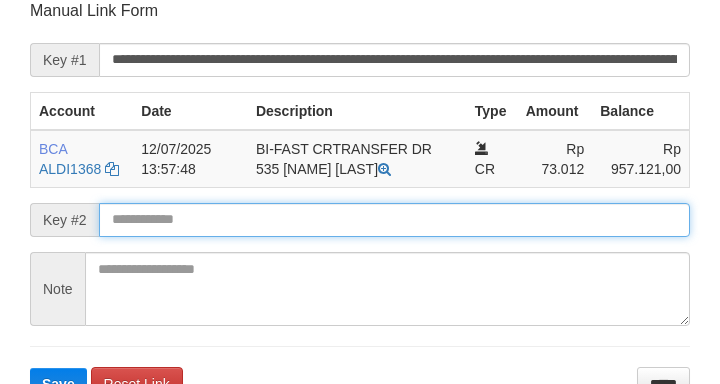 click on "Save" at bounding box center [58, 384] 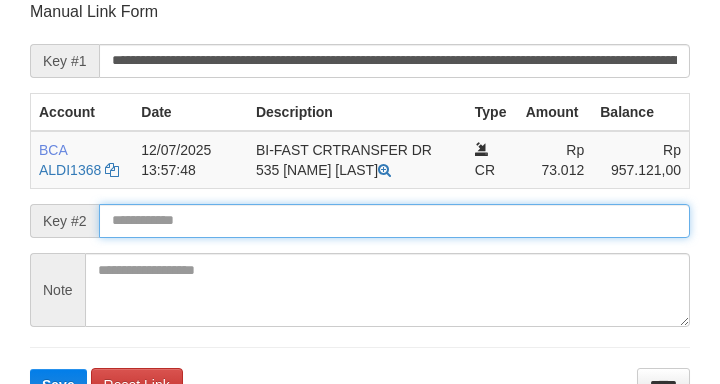click on "Save" at bounding box center (58, 385) 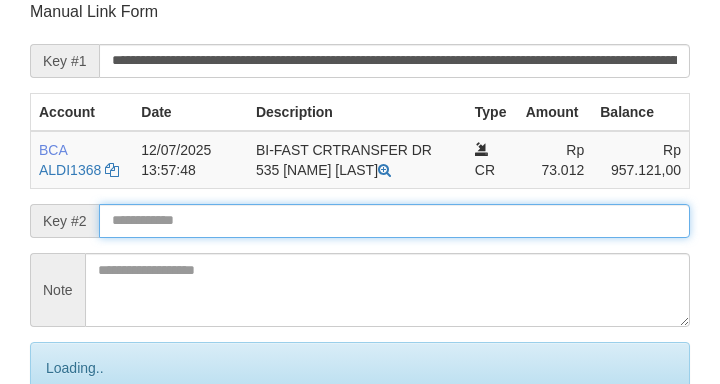 click on "Save" at bounding box center (80, 452) 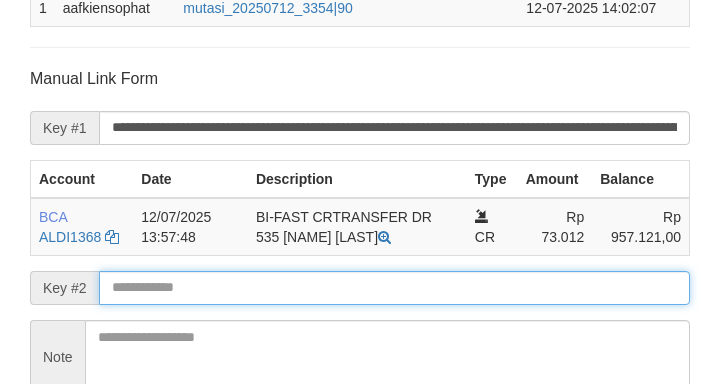scroll, scrollTop: 259, scrollLeft: 0, axis: vertical 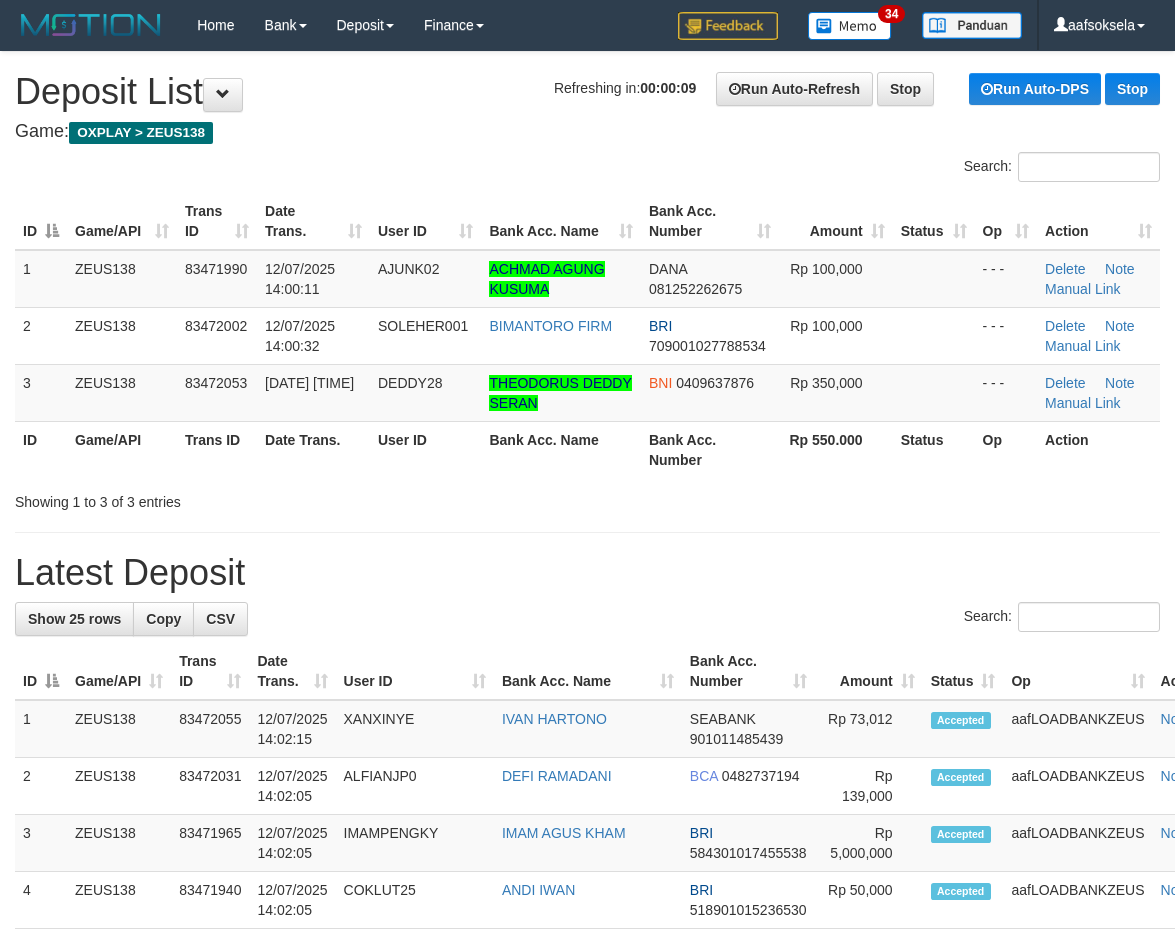 click on "**********" at bounding box center [587, 1155] 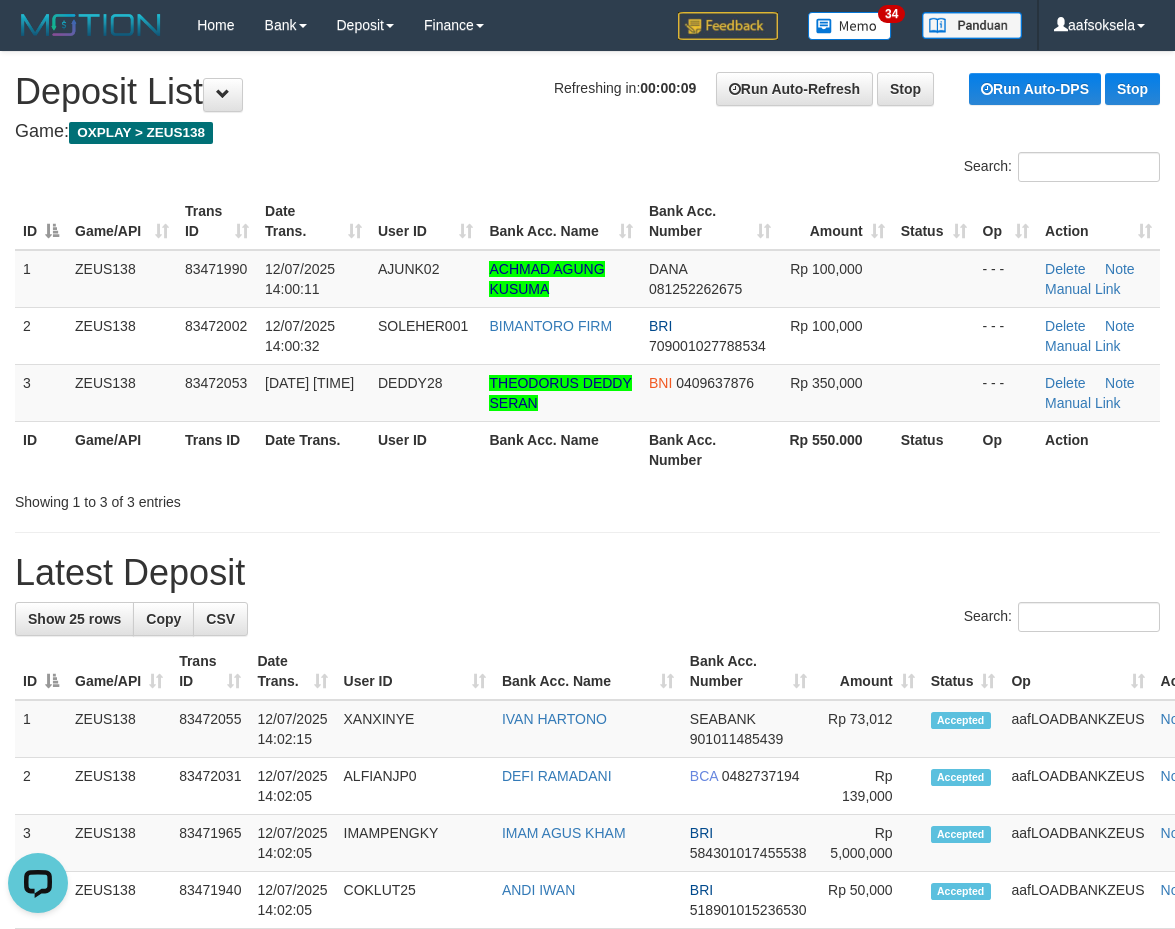 scroll, scrollTop: 0, scrollLeft: 0, axis: both 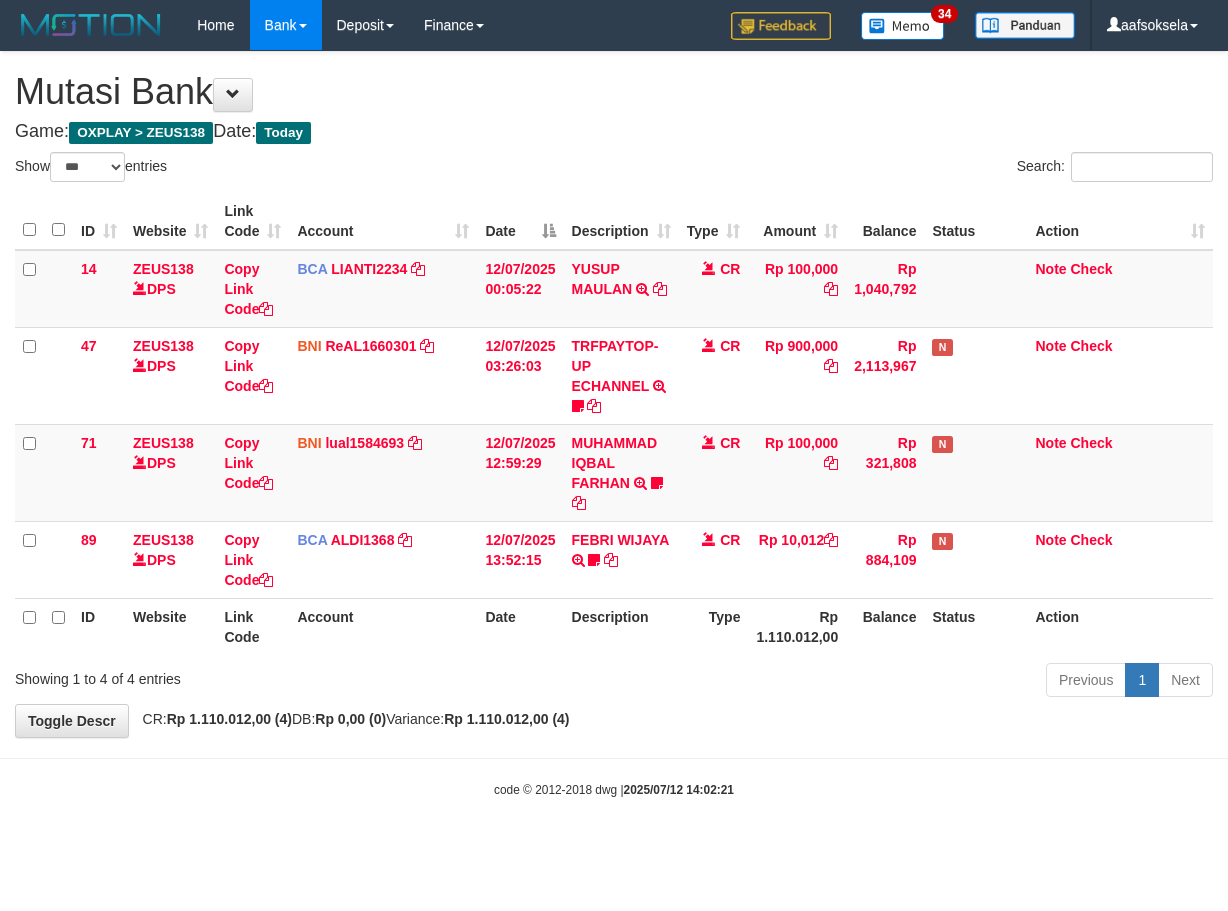 select on "***" 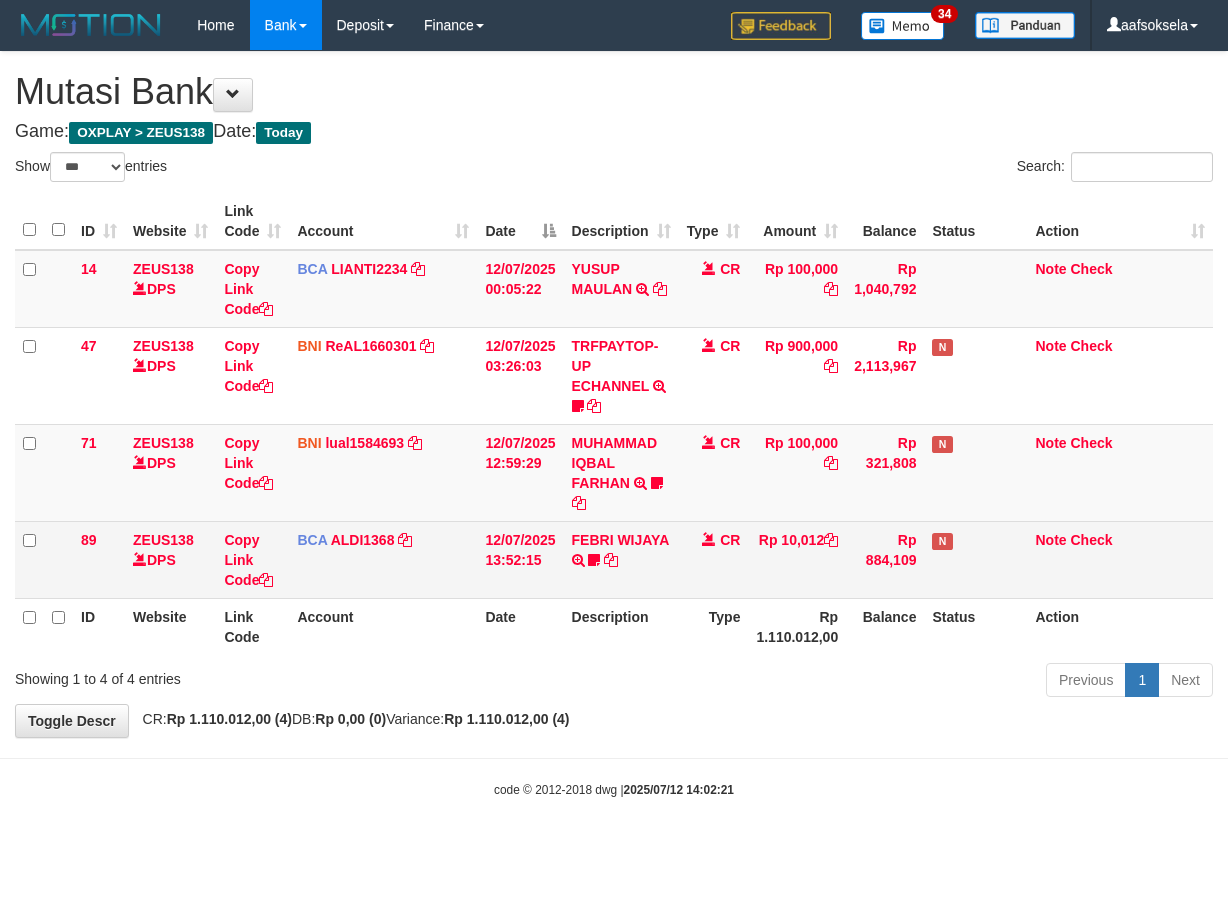 scroll, scrollTop: 0, scrollLeft: 0, axis: both 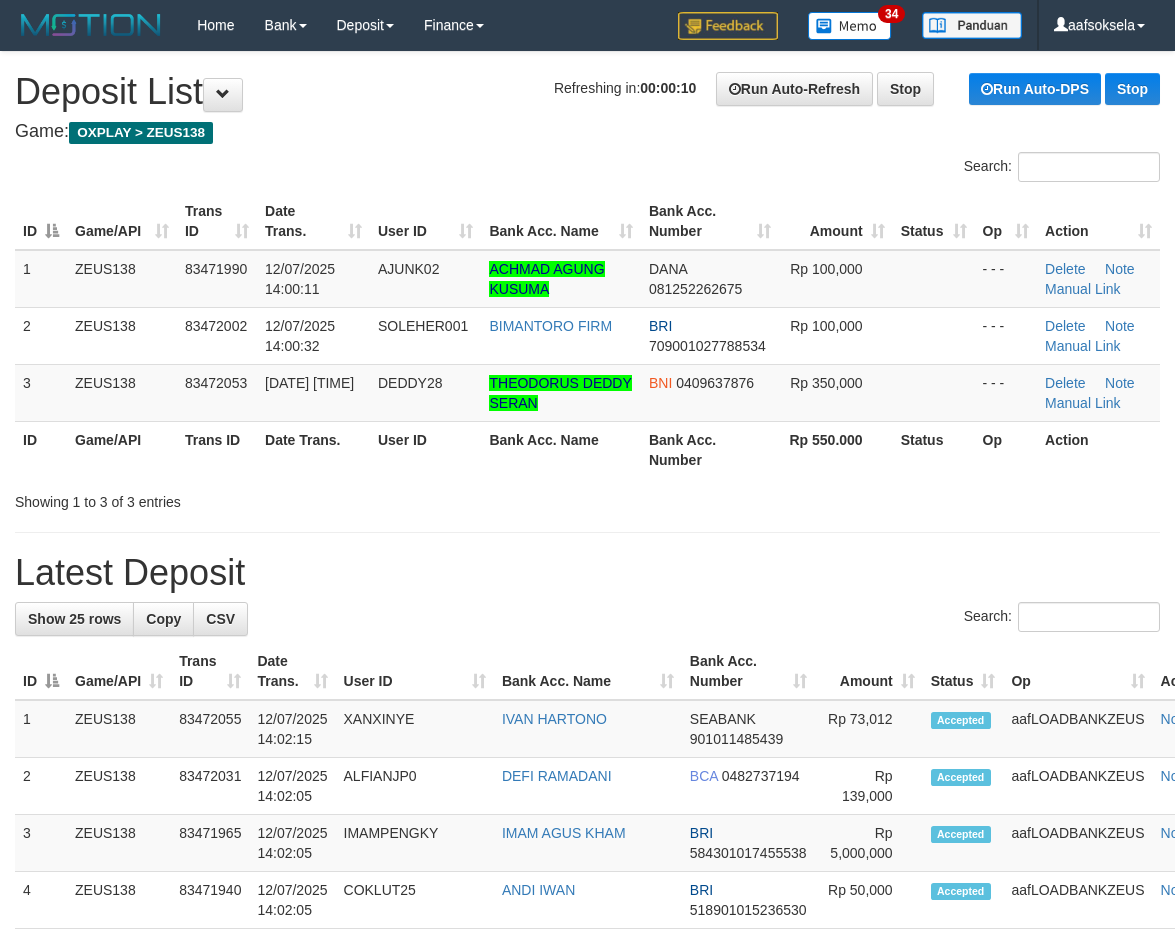click on "Bank Acc. Name" at bounding box center [560, 449] 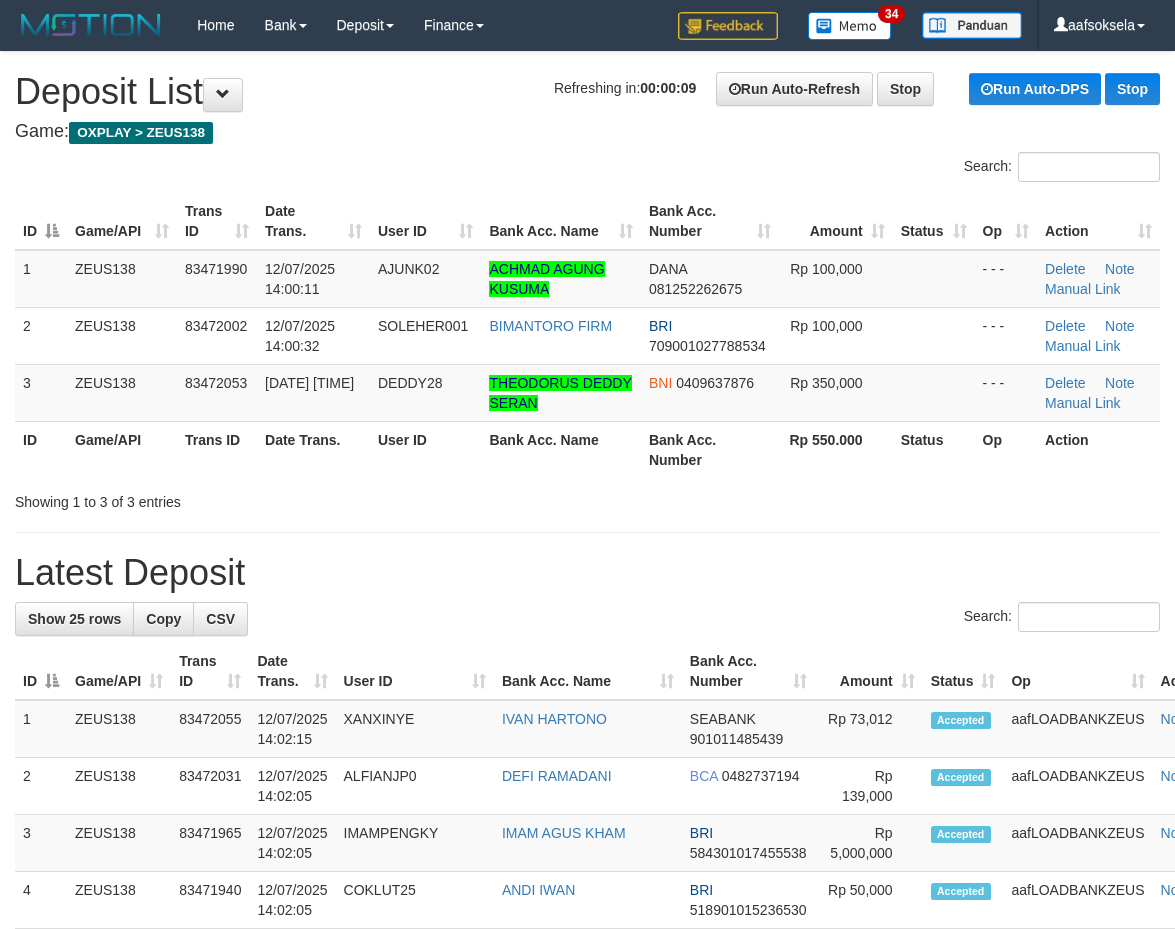 drag, startPoint x: 471, startPoint y: 444, endPoint x: 491, endPoint y: 423, distance: 29 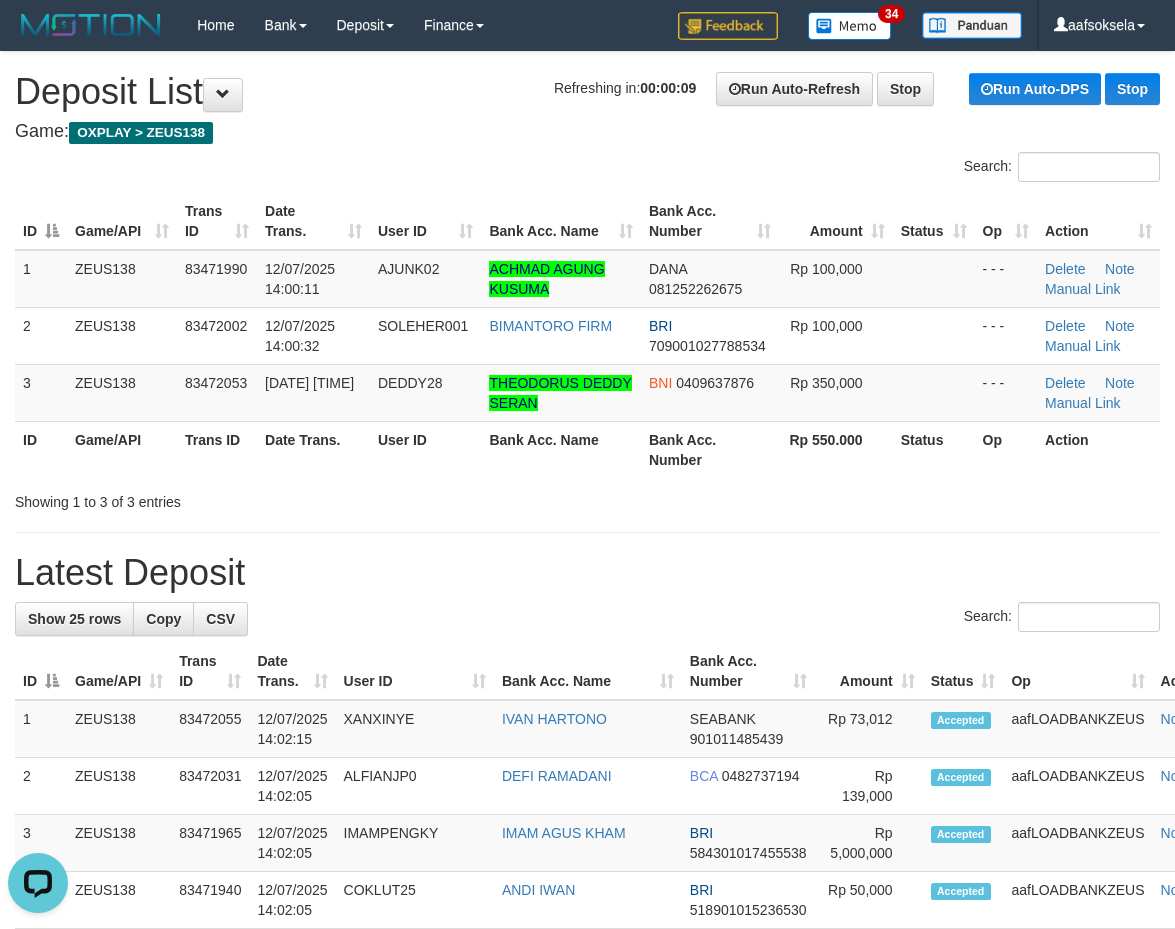 scroll, scrollTop: 0, scrollLeft: 0, axis: both 